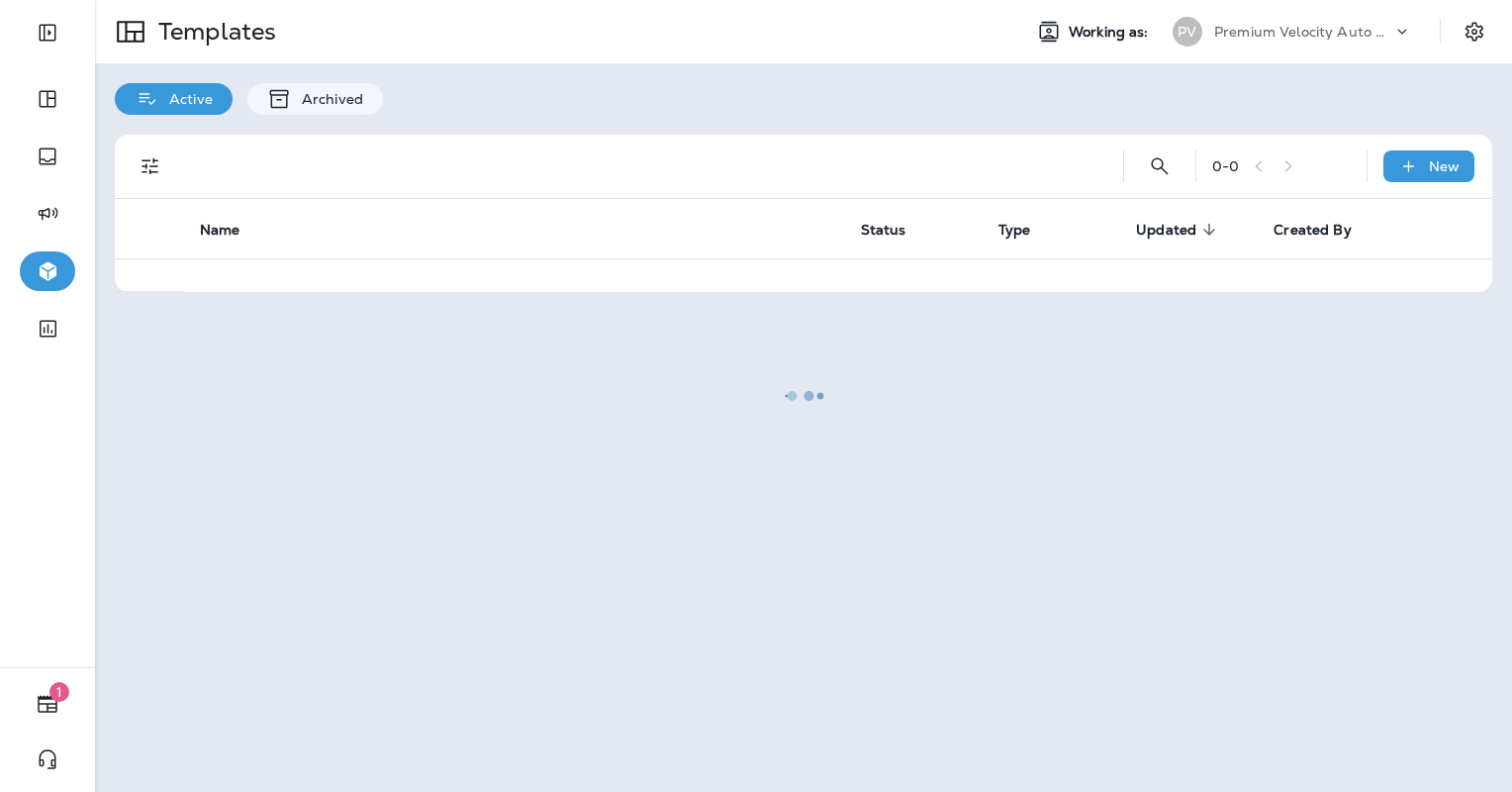 scroll, scrollTop: 0, scrollLeft: 0, axis: both 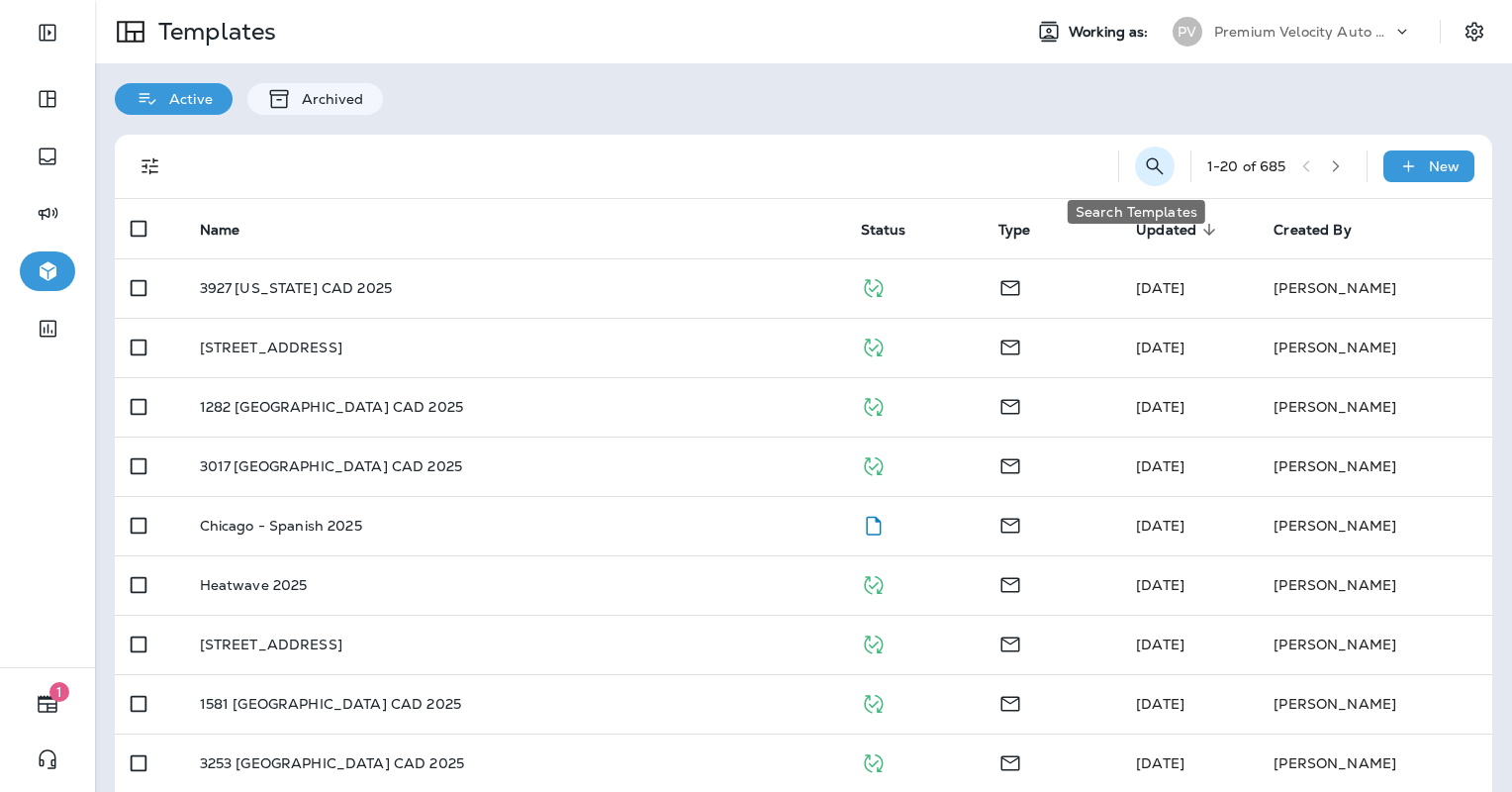 click 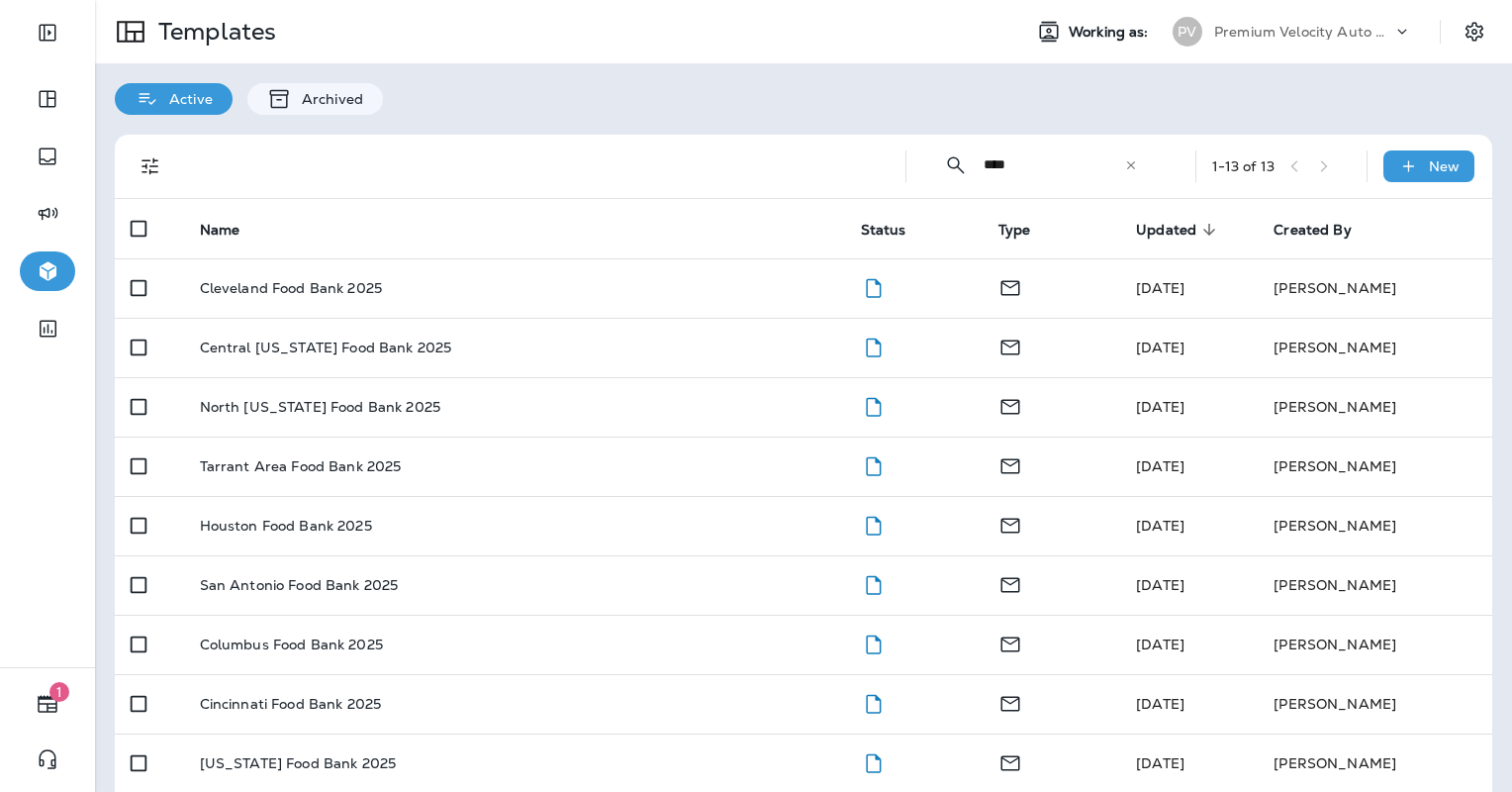 type on "****" 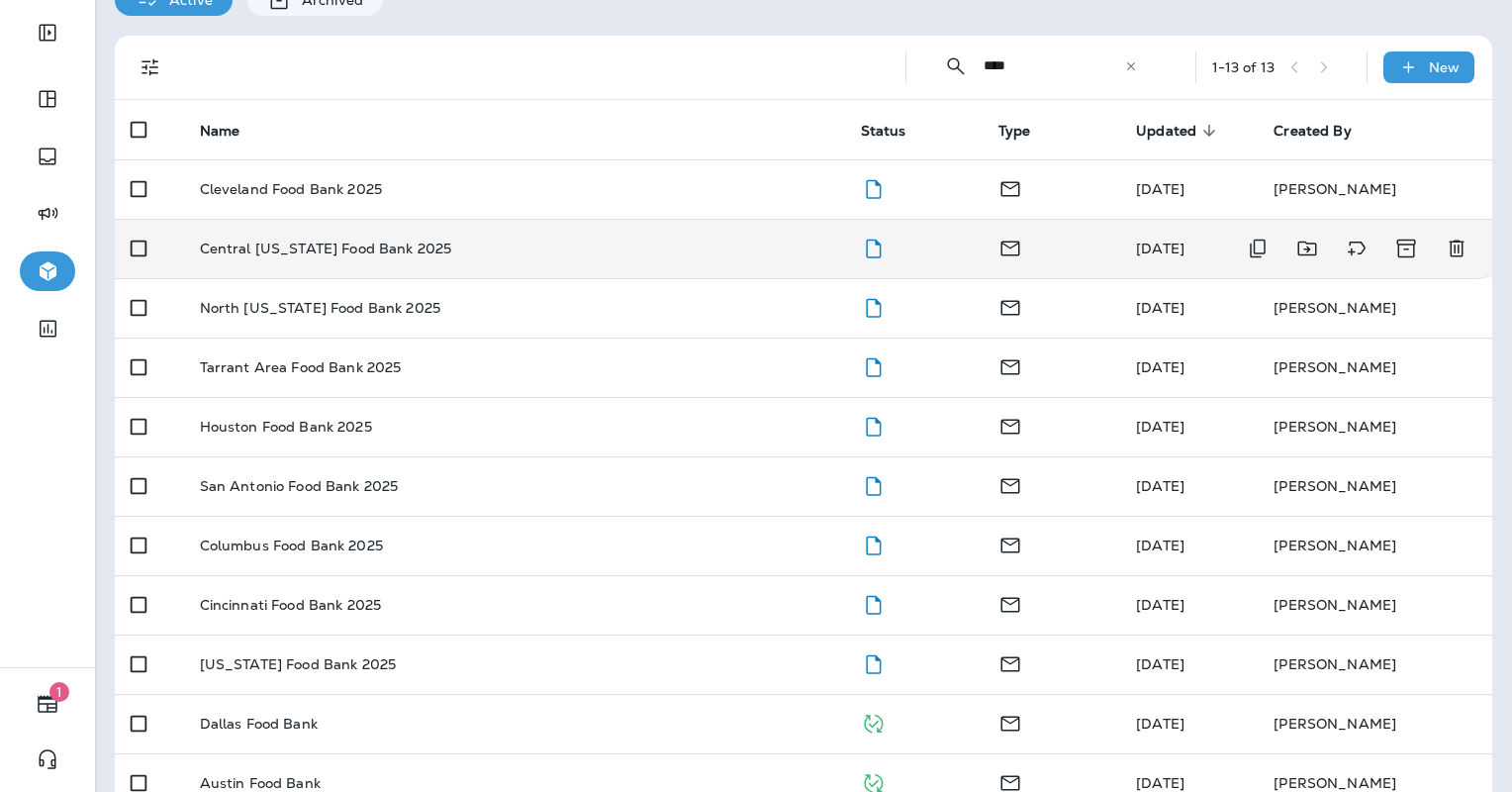 scroll, scrollTop: 198, scrollLeft: 0, axis: vertical 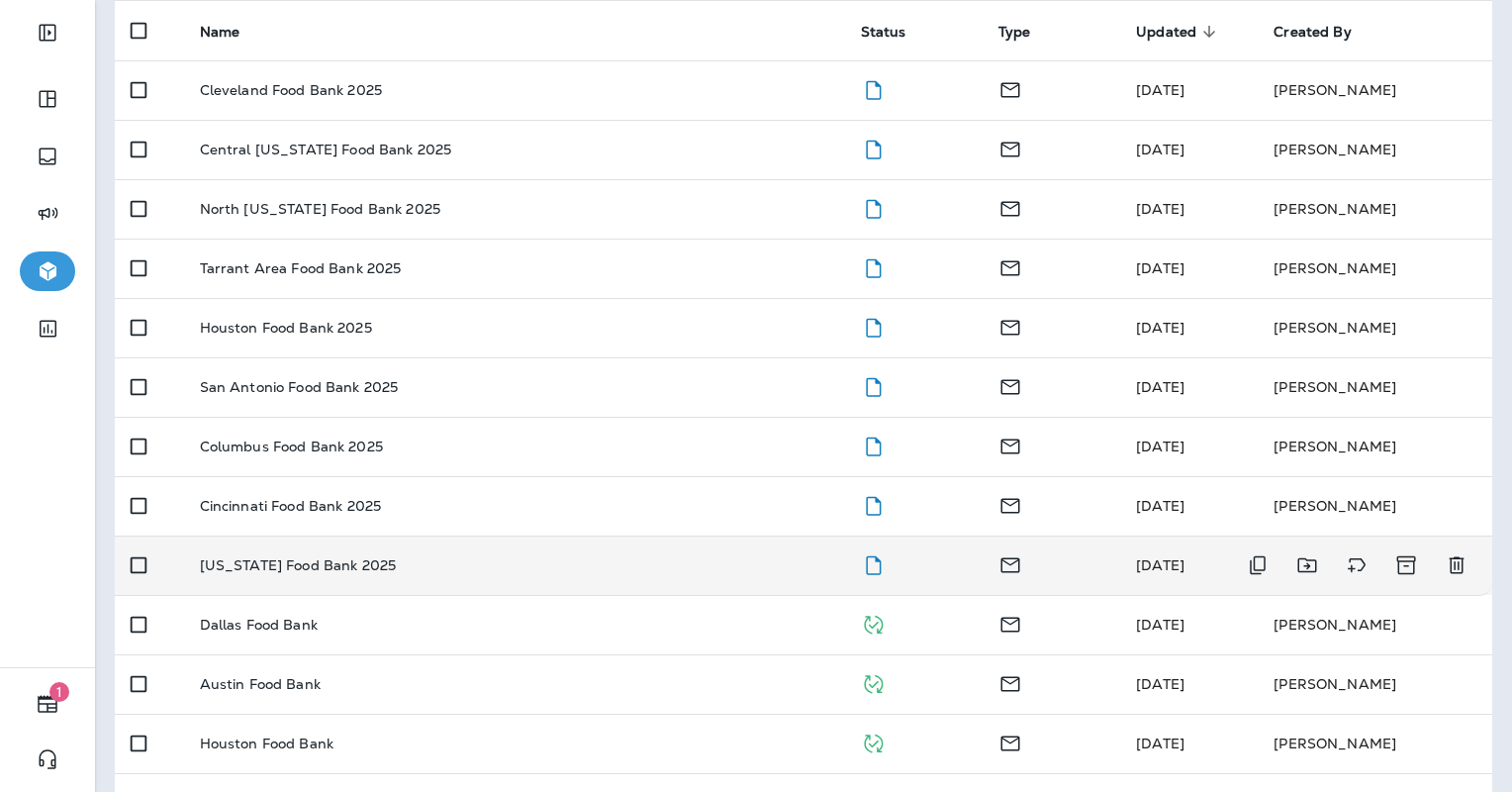 click on "[US_STATE] Food Bank 2025" at bounding box center [515, 565] 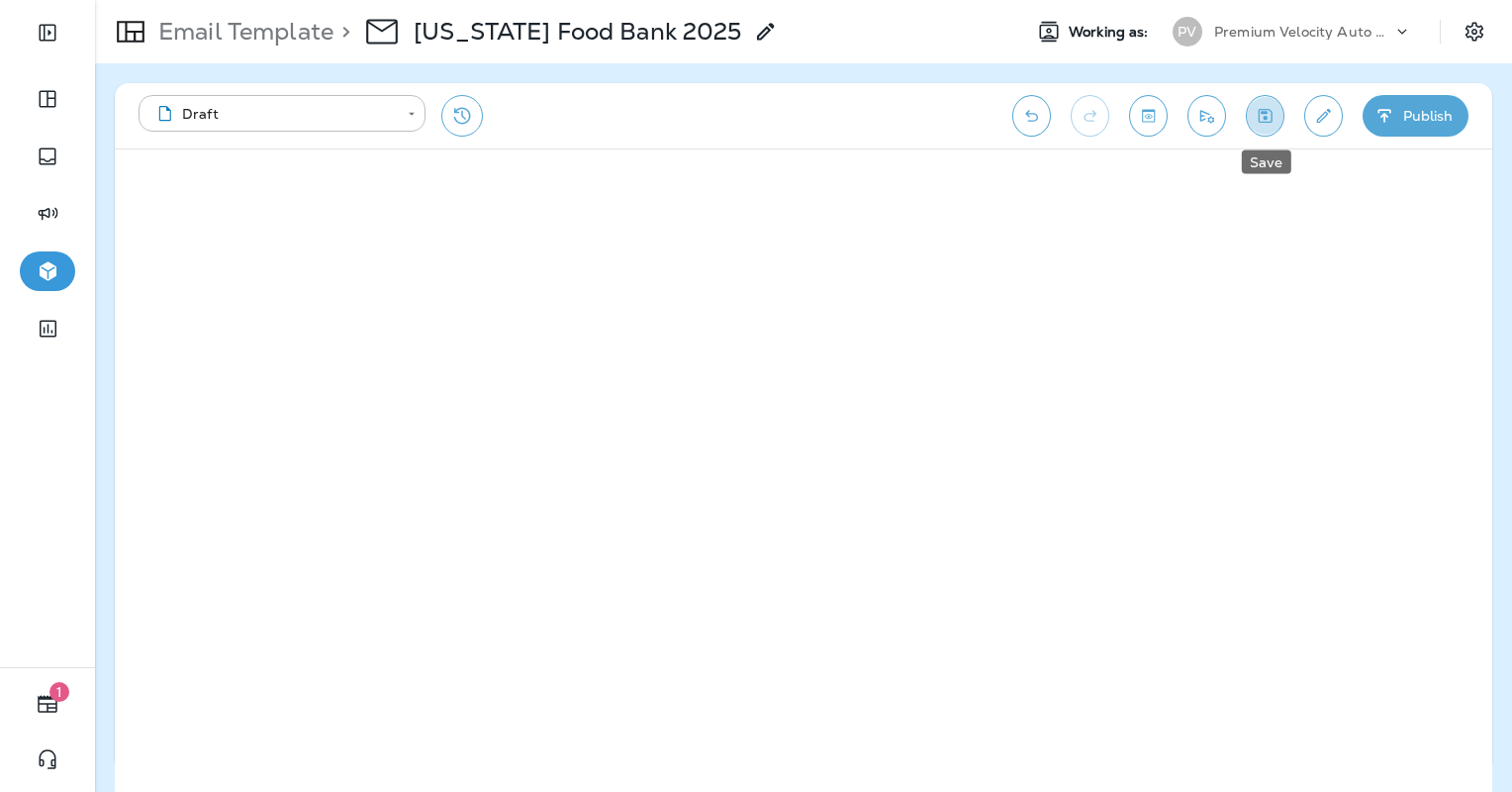 click 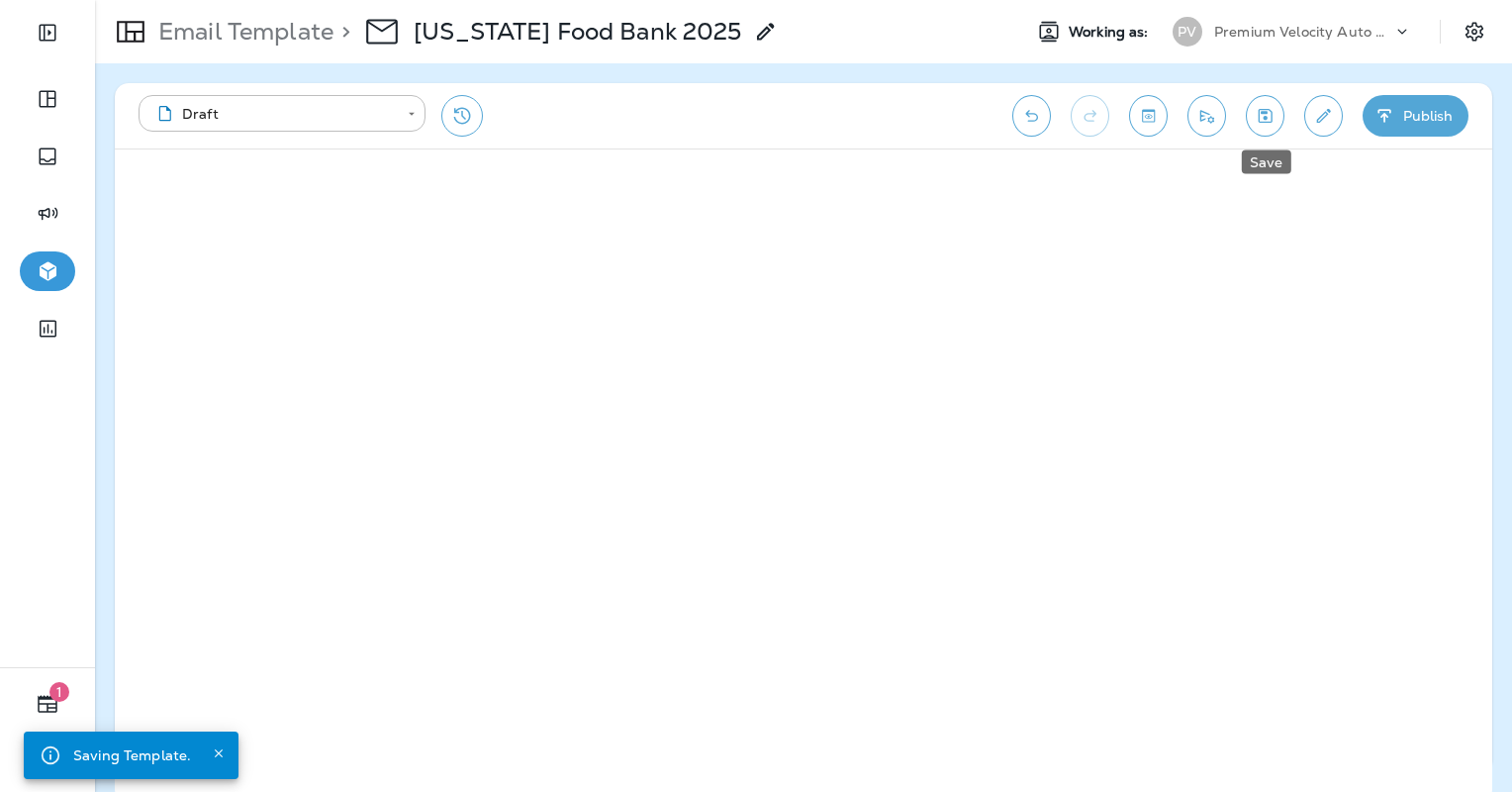 click 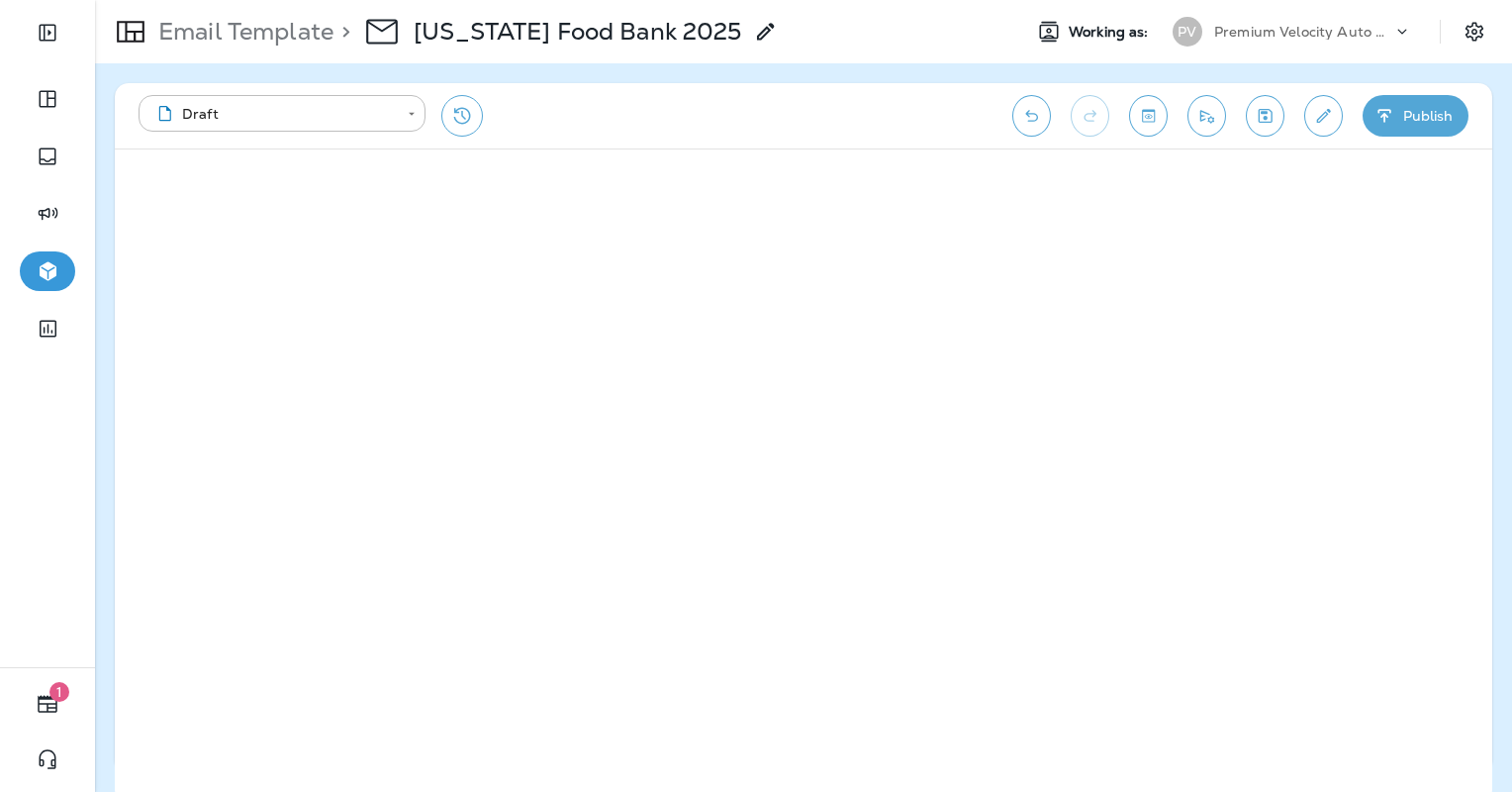 click on "Publish" at bounding box center (1415, 116) 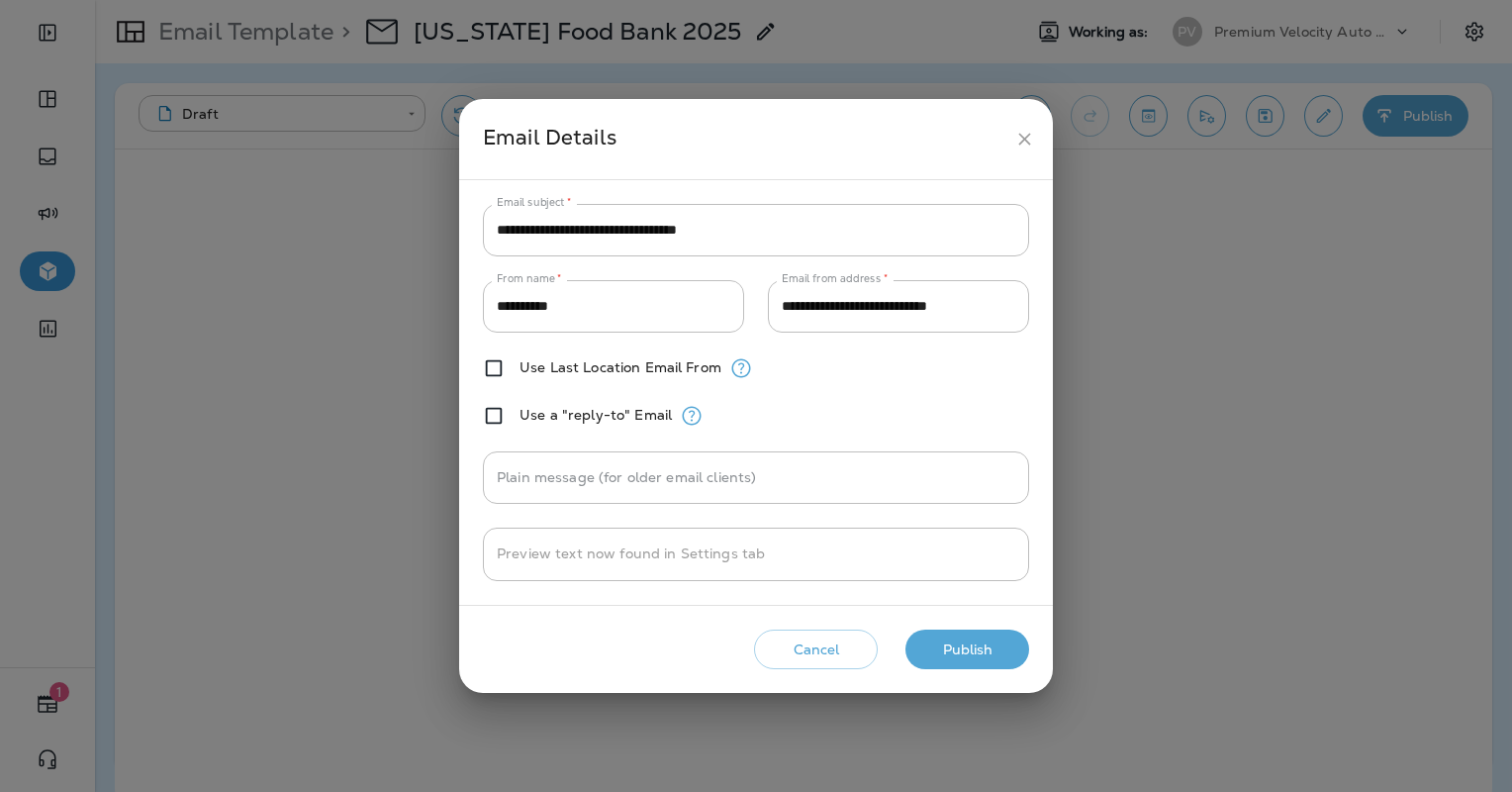 click on "Publish" at bounding box center [967, 649] 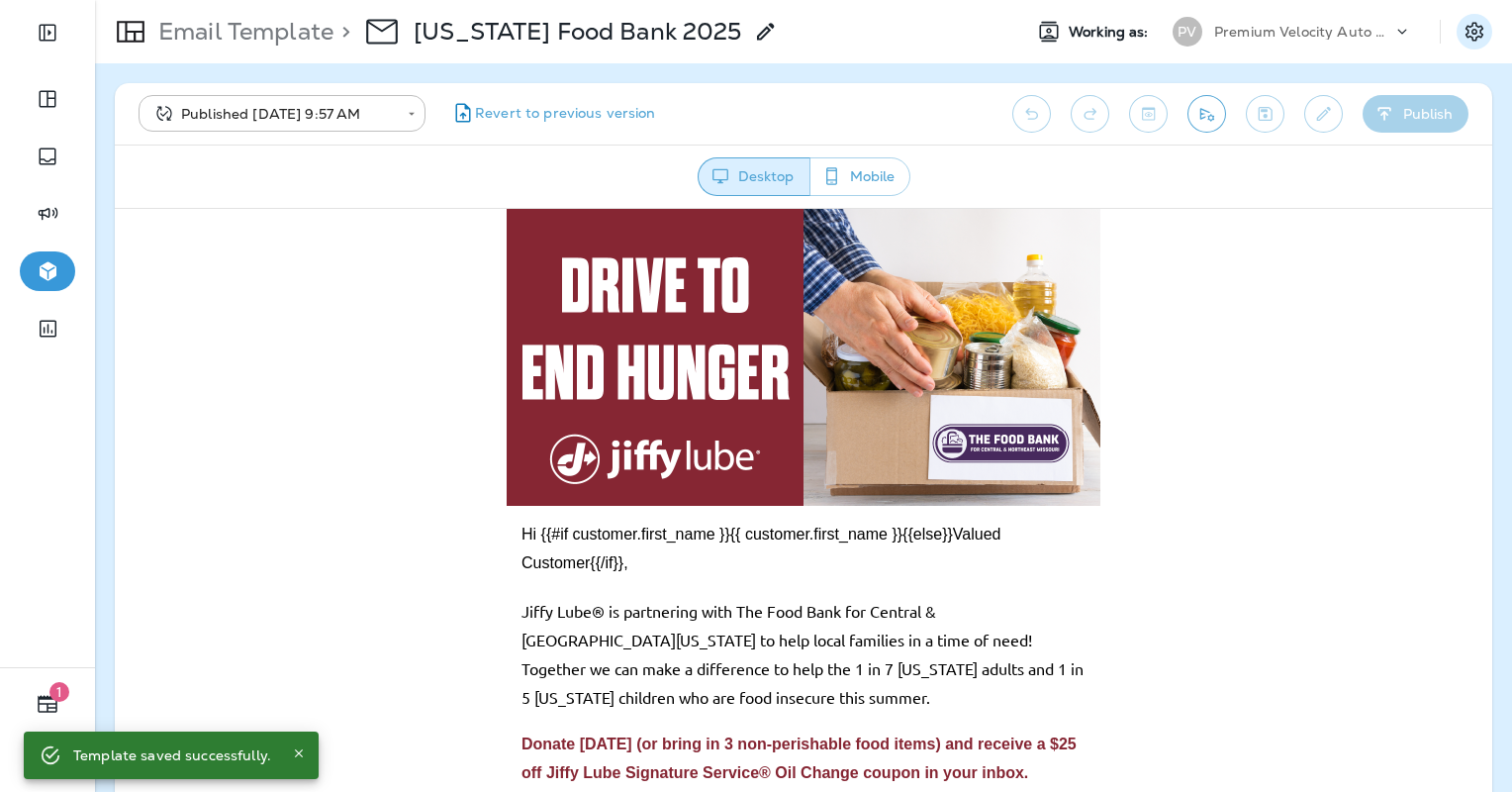 scroll, scrollTop: 0, scrollLeft: 0, axis: both 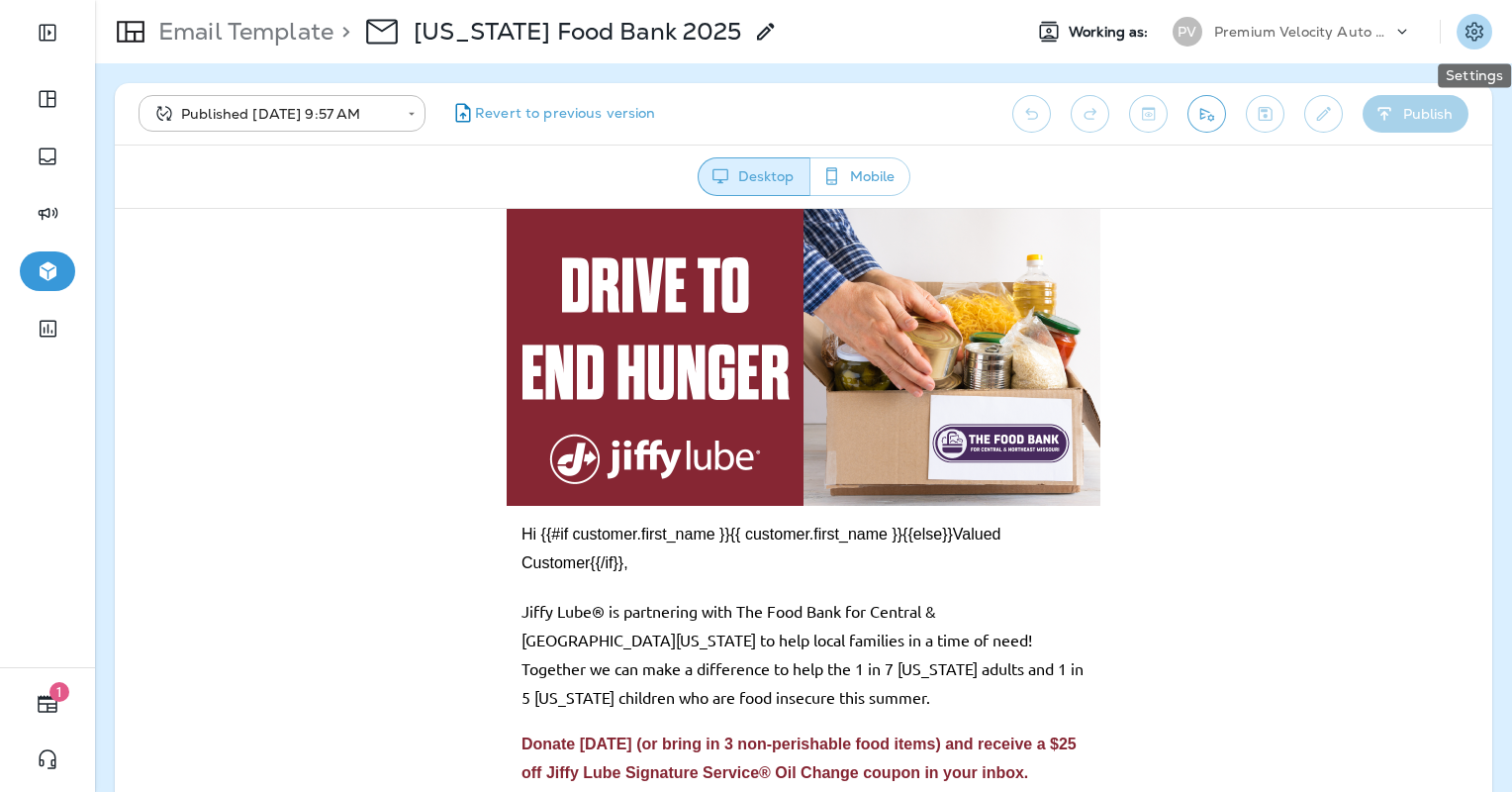 click 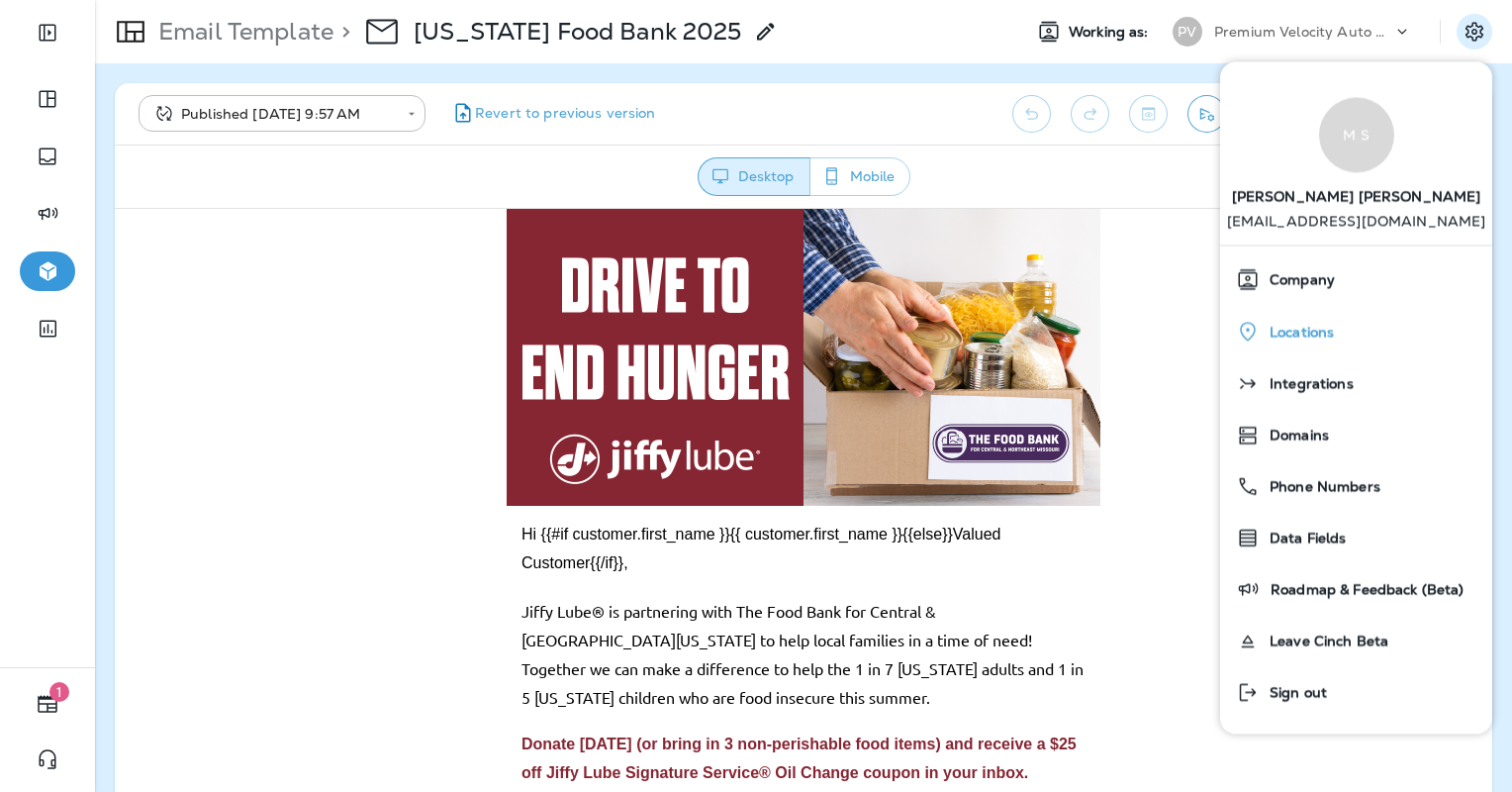 click on "Locations" at bounding box center (1356, 331) 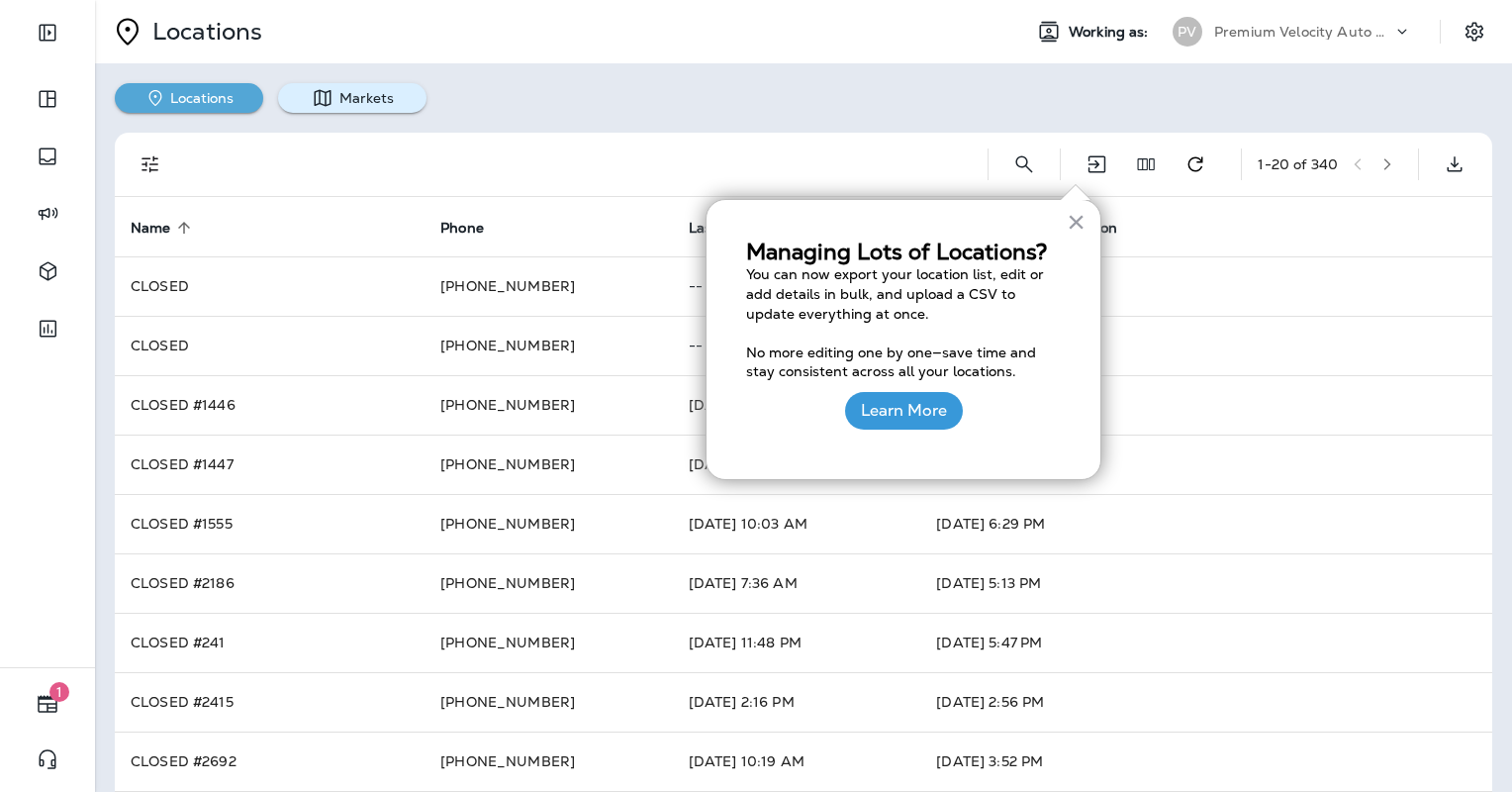 click 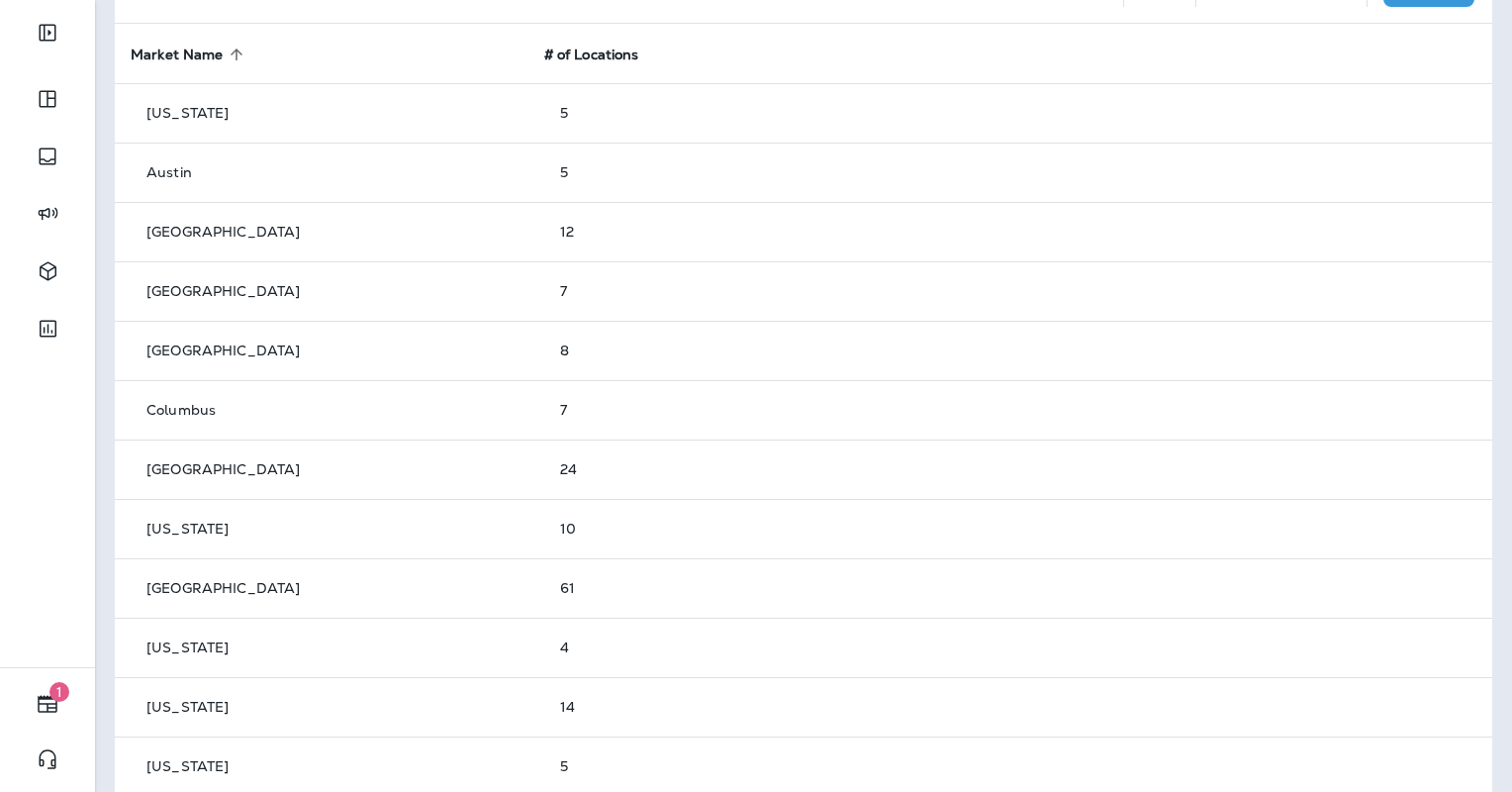 scroll, scrollTop: 672, scrollLeft: 0, axis: vertical 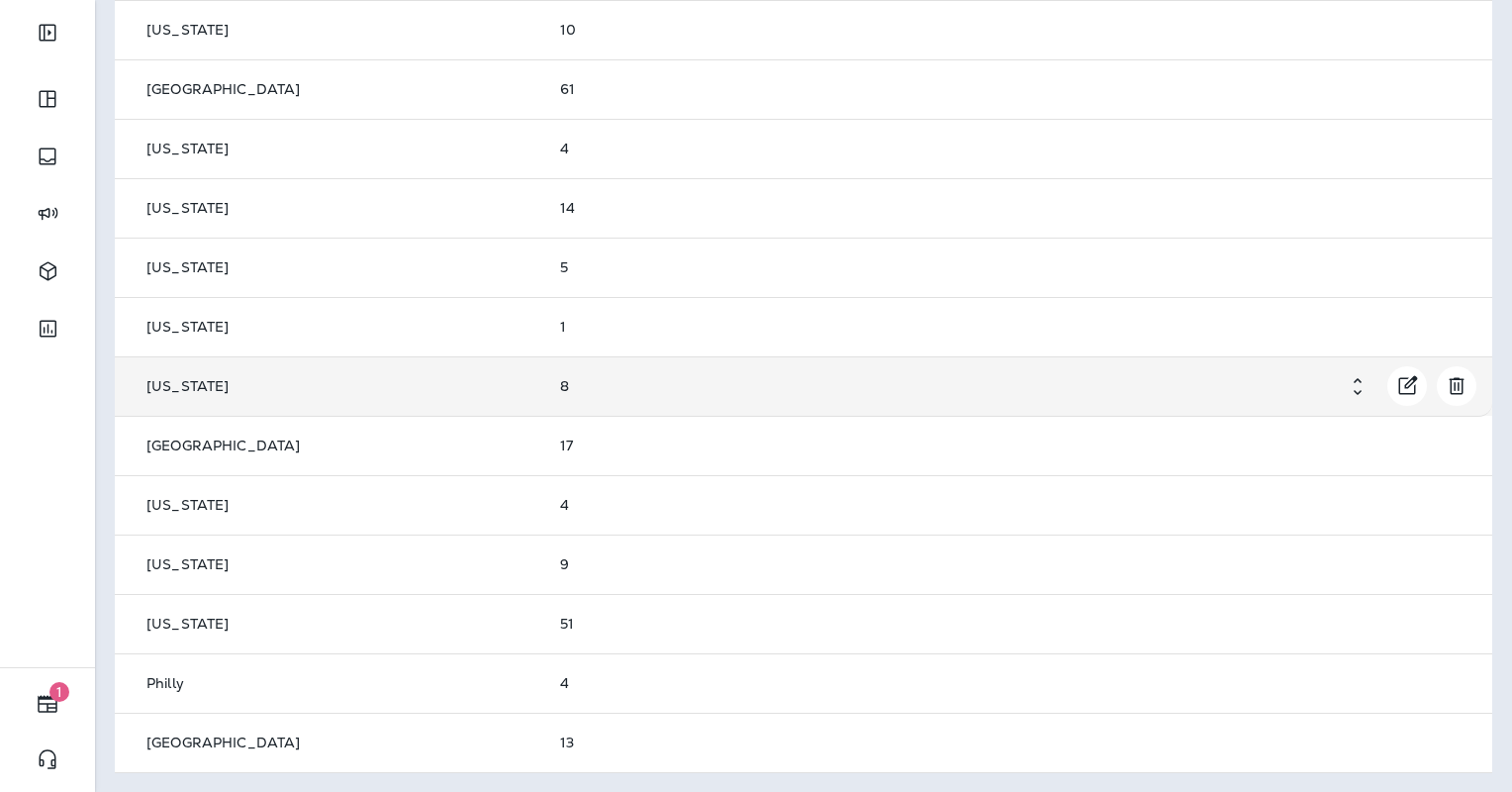click on "[US_STATE]" at bounding box center [322, 386] 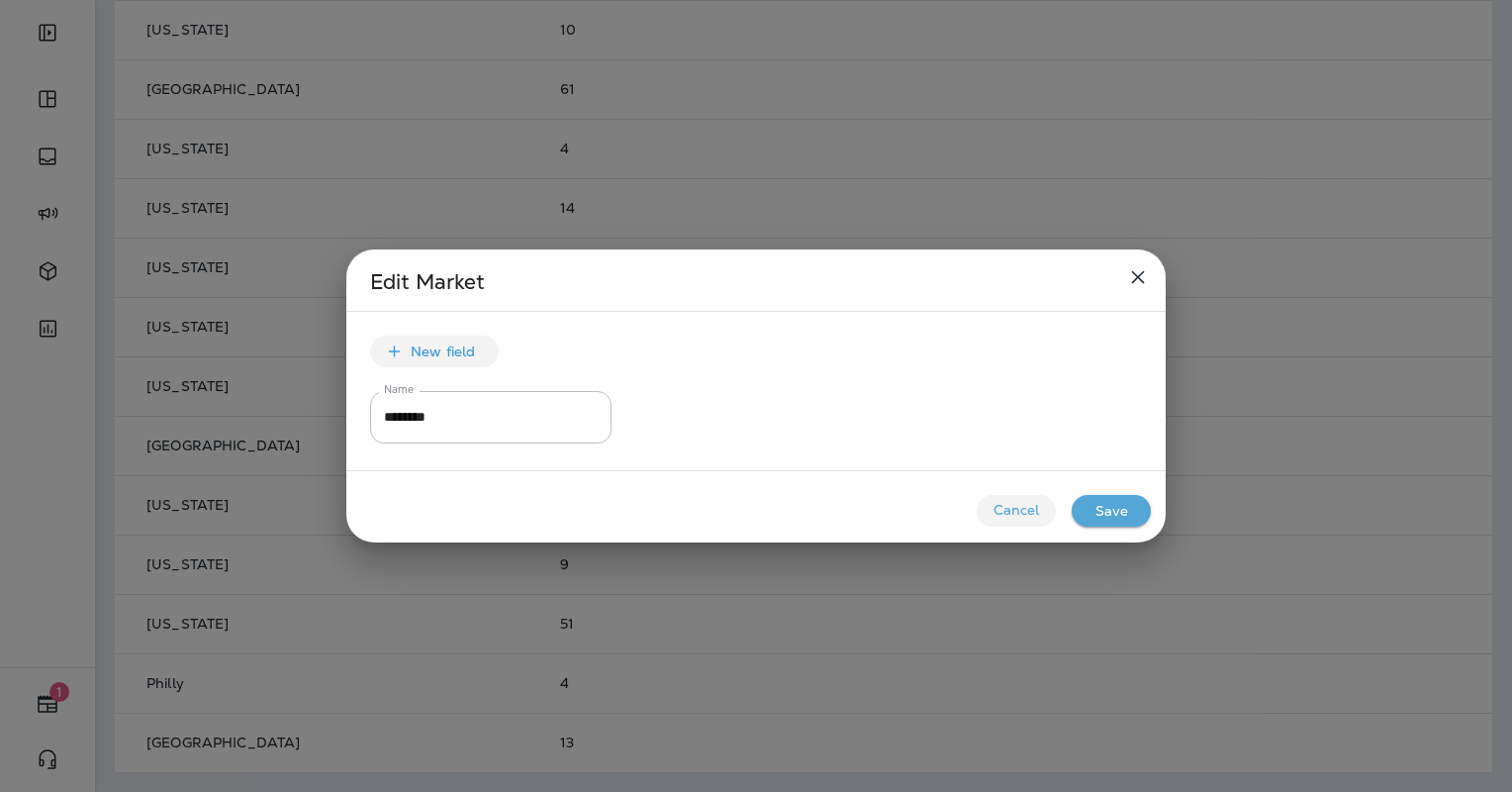 click 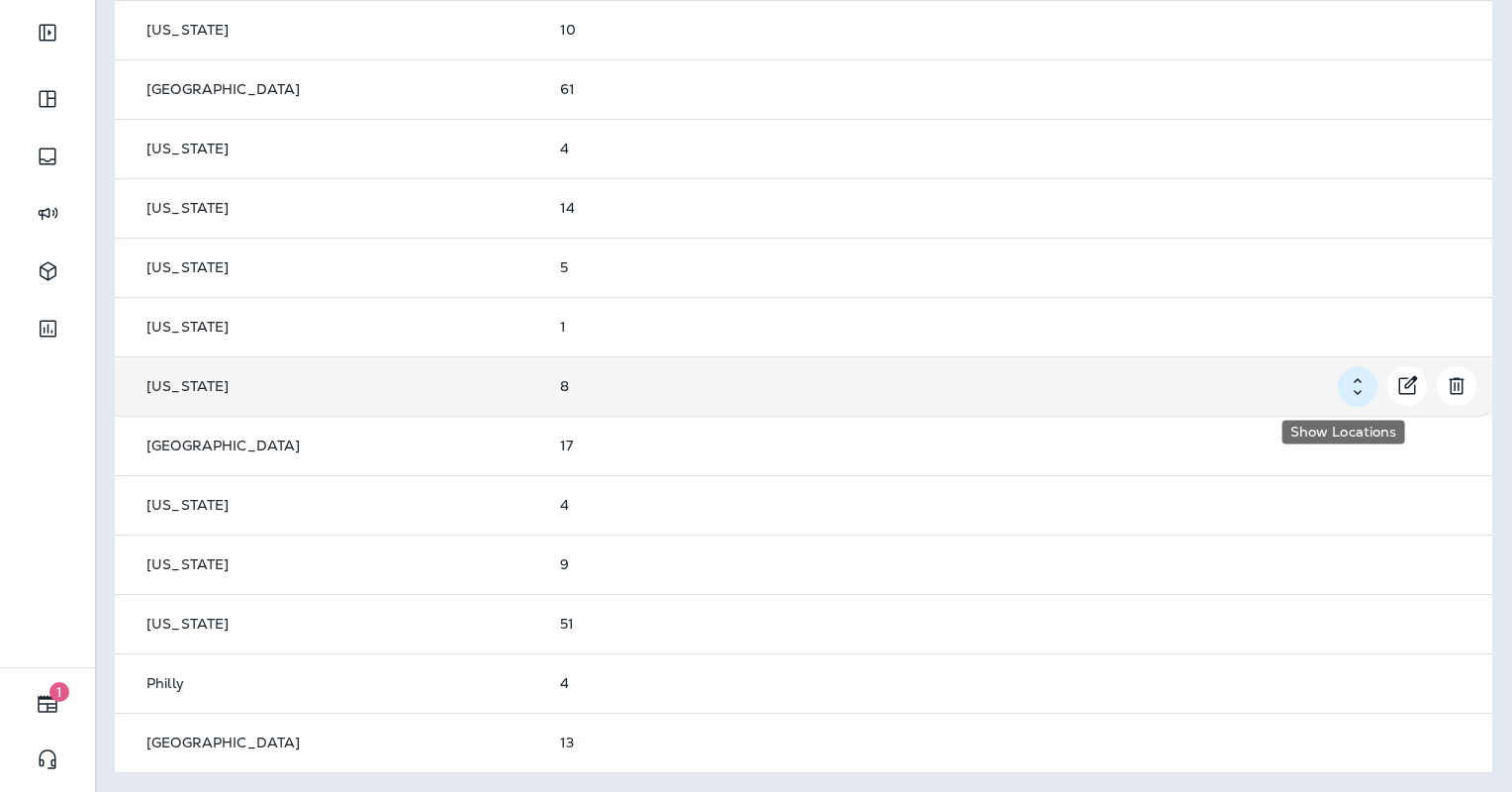 click 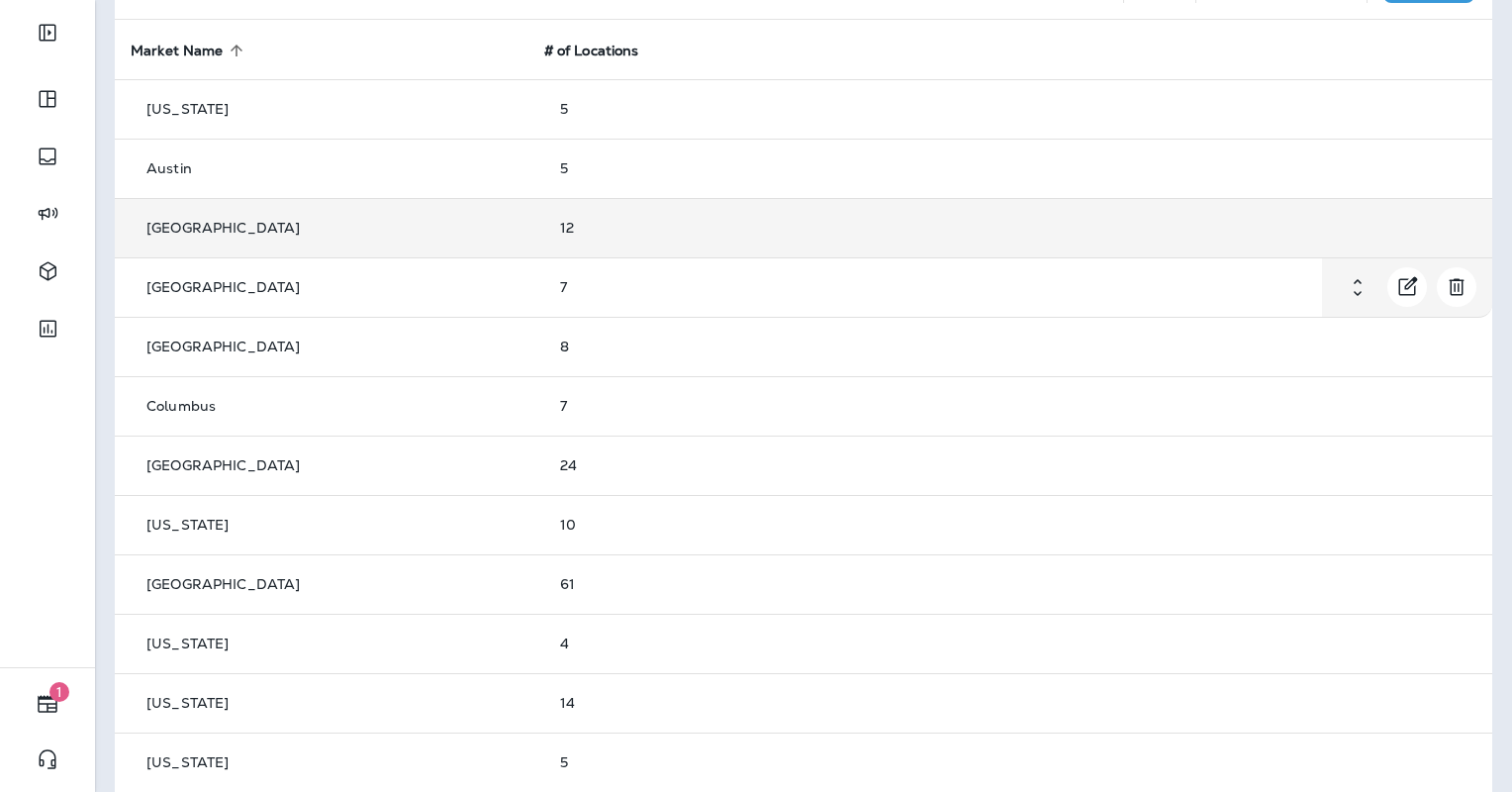 scroll, scrollTop: 0, scrollLeft: 0, axis: both 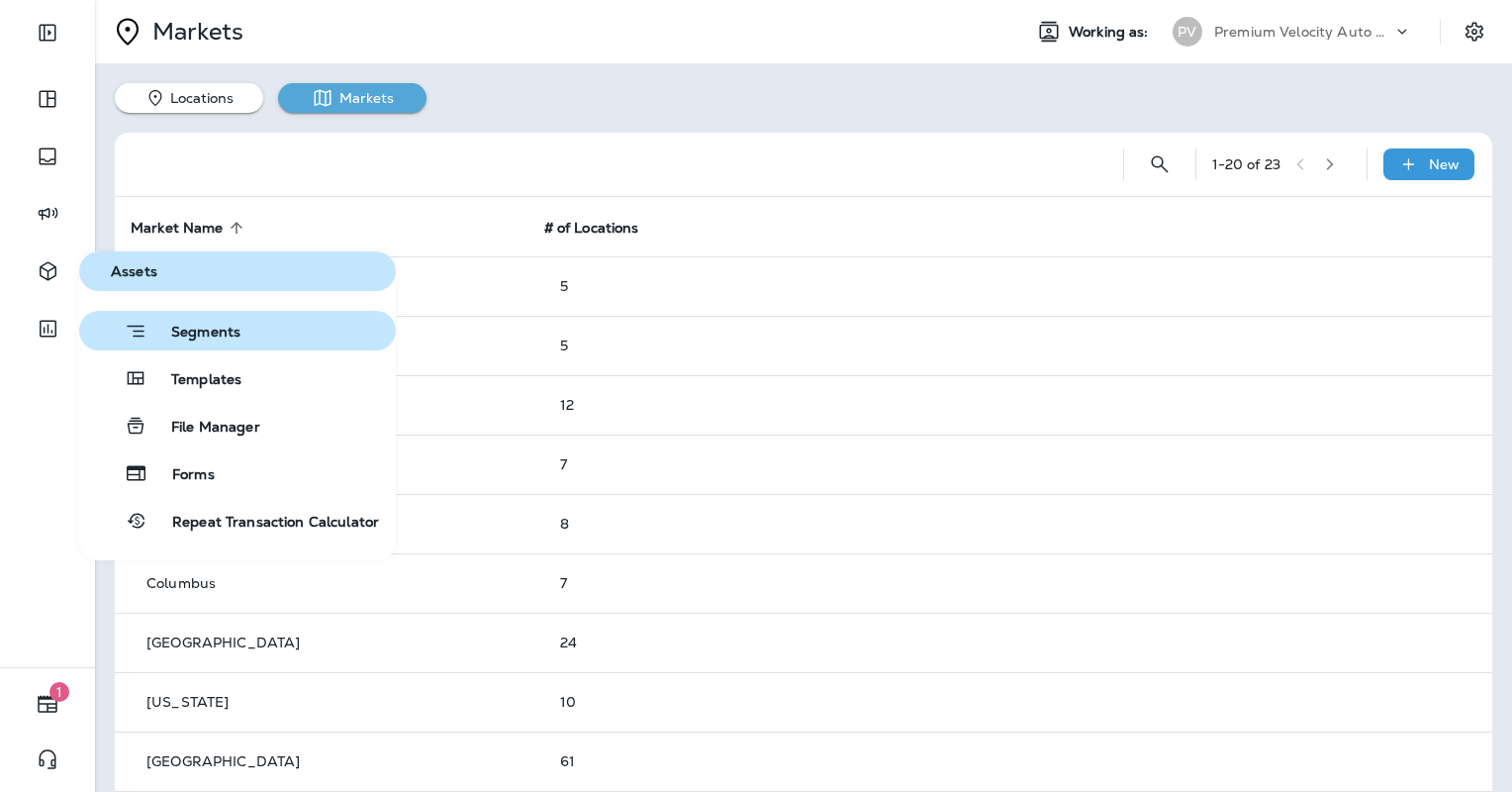 click on "Segments" at bounding box center (163, 331) 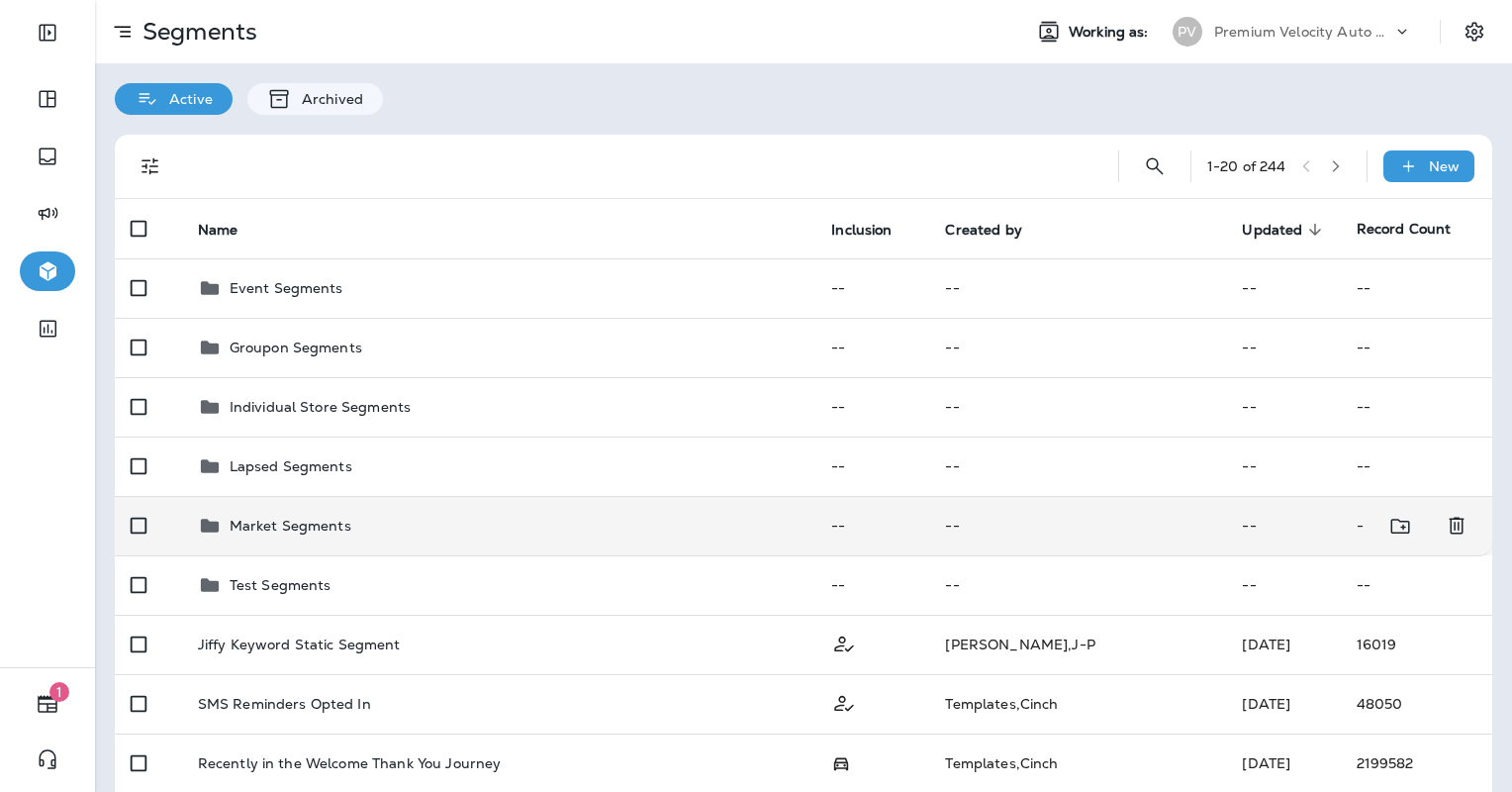 click on "Market Segments" at bounding box center [499, 526] 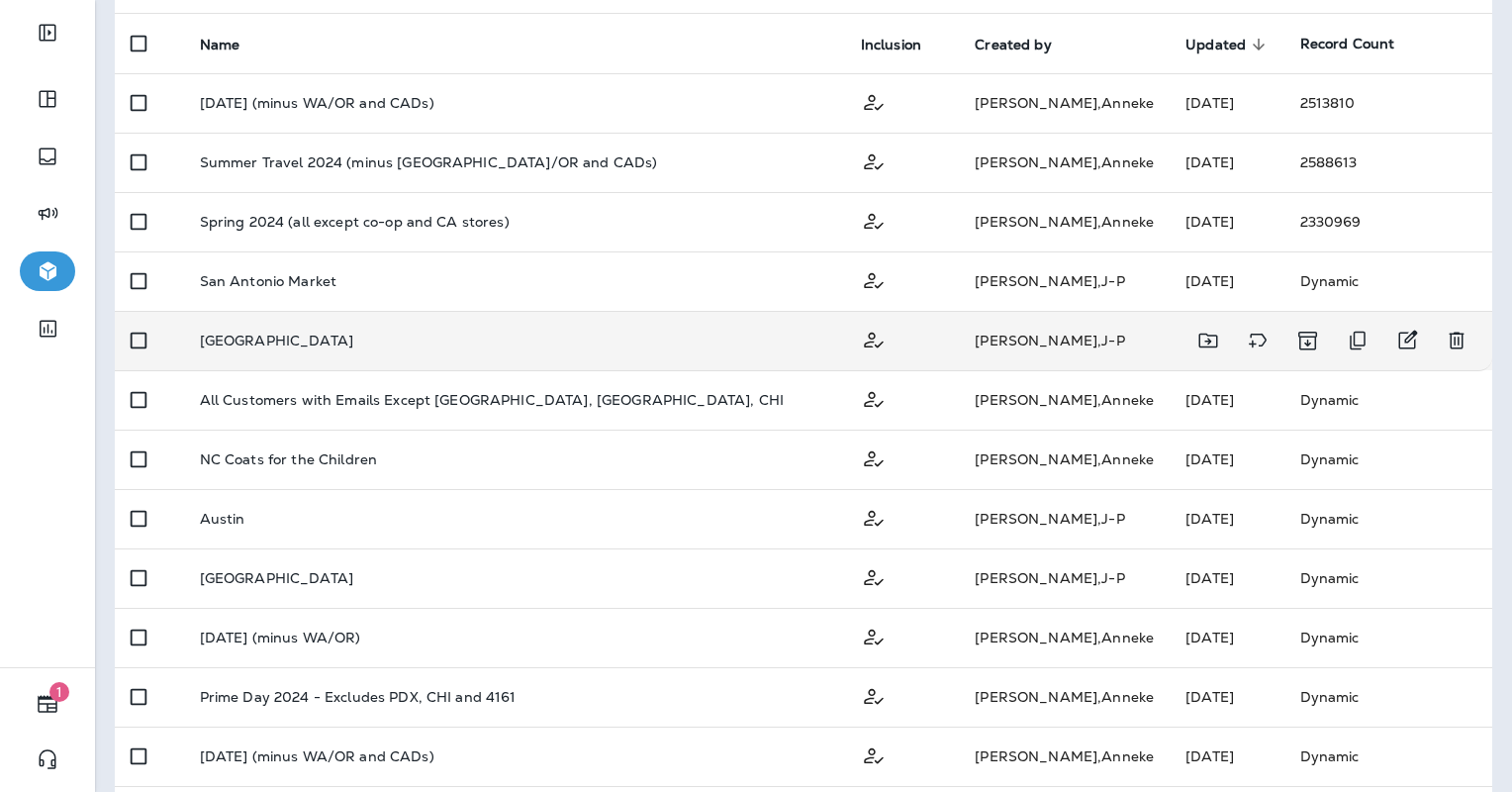 scroll, scrollTop: 198, scrollLeft: 0, axis: vertical 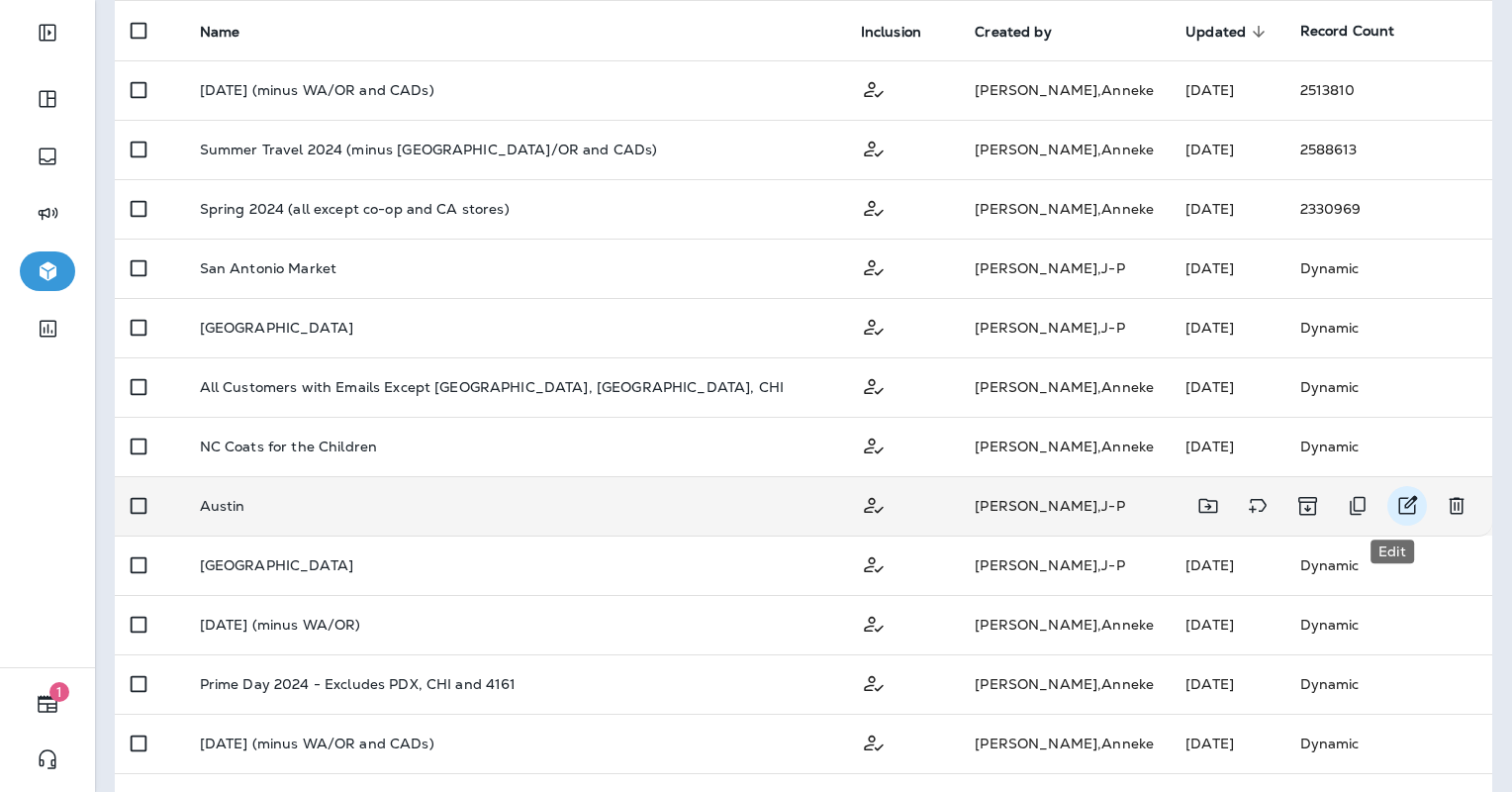 click 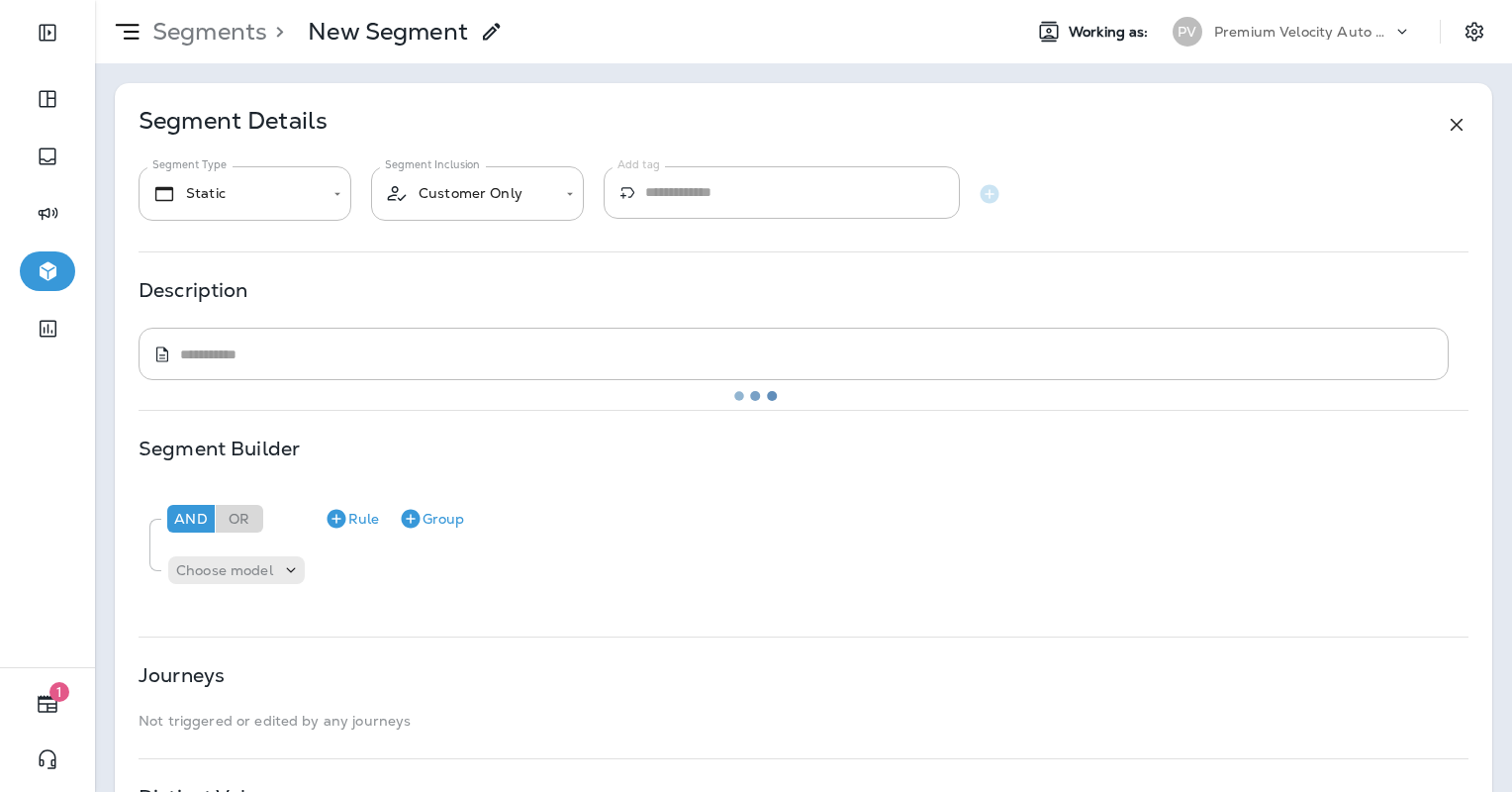 type on "*******" 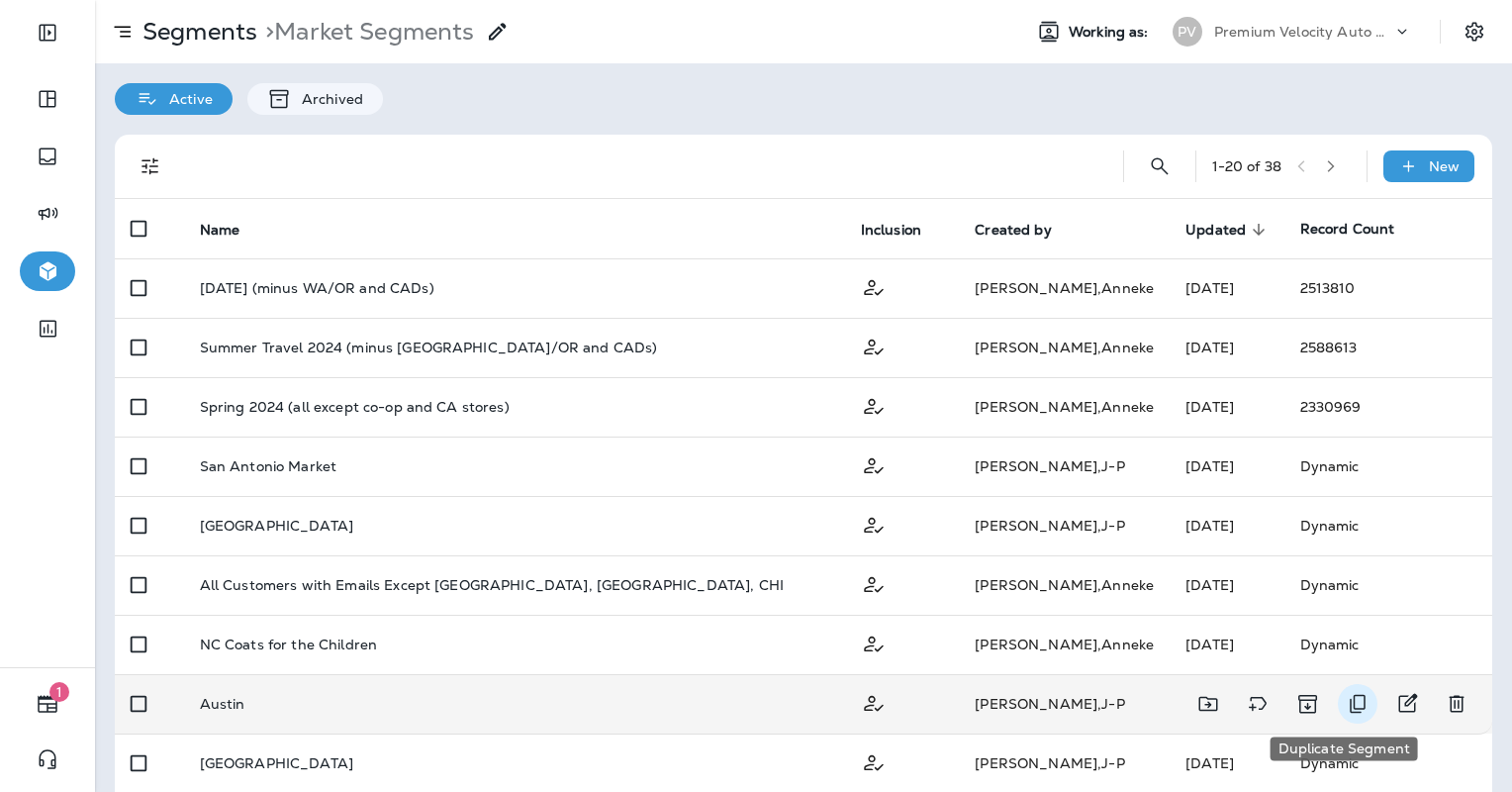 click 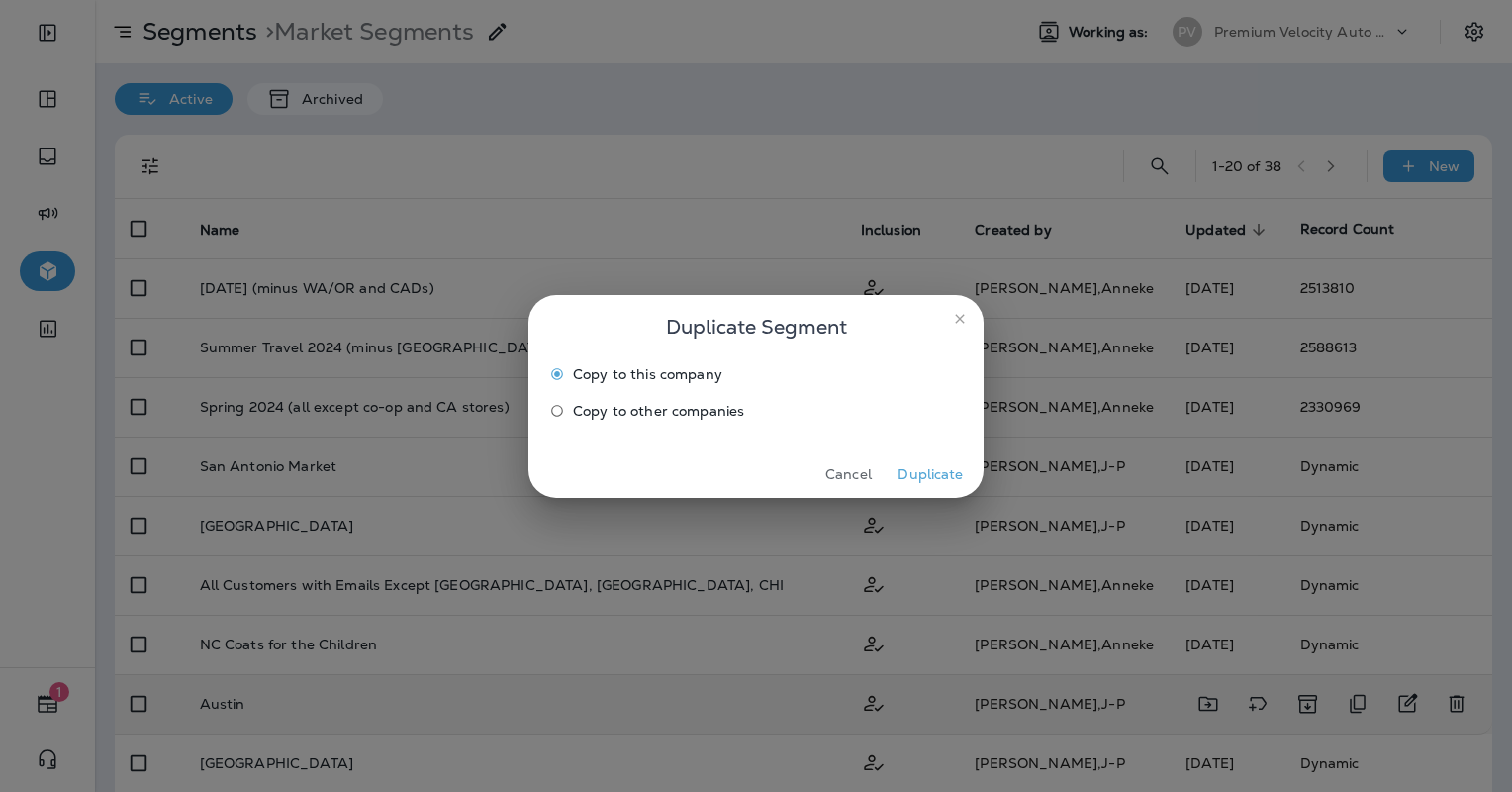 click on "Cancel" at bounding box center [848, 474] 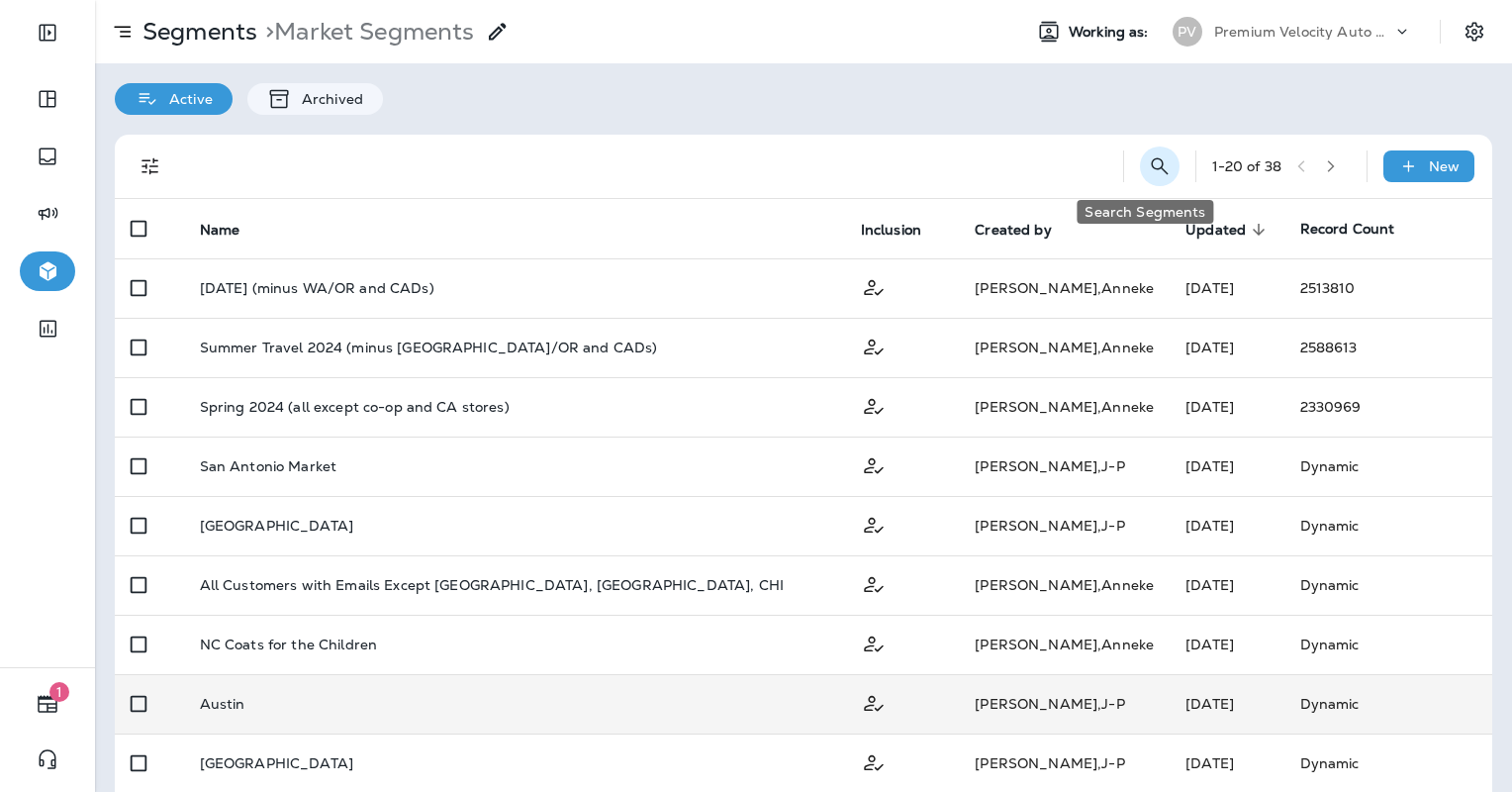 click 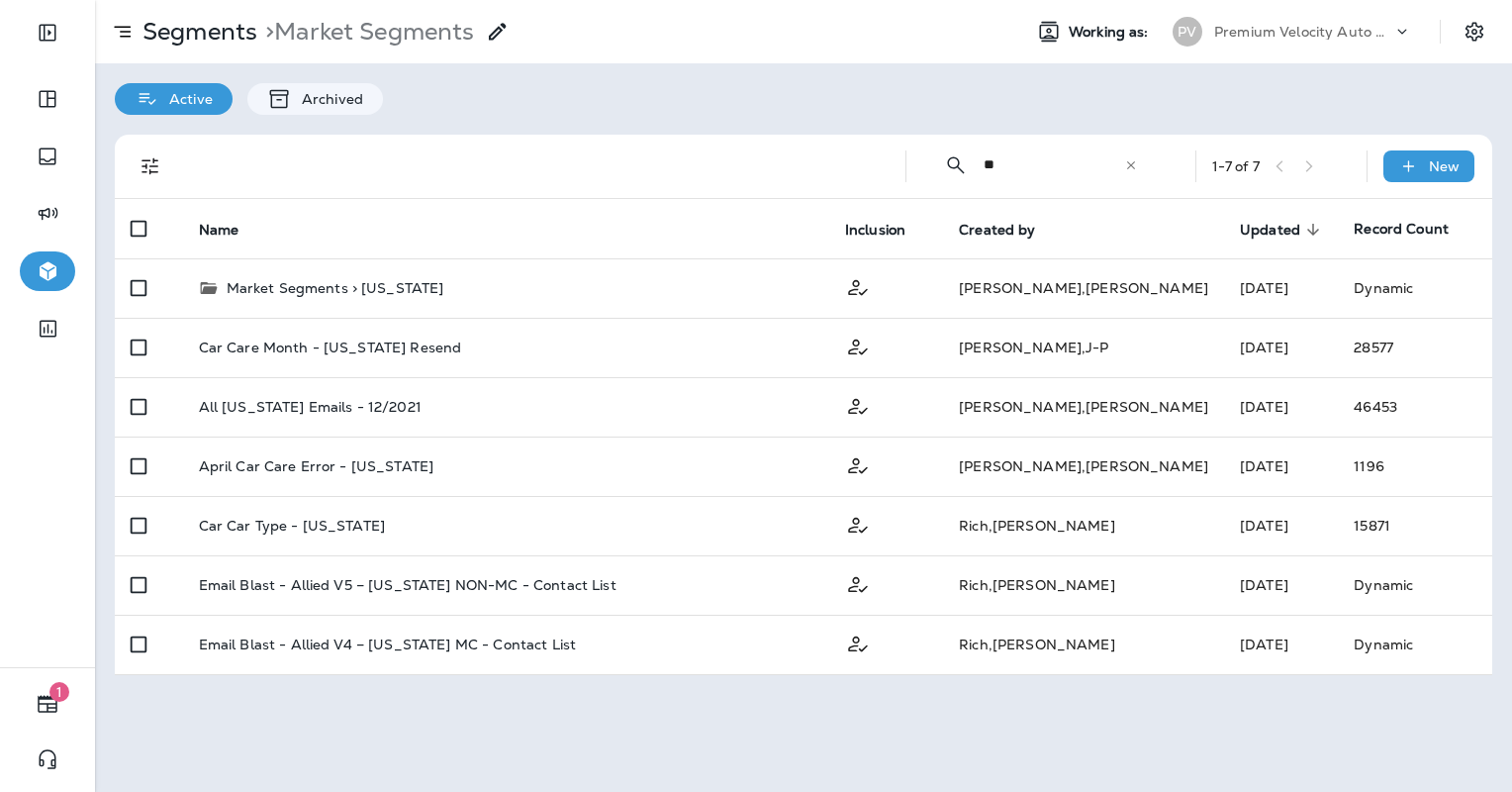 type on "*" 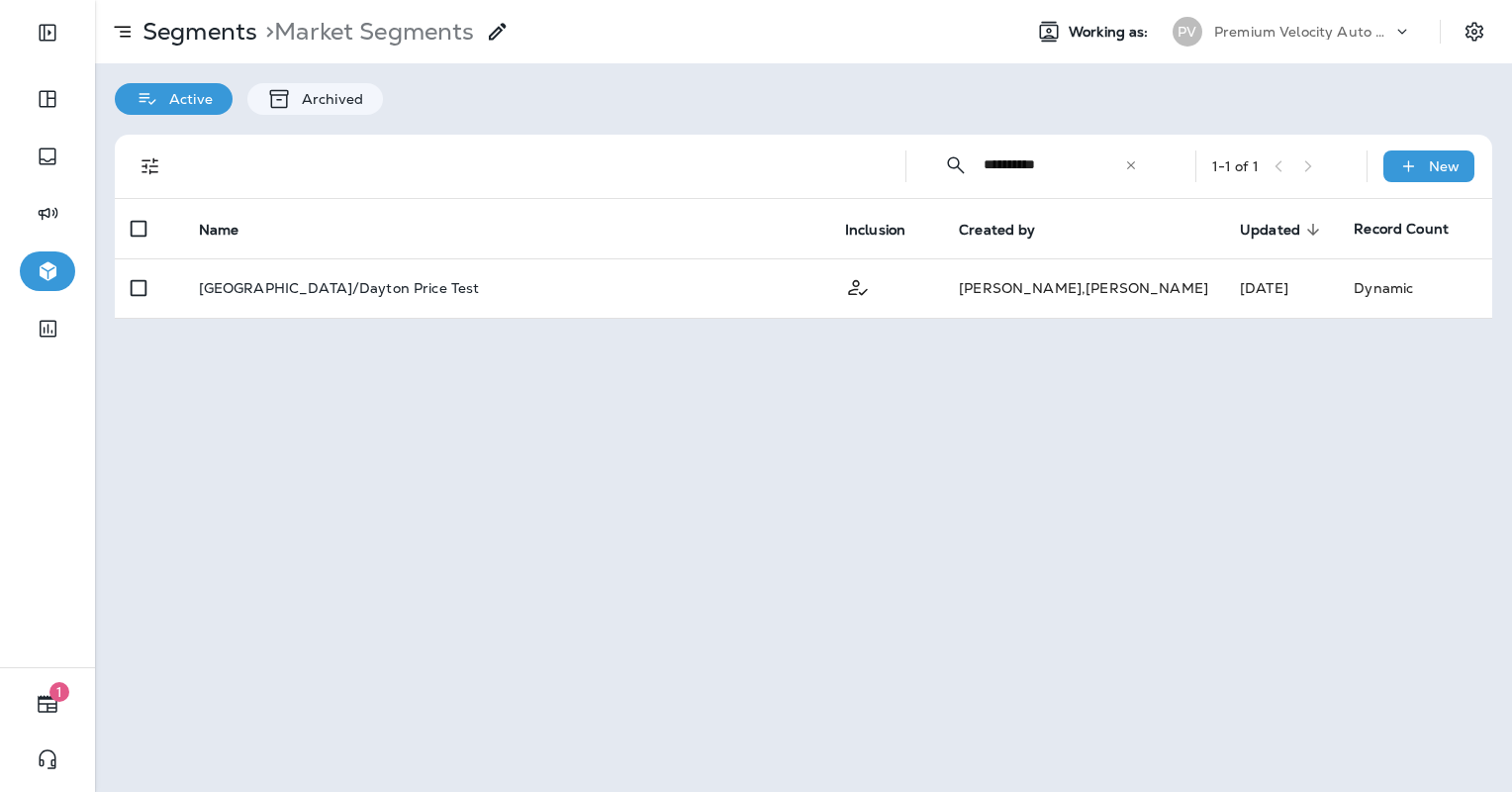 type on "**********" 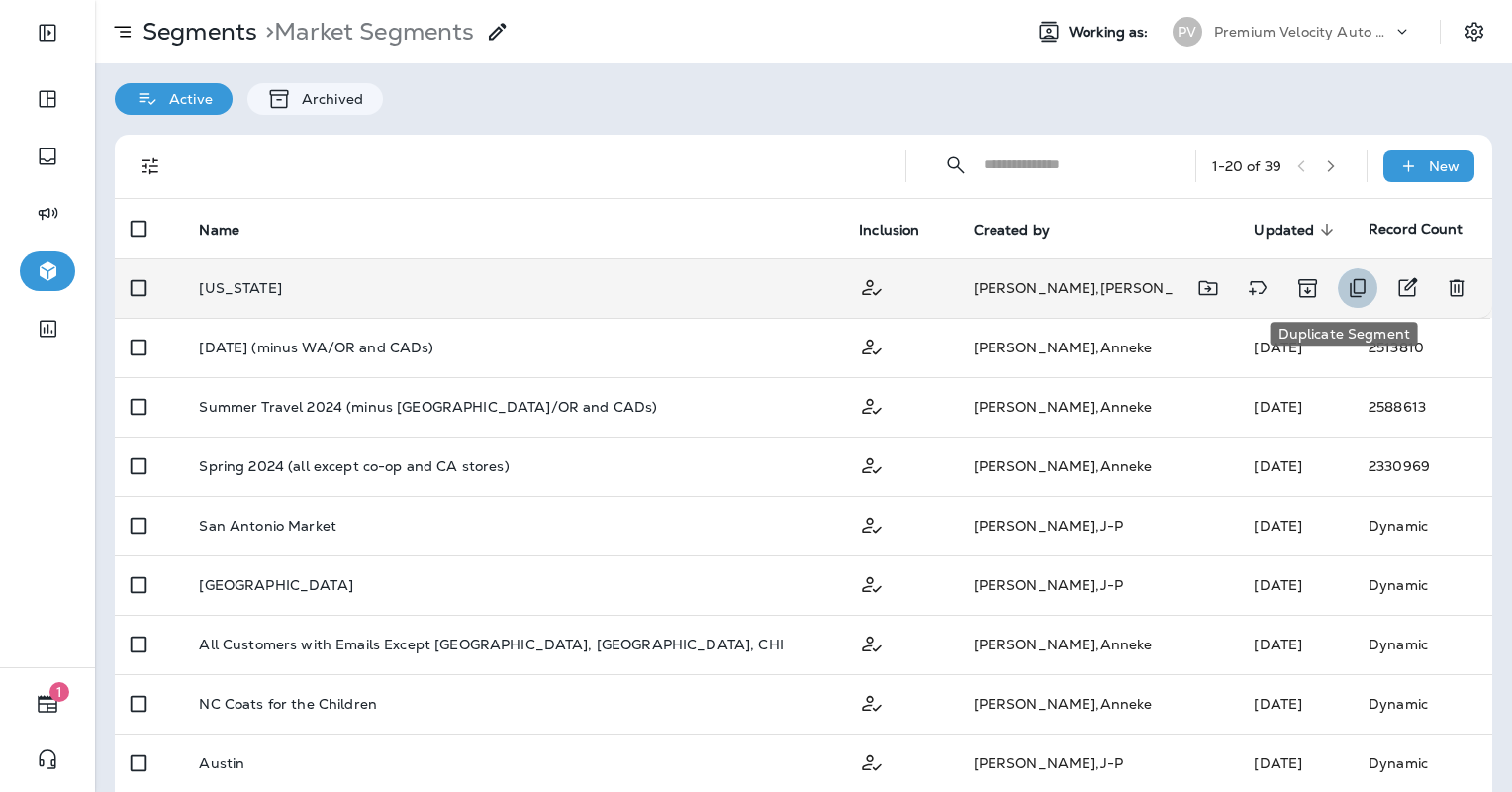 click 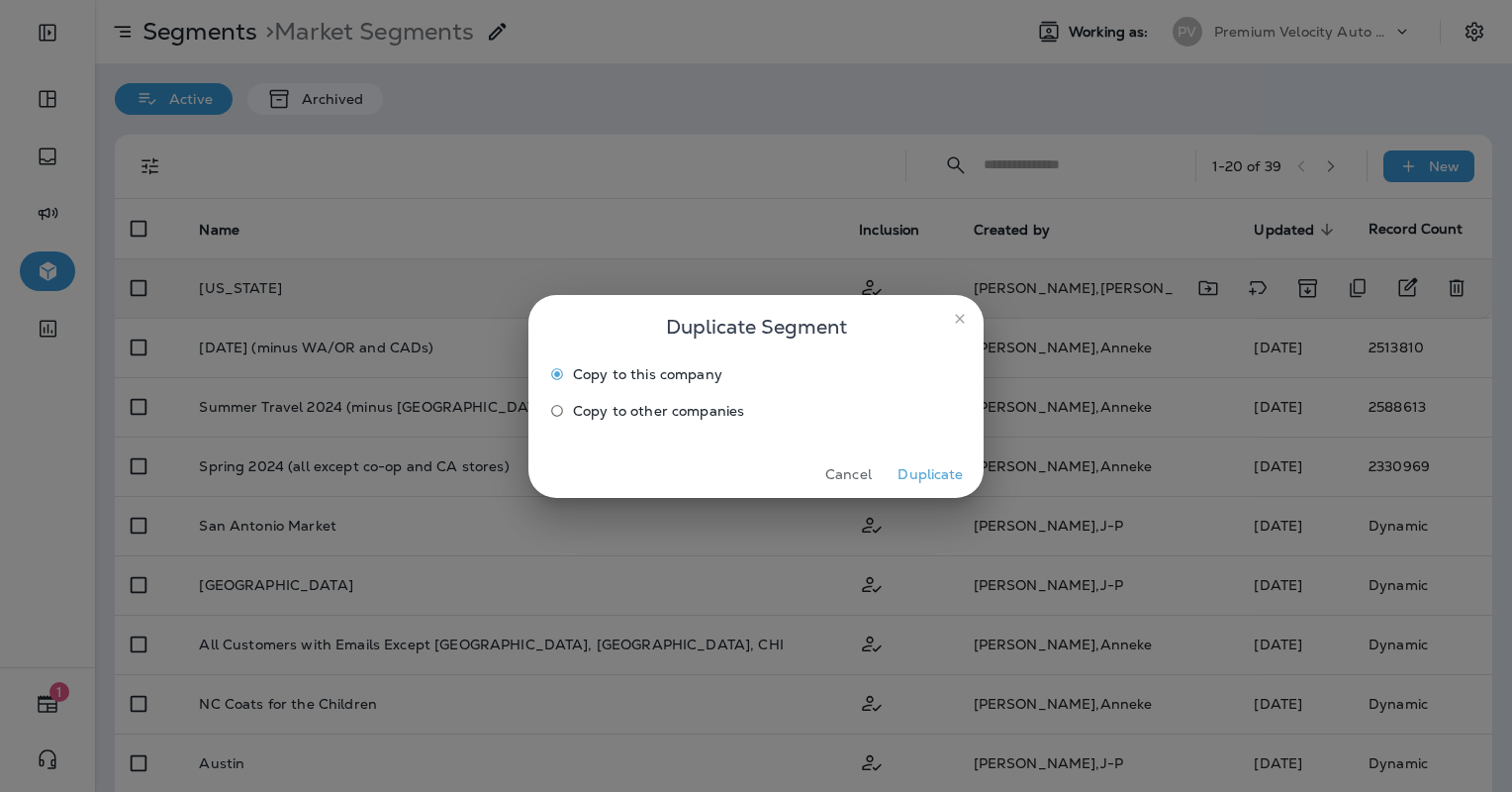 click on "Duplicate" at bounding box center [930, 474] 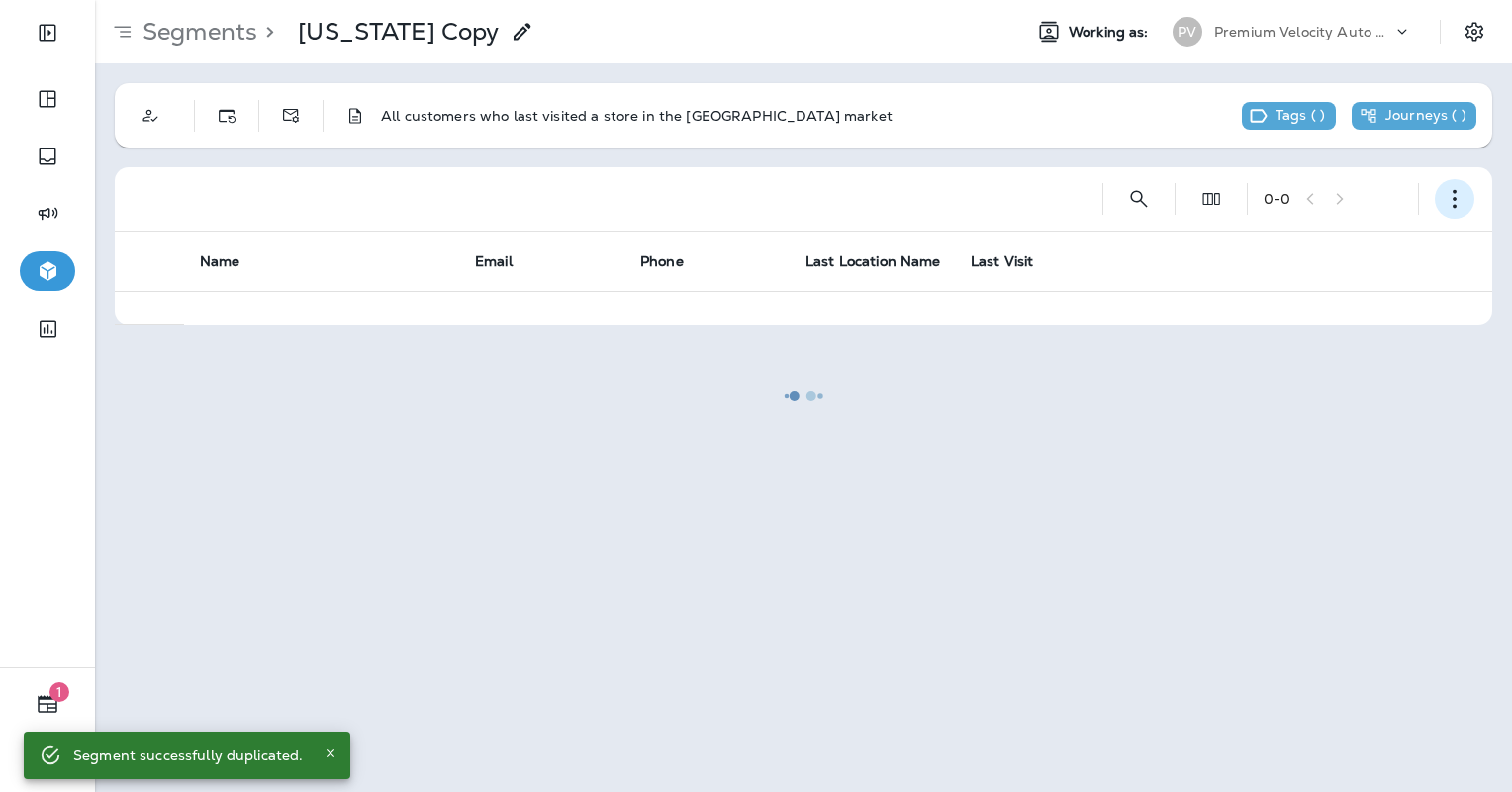 click 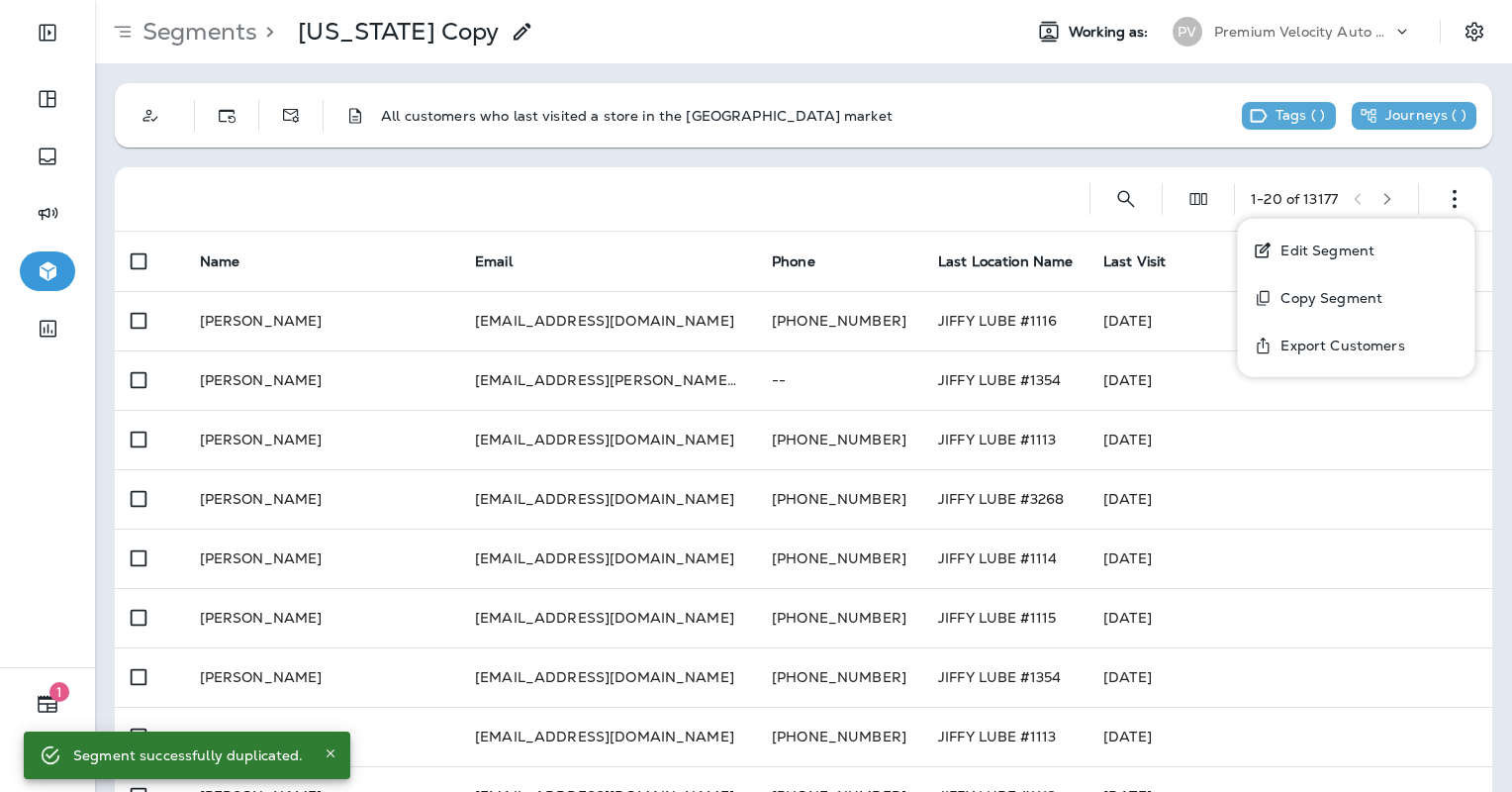 click on "Edit Segment" at bounding box center (1356, 250) 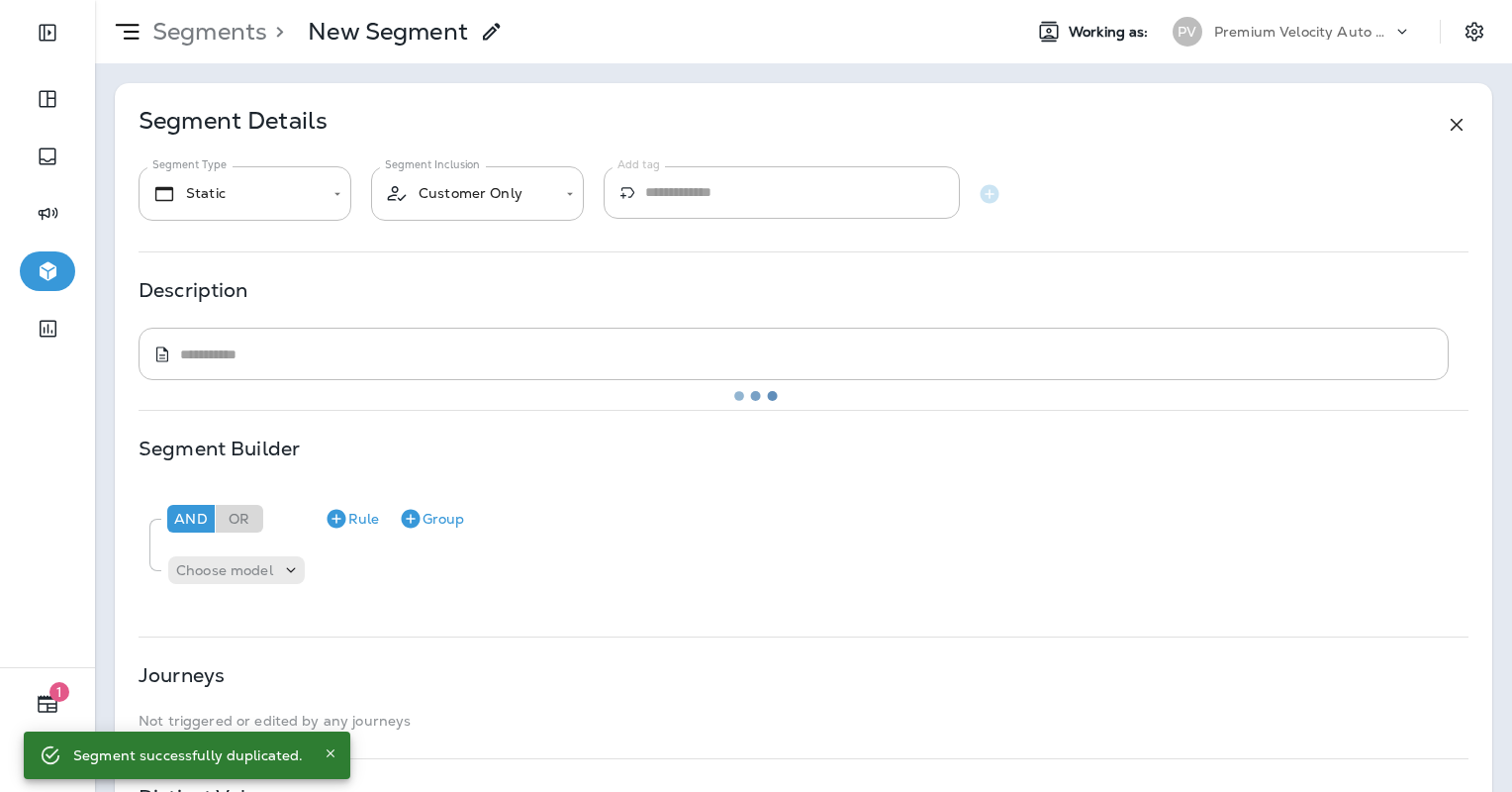 type on "*******" 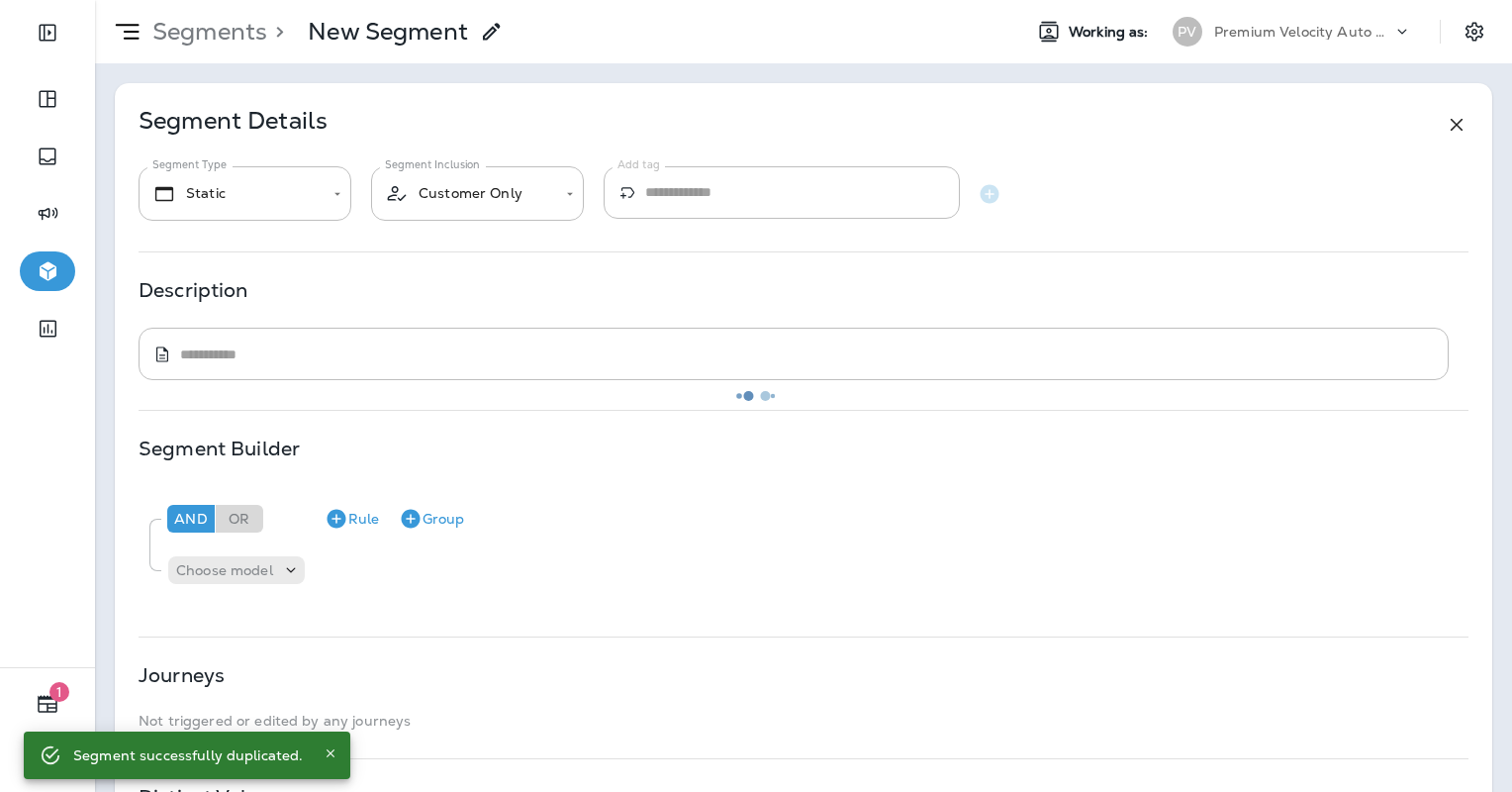 type on "**********" 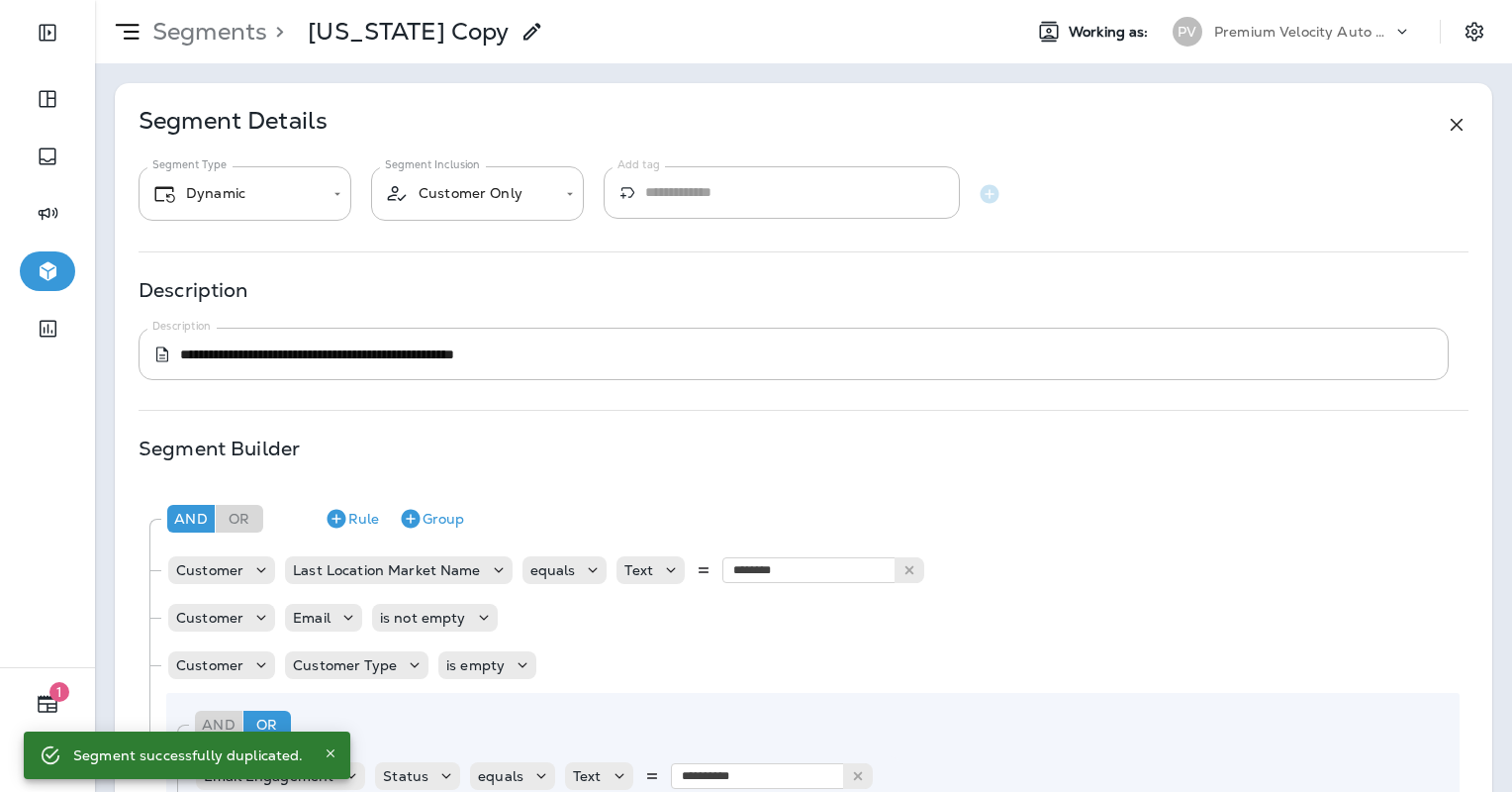 click 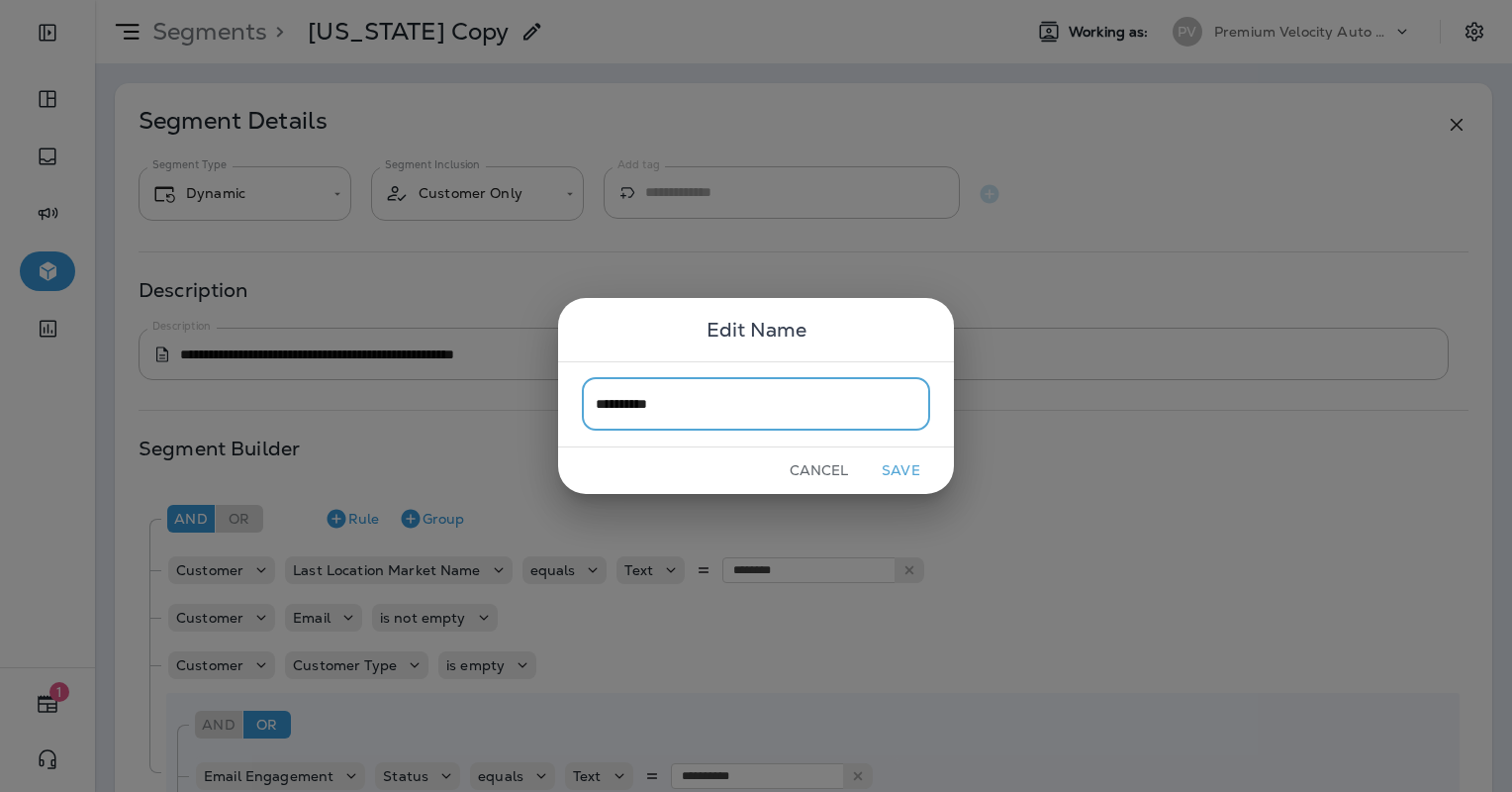 type on "**********" 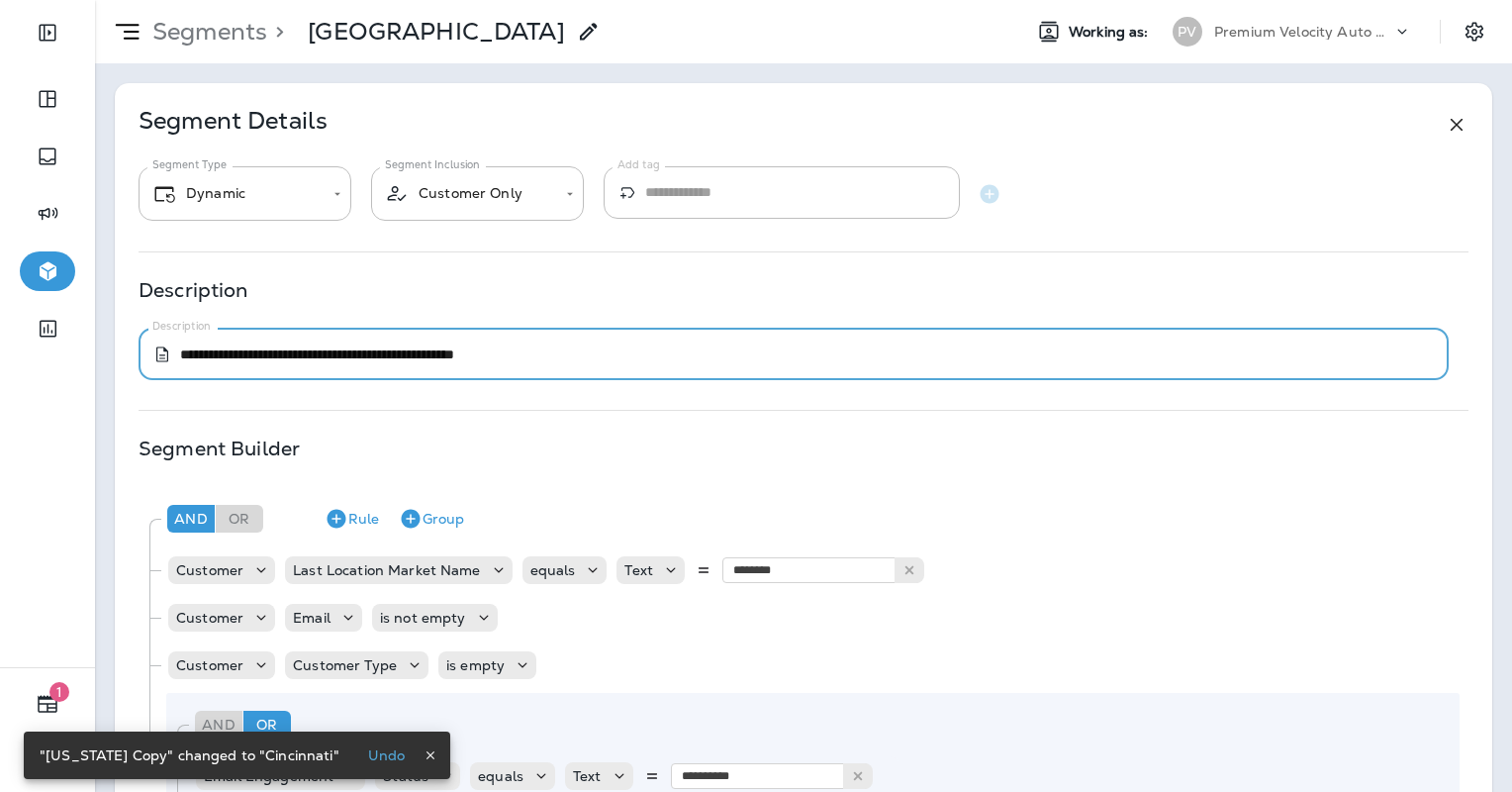 click on "**********" at bounding box center [800, 354] 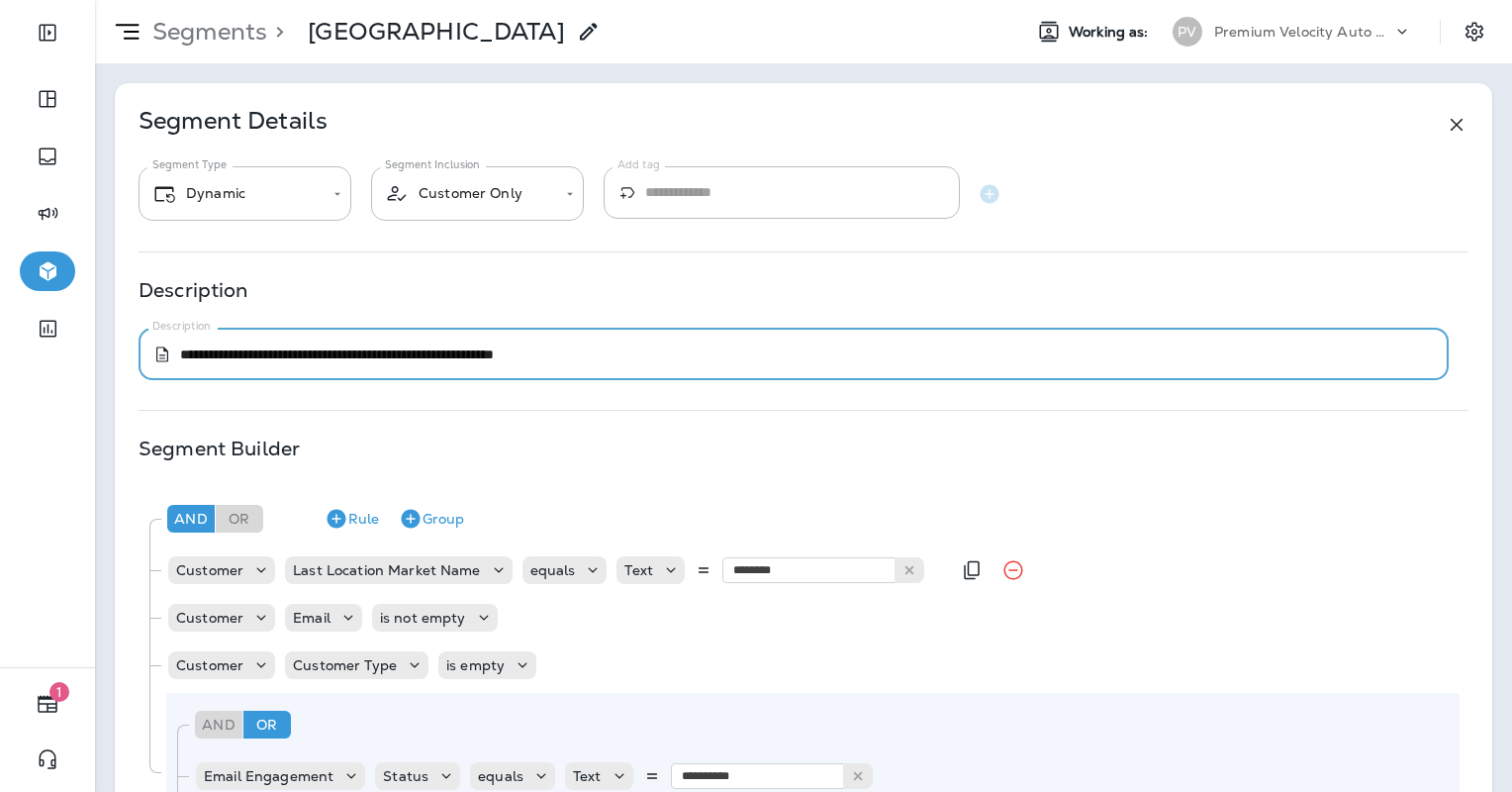 type on "**********" 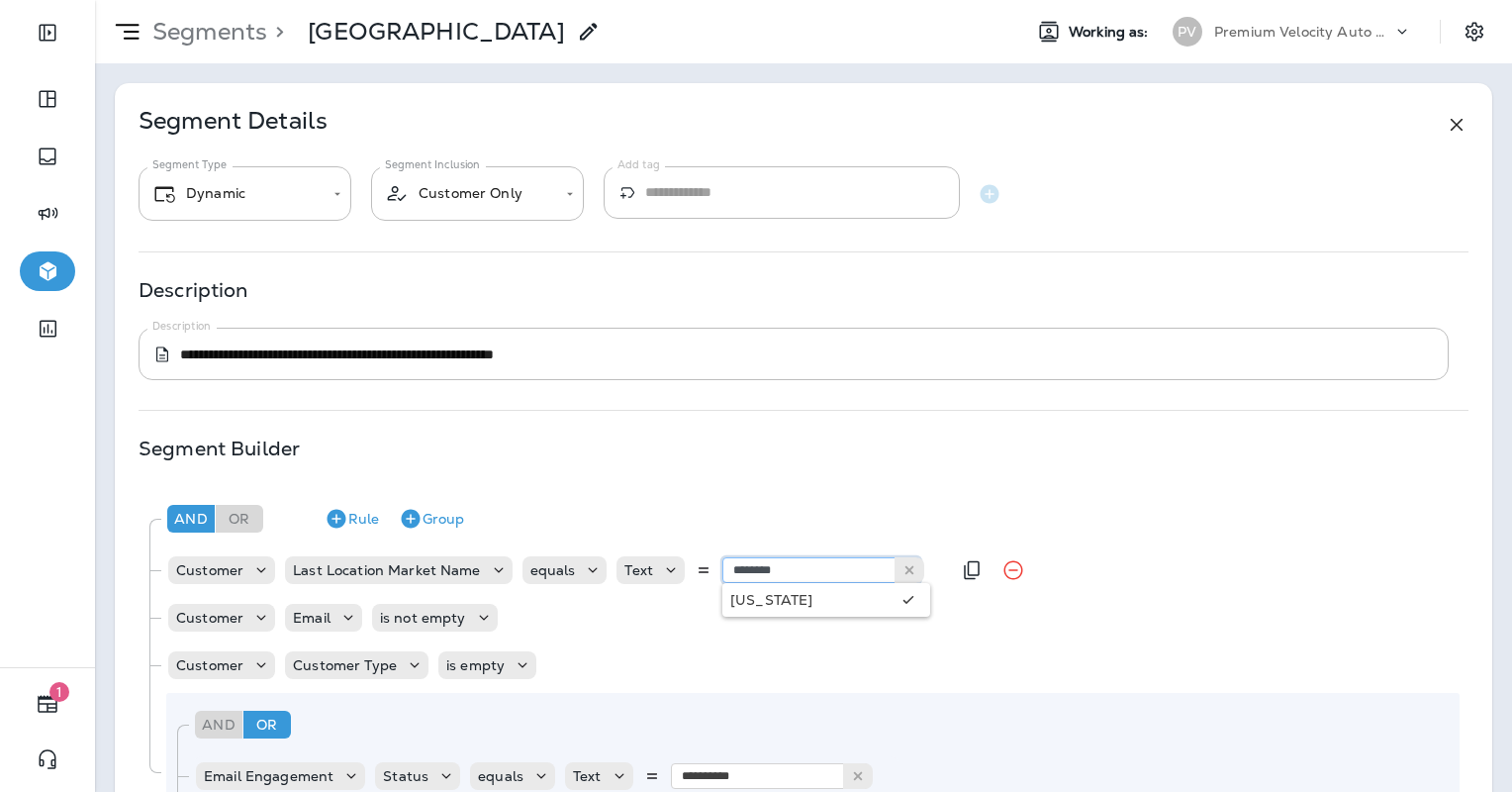 click on "********" at bounding box center [821, 570] 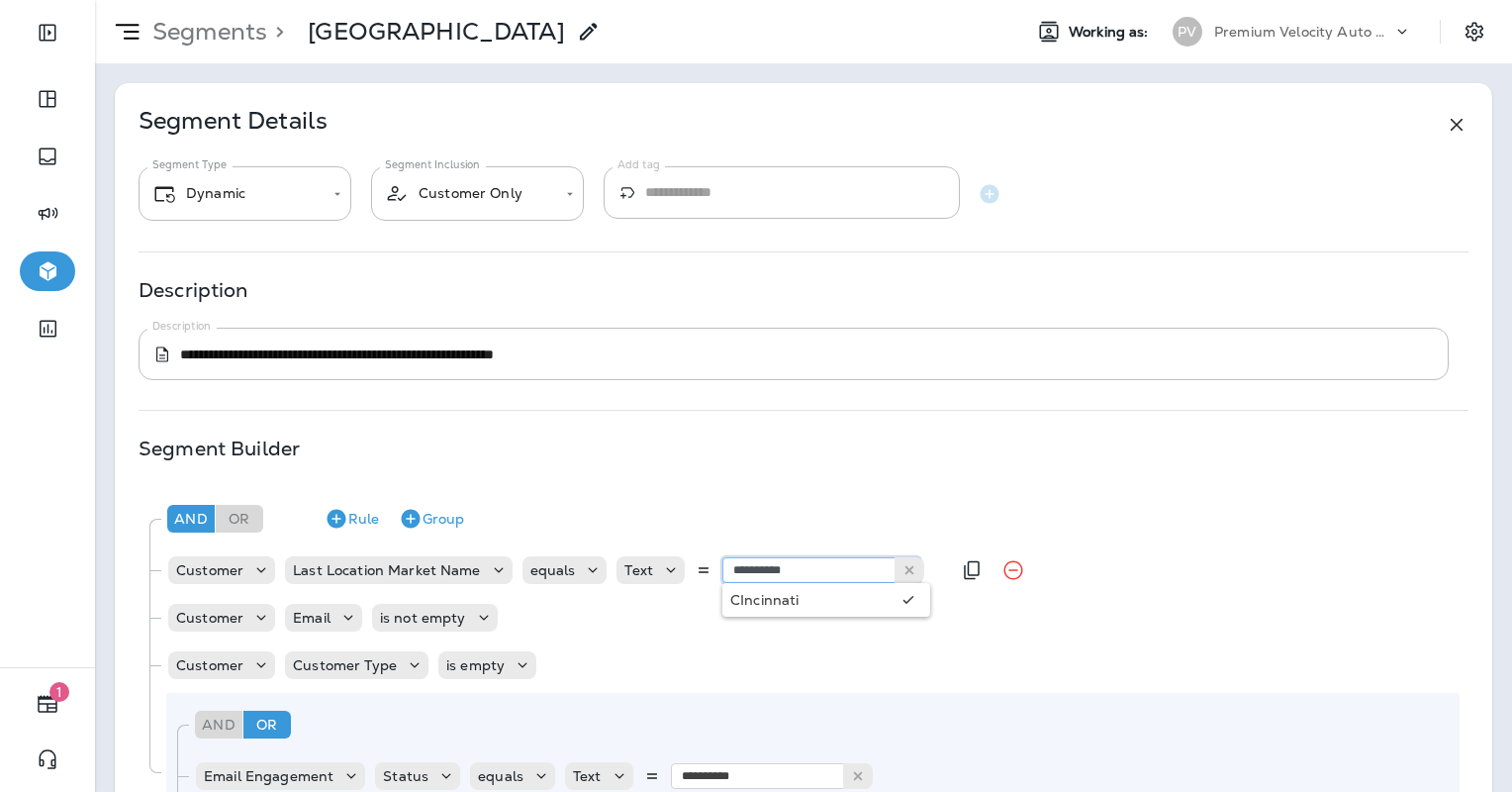 type on "**********" 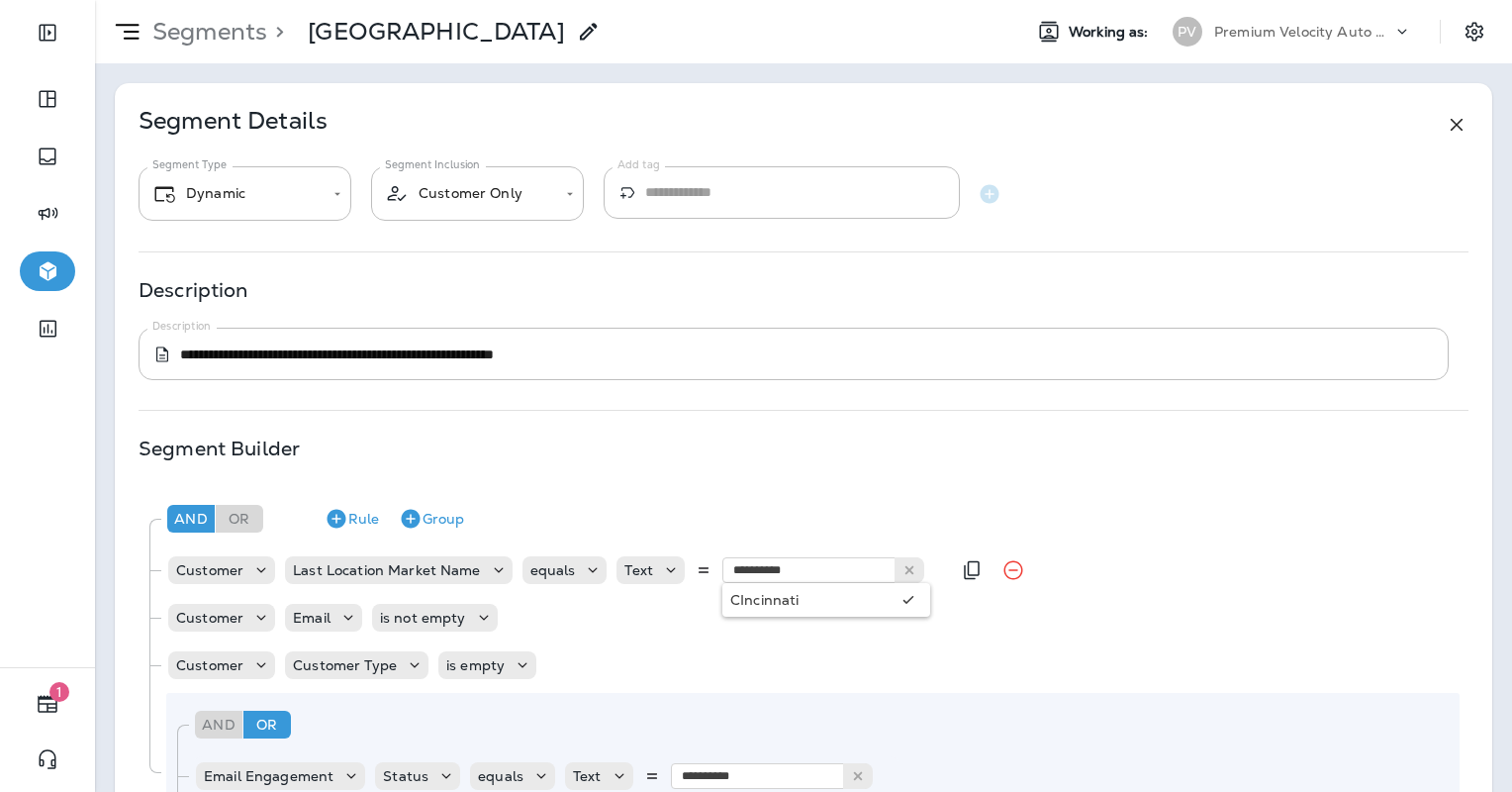 type 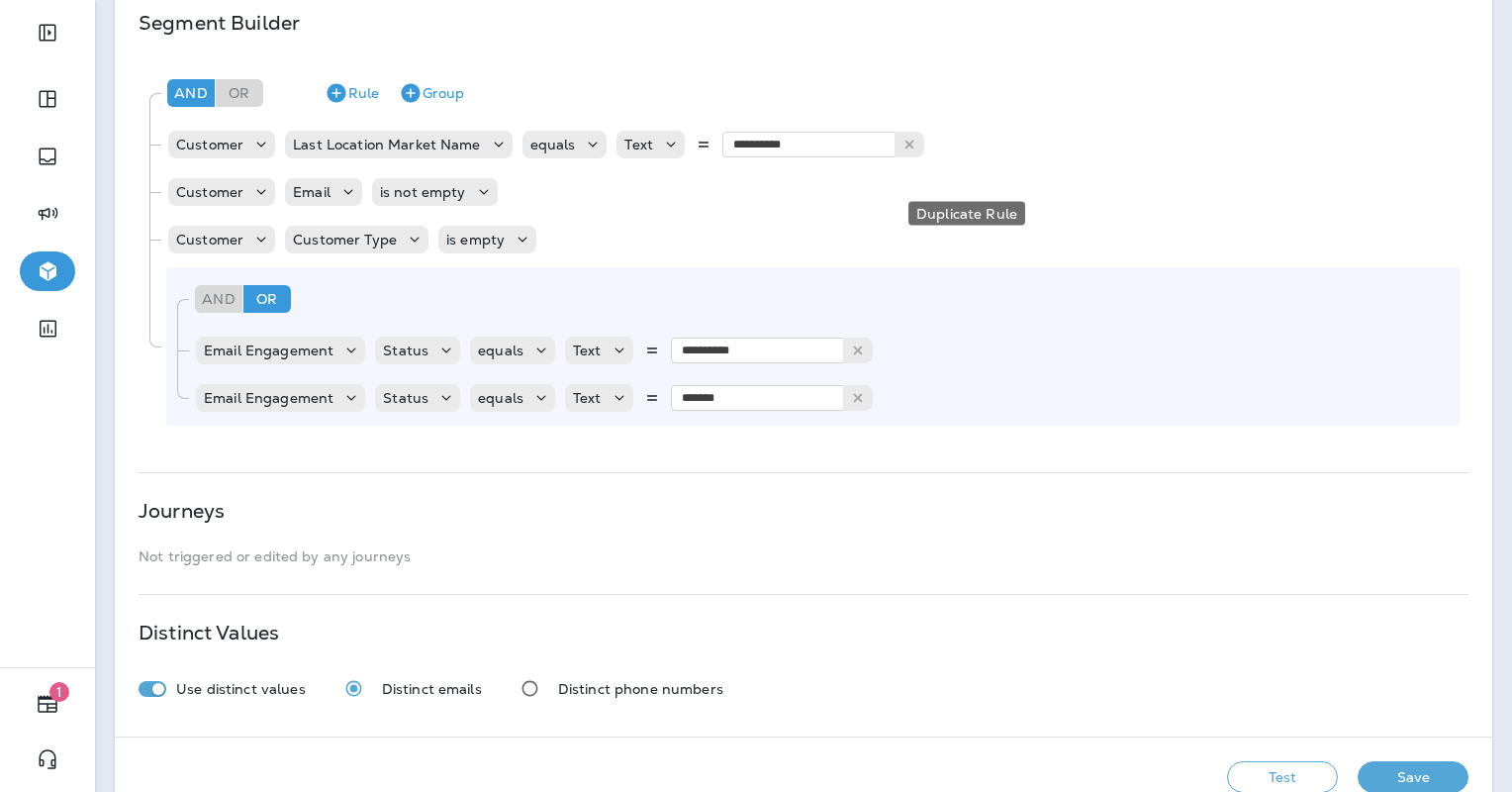 scroll, scrollTop: 469, scrollLeft: 0, axis: vertical 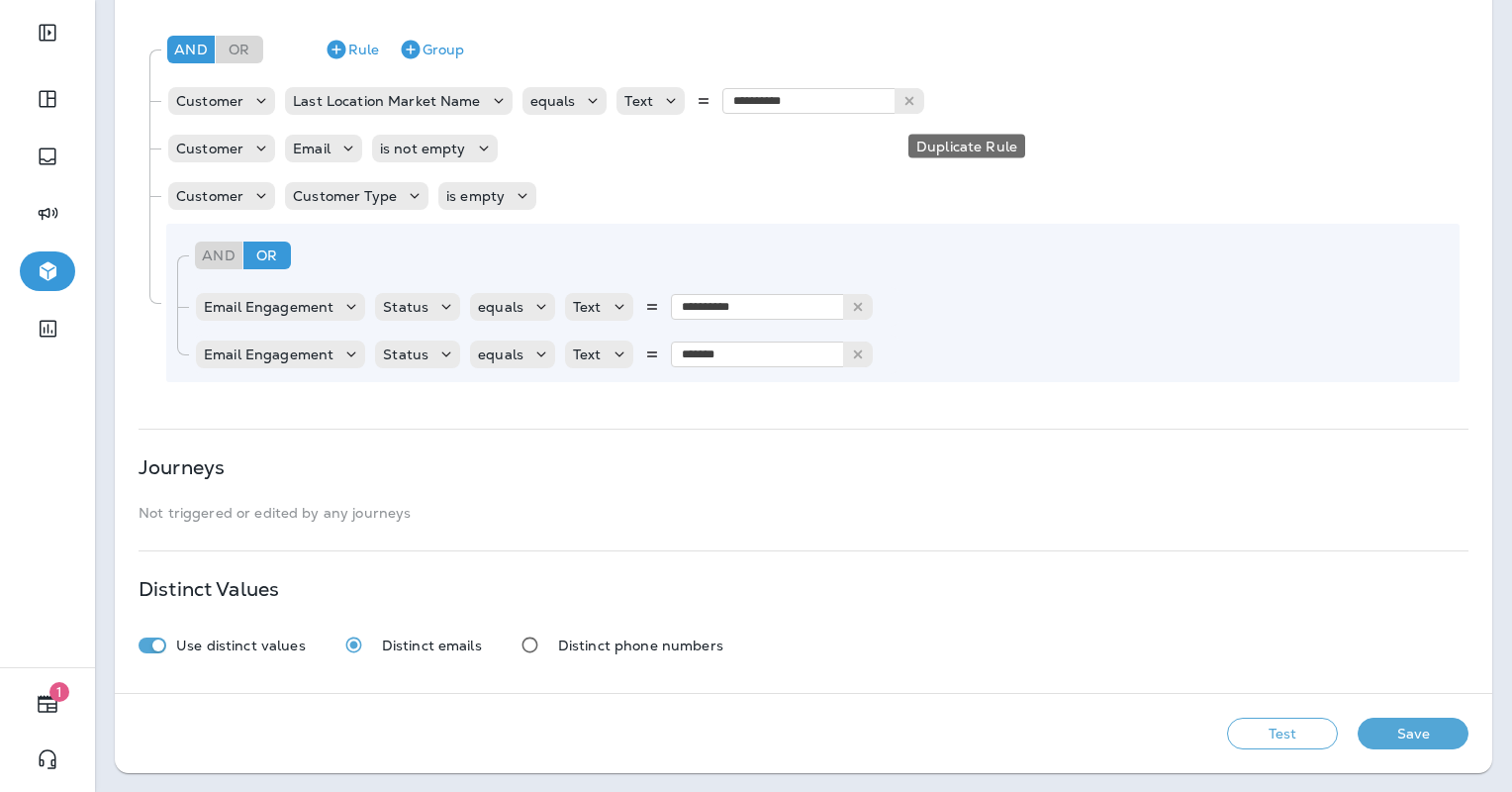 click on "Test" at bounding box center (1282, 734) 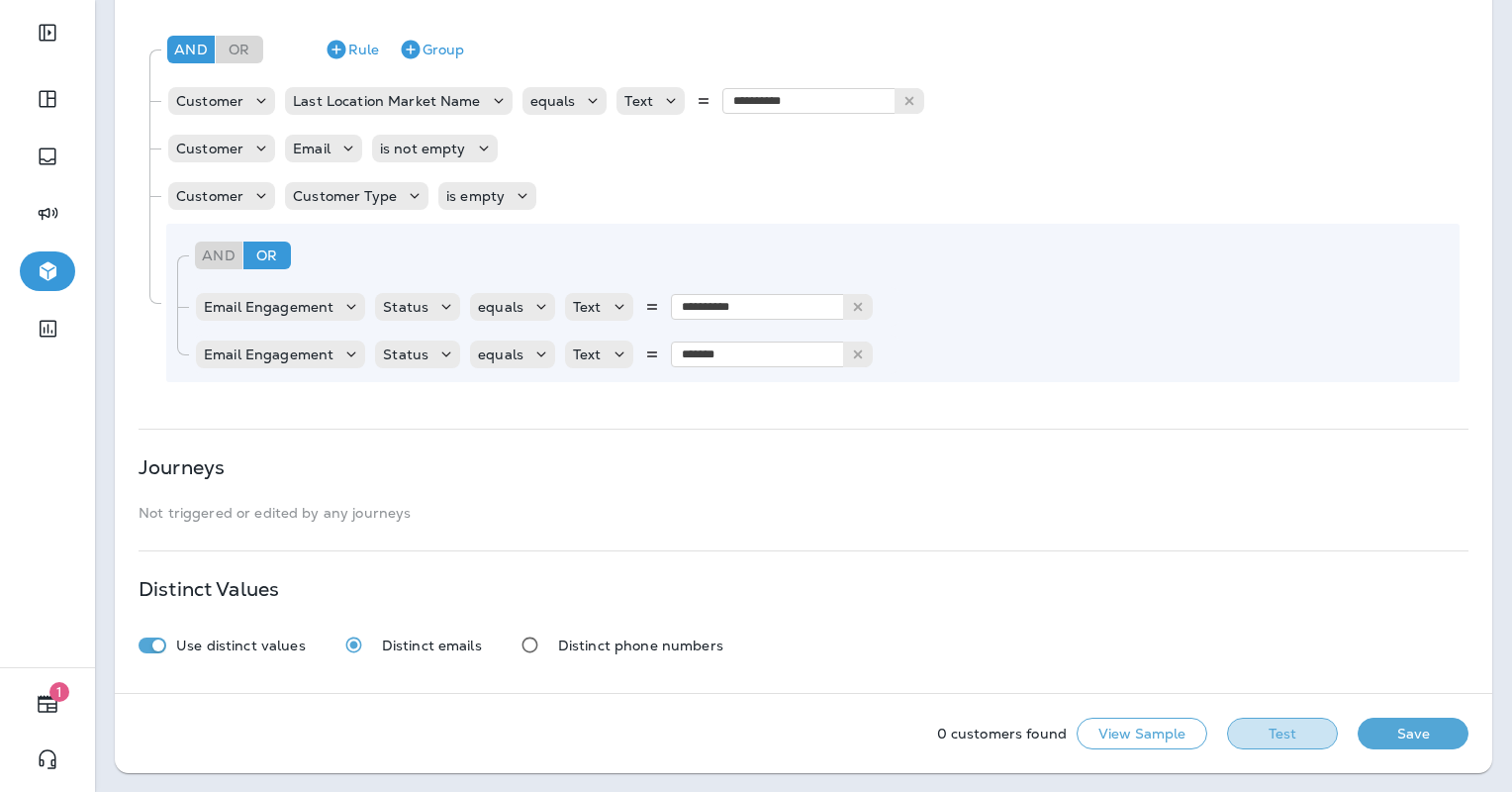 click on "Test" at bounding box center (1282, 734) 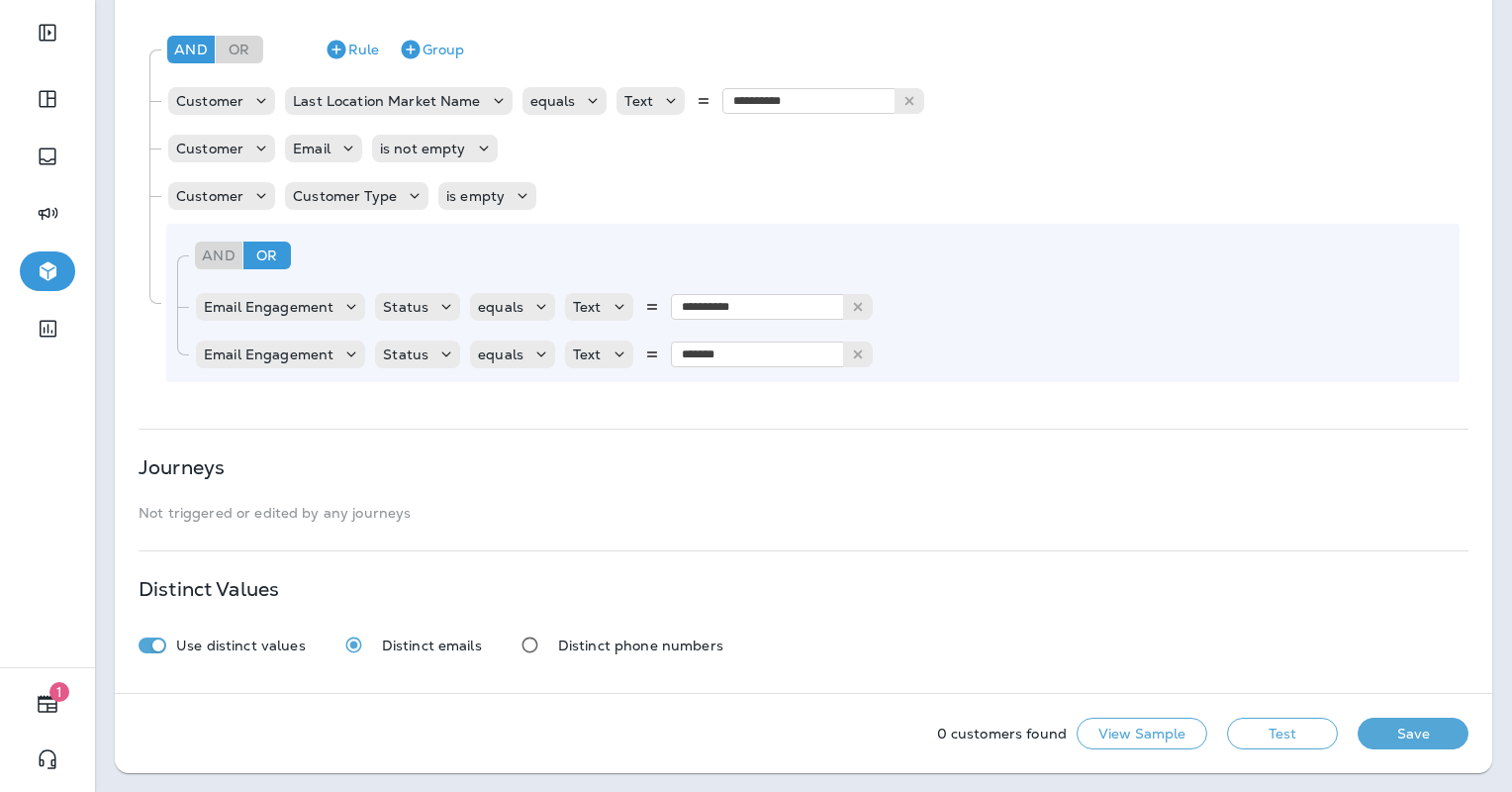 scroll, scrollTop: 271, scrollLeft: 0, axis: vertical 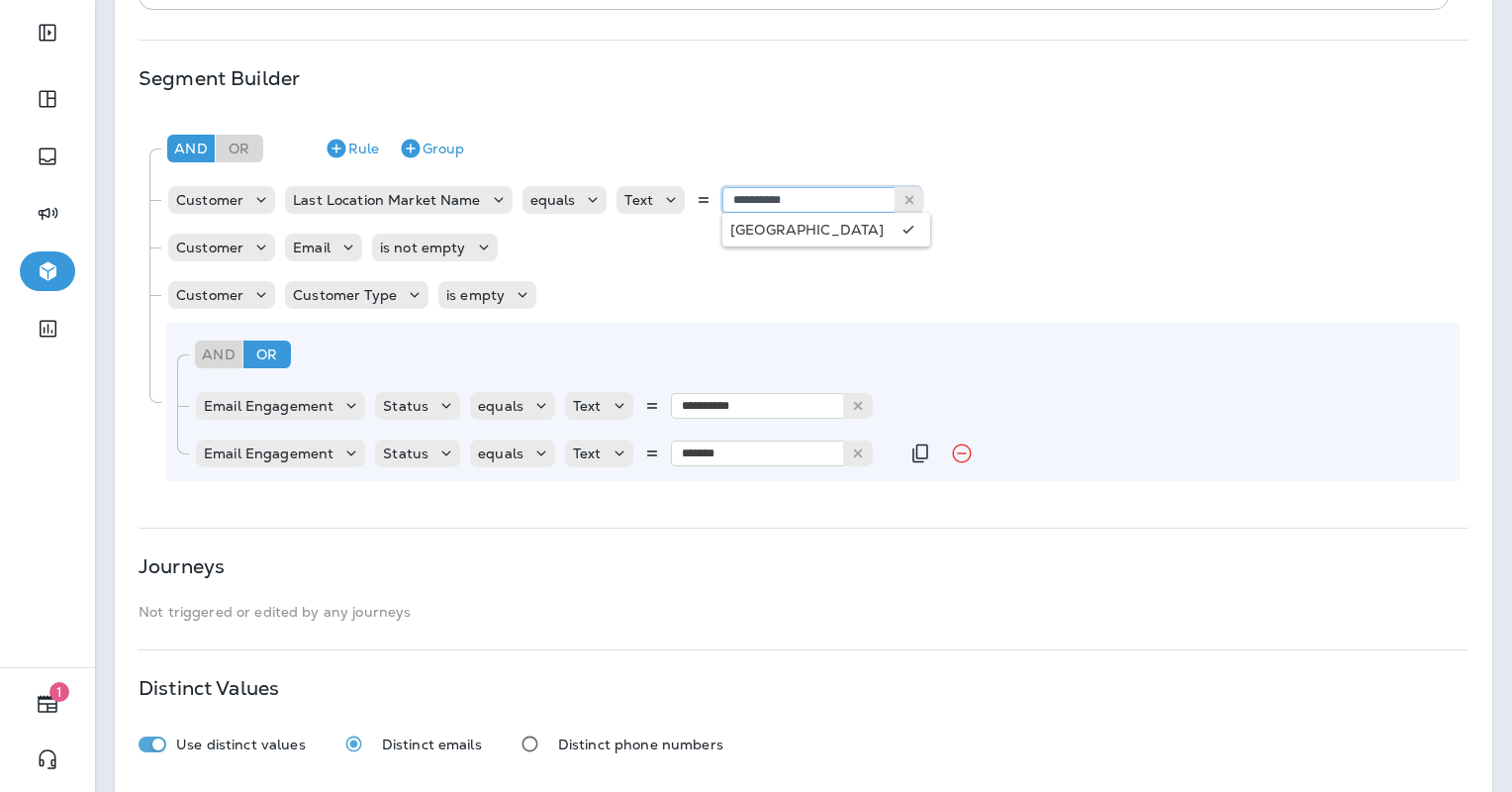 type on "**********" 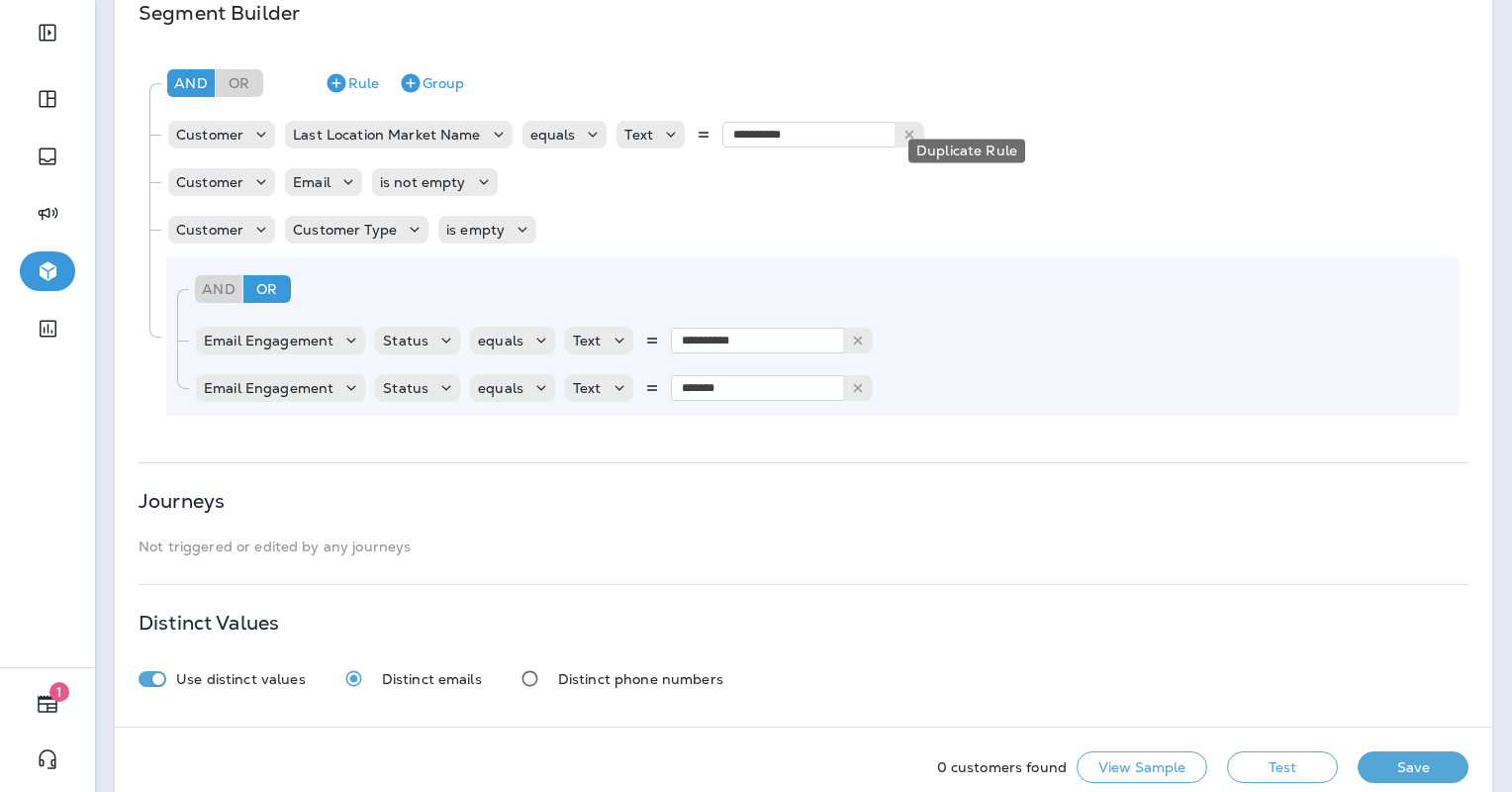 scroll, scrollTop: 469, scrollLeft: 0, axis: vertical 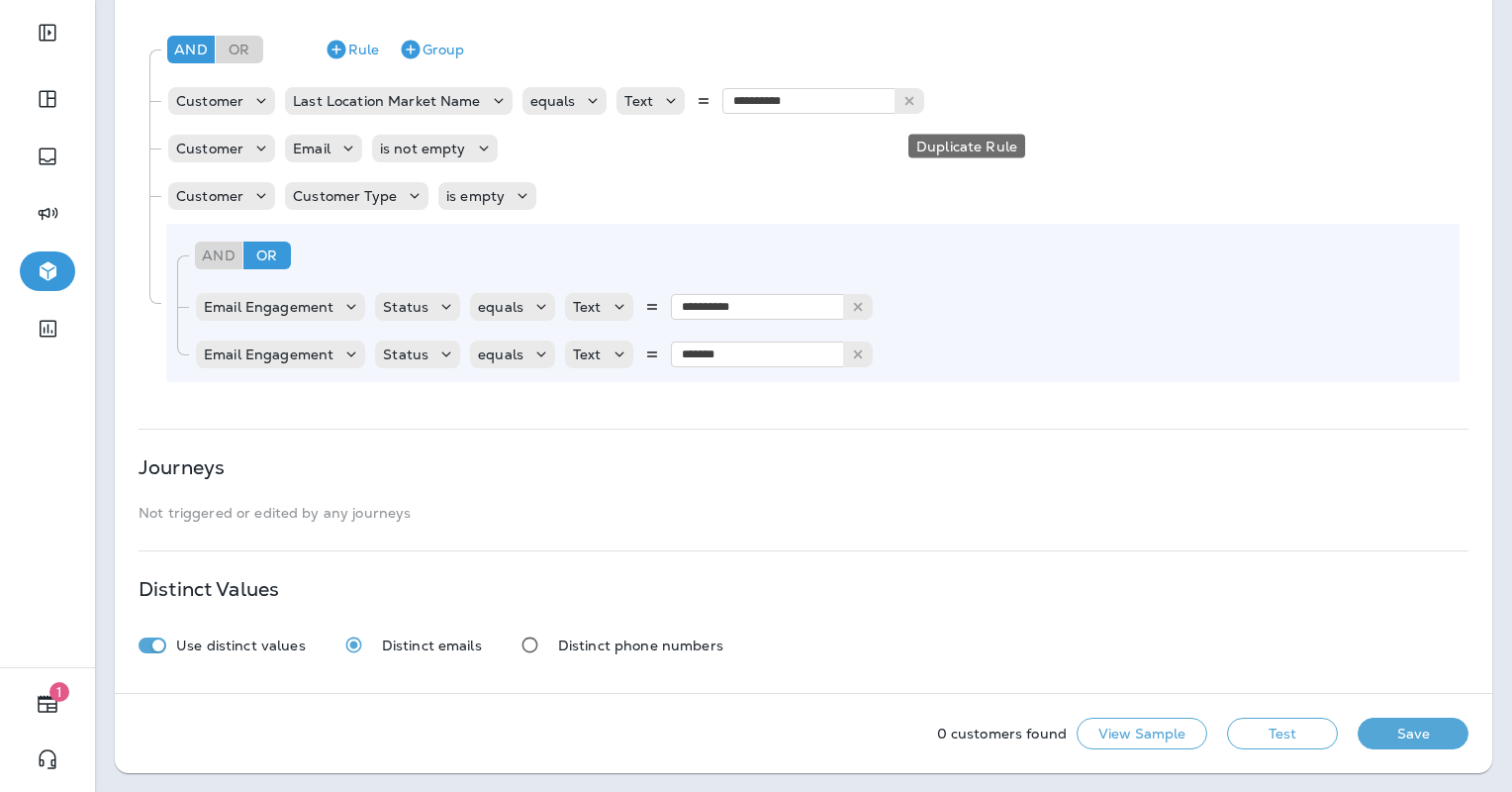 click on "Test" at bounding box center [1282, 734] 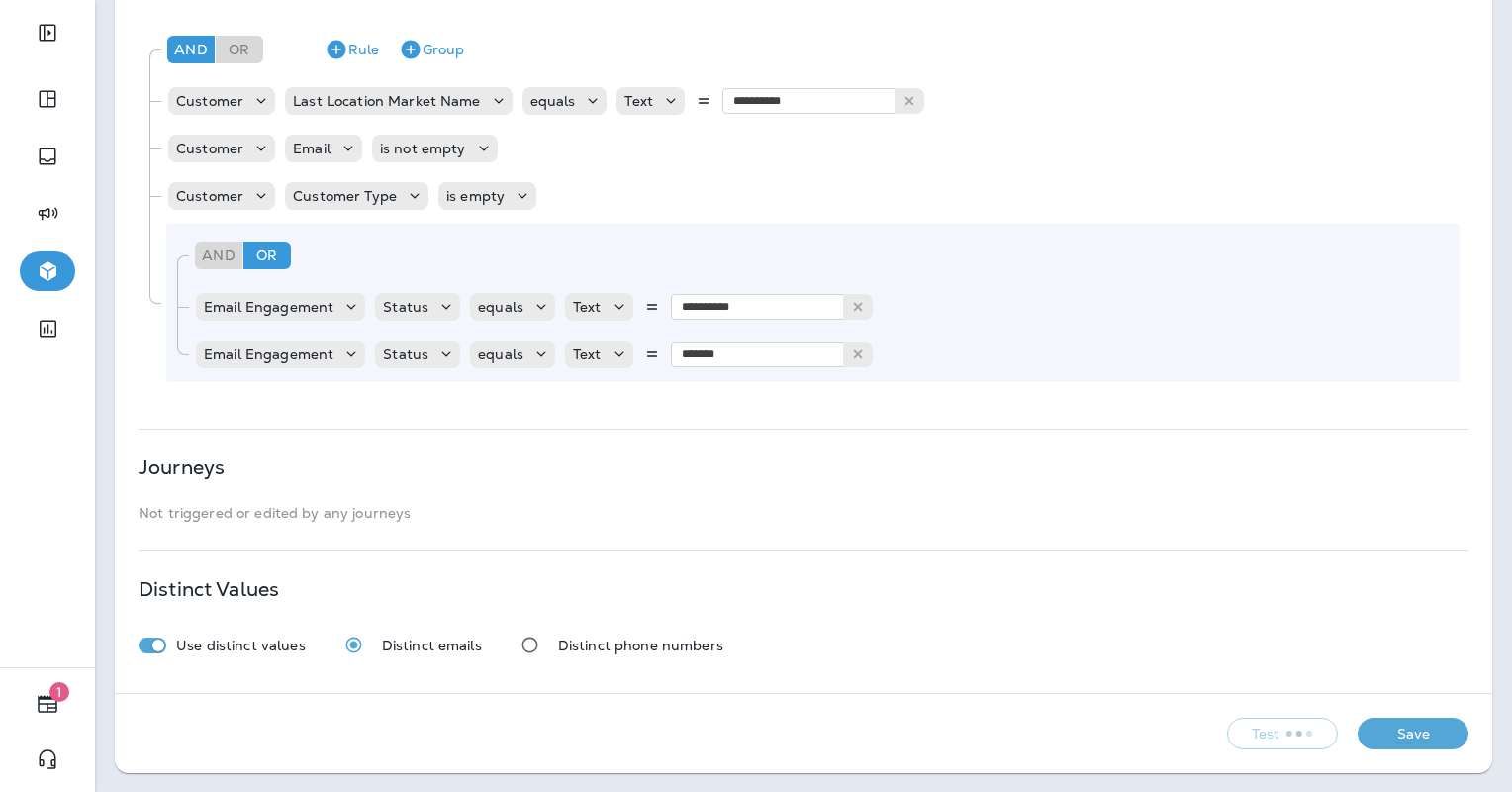 click 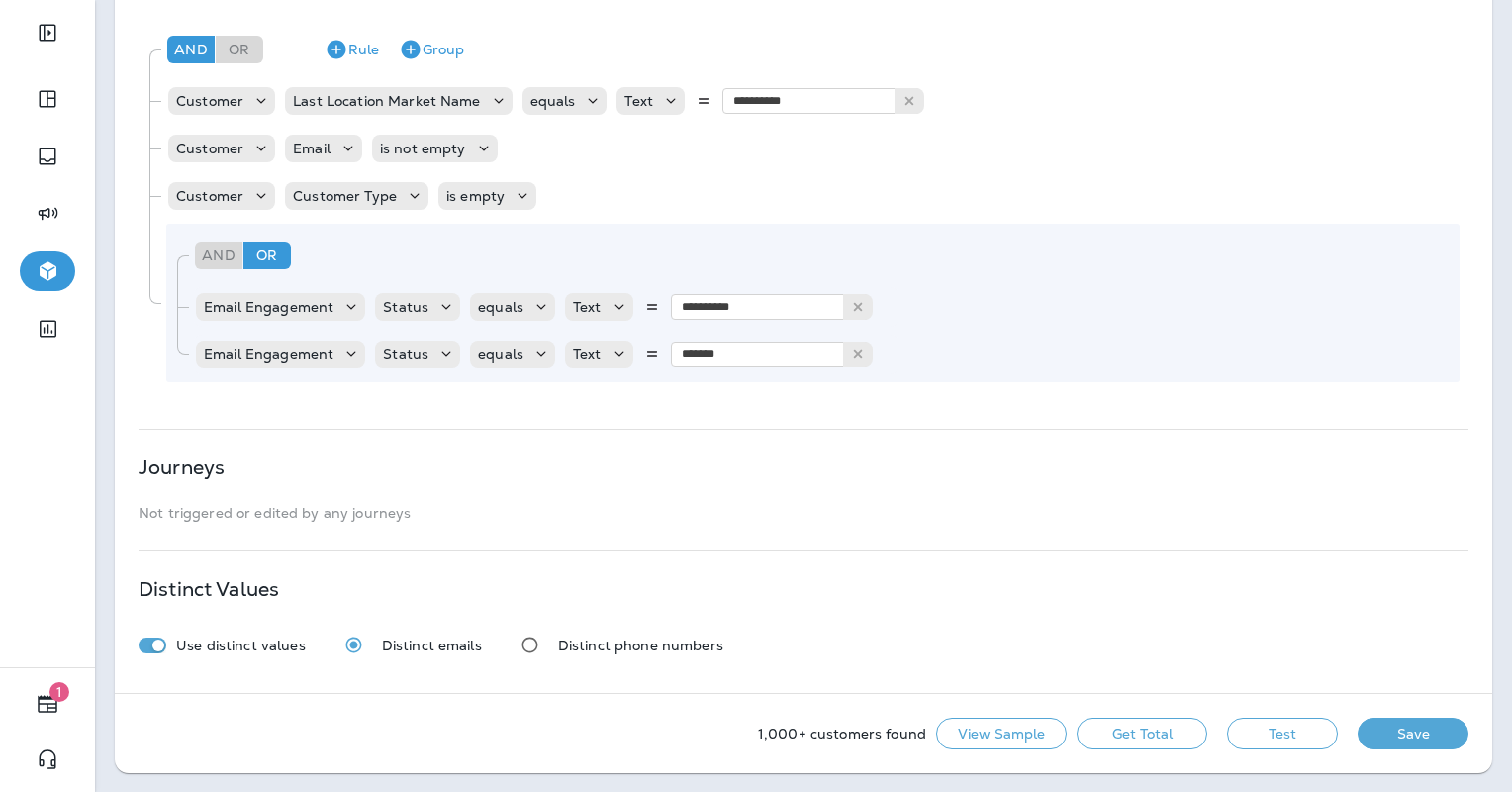 click on "Get Total" at bounding box center (1142, 734) 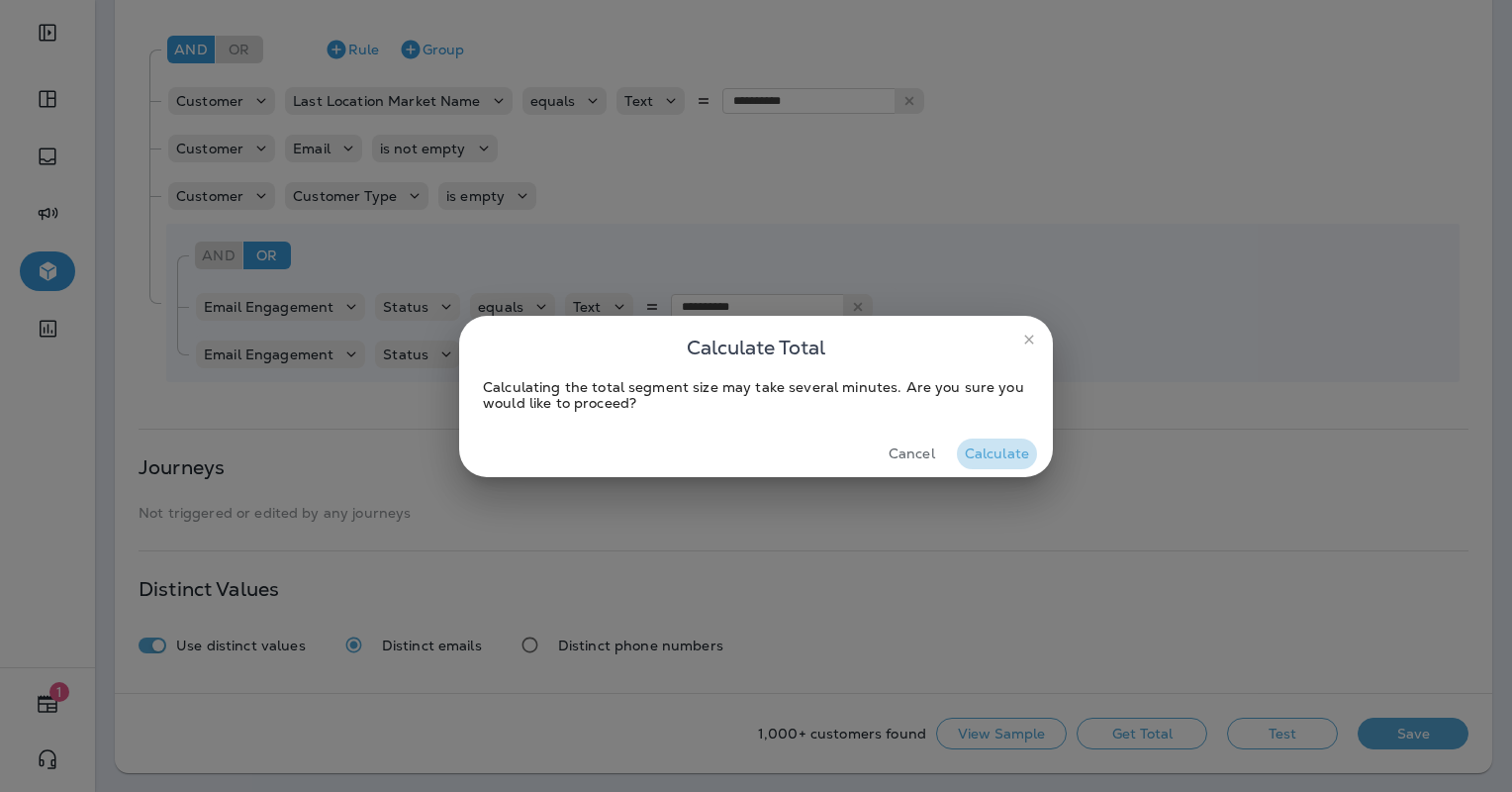 click on "Calculate" at bounding box center [996, 453] 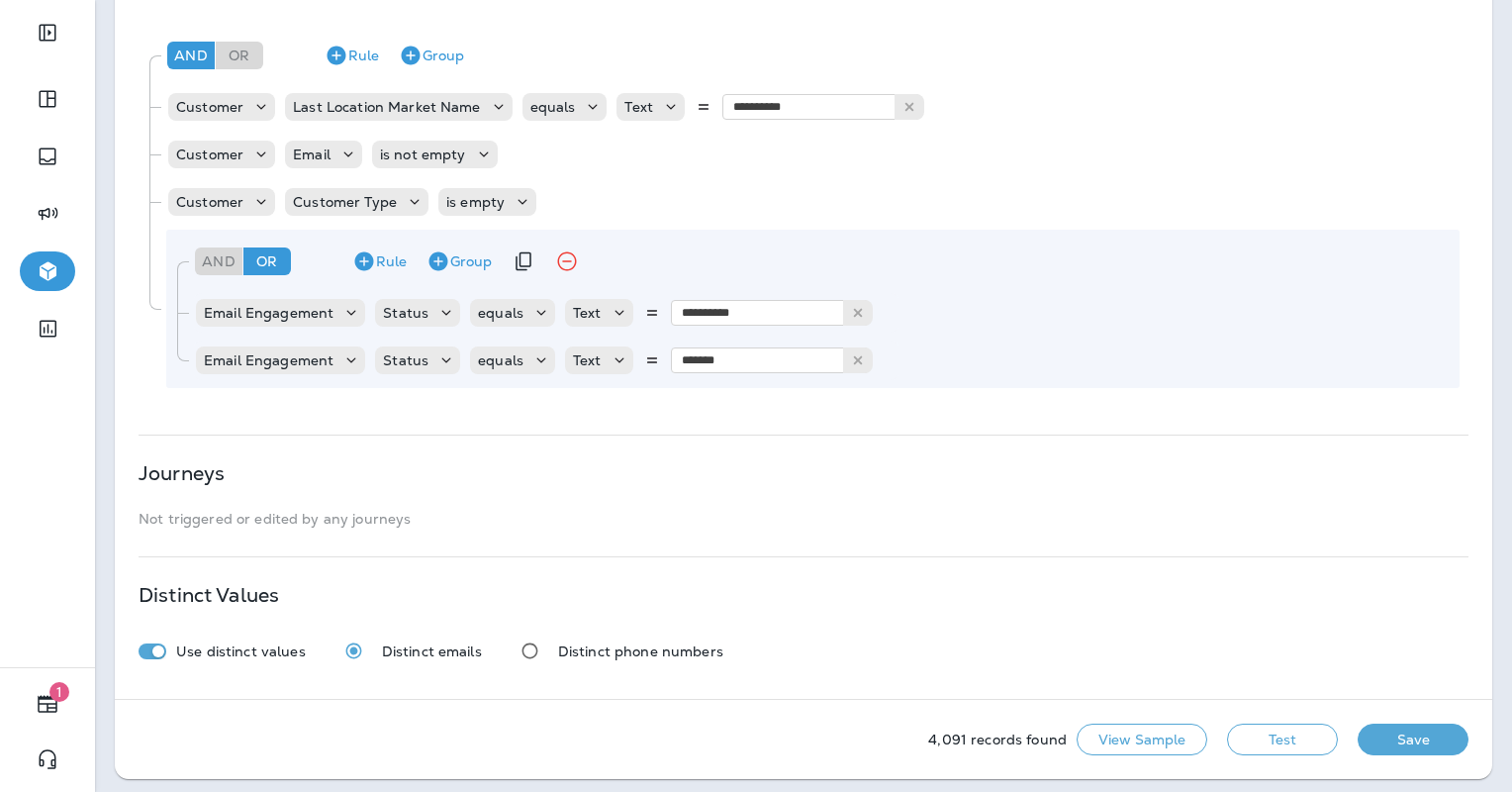 scroll, scrollTop: 469, scrollLeft: 0, axis: vertical 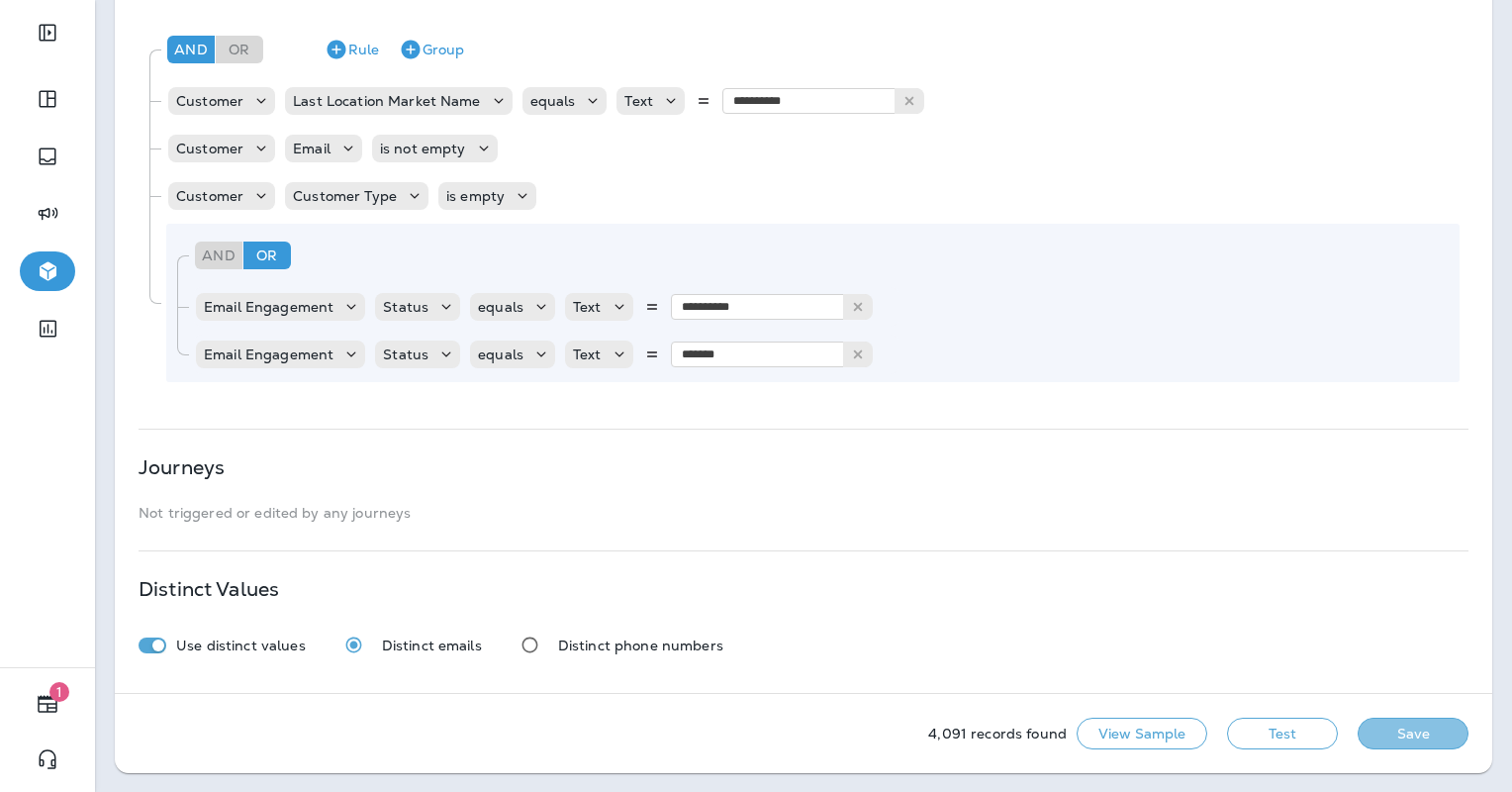 click on "Save" at bounding box center [1413, 734] 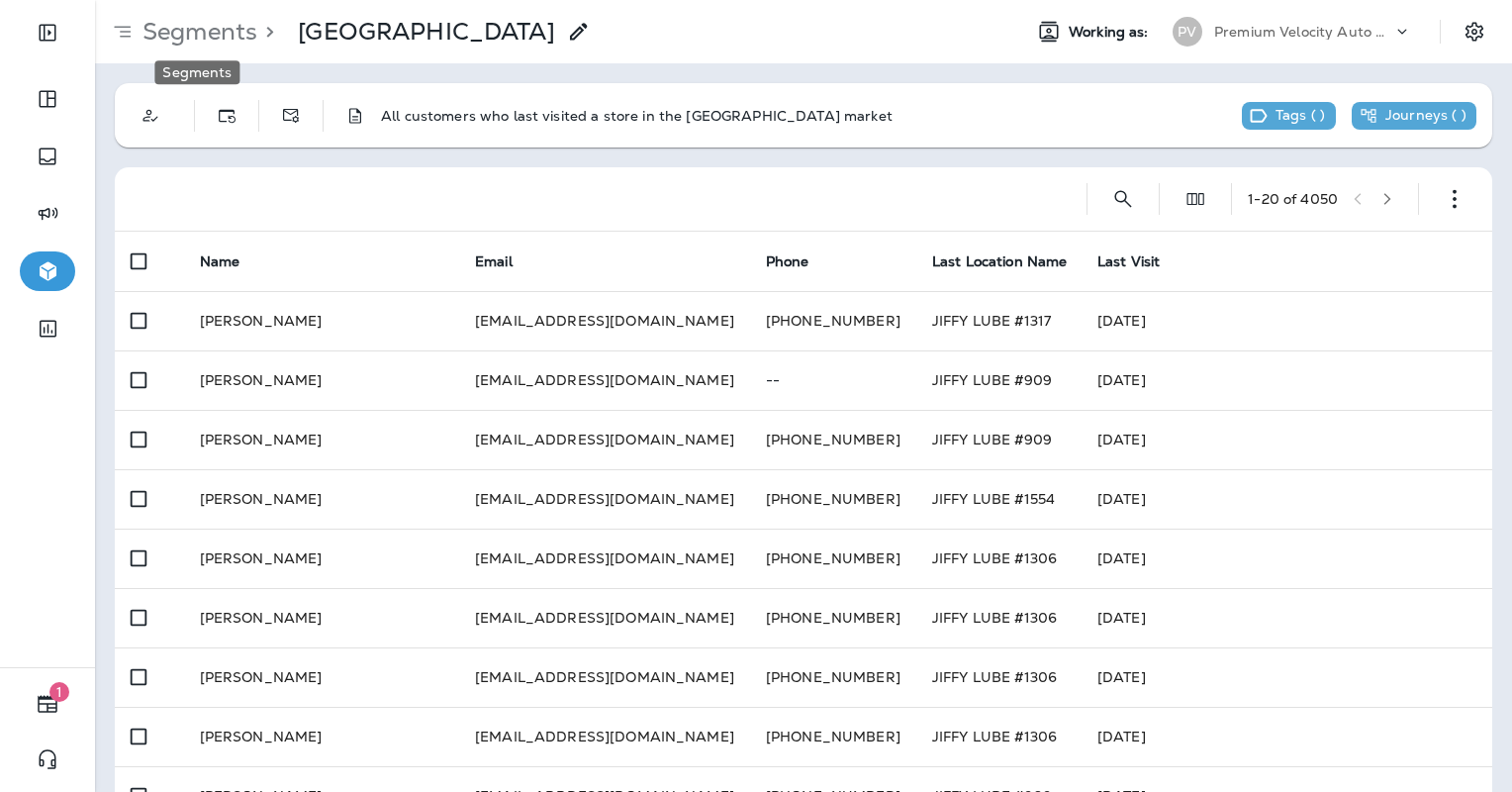 click on "Segments" at bounding box center [196, 32] 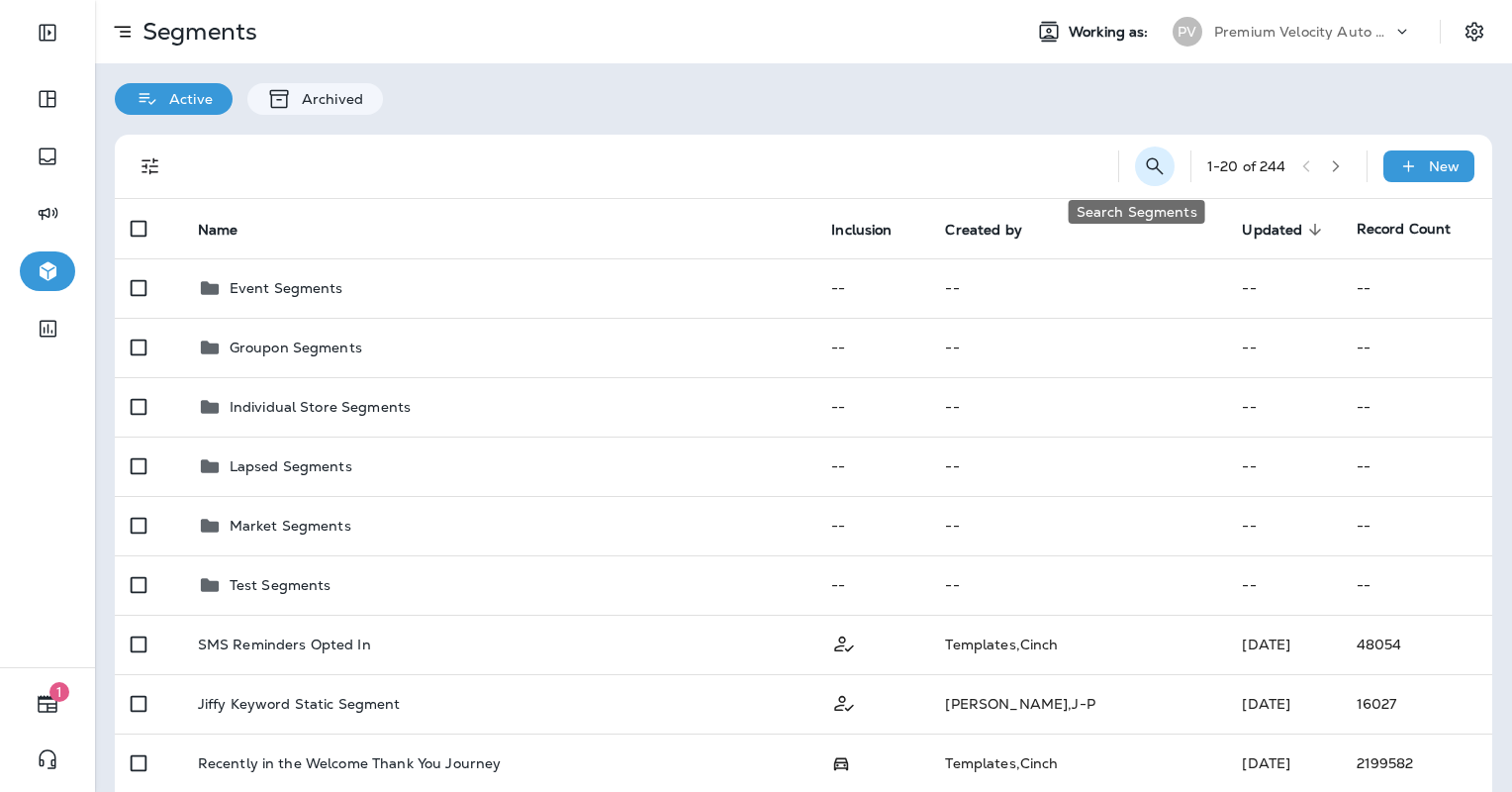 click 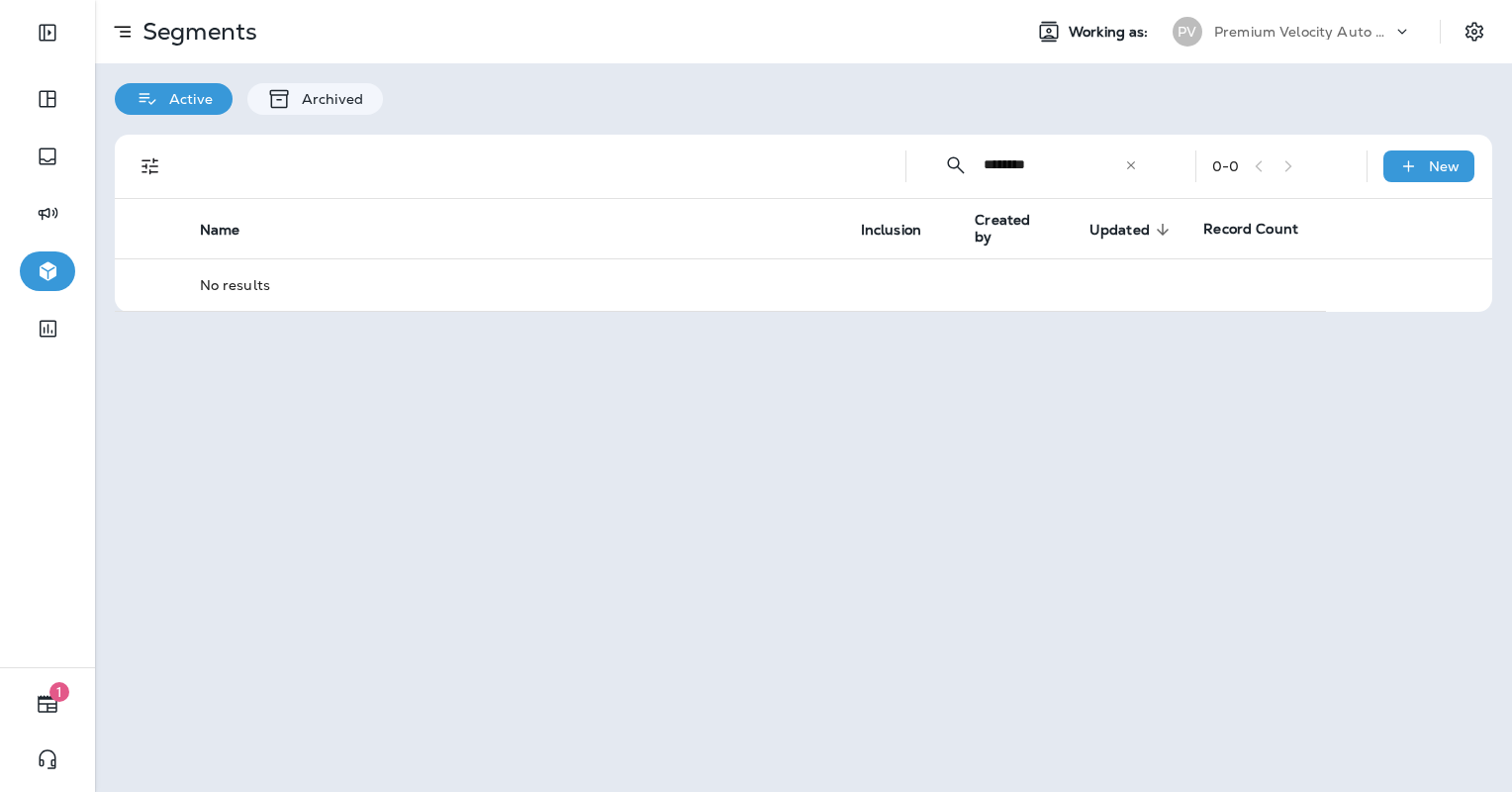 type on "********" 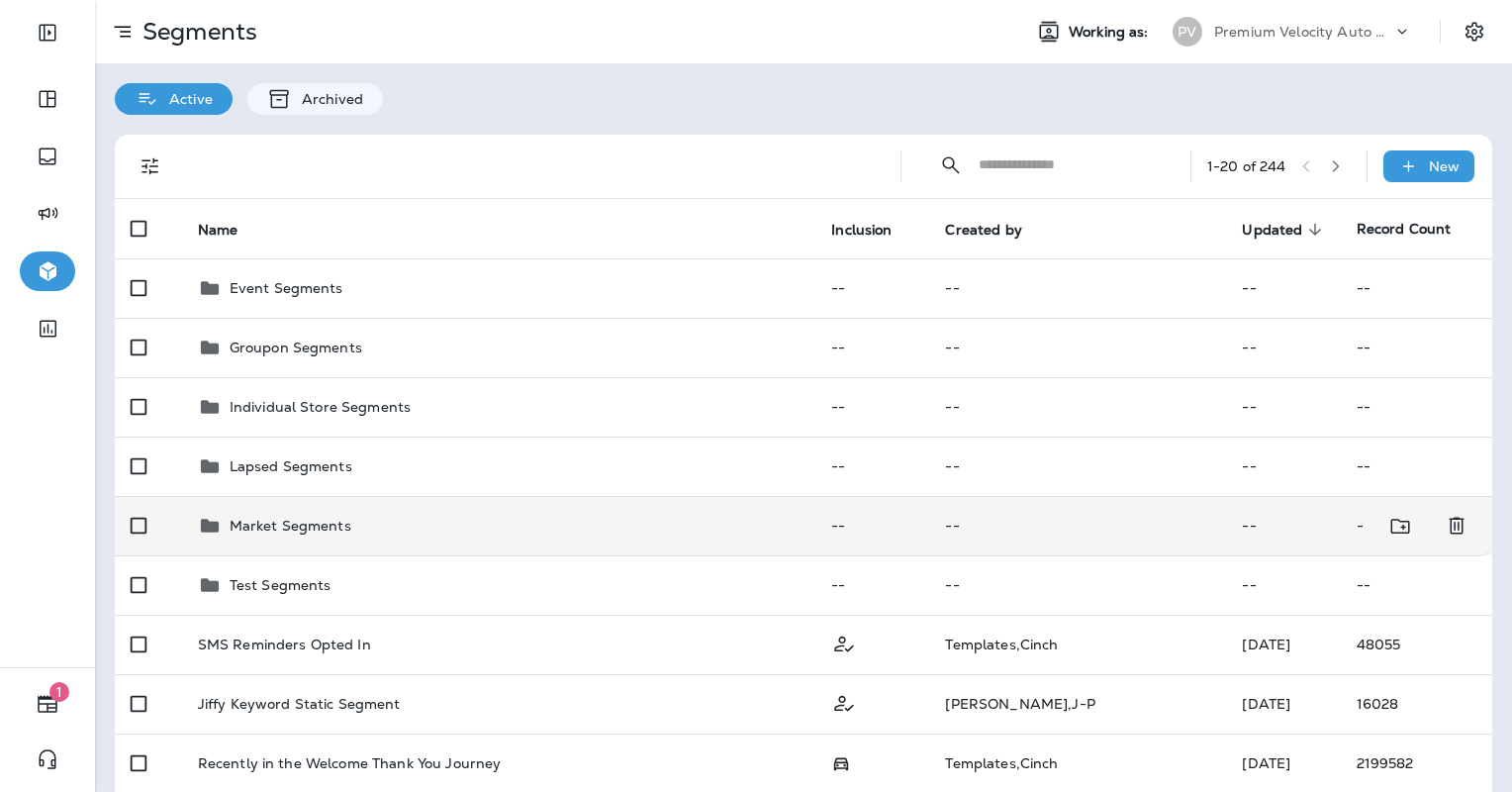 click on "Market Segments" at bounding box center (499, 526) 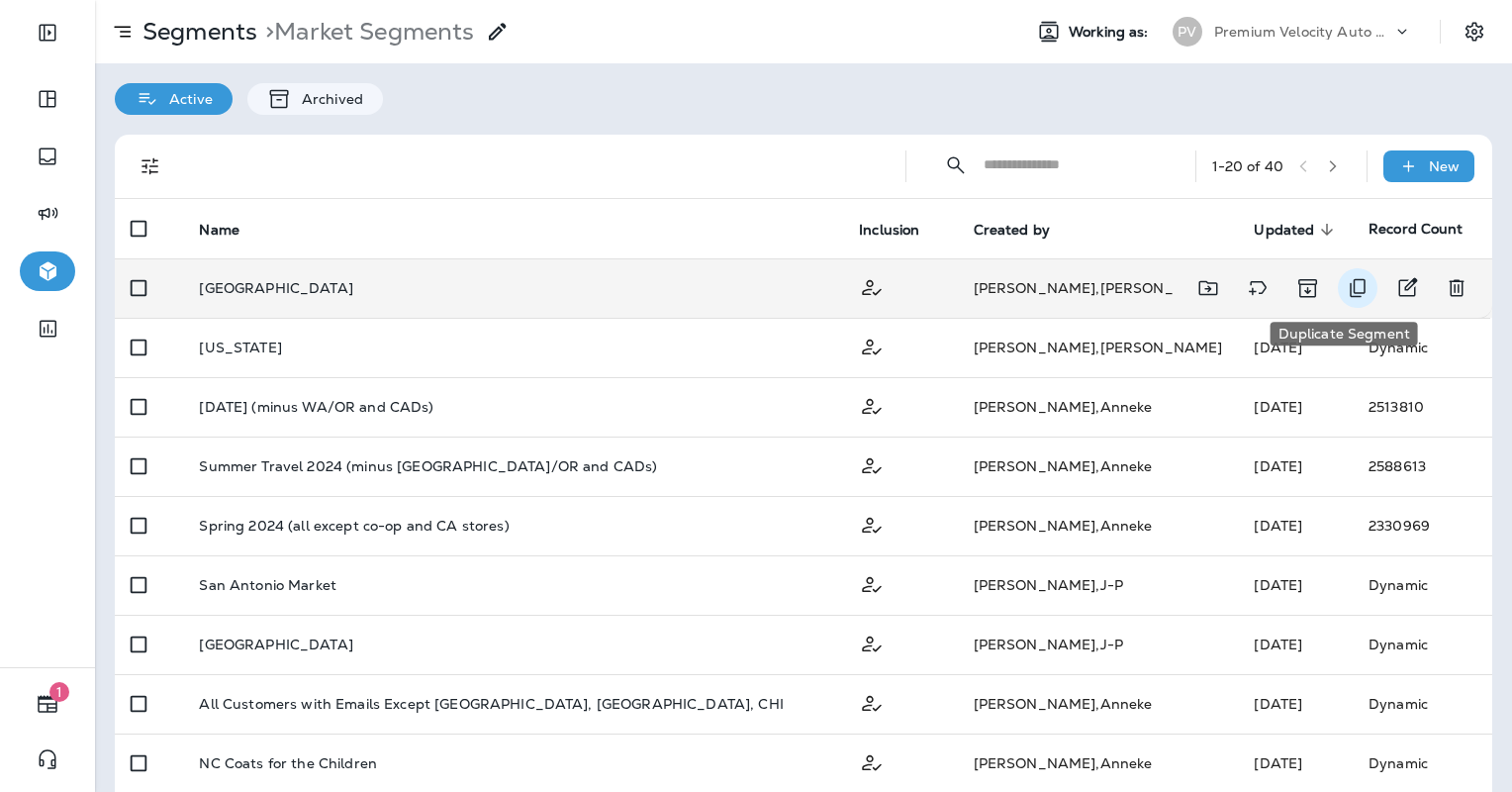 click 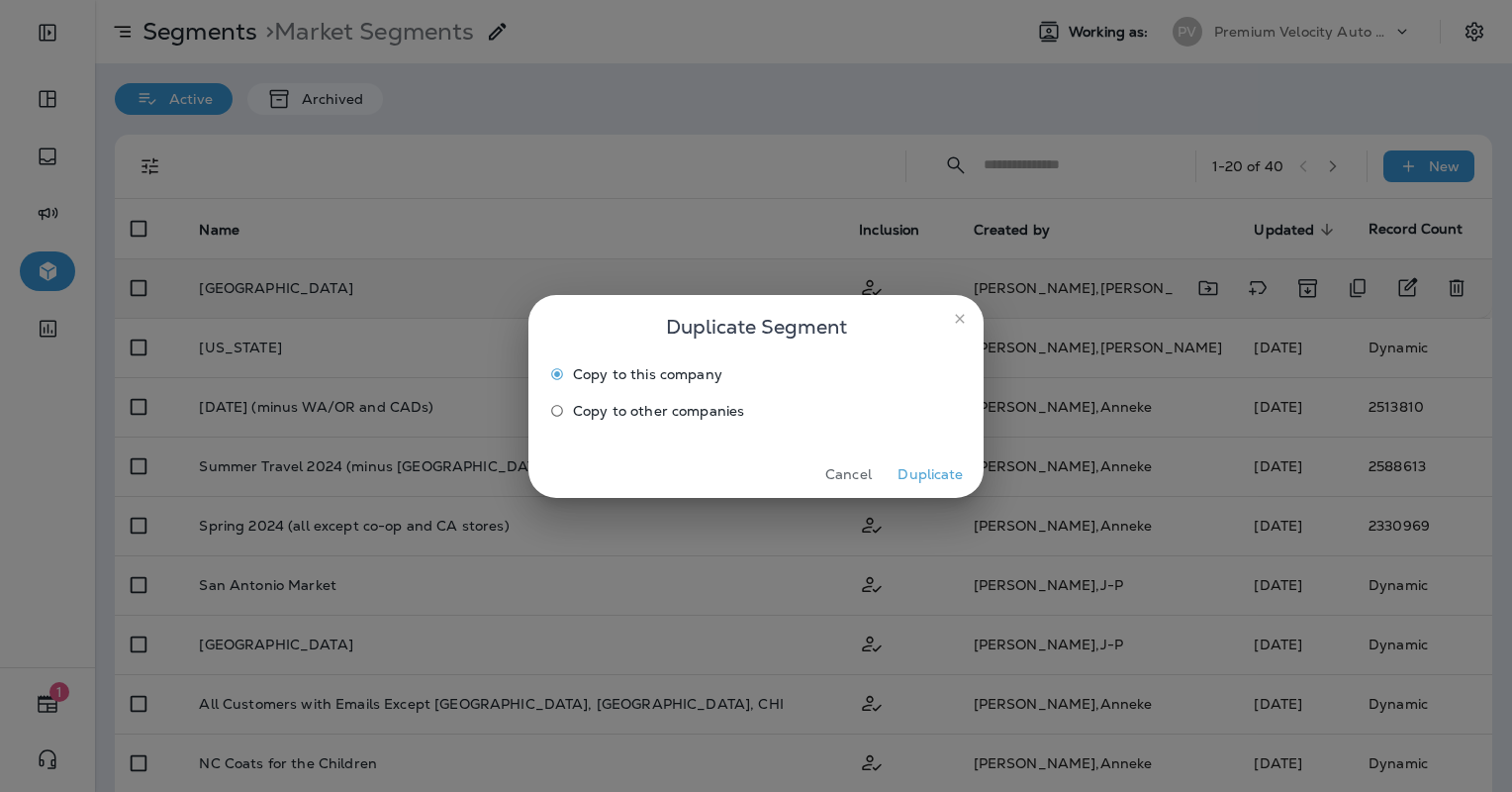 click on "Duplicate" at bounding box center (930, 474) 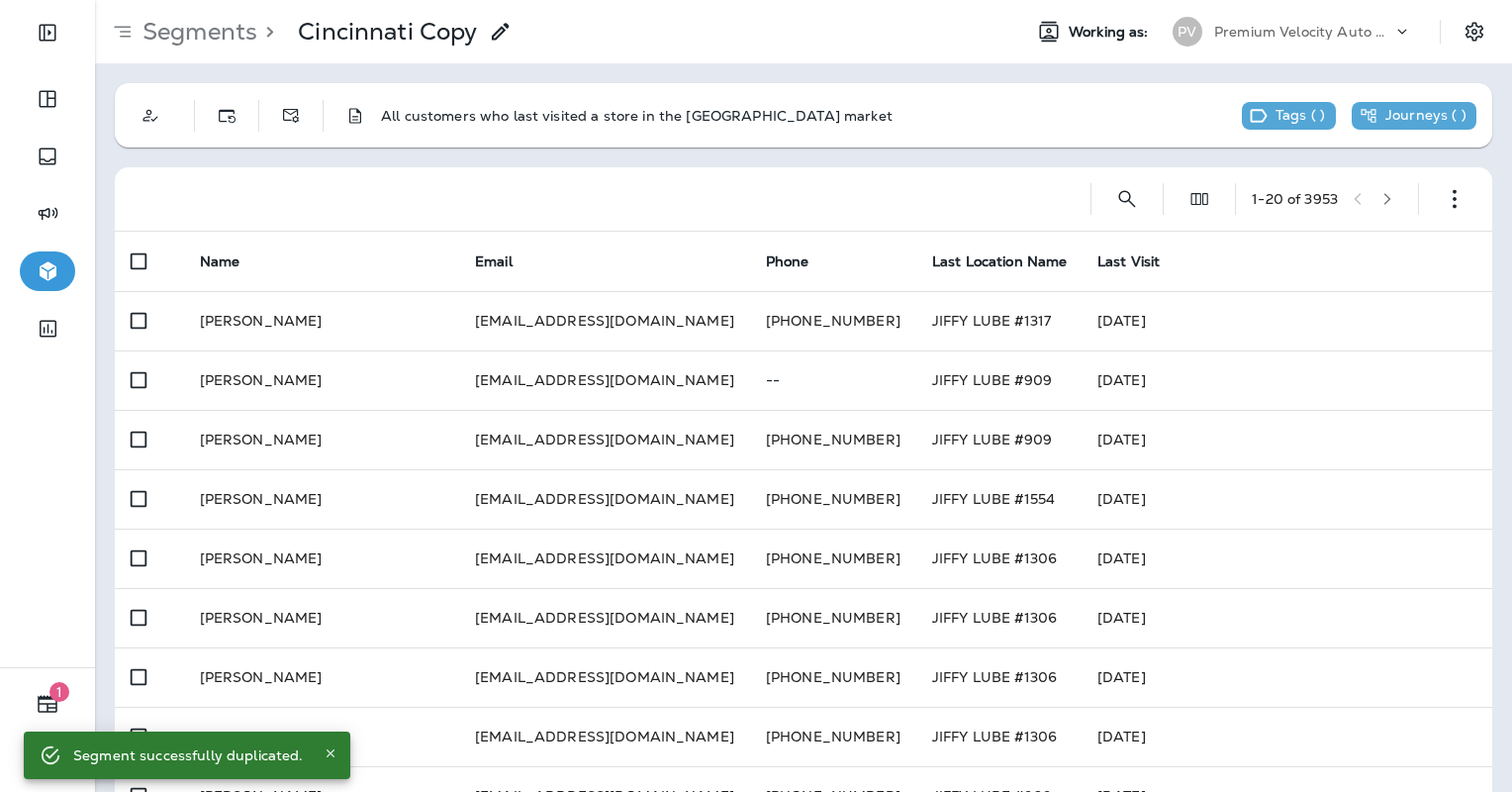 click 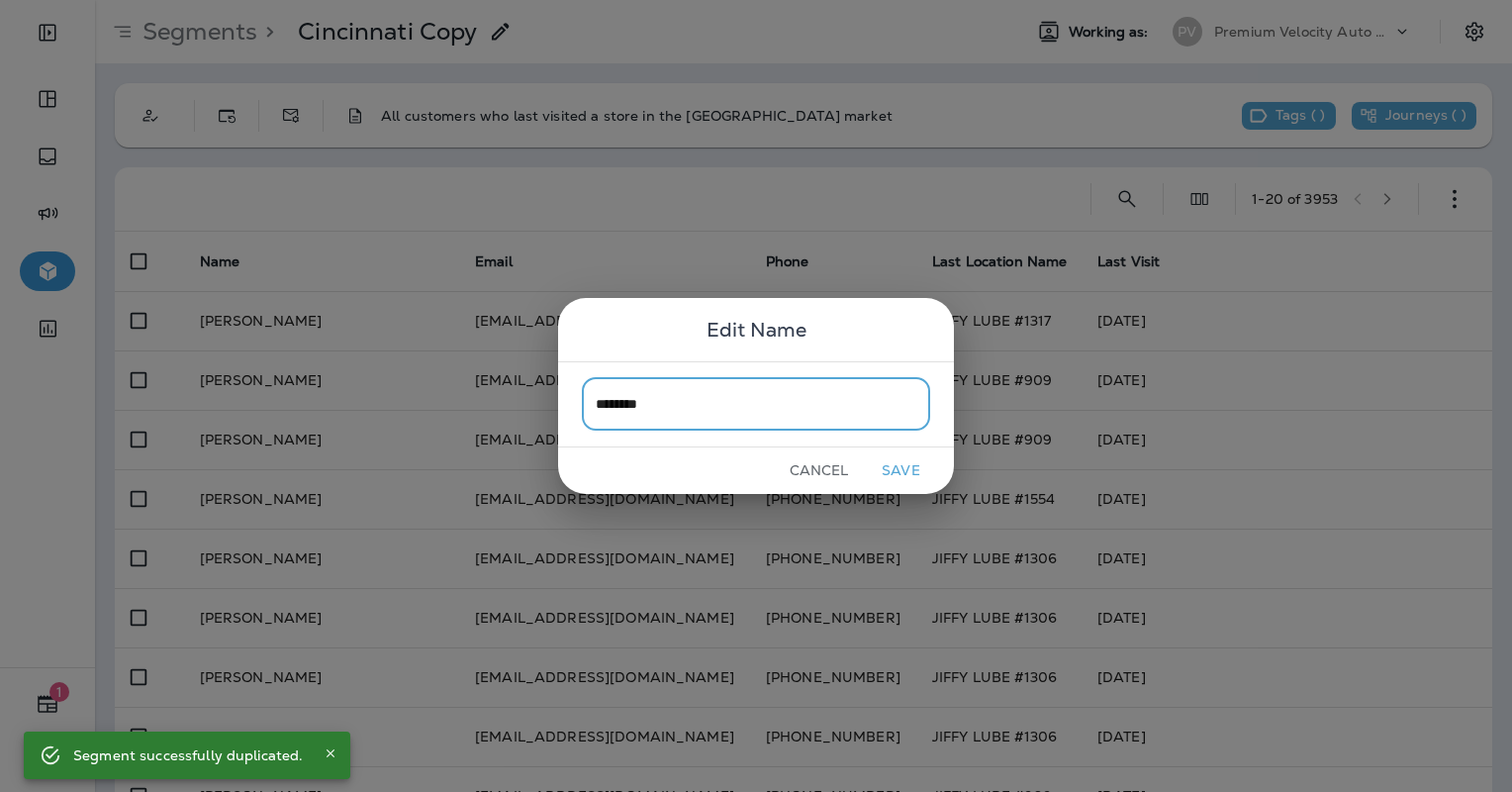 type on "********" 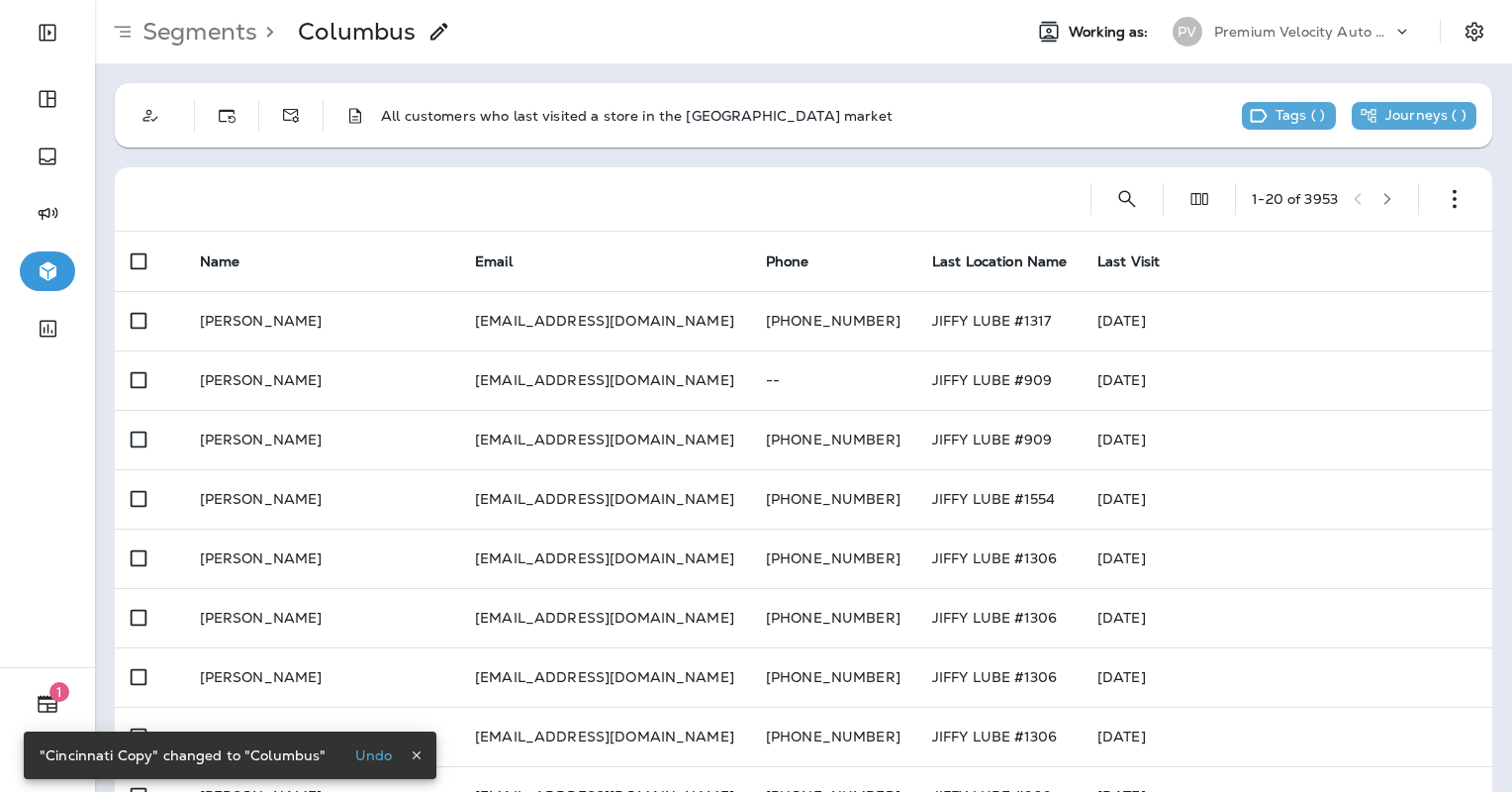 click on "1  -  20   of 3953" at bounding box center [807, 199] 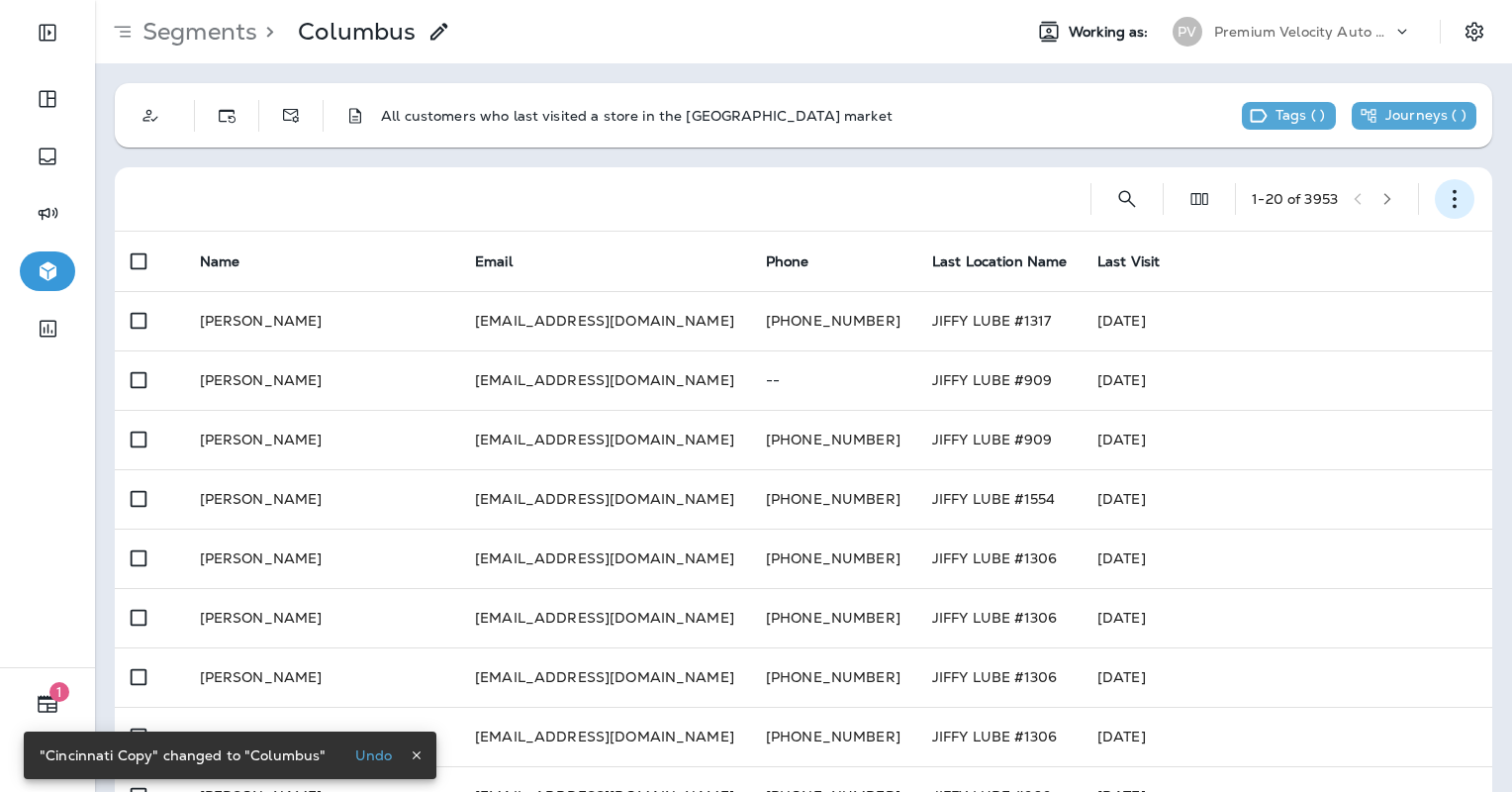 click at bounding box center (1455, 199) 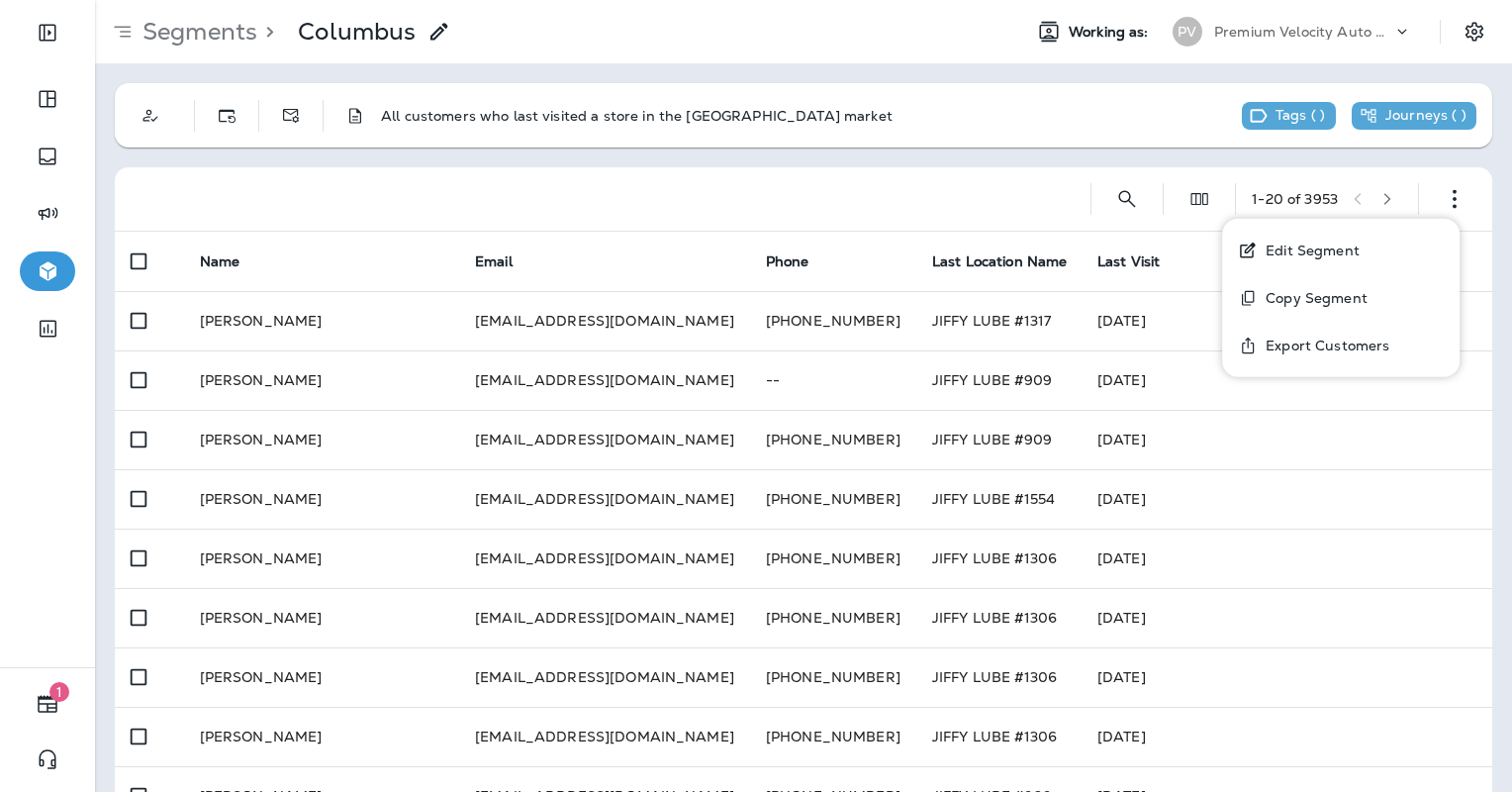 click on "Edit Segment" at bounding box center [1308, 250] 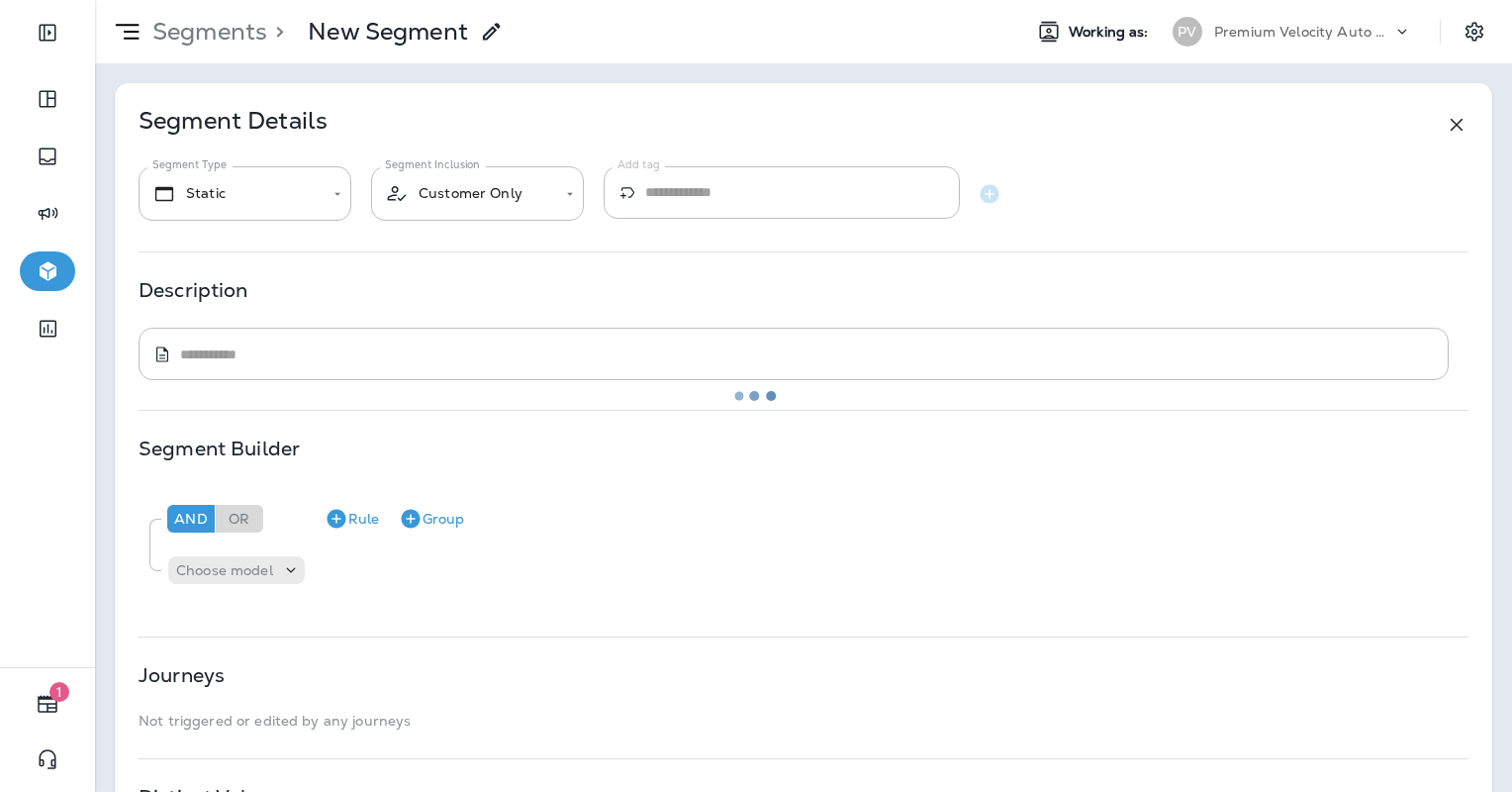 type on "*******" 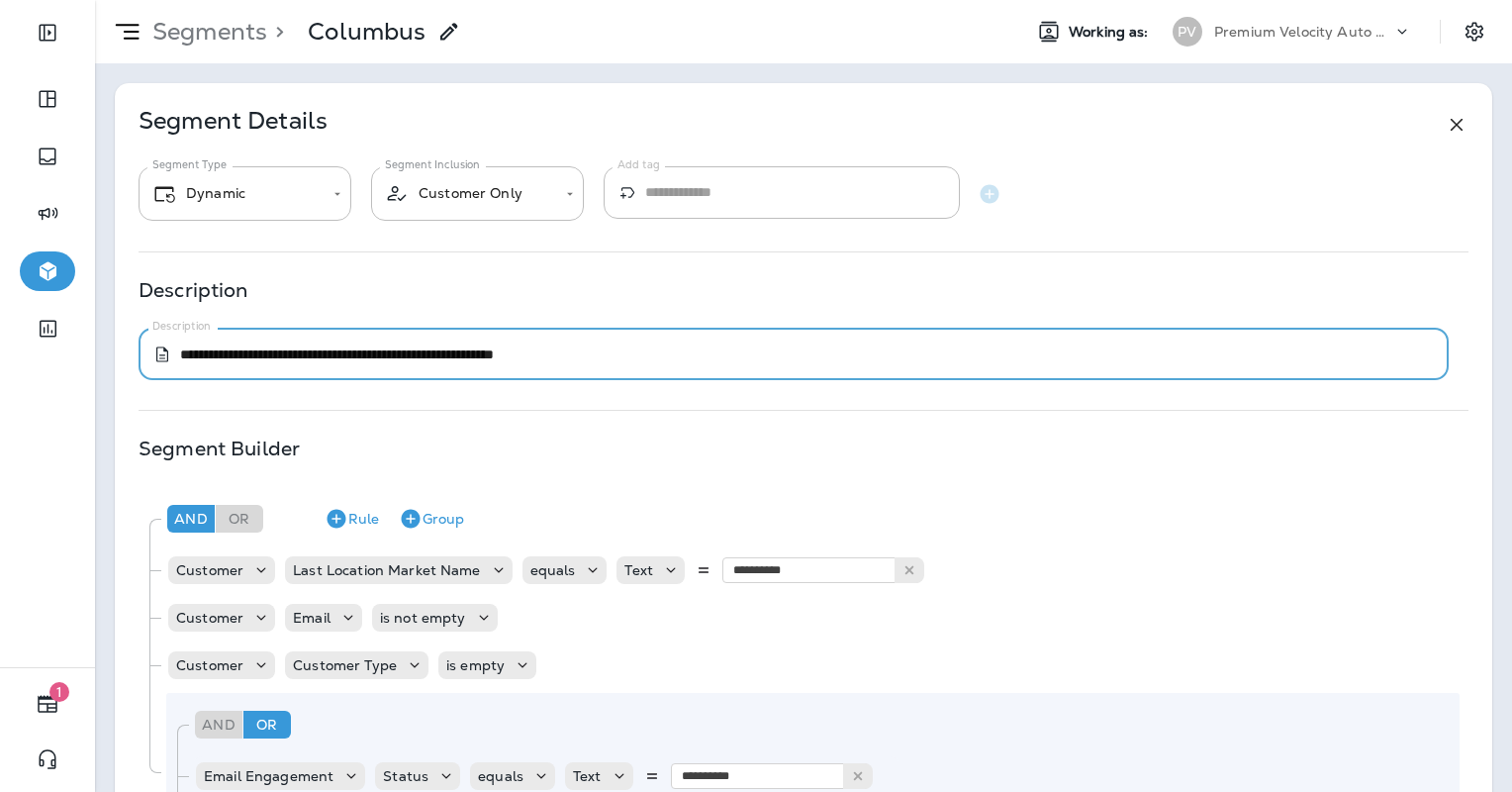click on "**********" at bounding box center (800, 354) 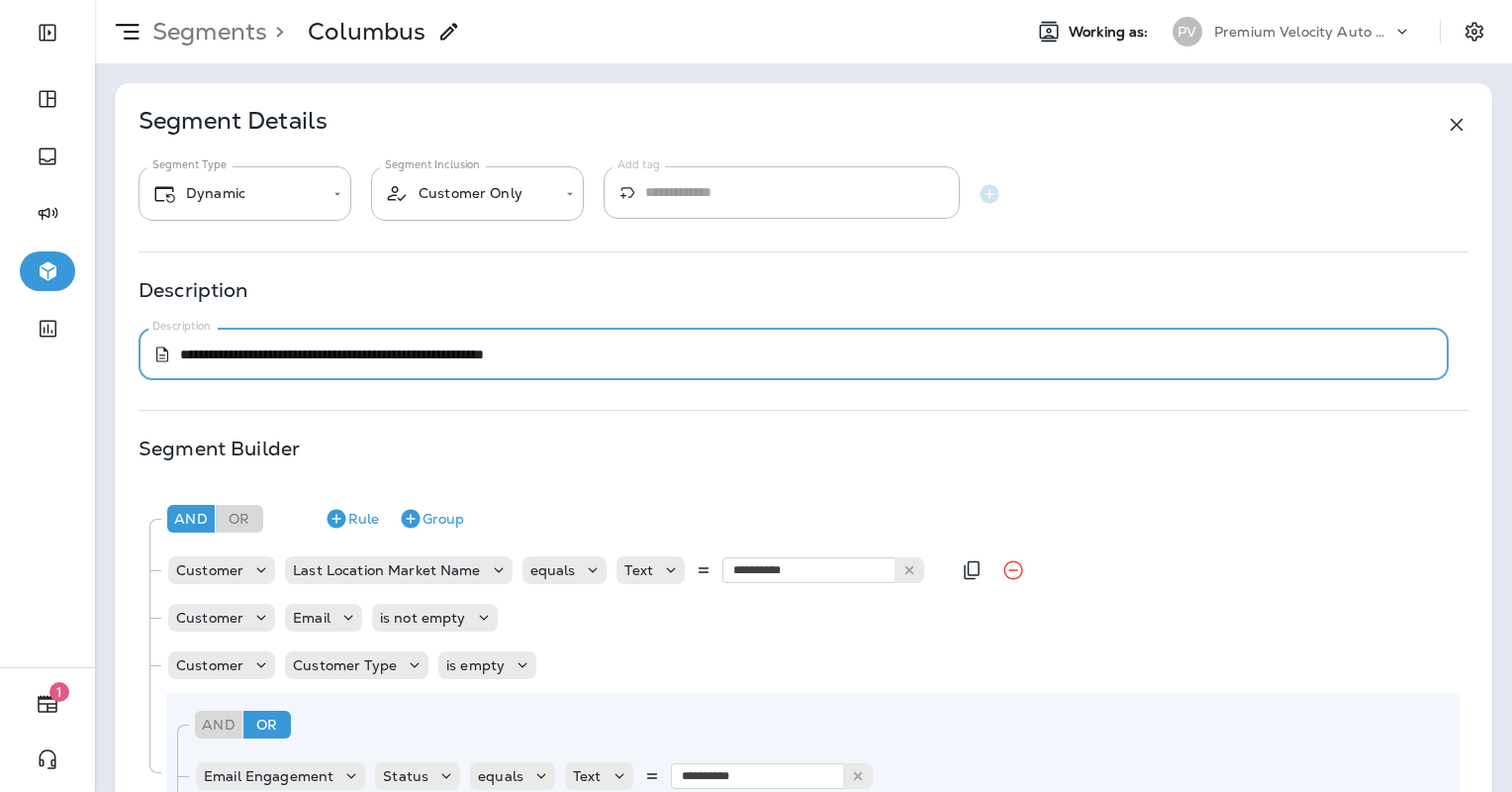 type on "**********" 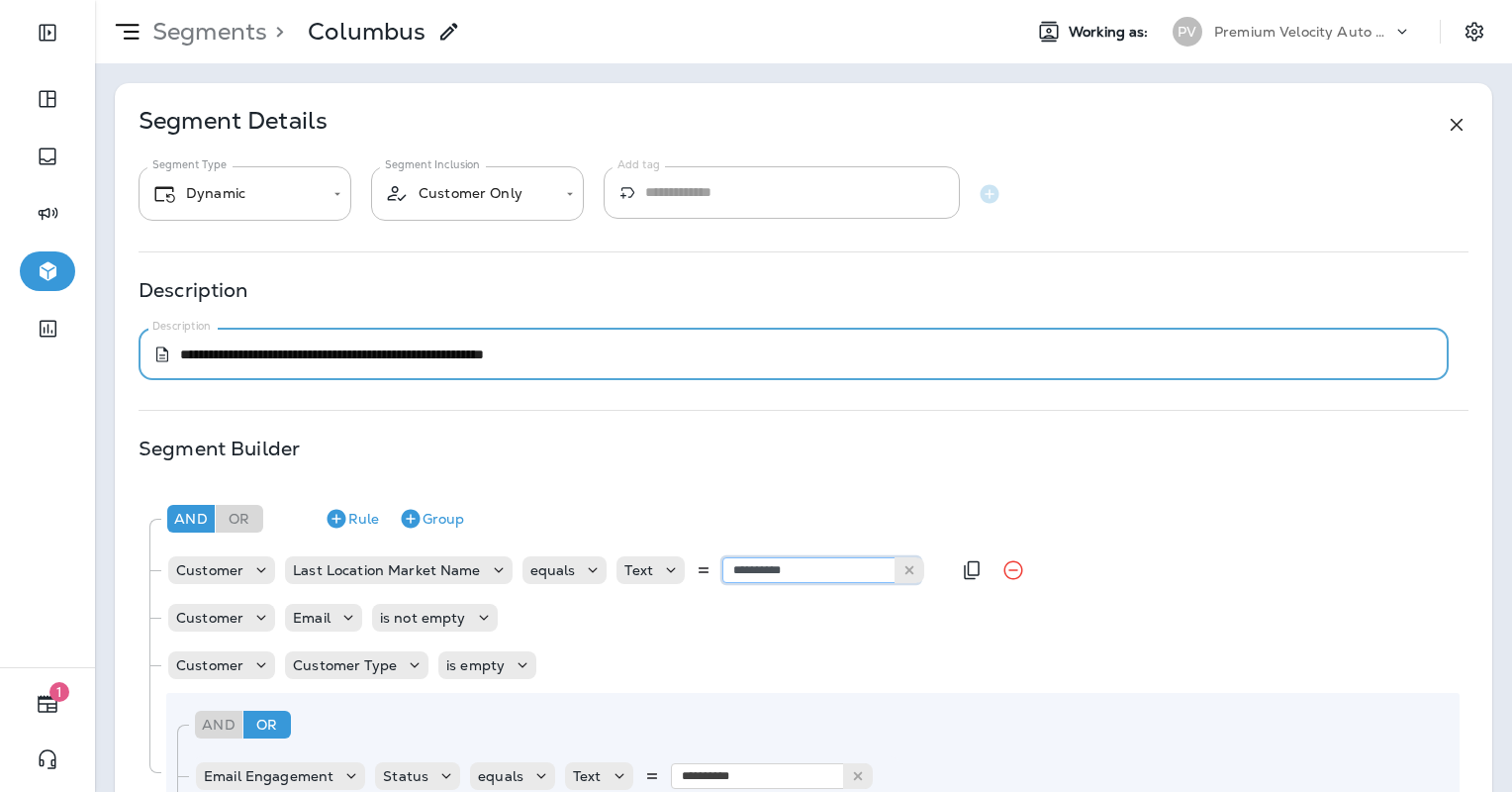 click on "**********" at bounding box center (821, 570) 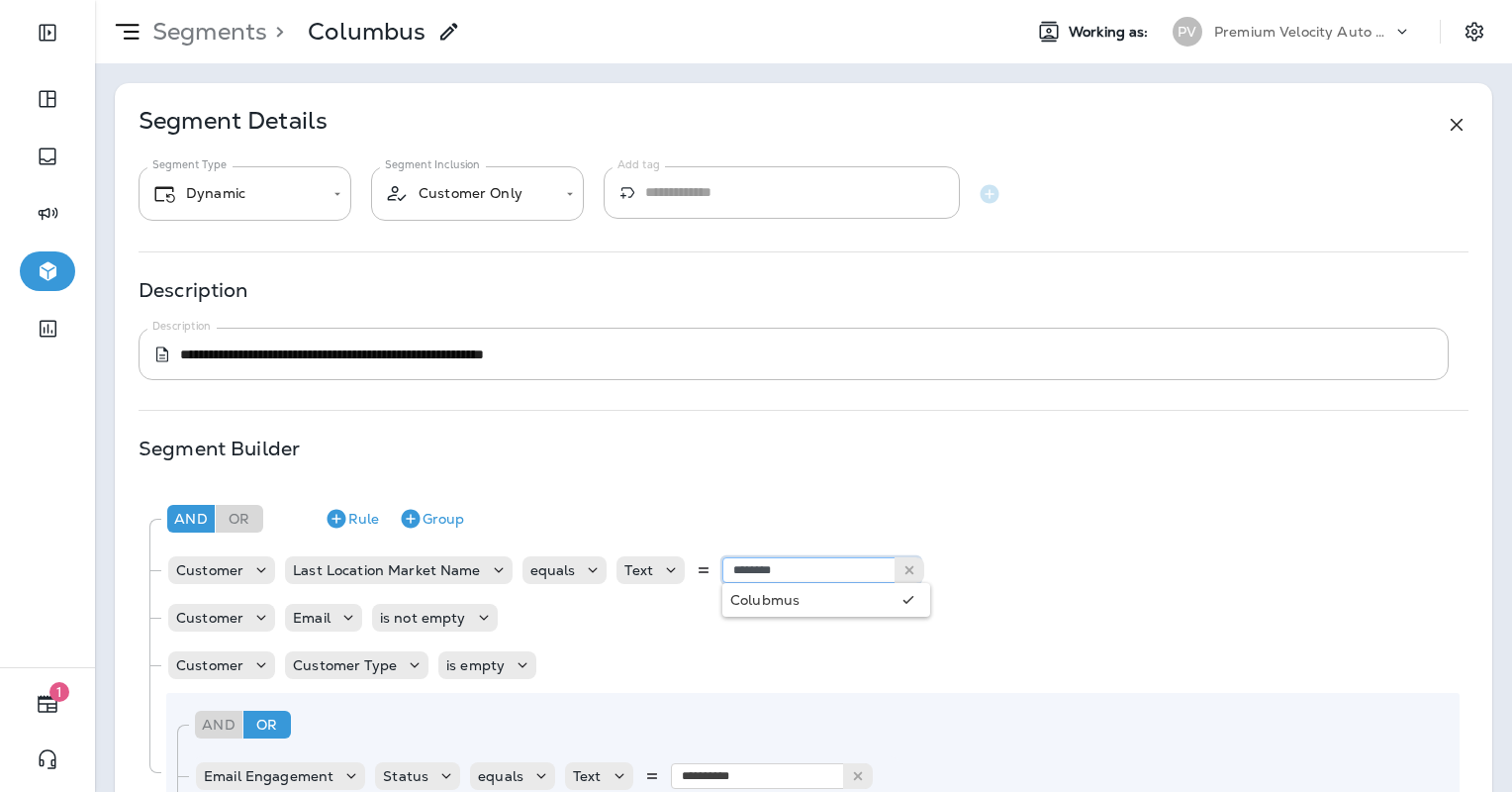 type on "********" 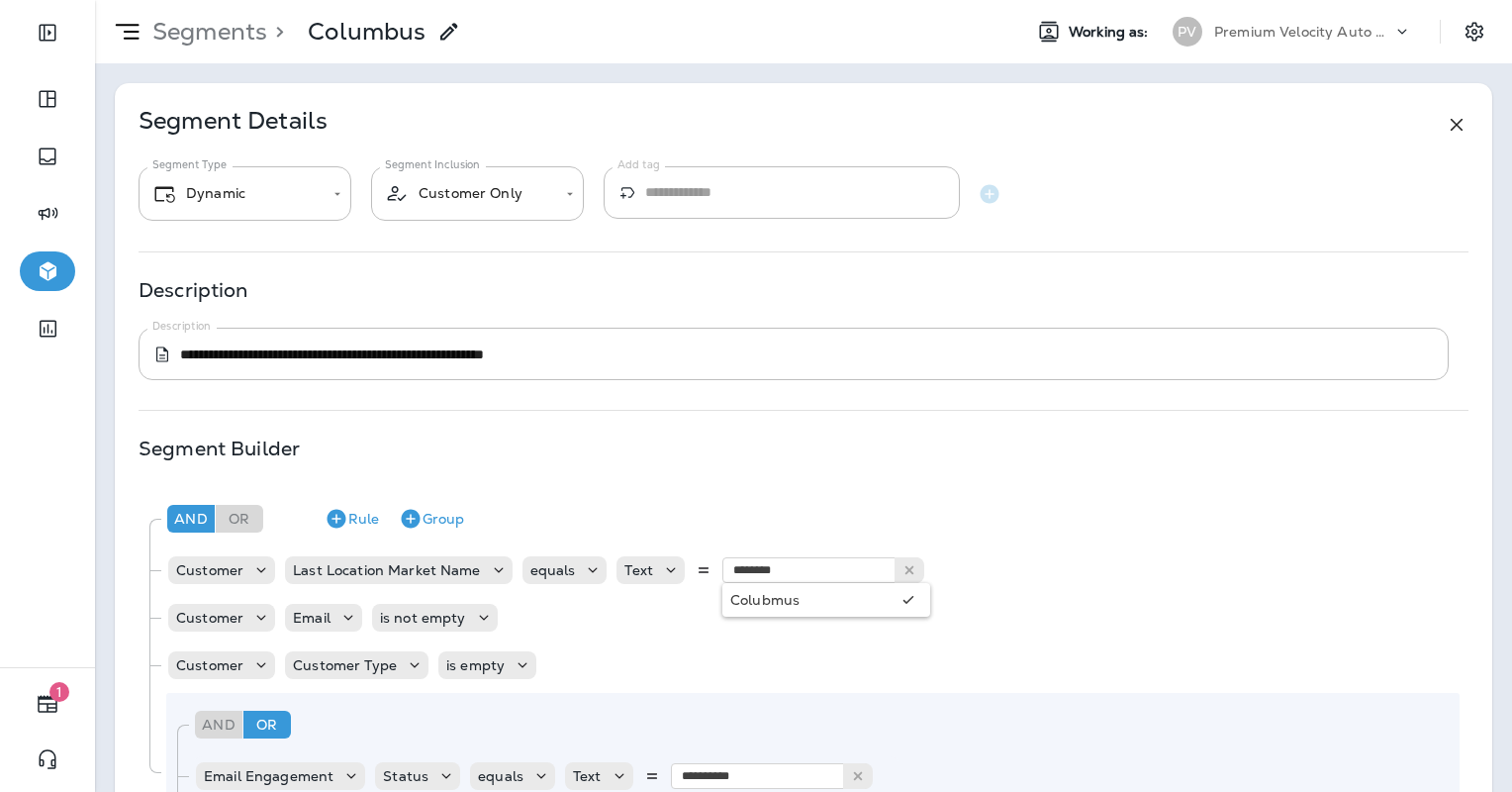 type 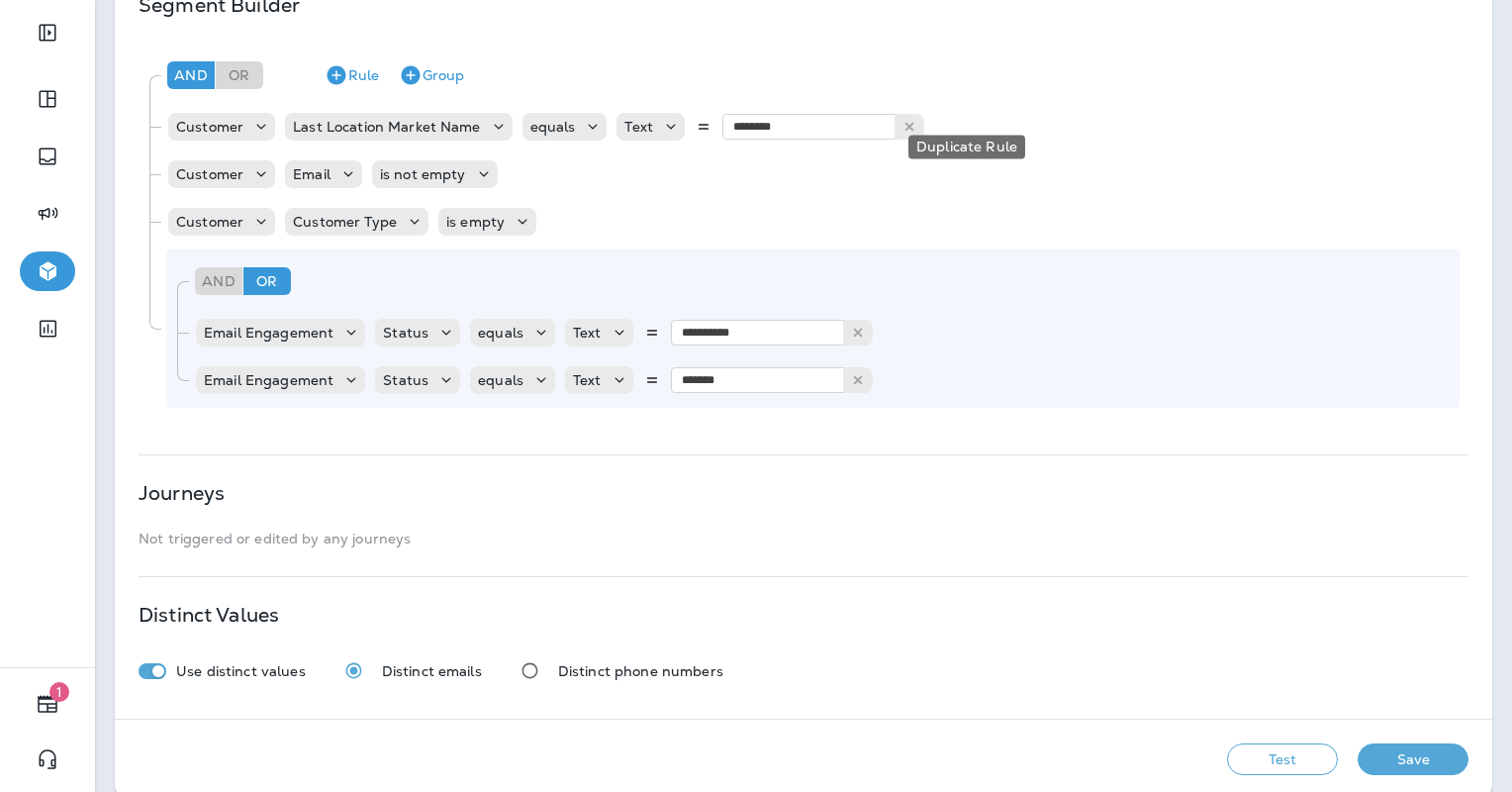scroll, scrollTop: 469, scrollLeft: 0, axis: vertical 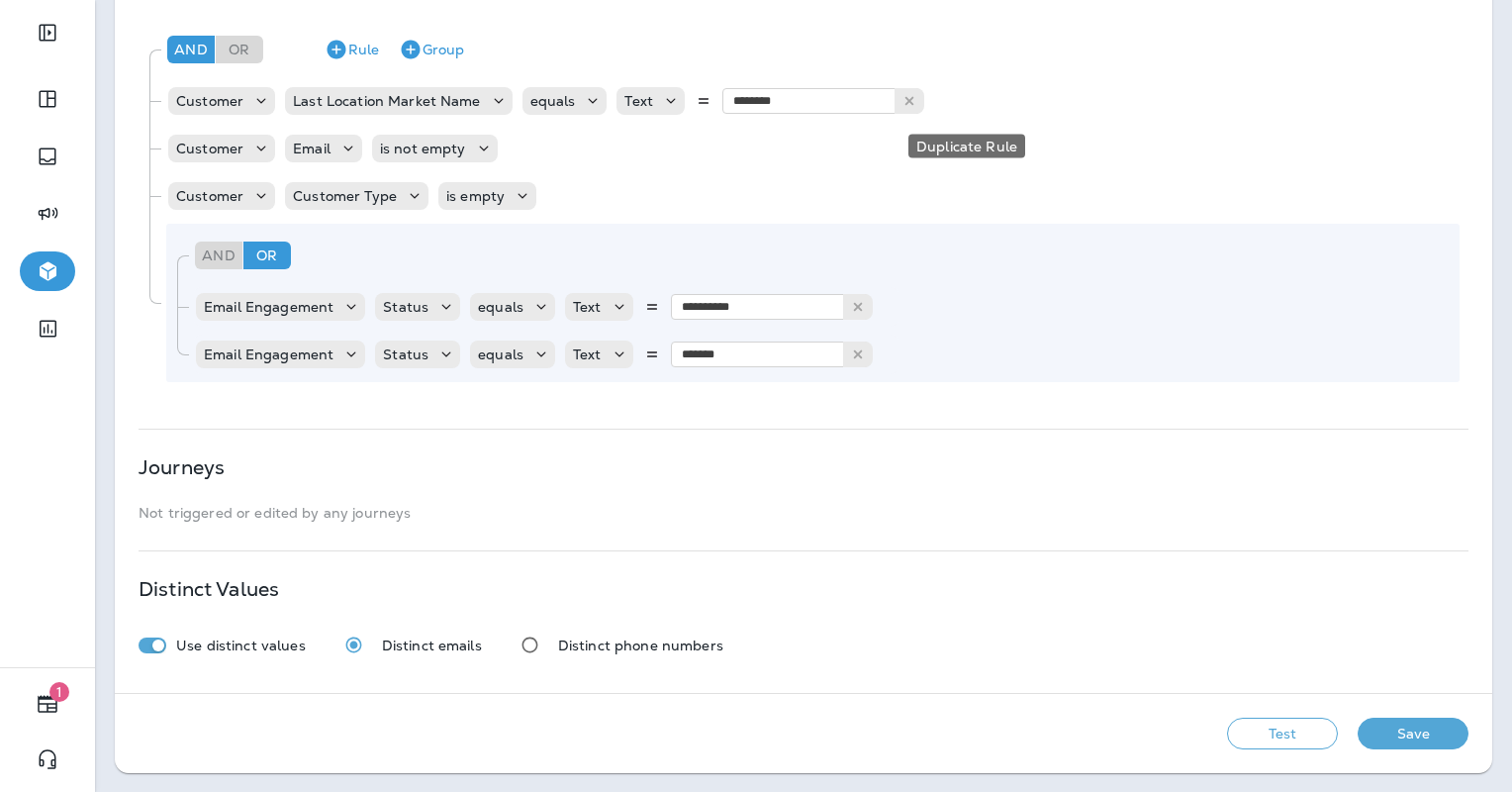 click on "Test" at bounding box center (1282, 734) 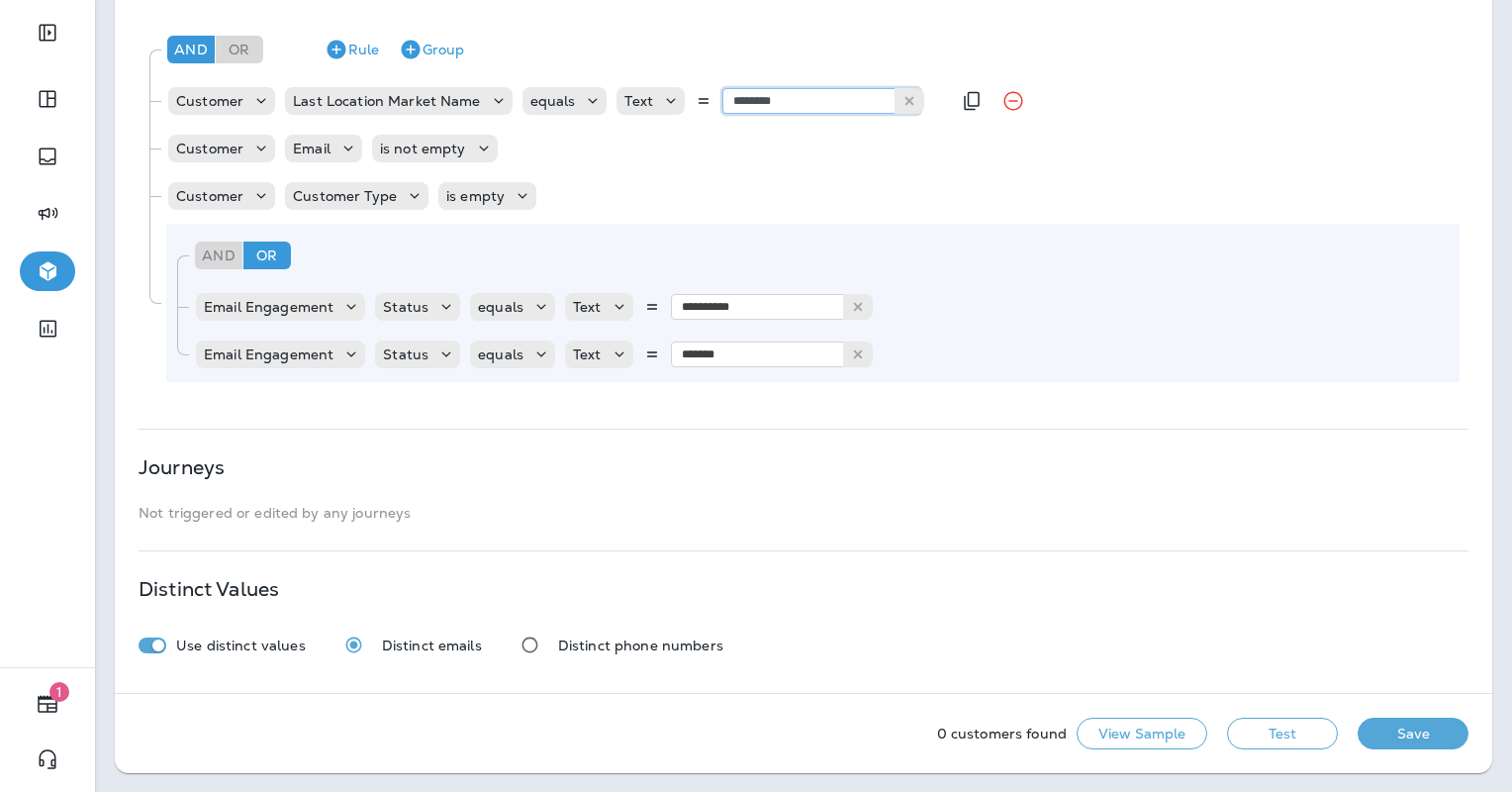 click on "********" at bounding box center [821, 101] 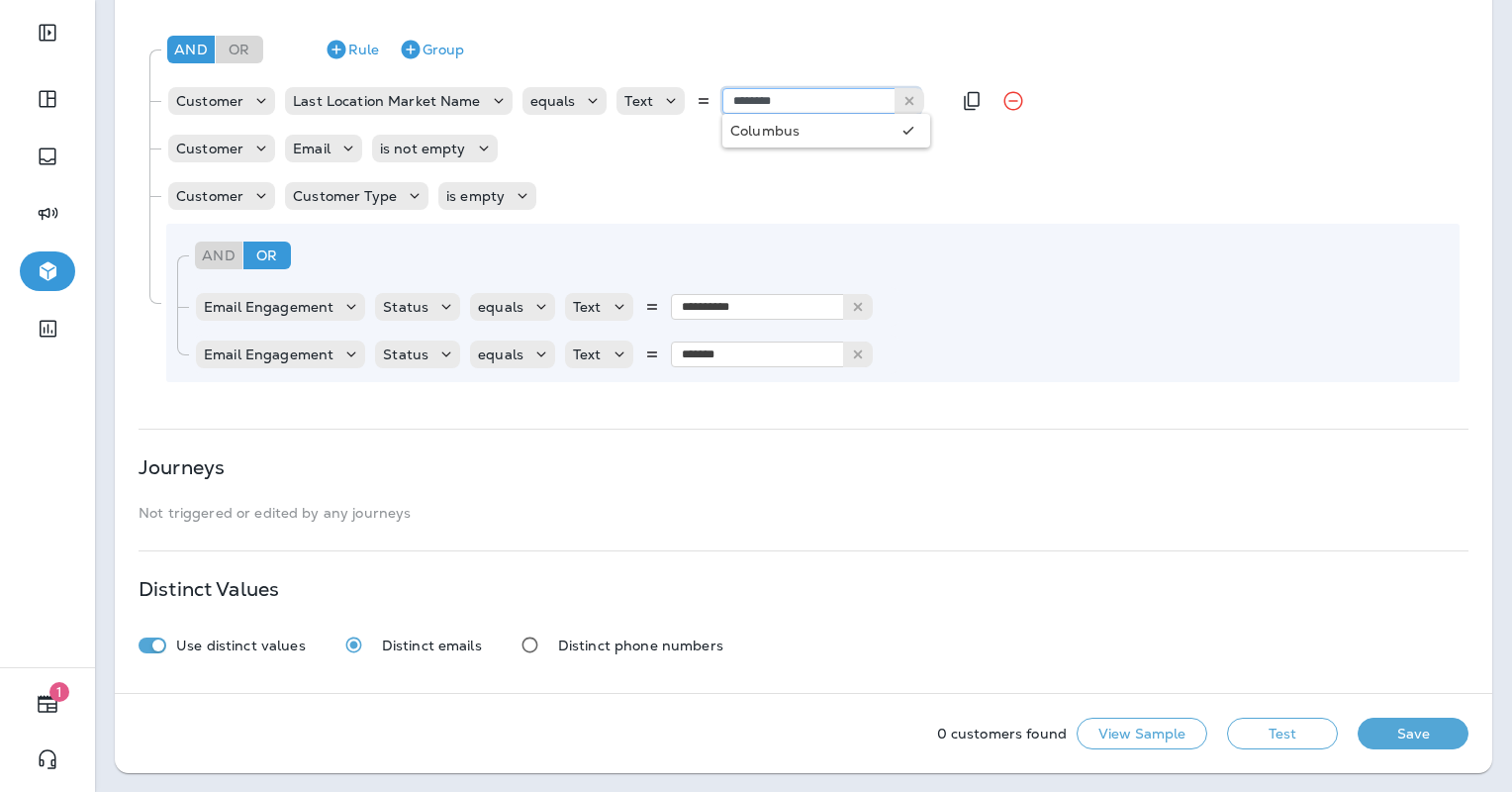 type on "********" 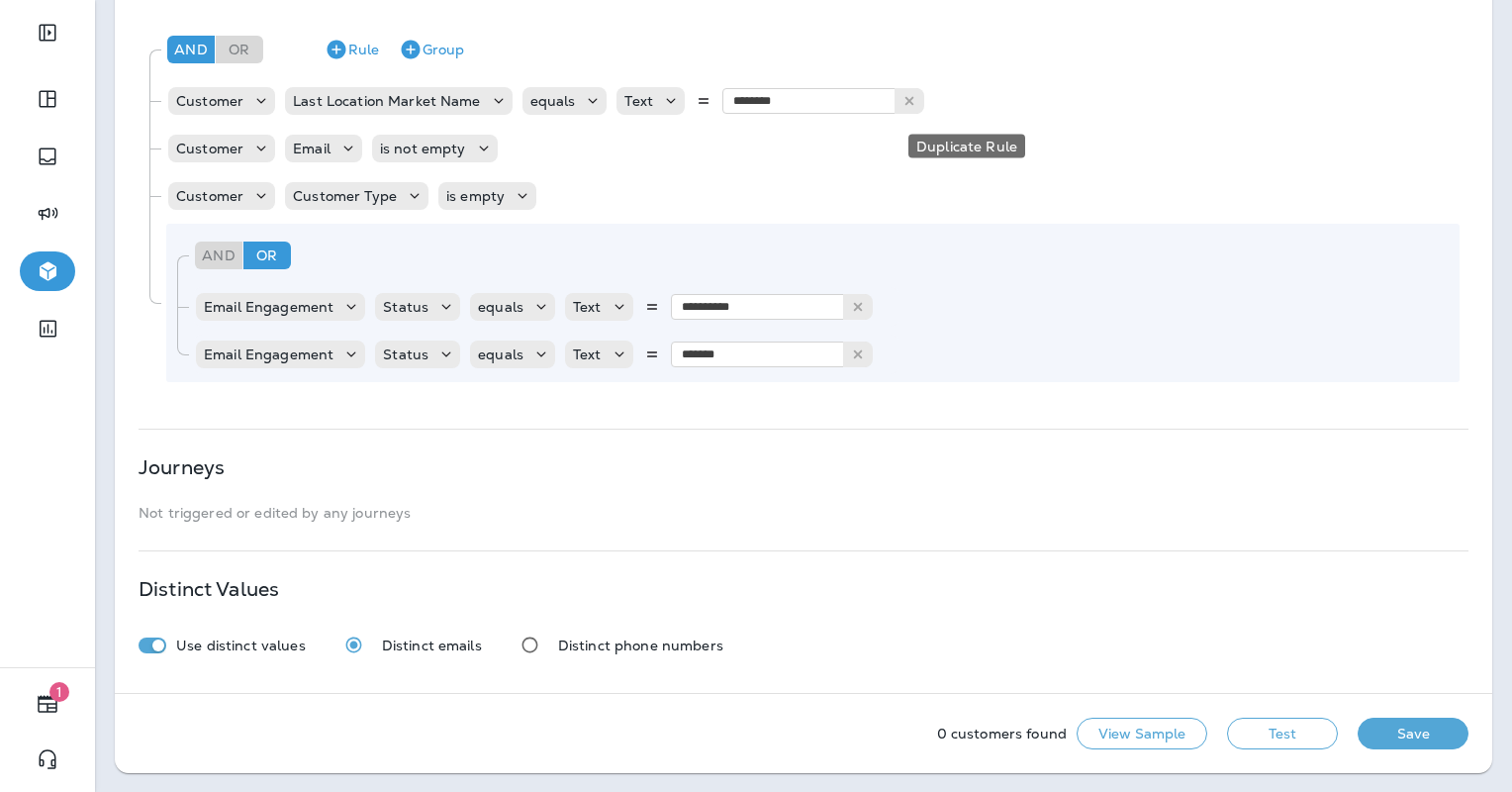 click on "Test" at bounding box center [1282, 734] 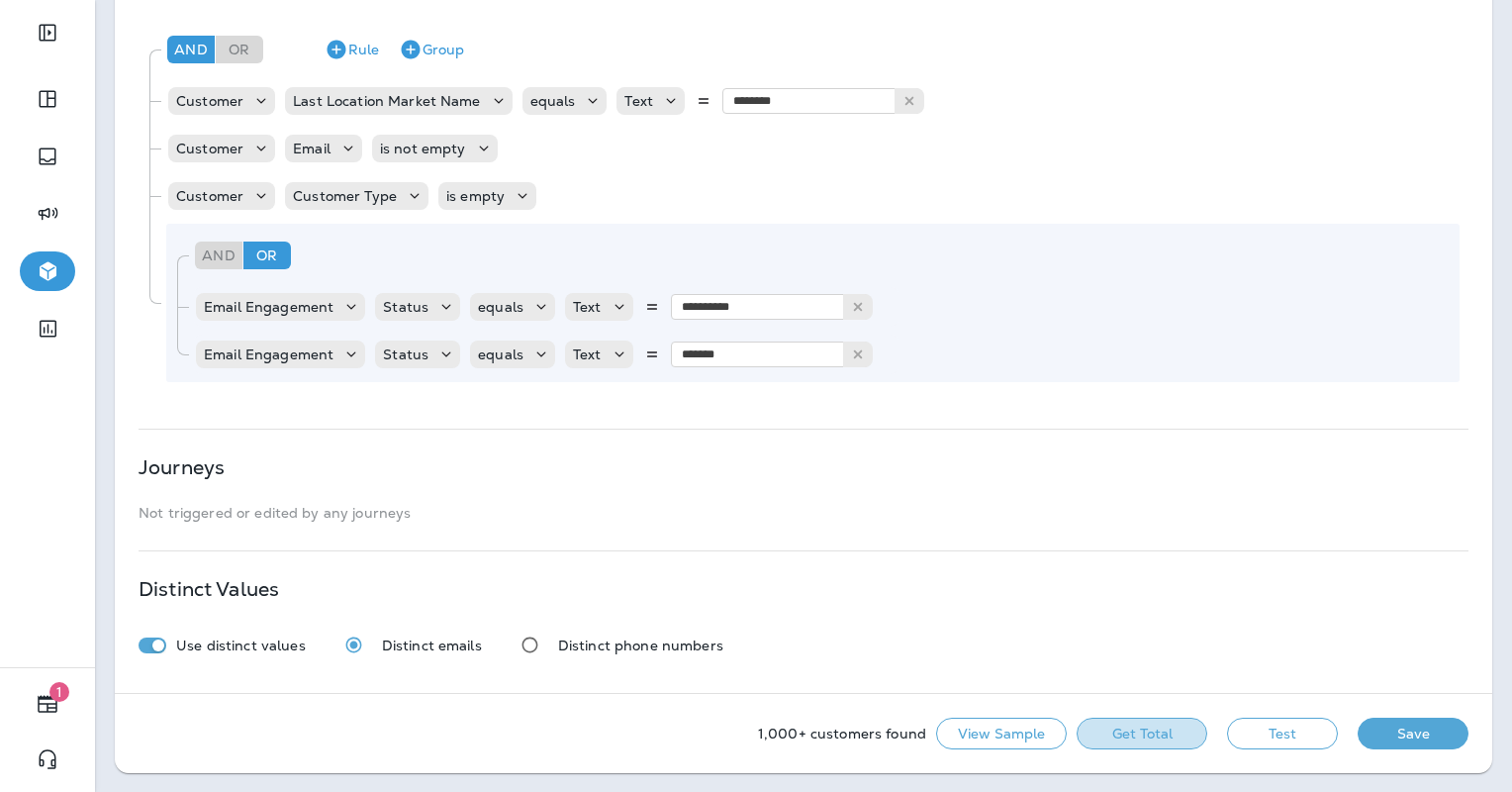 click on "Get Total" at bounding box center (1142, 734) 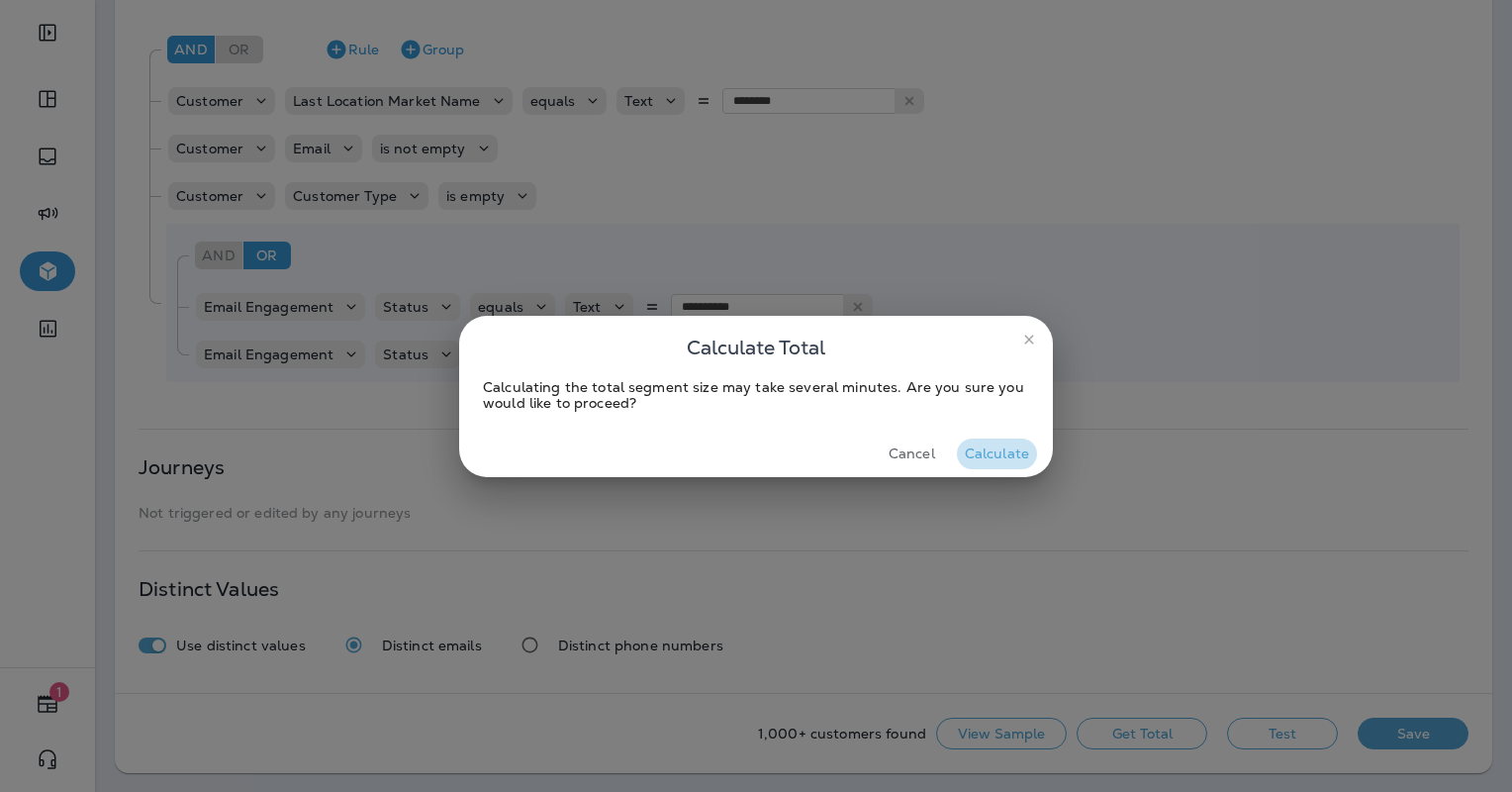 click on "Calculate" at bounding box center [996, 453] 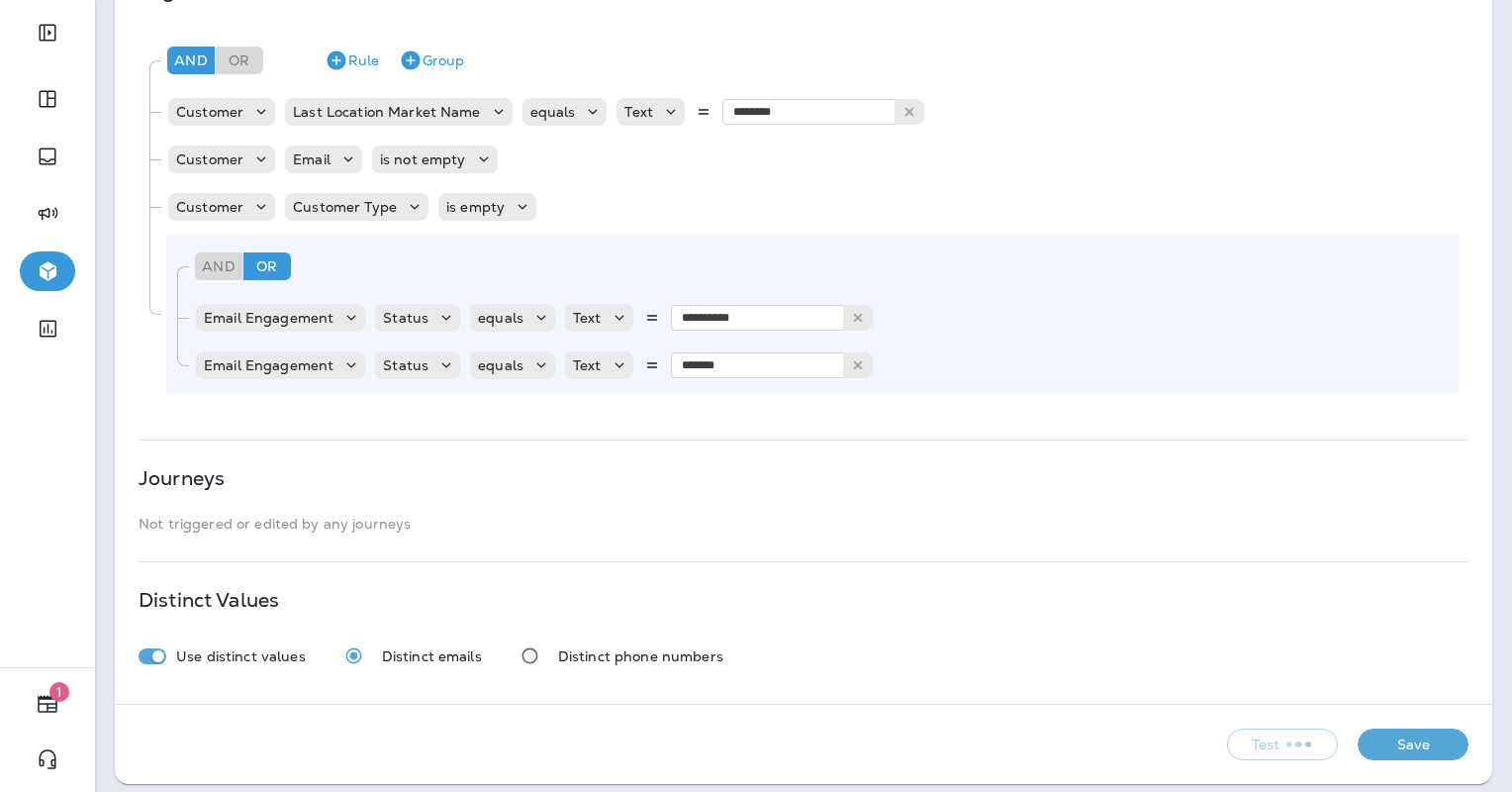 scroll, scrollTop: 469, scrollLeft: 0, axis: vertical 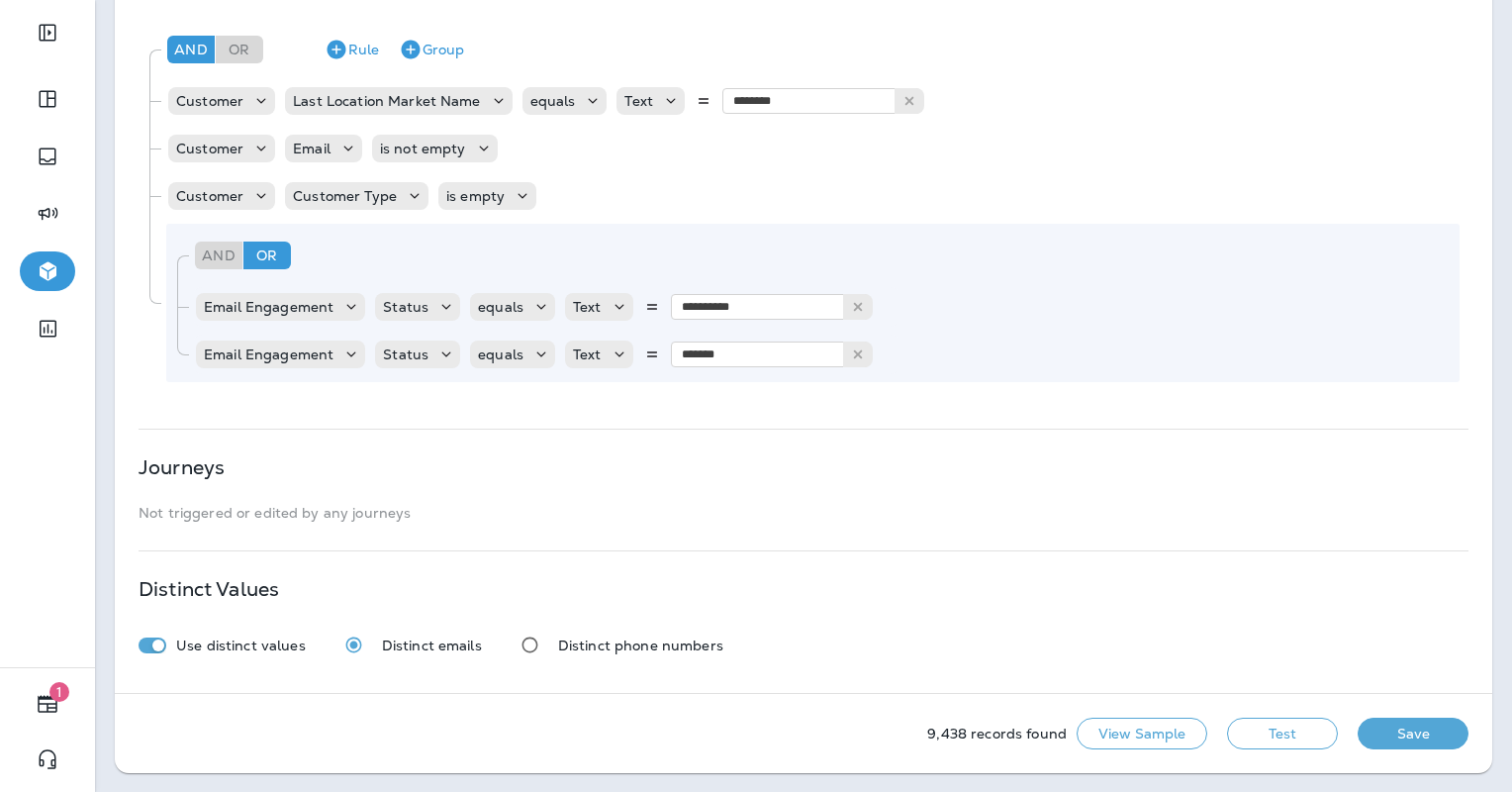 click on "Save" at bounding box center [1413, 734] 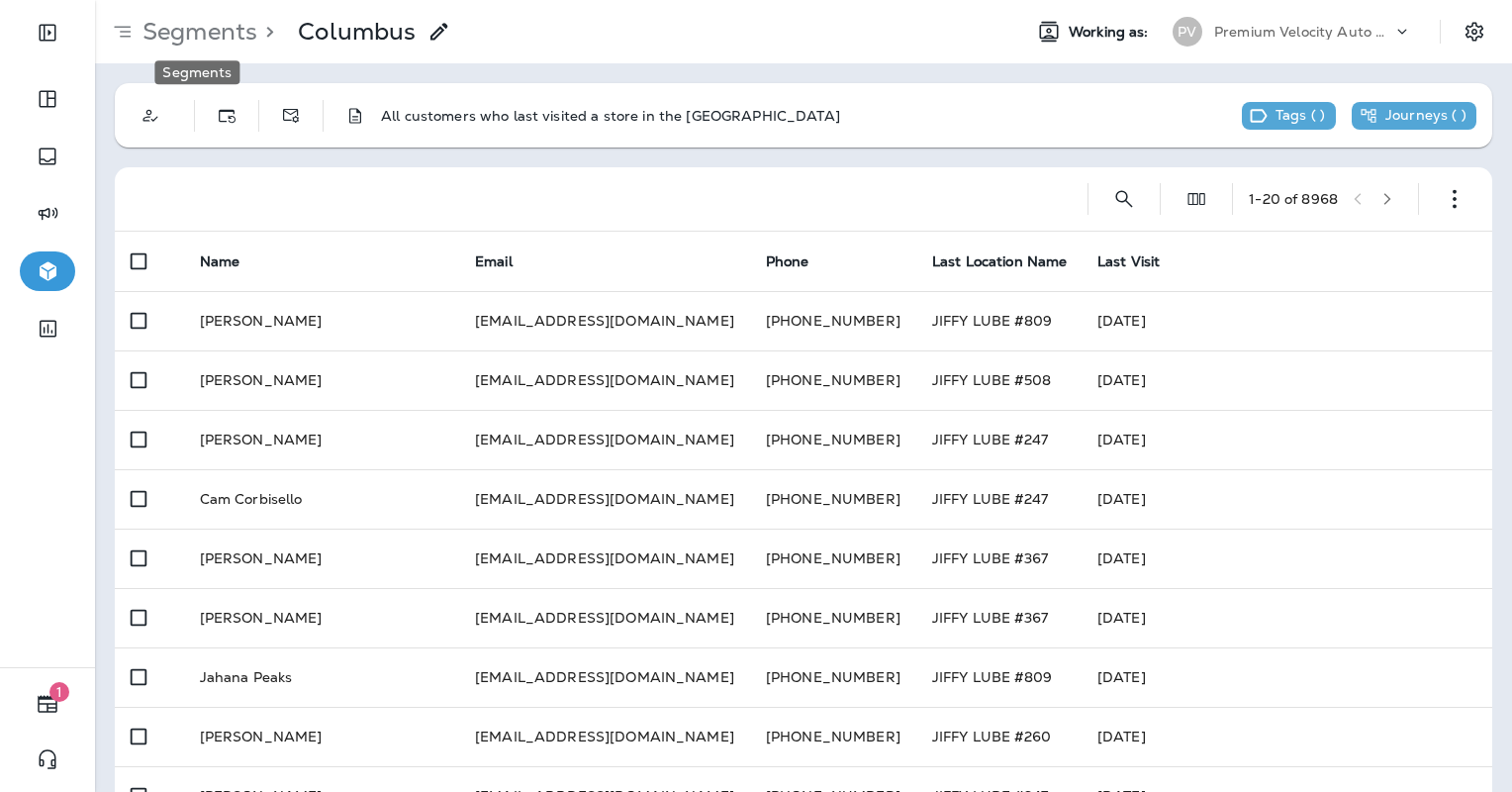 click on "Segments" at bounding box center (196, 32) 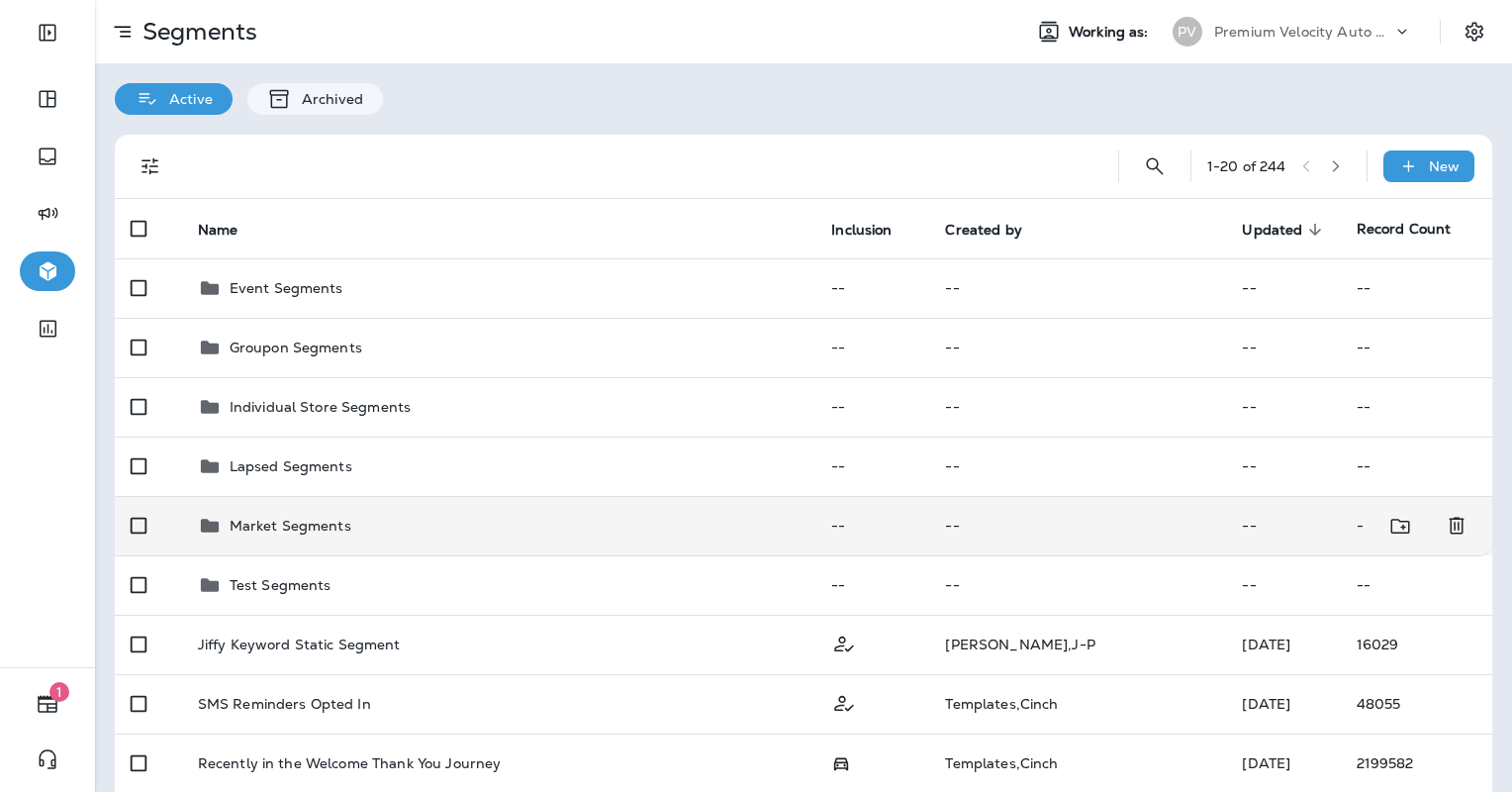 click on "Market Segments" at bounding box center (499, 526) 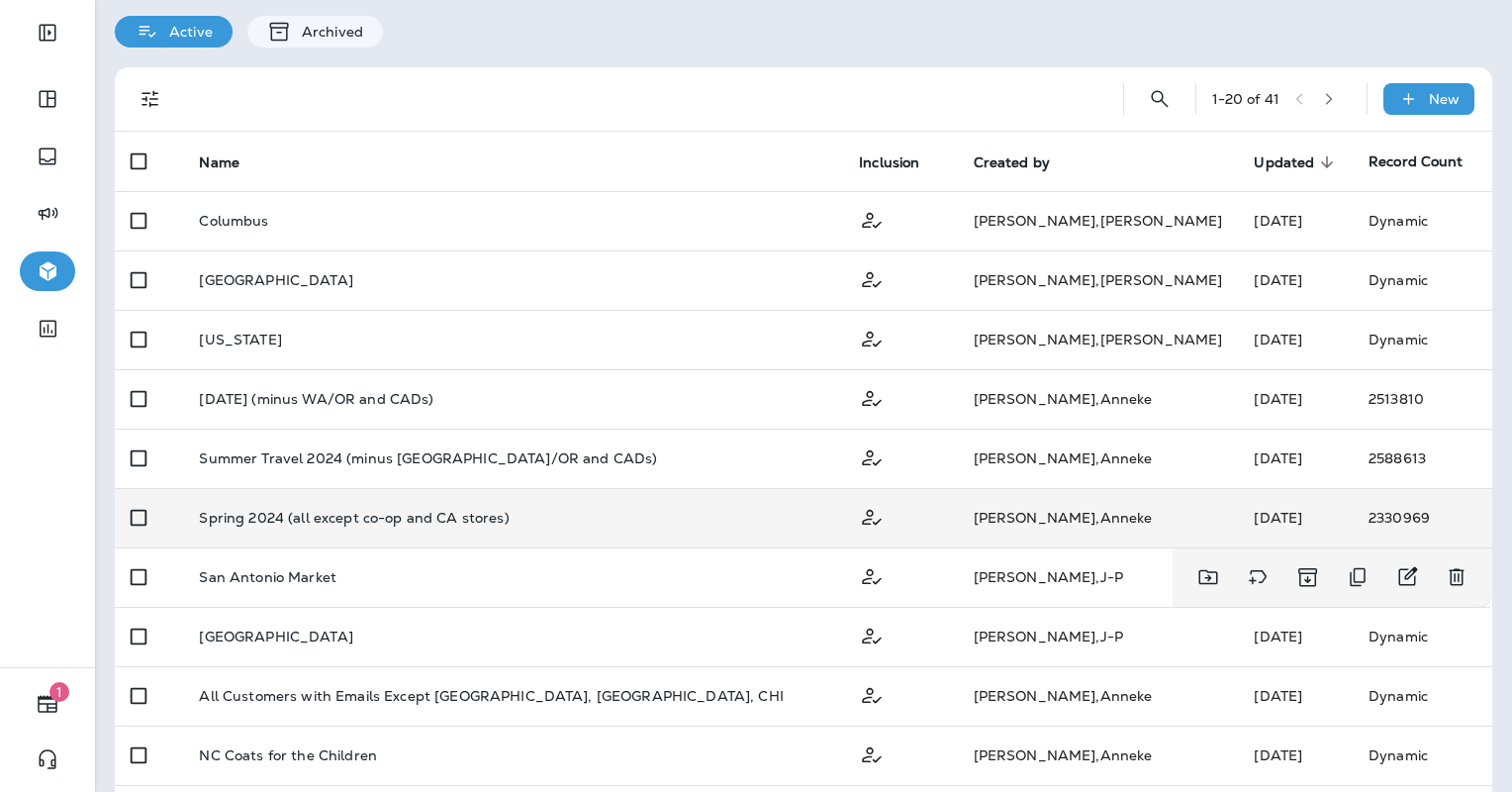 scroll, scrollTop: 99, scrollLeft: 0, axis: vertical 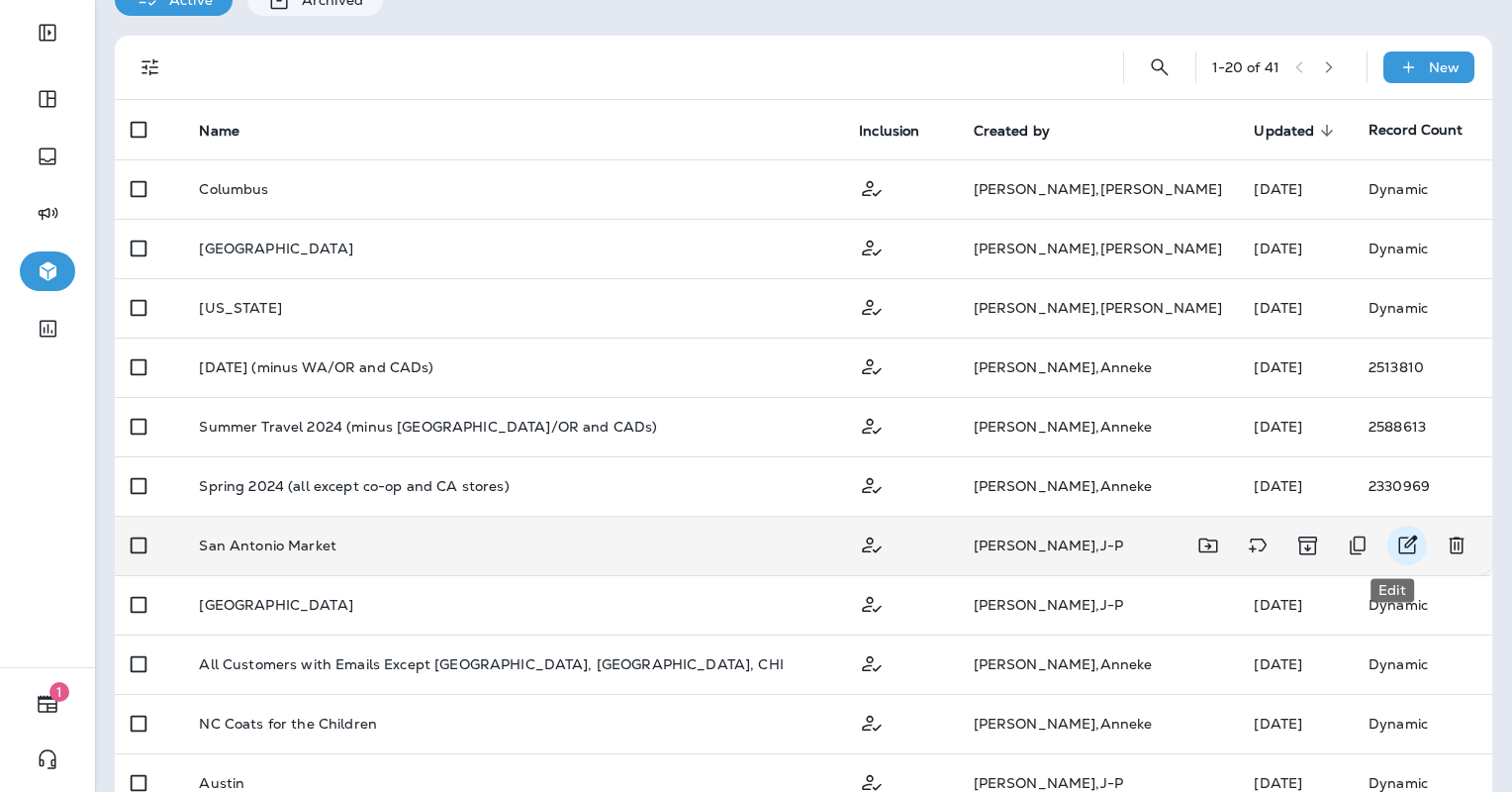 click 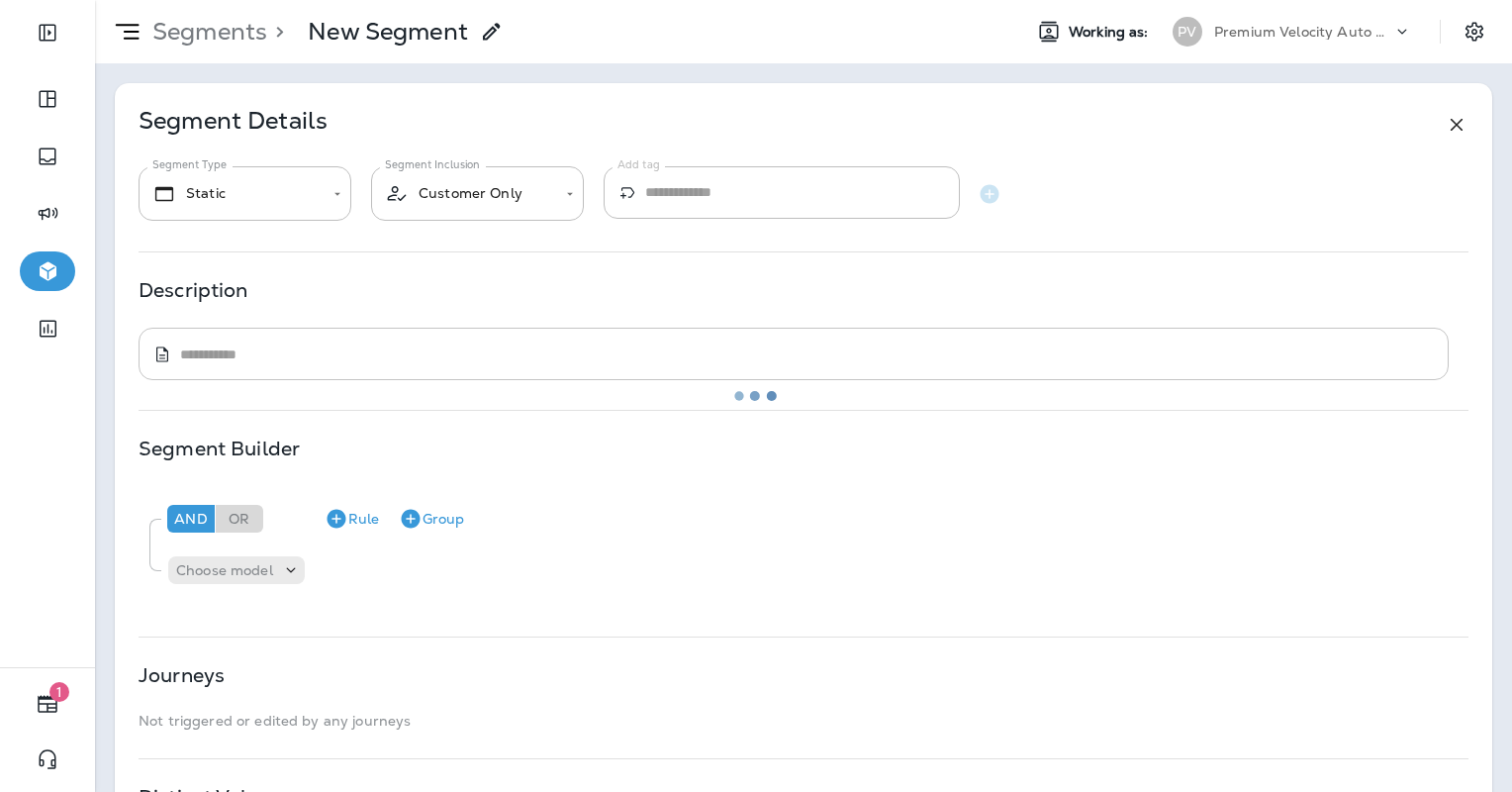 type on "*******" 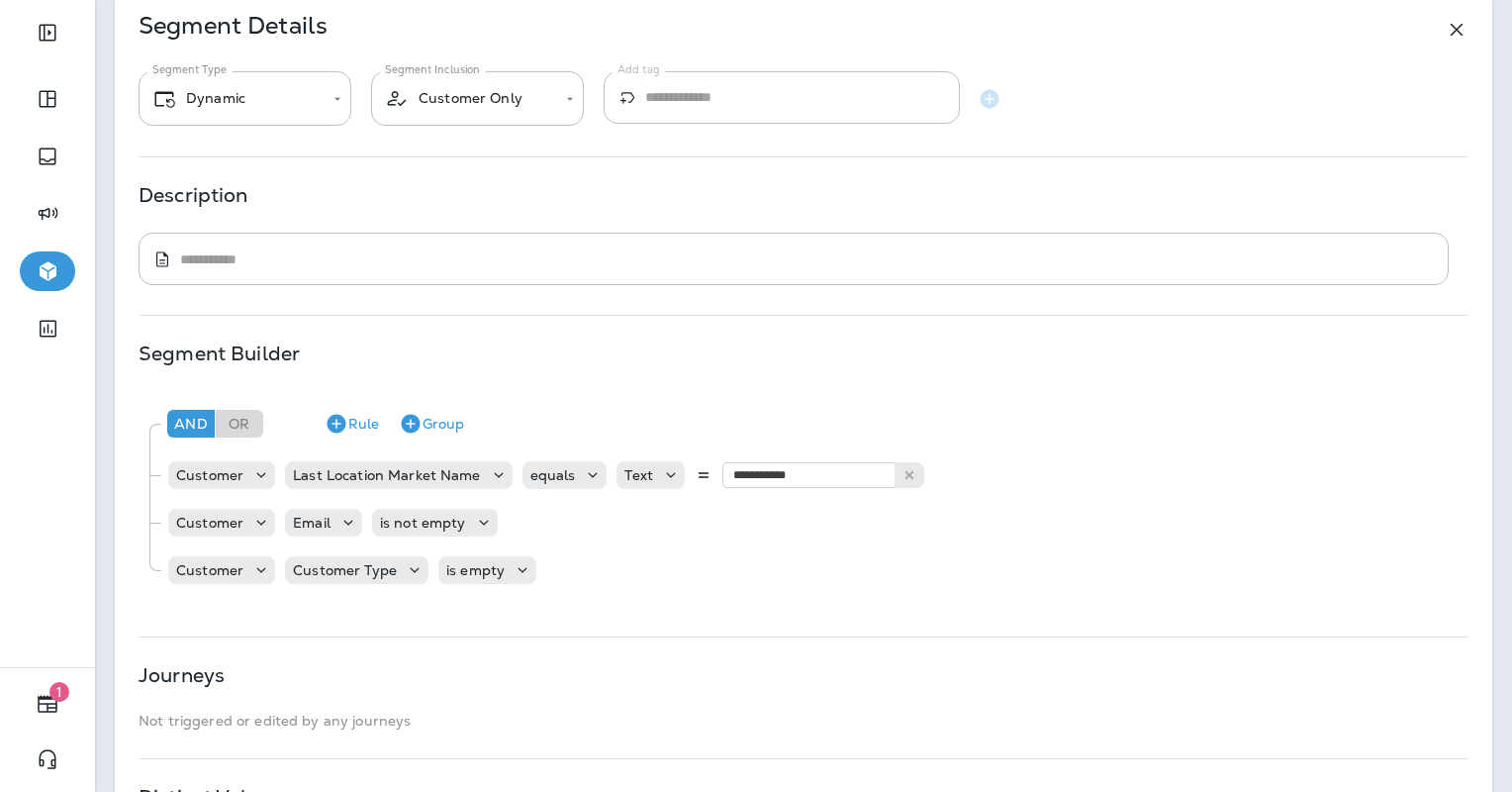 scroll, scrollTop: 198, scrollLeft: 0, axis: vertical 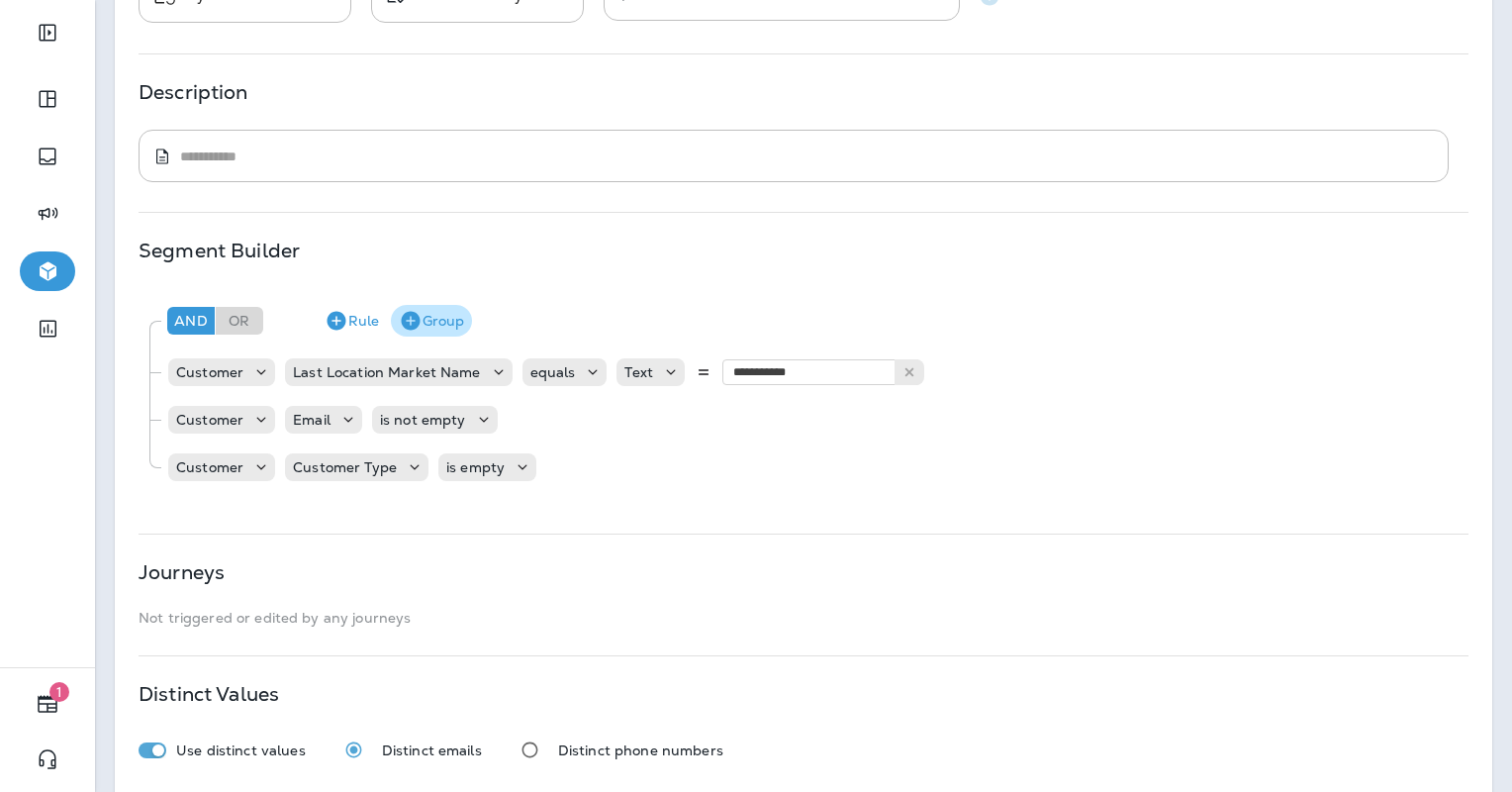 click 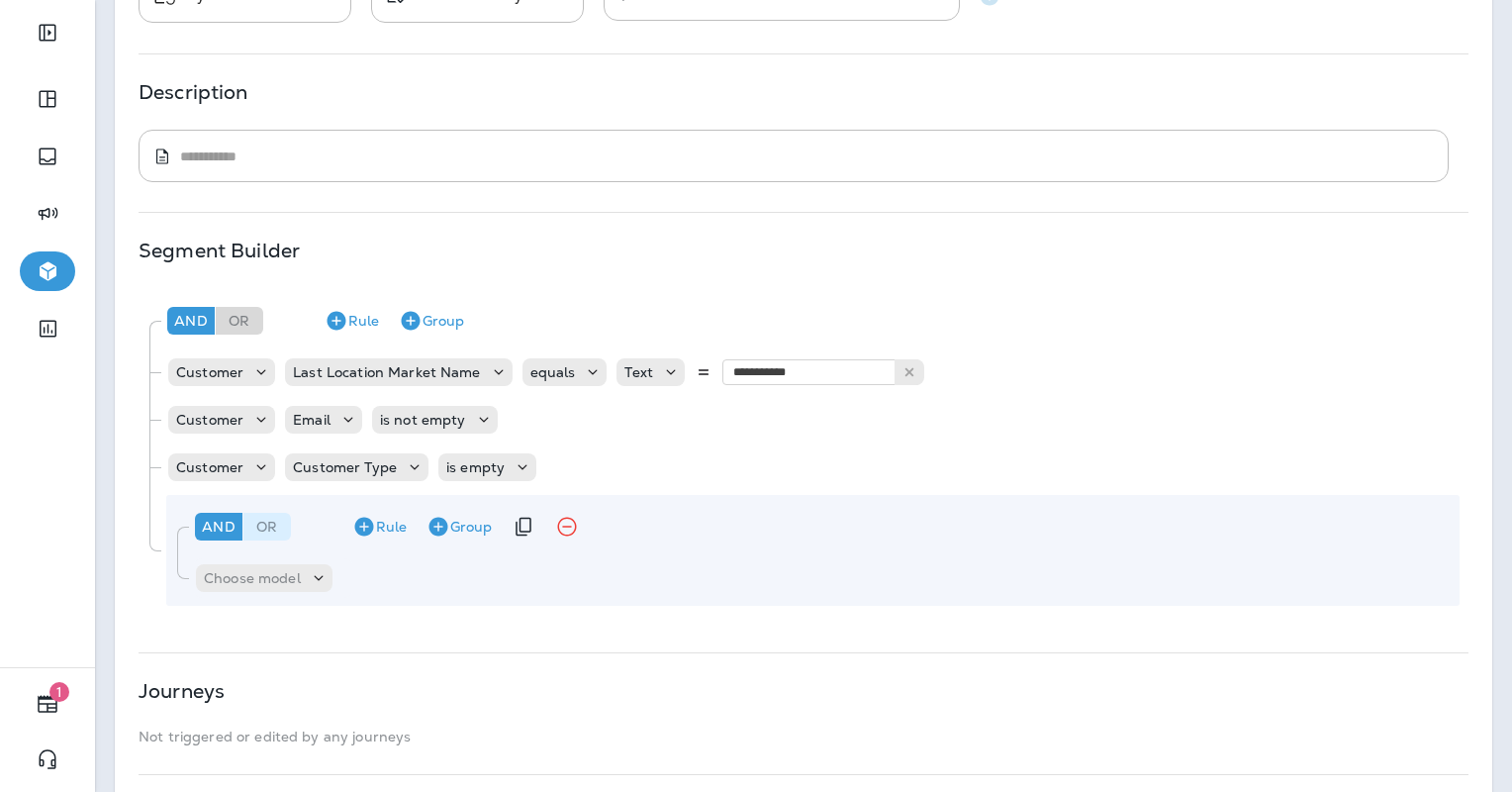 click on "Or" at bounding box center [267, 527] 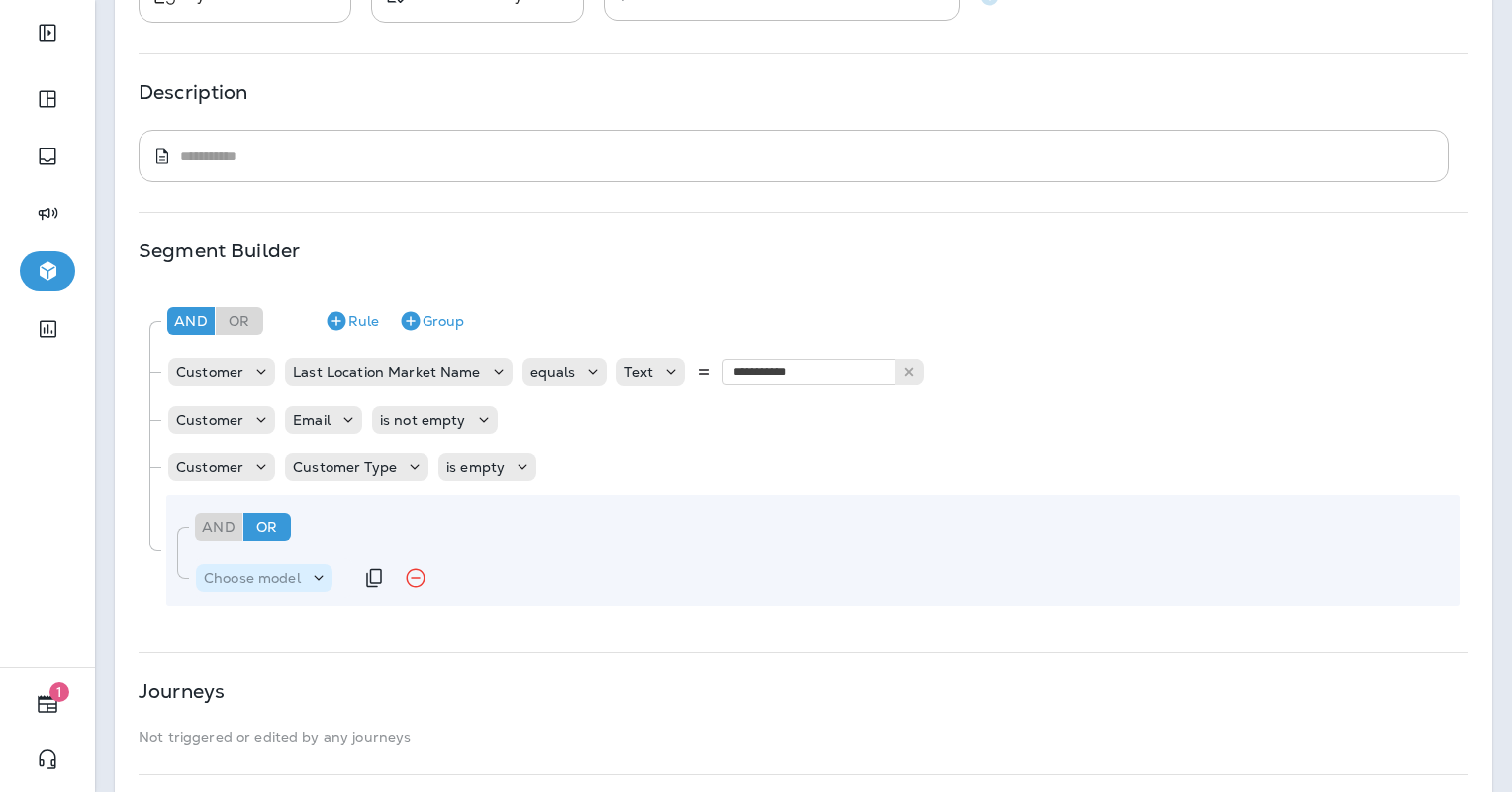 click on "Choose model" at bounding box center [252, 578] 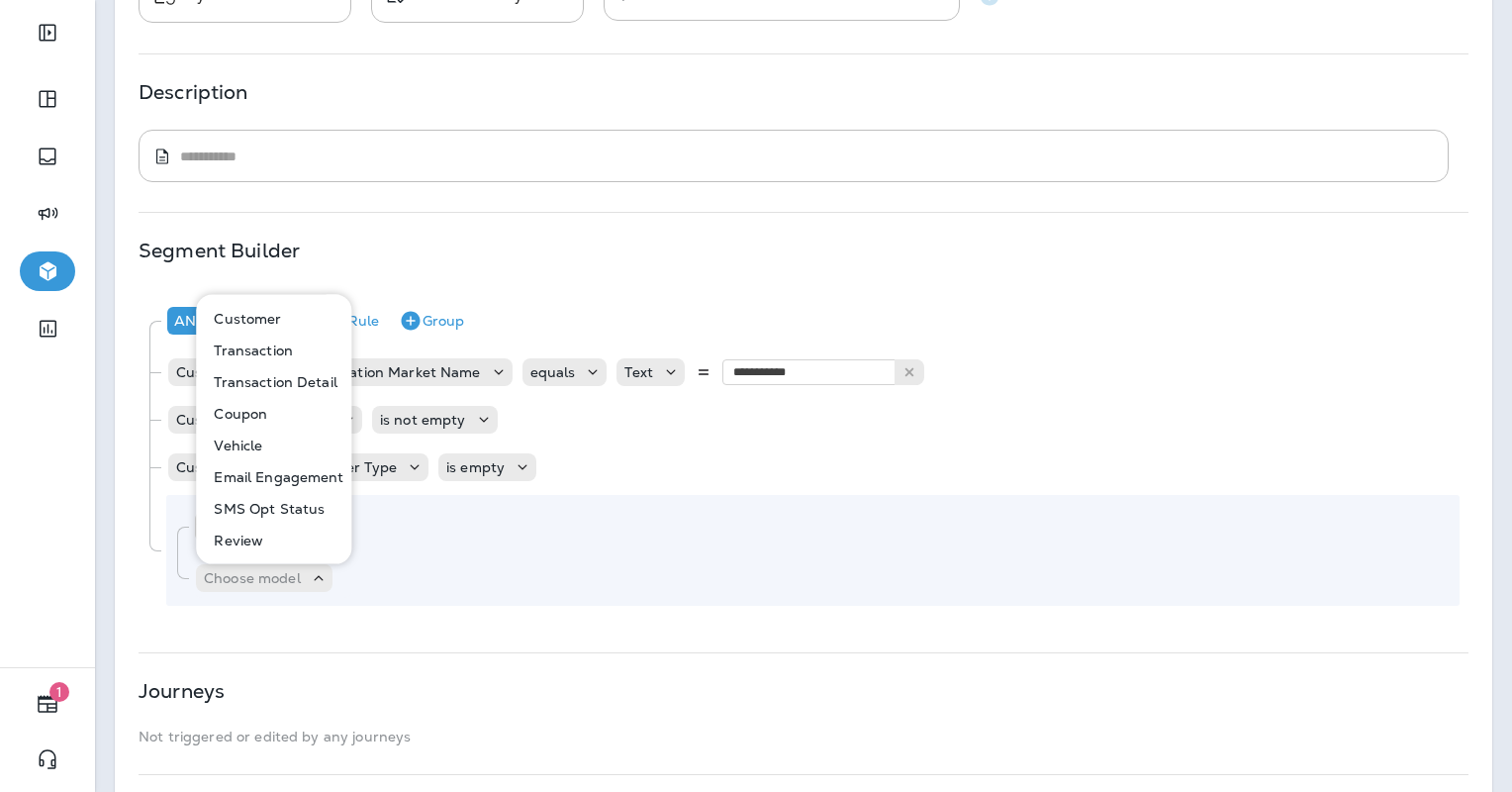 click on "Email Engagement" at bounding box center (274, 477) 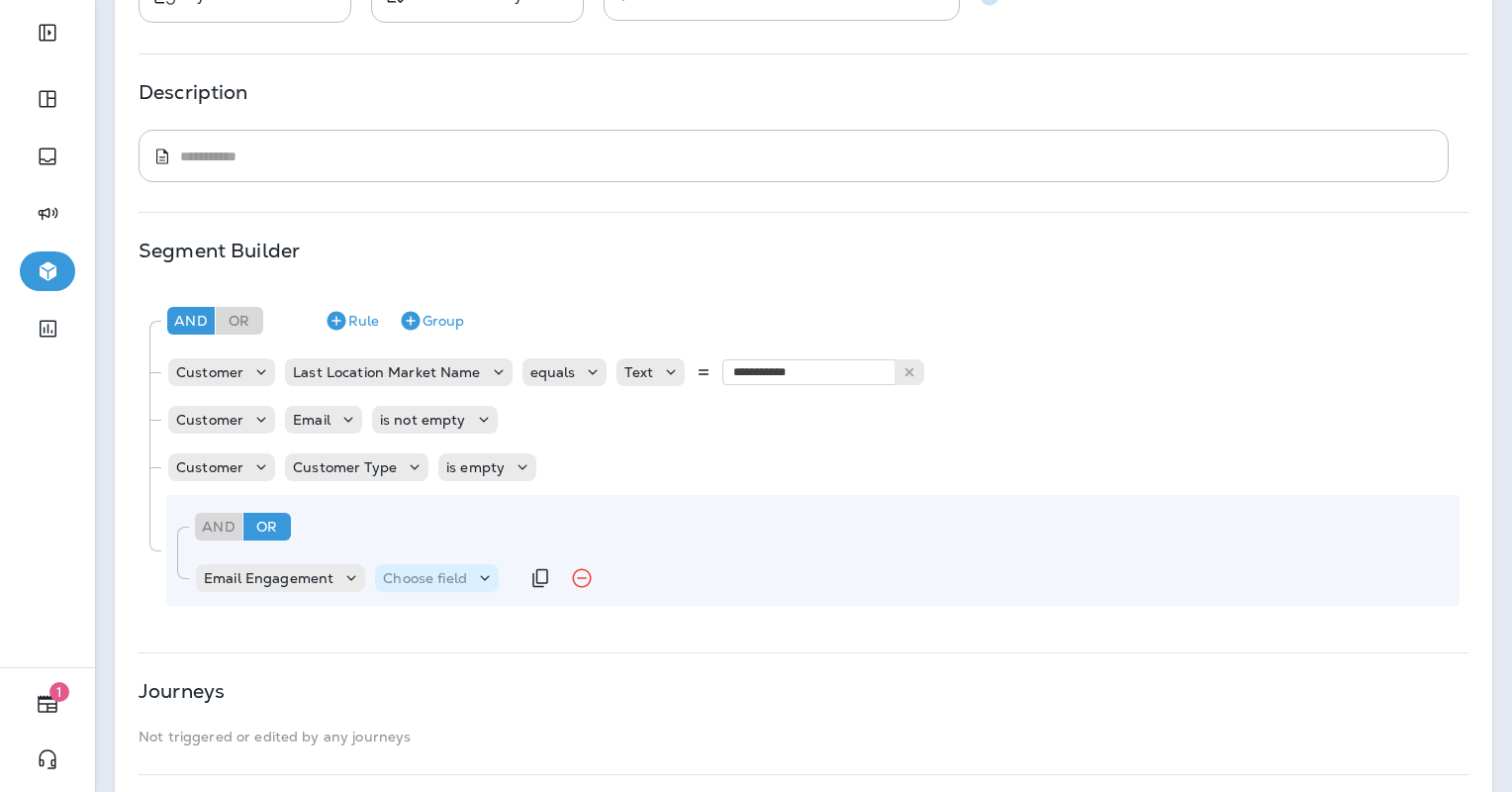 click on "Choose field" at bounding box center (425, 578) 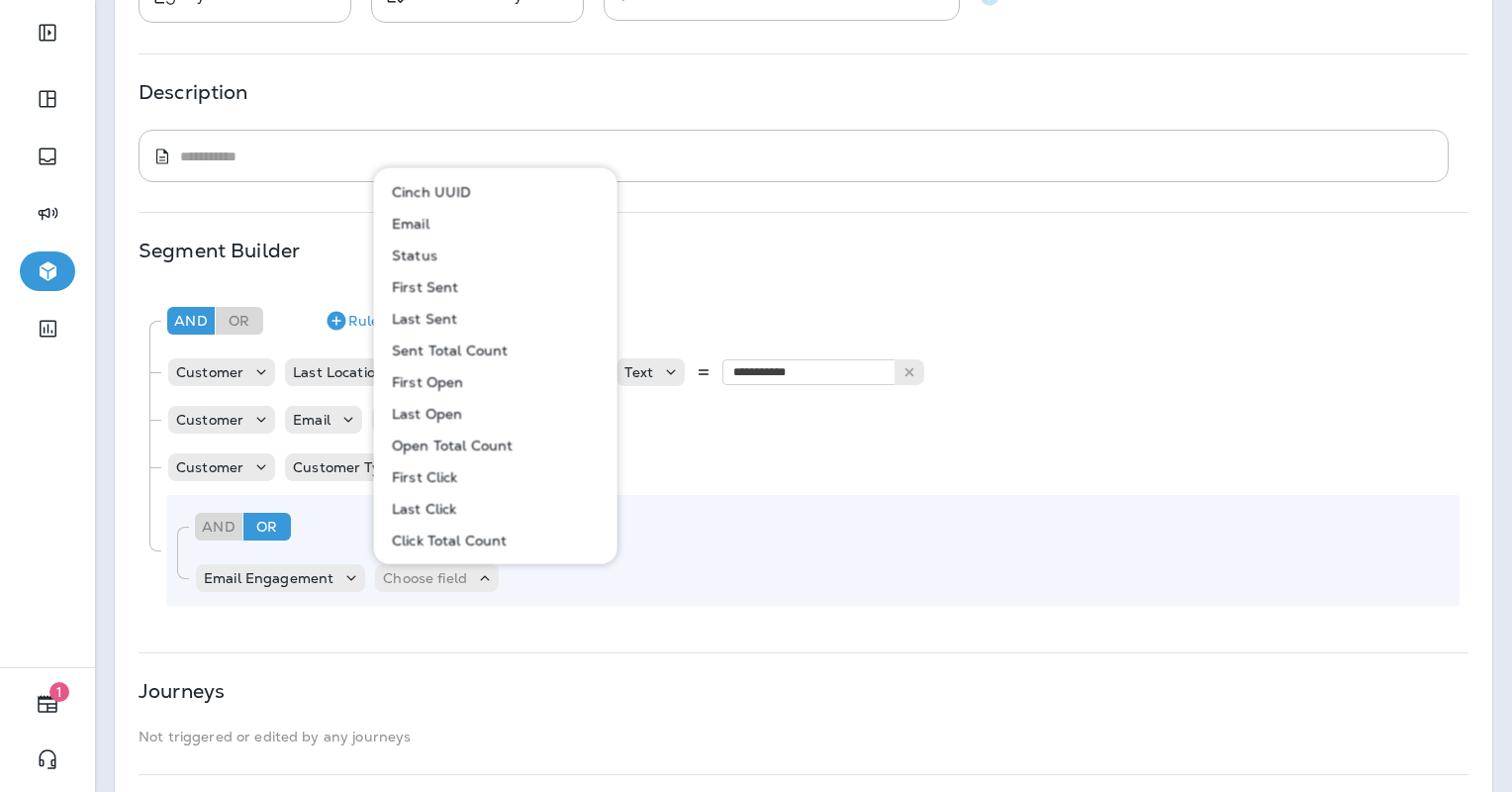 click on "Status" at bounding box center [411, 255] 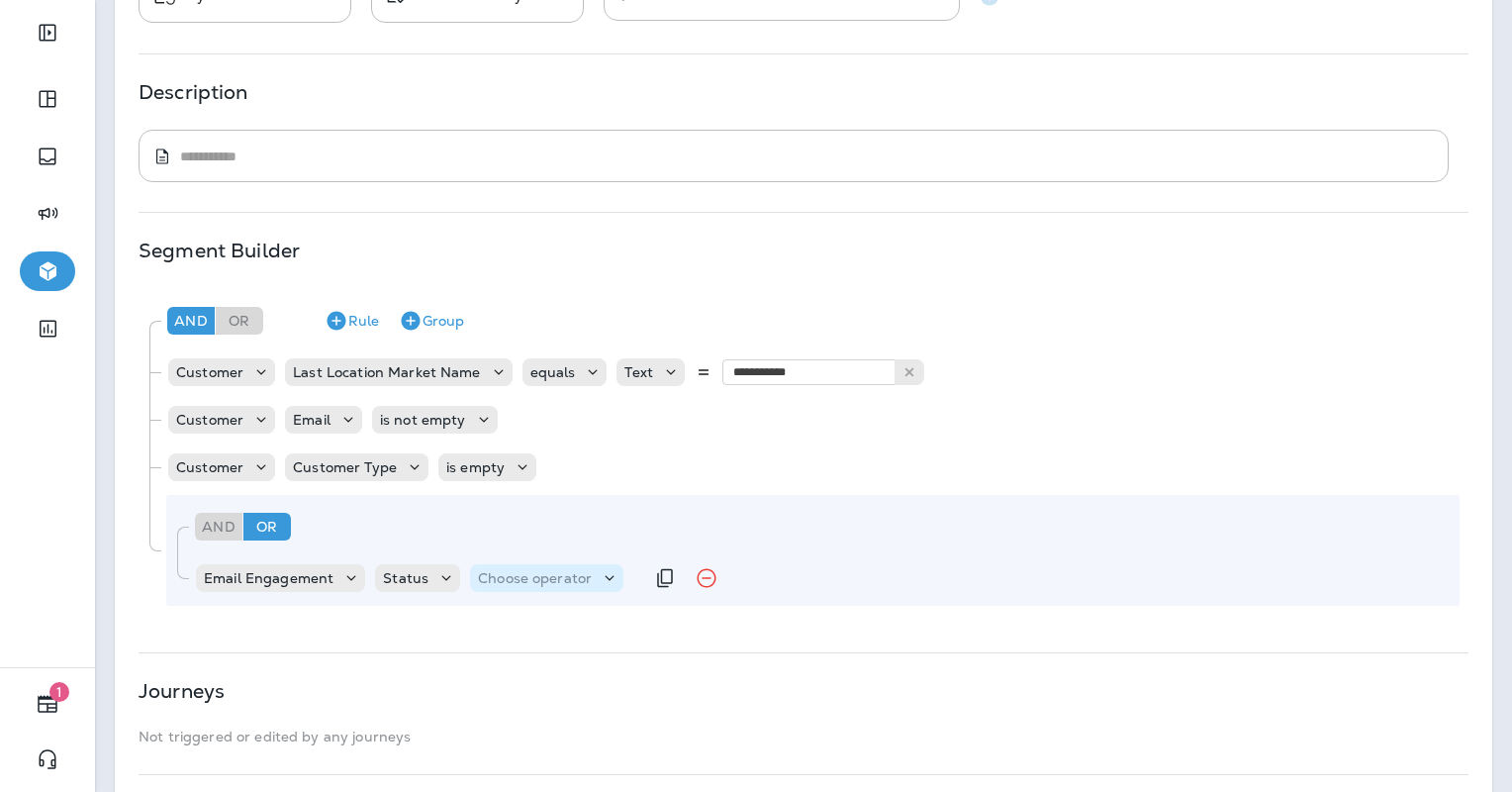 click on "Choose operator" at bounding box center [534, 578] 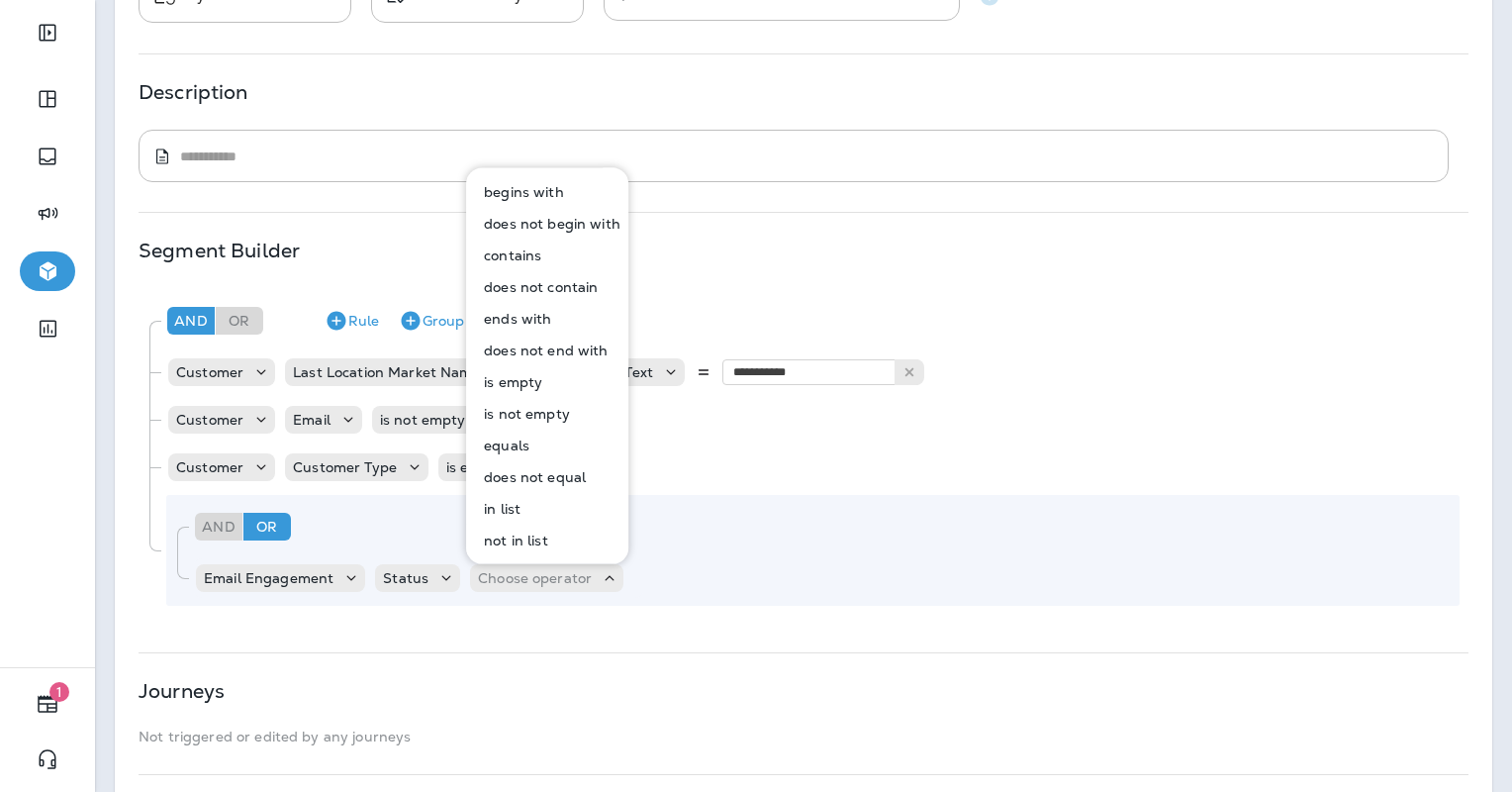 click on "equals" at bounding box center (503, 446) 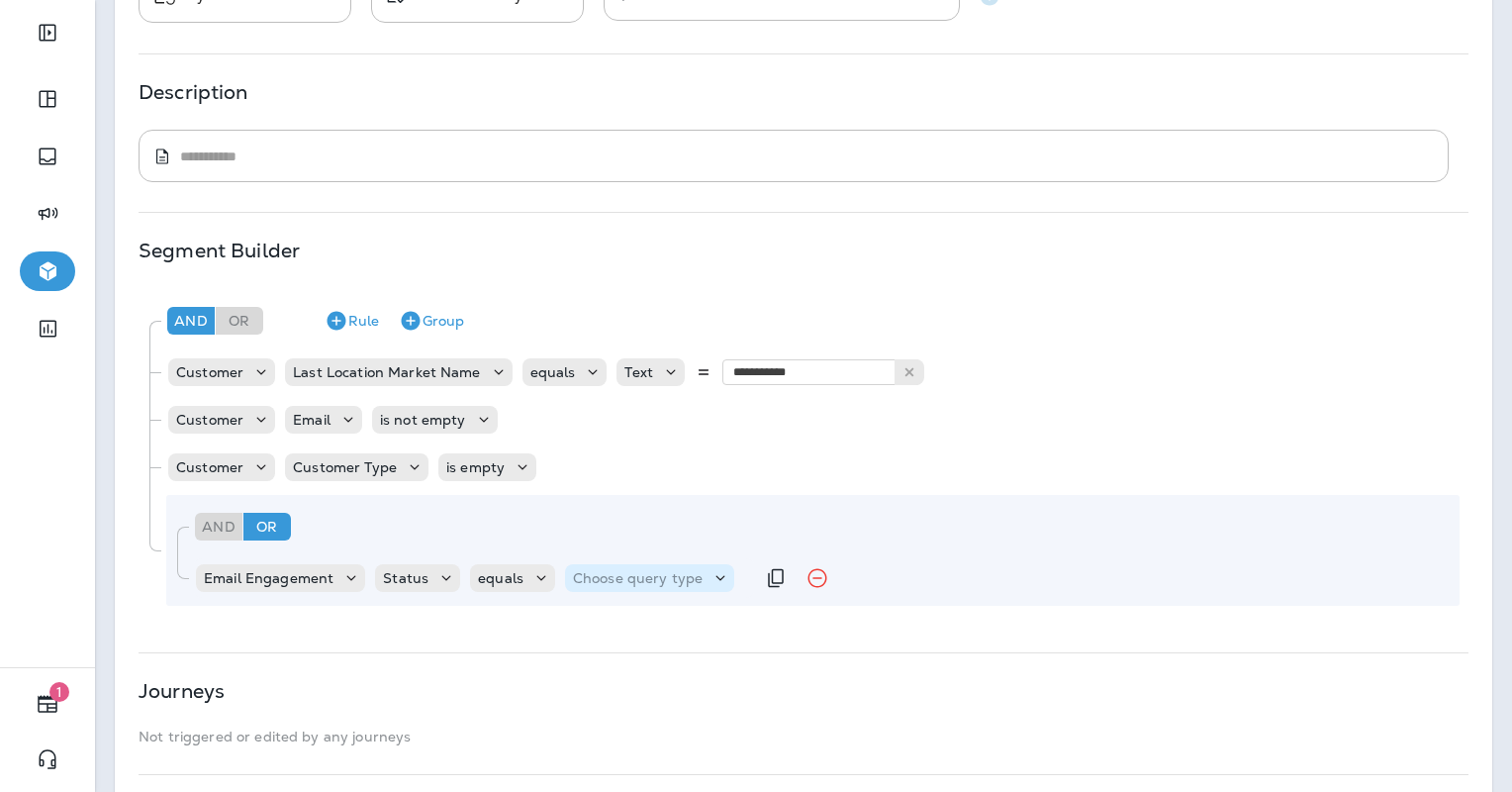 click on "Choose query type" at bounding box center [637, 578] 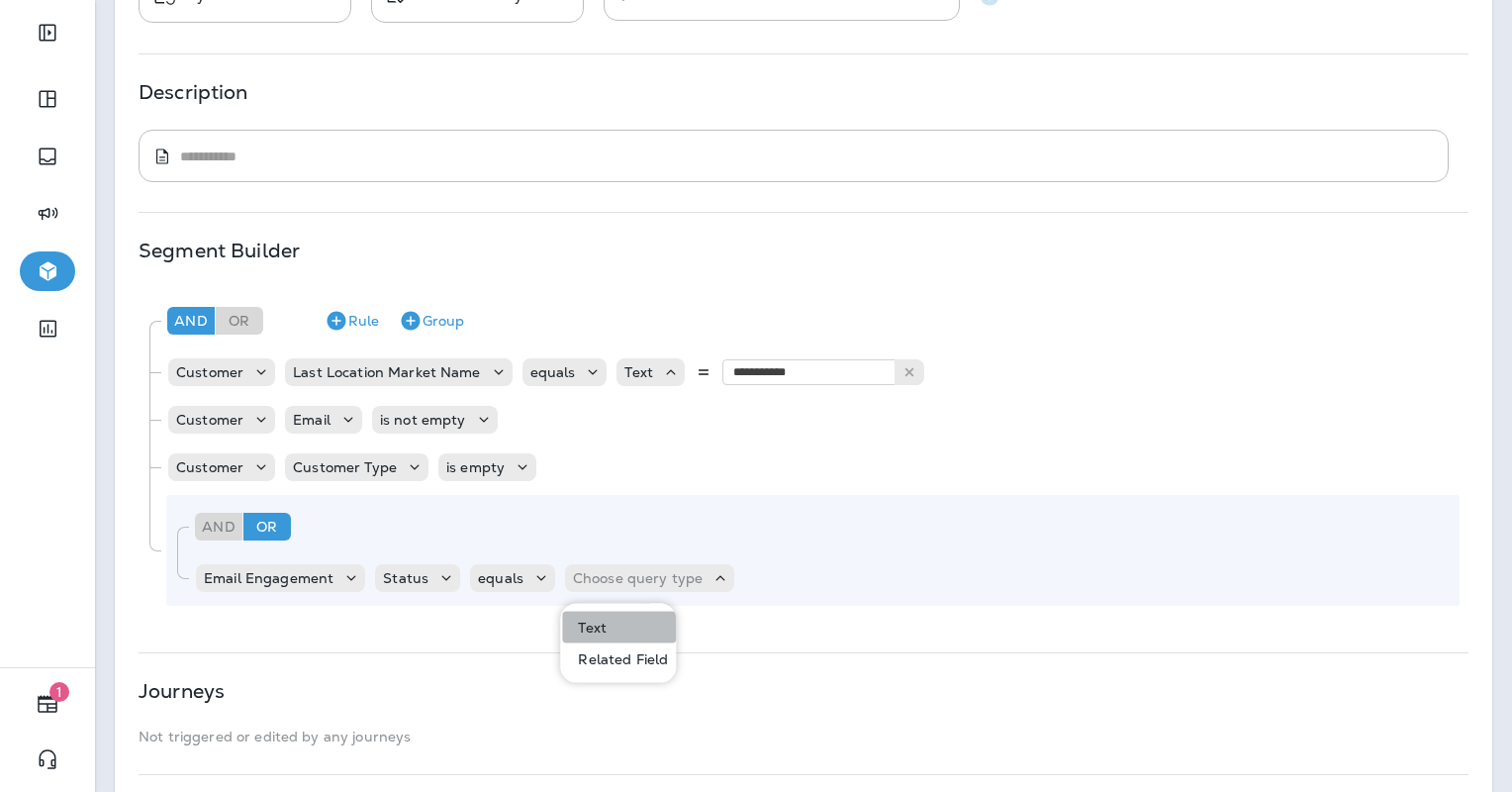click on "Text" at bounding box center [588, 628] 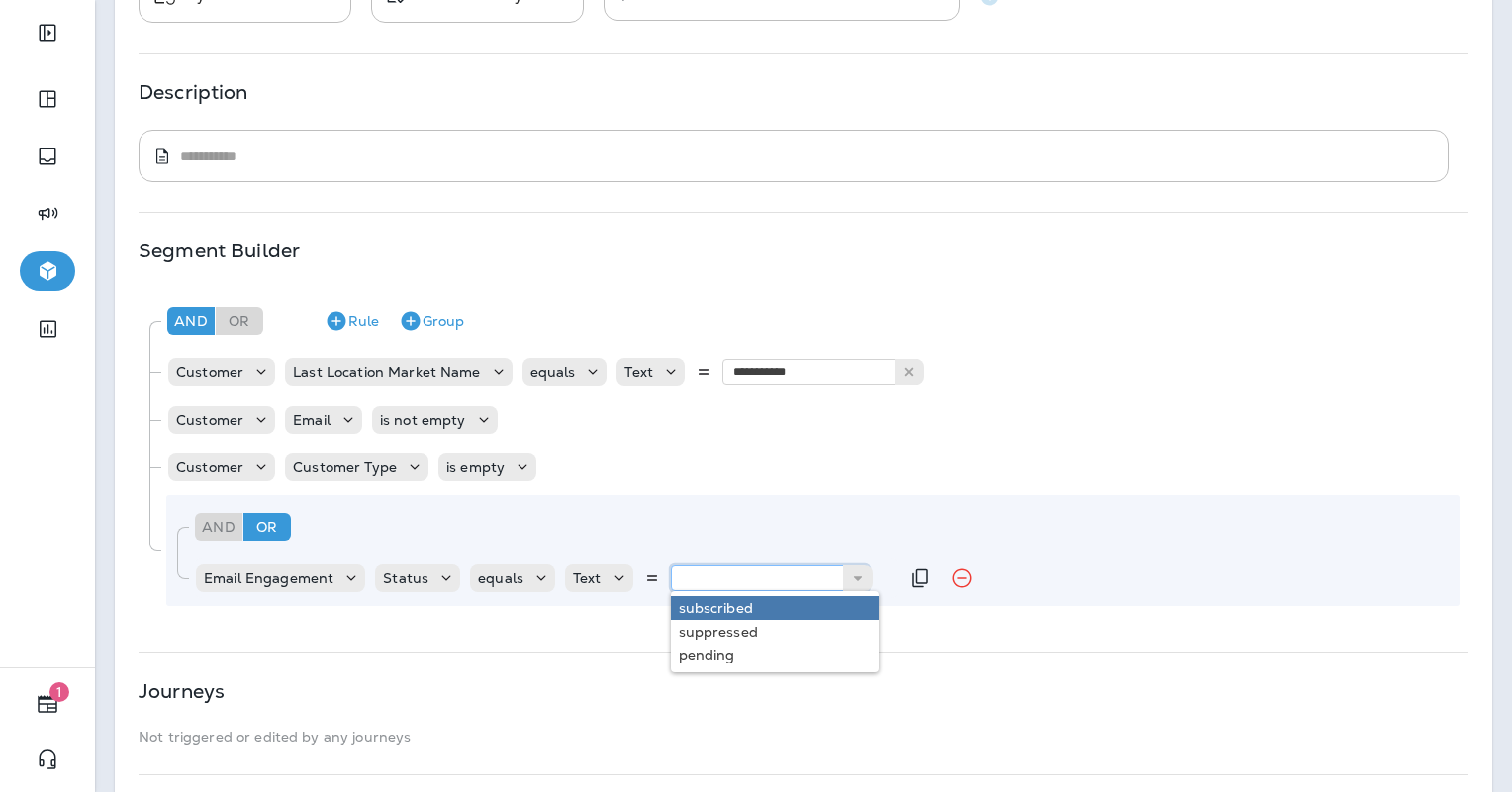 click at bounding box center (770, 578) 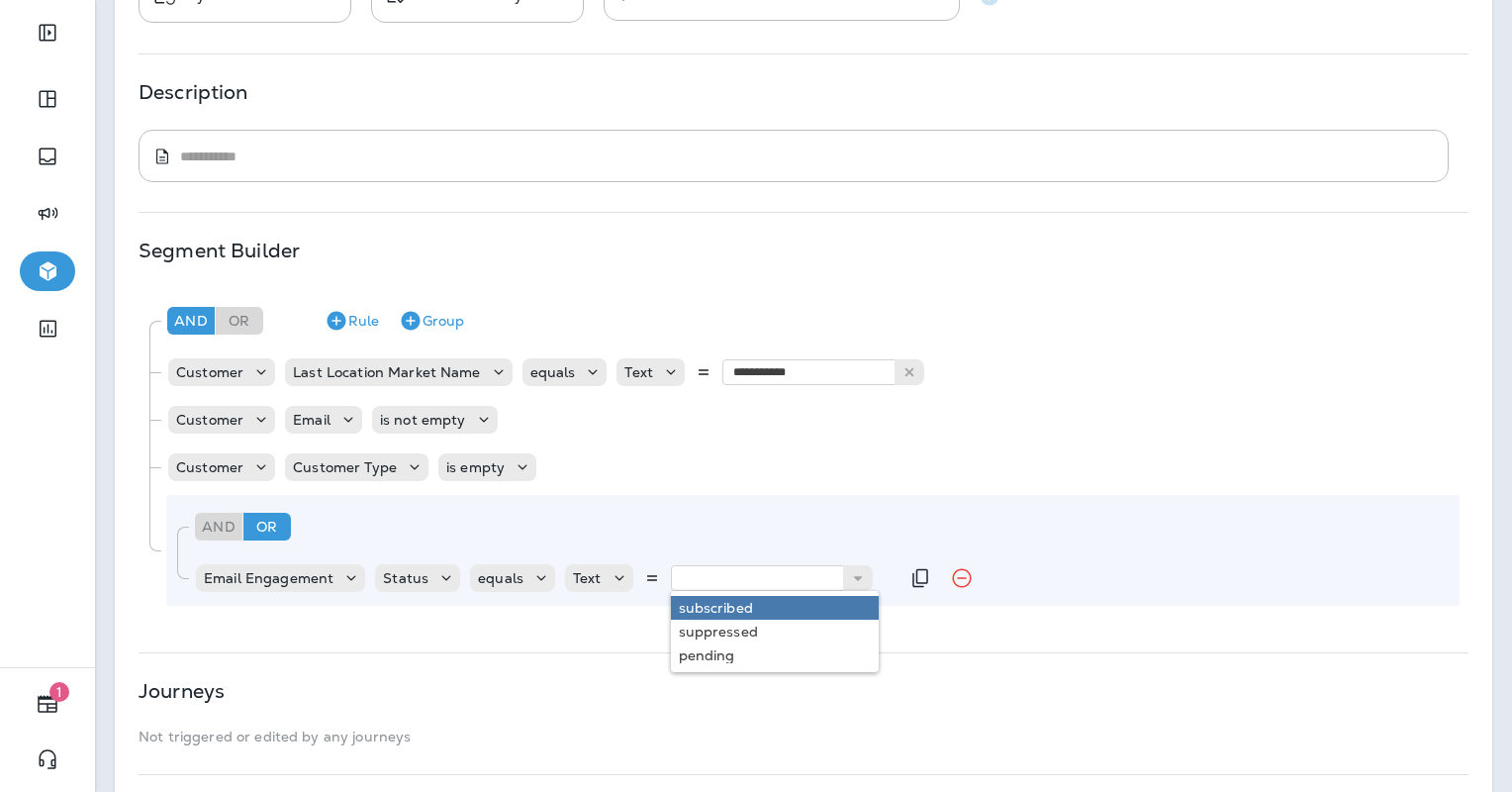 type on "**********" 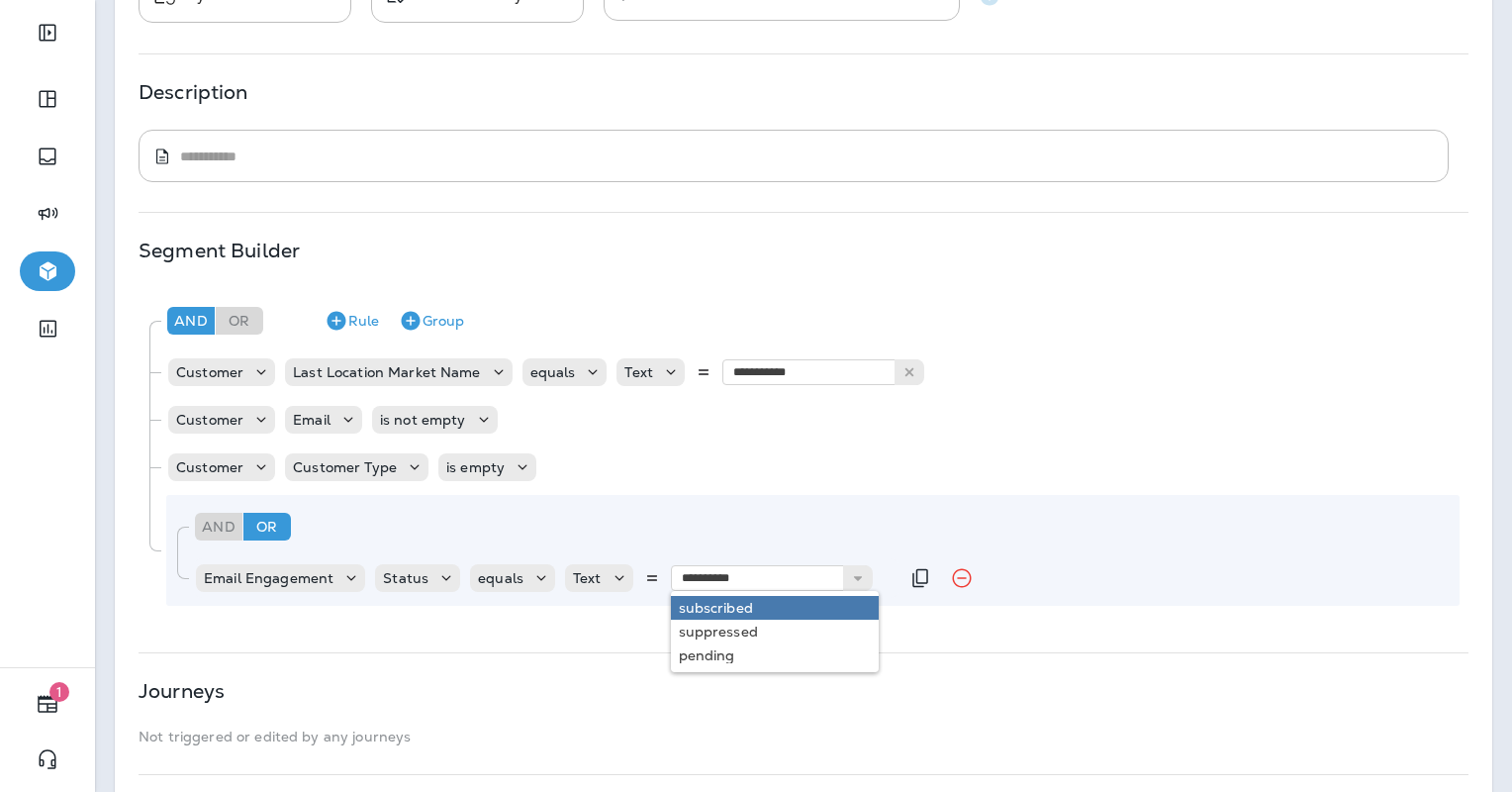 click on "**********" at bounding box center (812, 550) 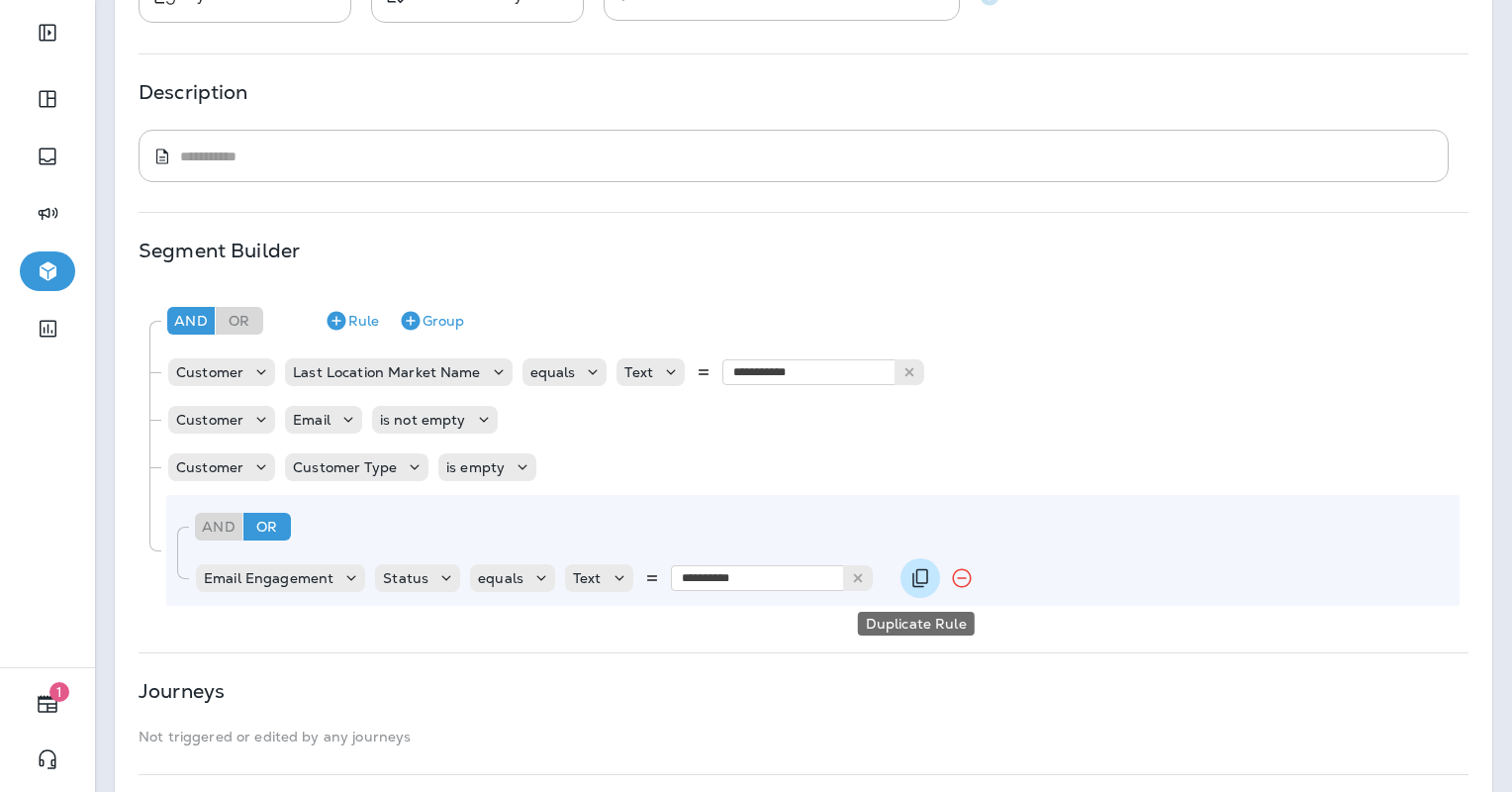 click 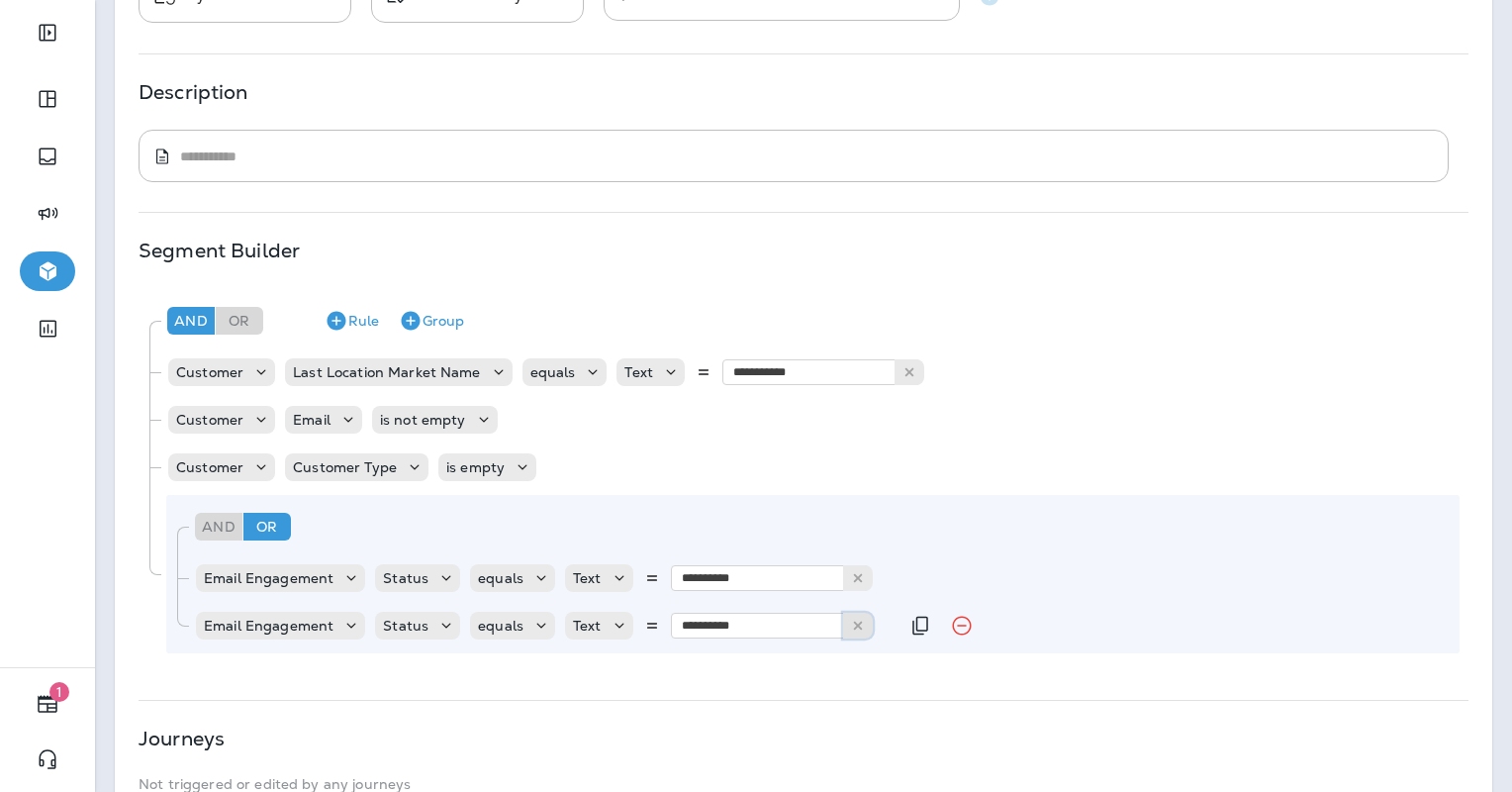 click 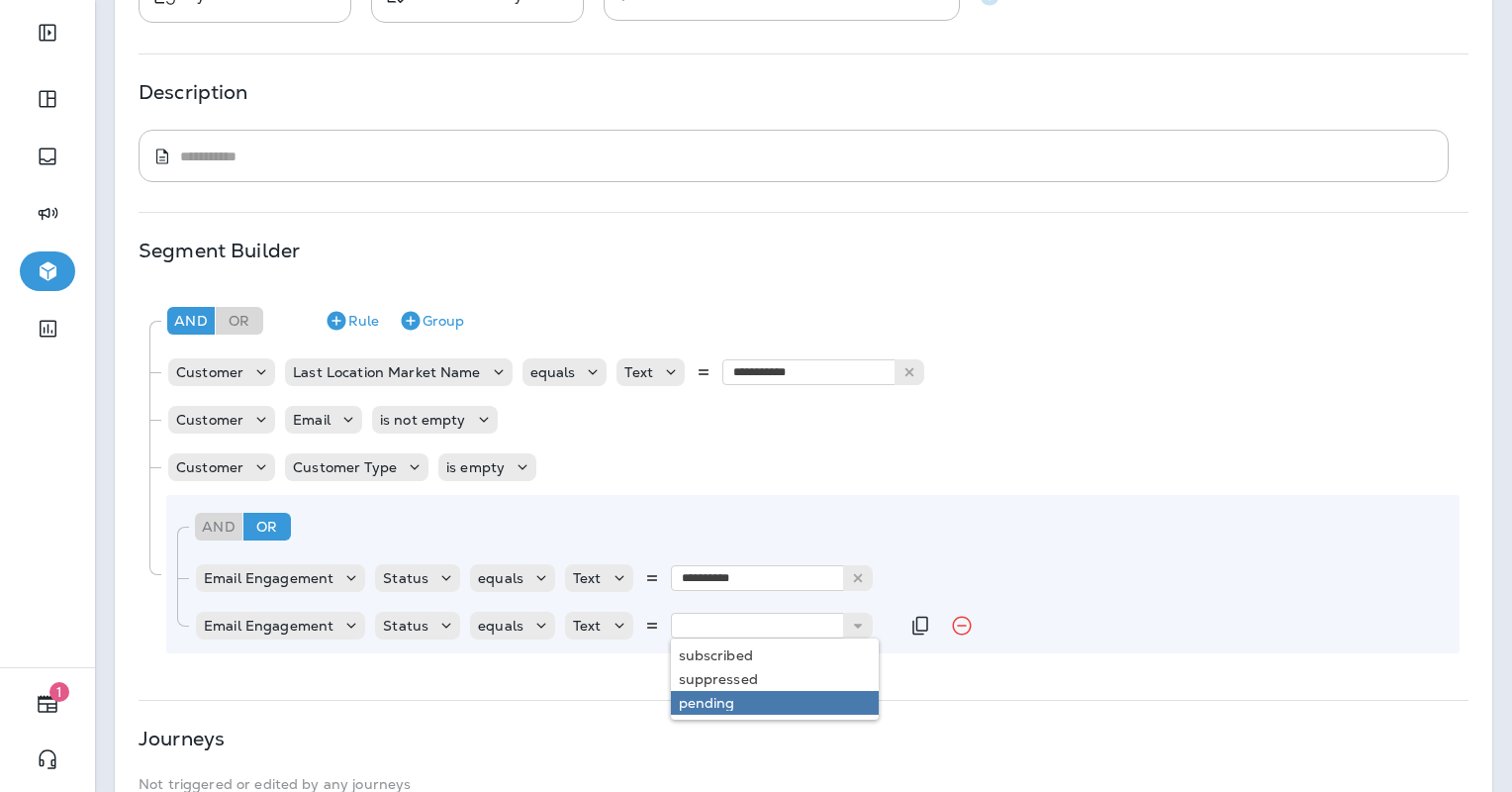 type on "*******" 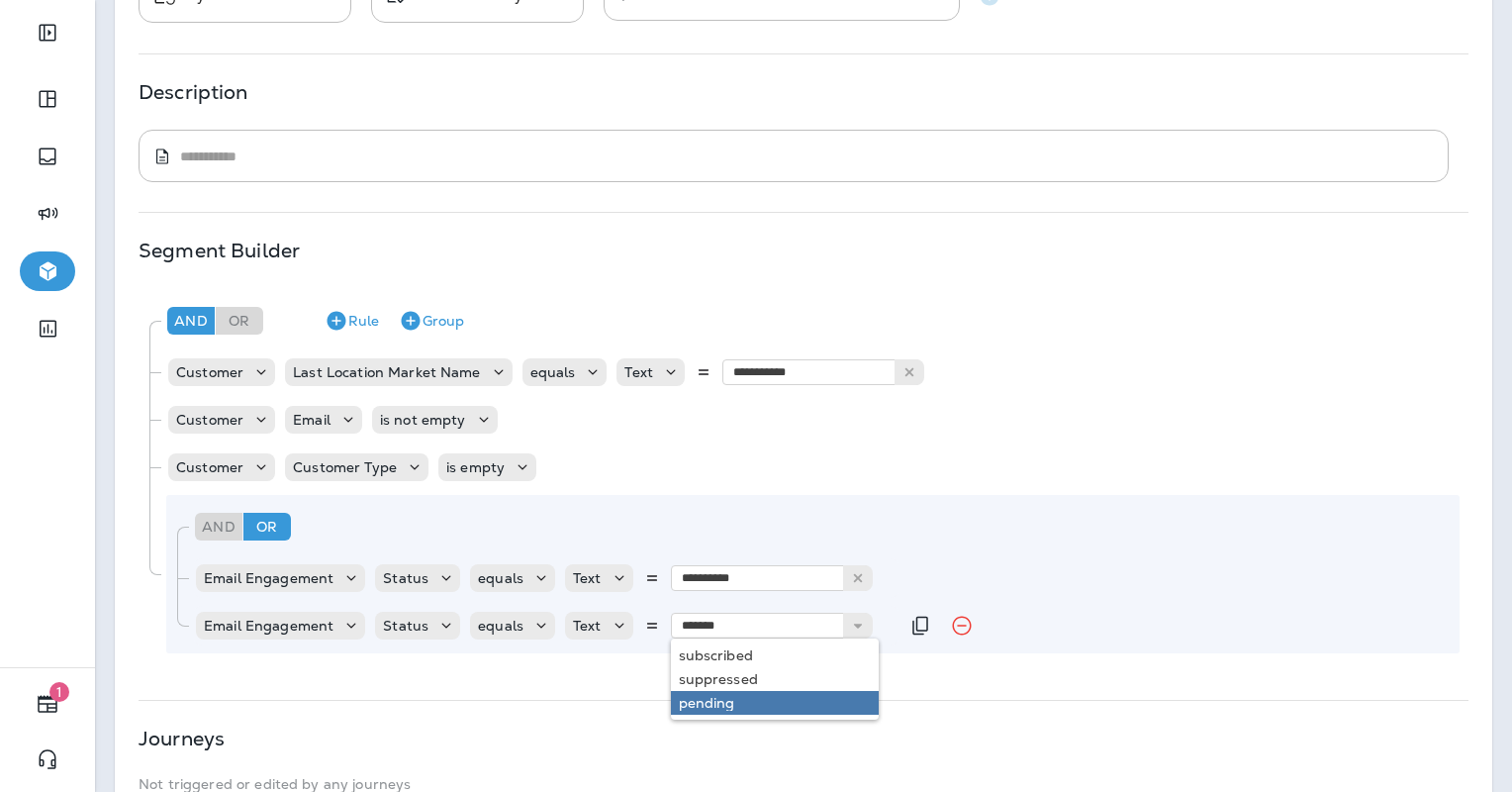 click on "**********" at bounding box center (803, 425) 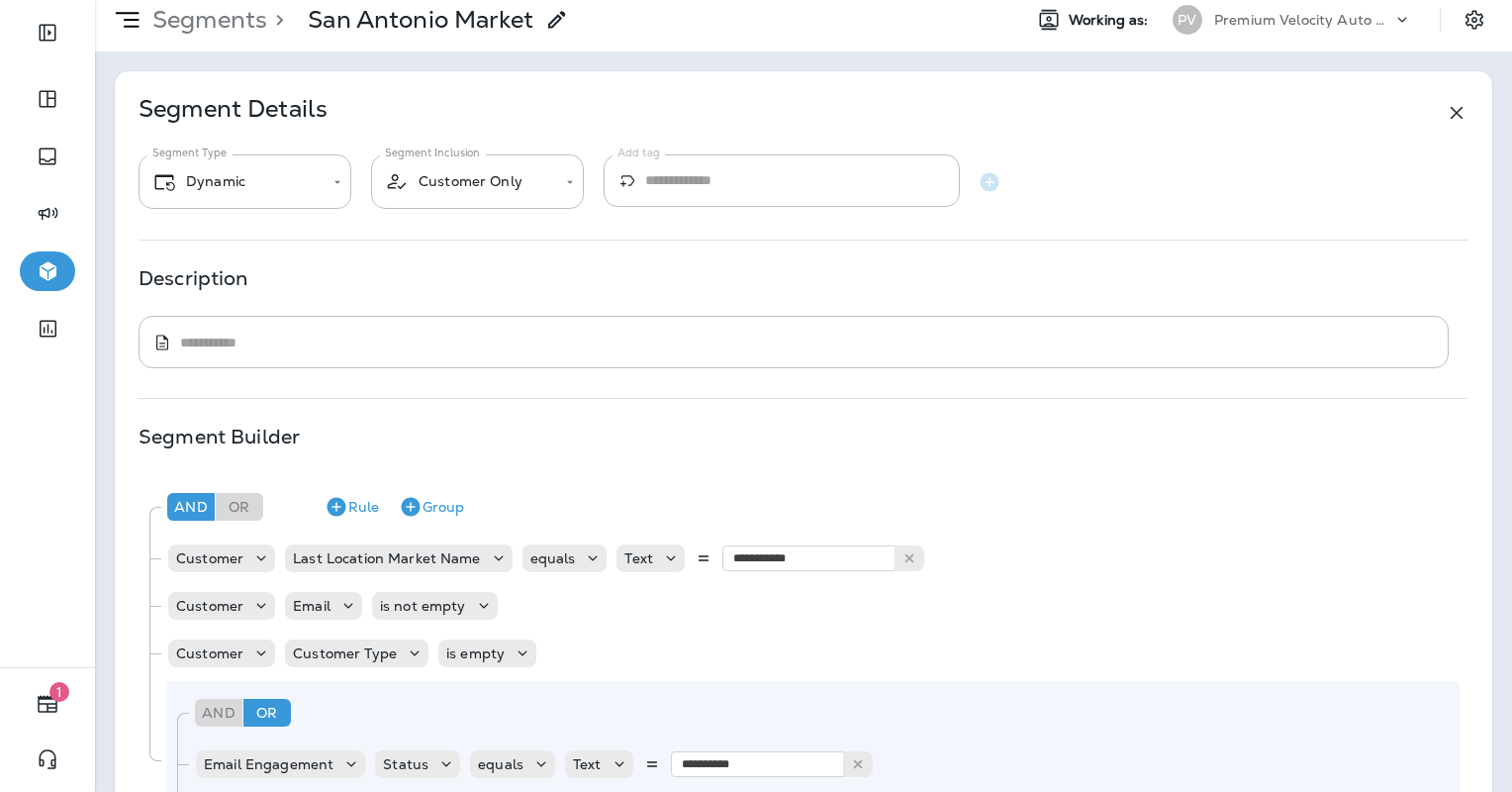scroll, scrollTop: 0, scrollLeft: 0, axis: both 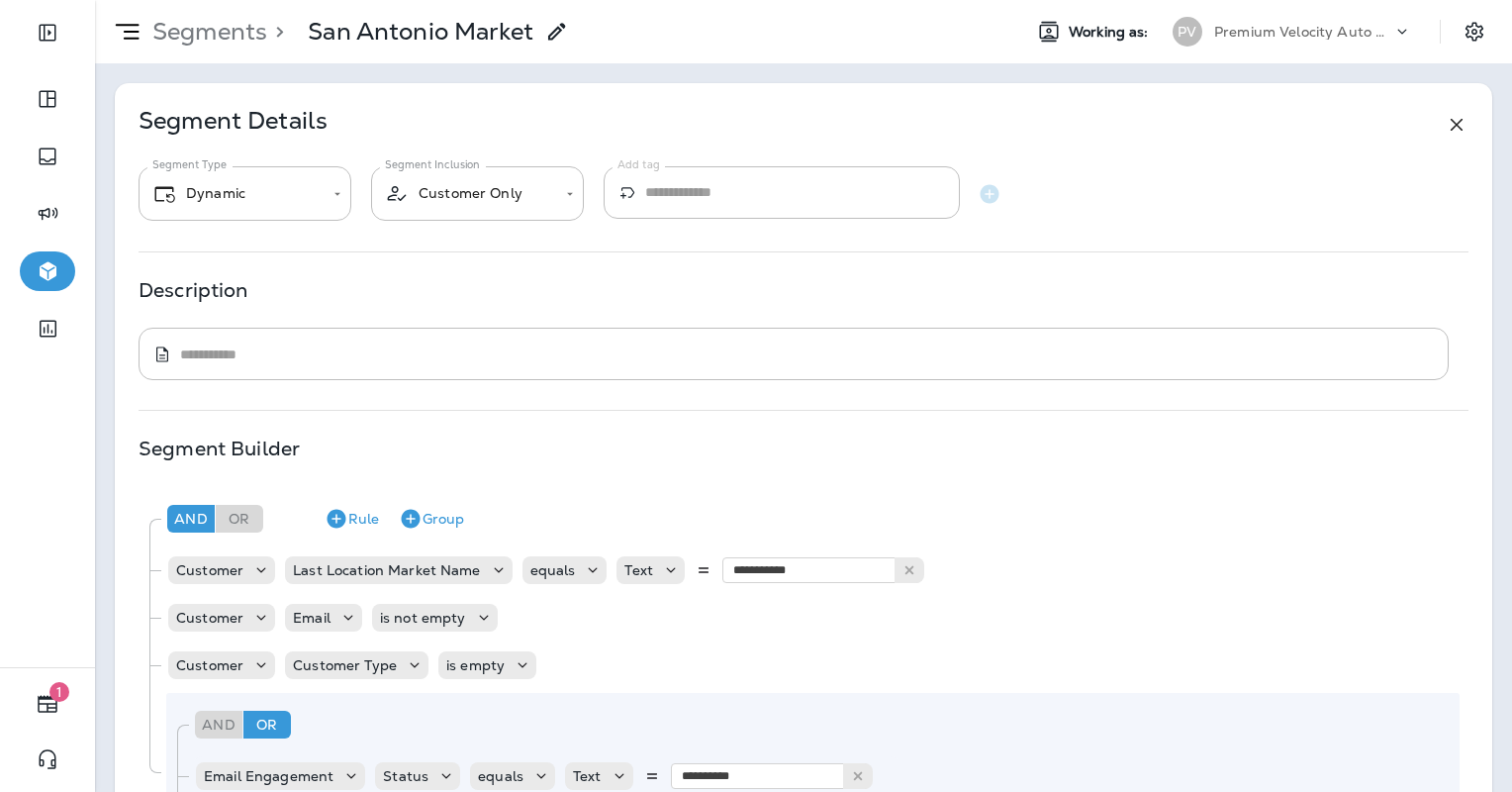 click on "Segments > San Antonio Market" at bounding box center [550, 32] 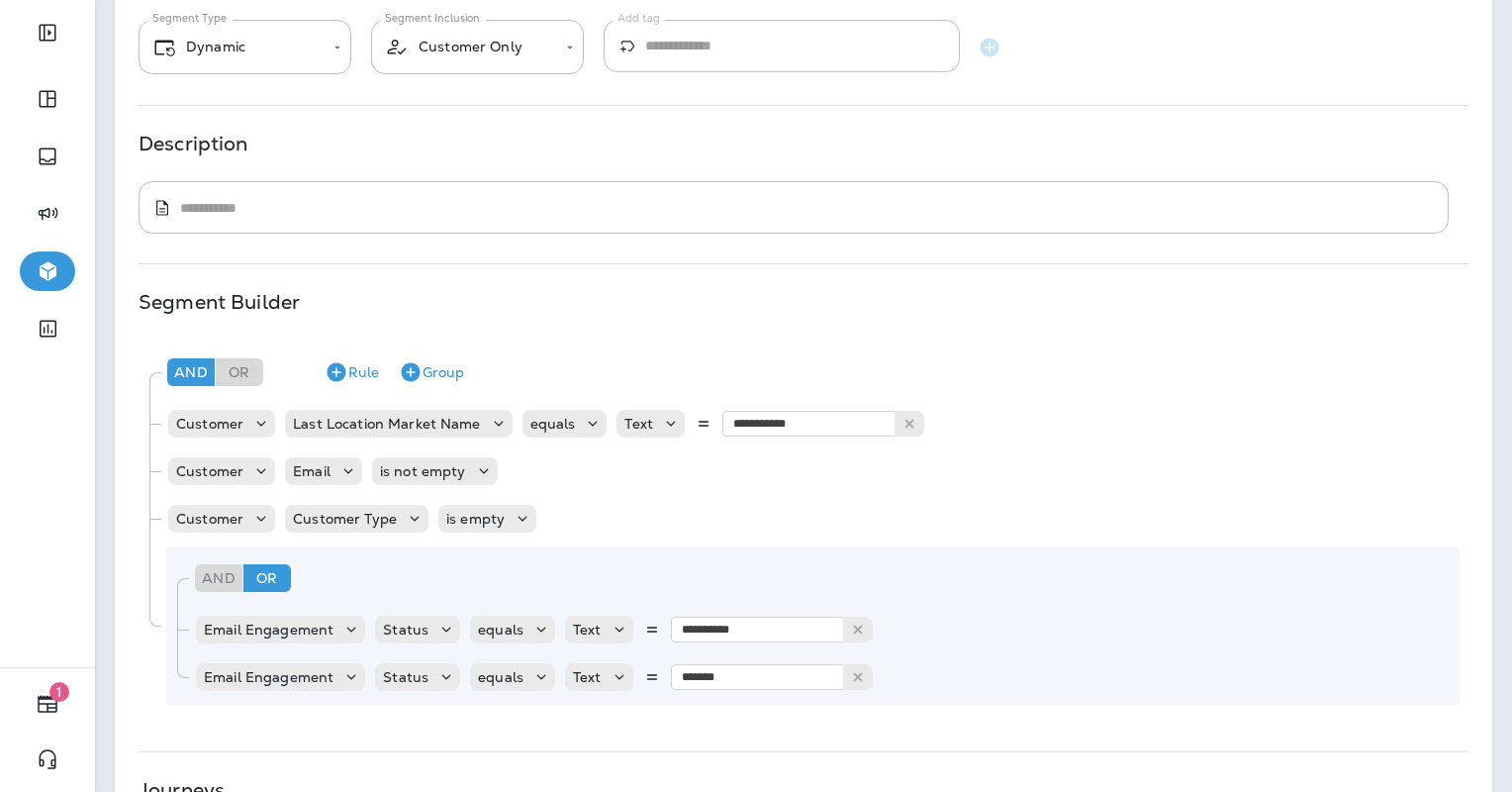 scroll, scrollTop: 469, scrollLeft: 0, axis: vertical 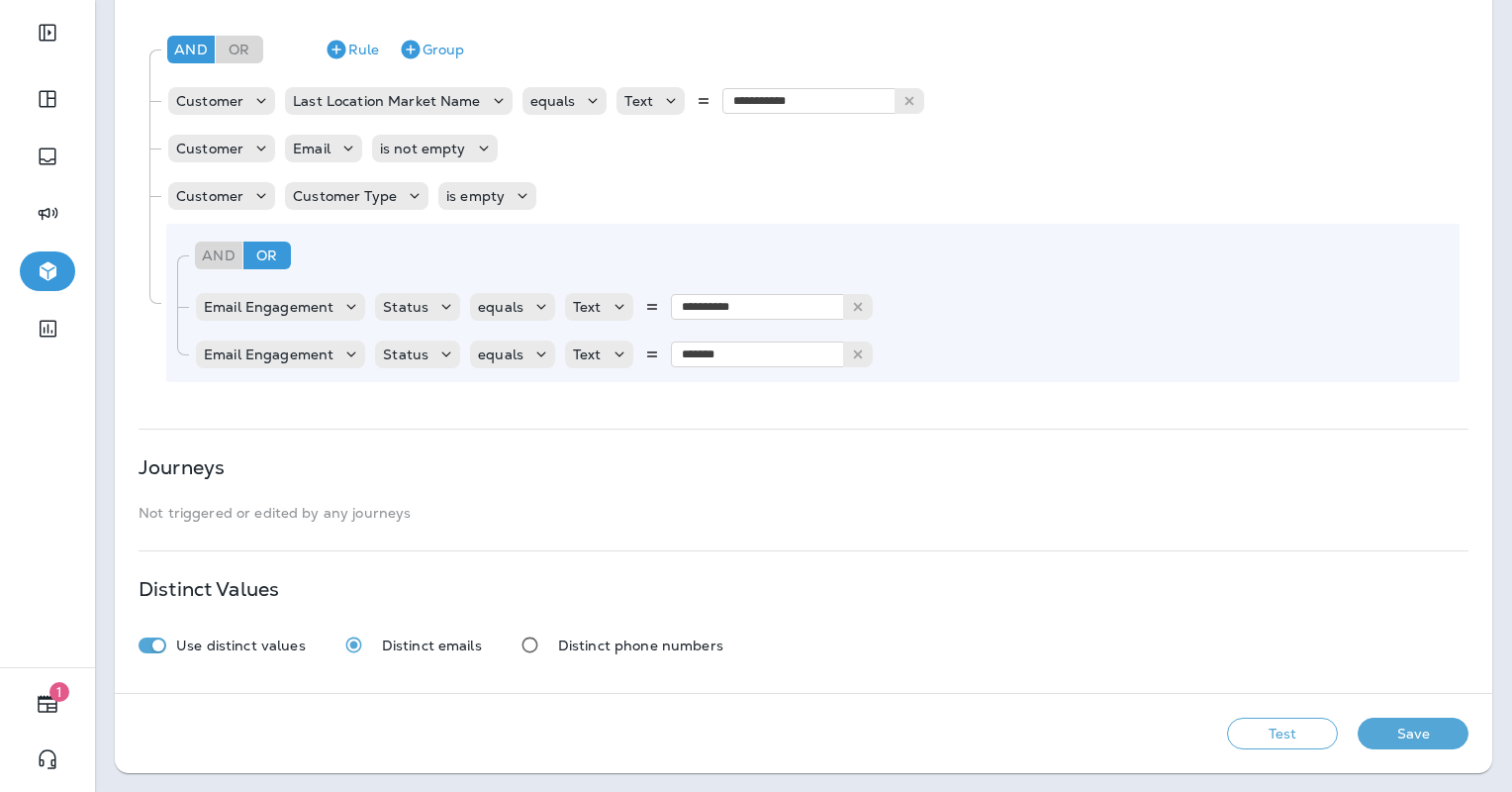 click on "Save" at bounding box center (1413, 734) 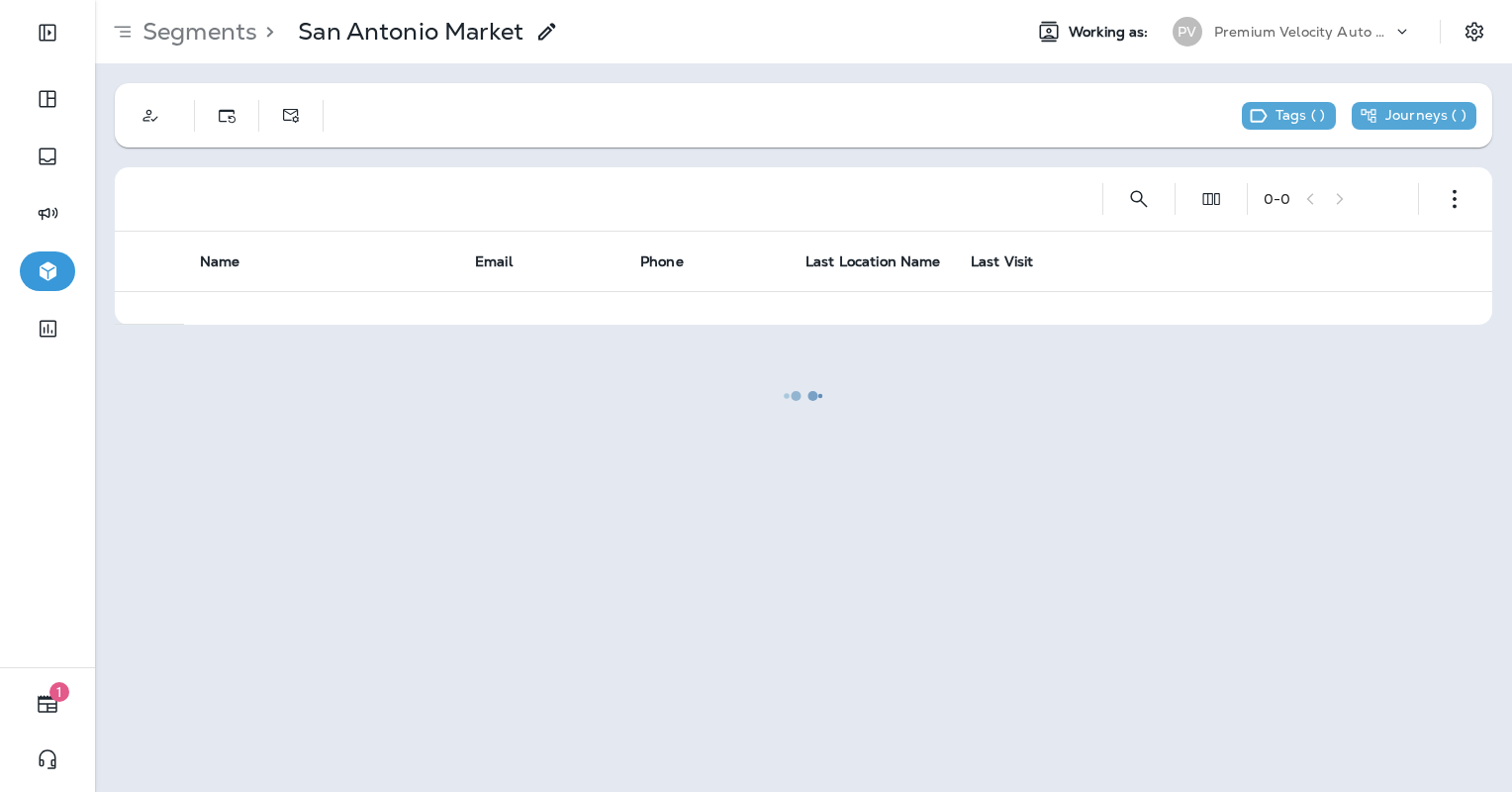 click at bounding box center (803, 396) 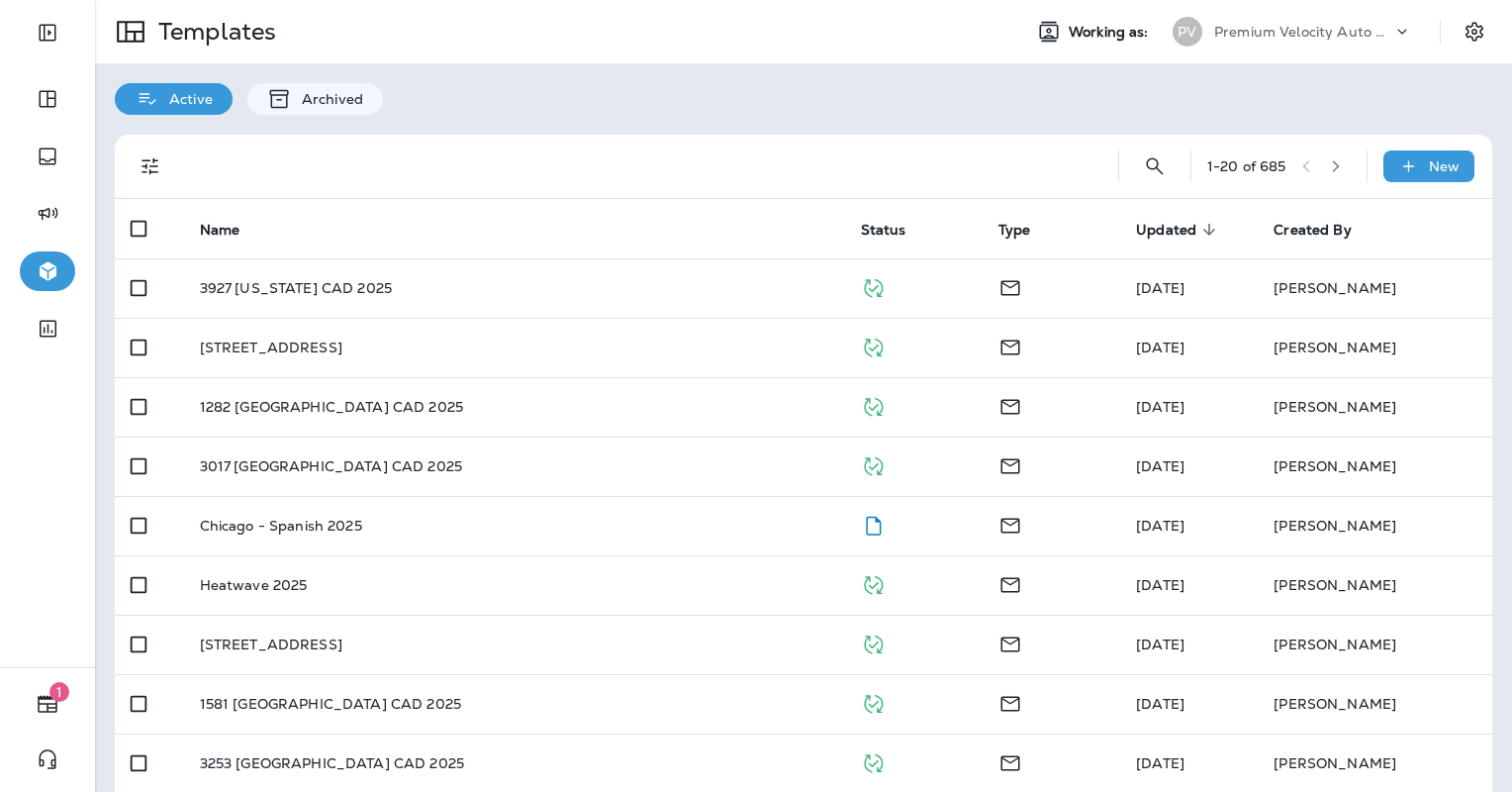 scroll, scrollTop: 0, scrollLeft: 0, axis: both 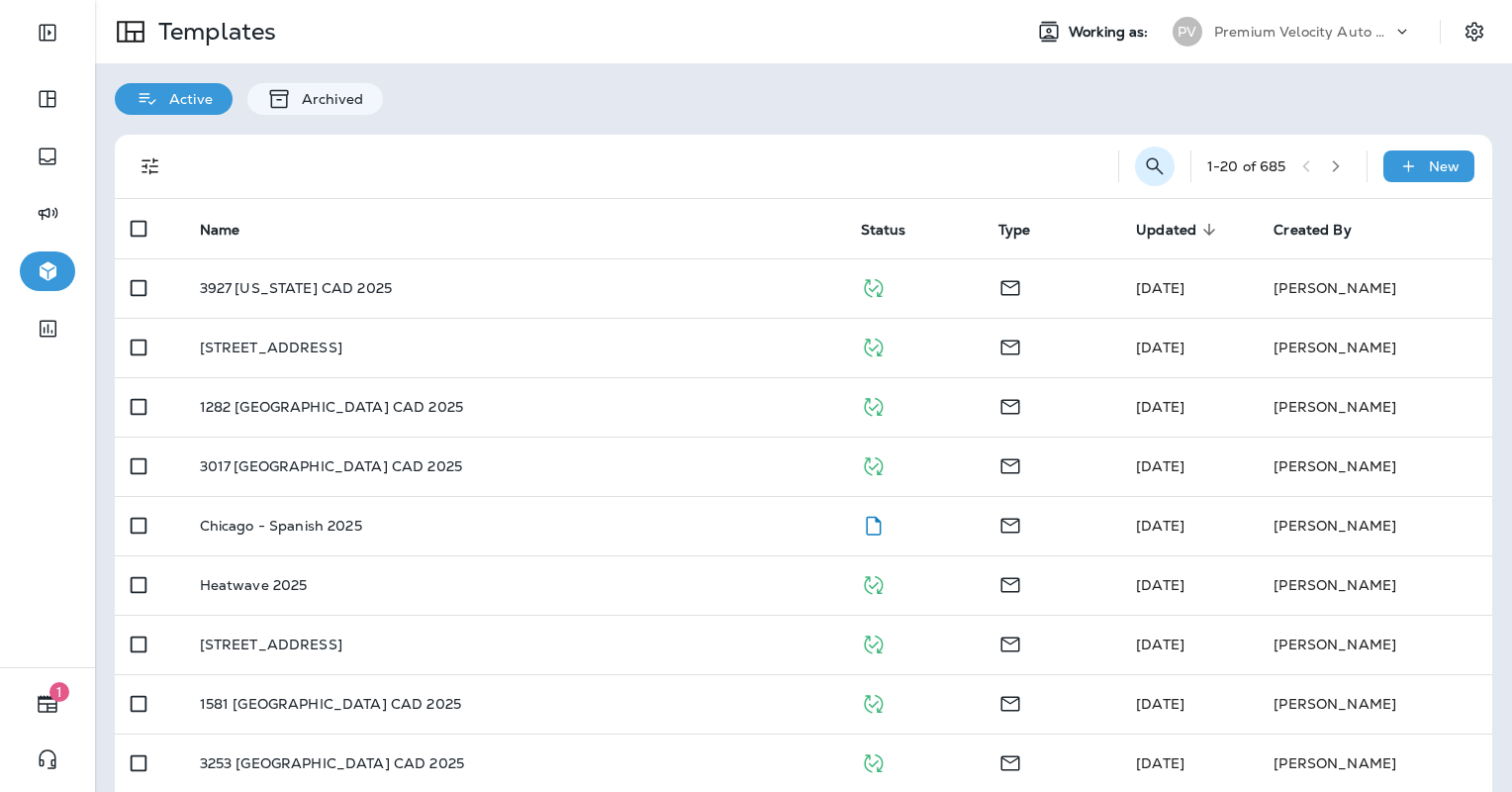 click 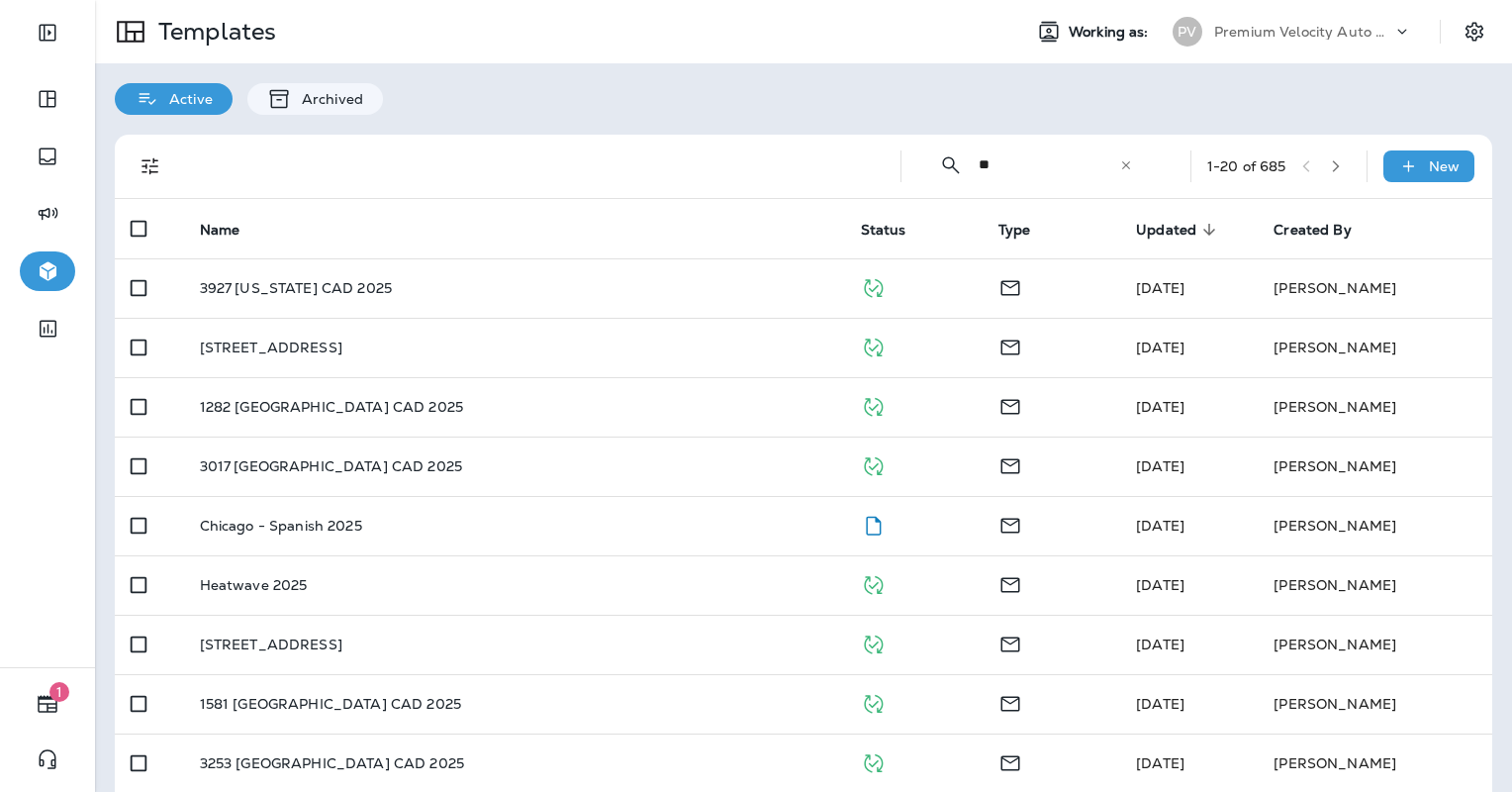 type on "*" 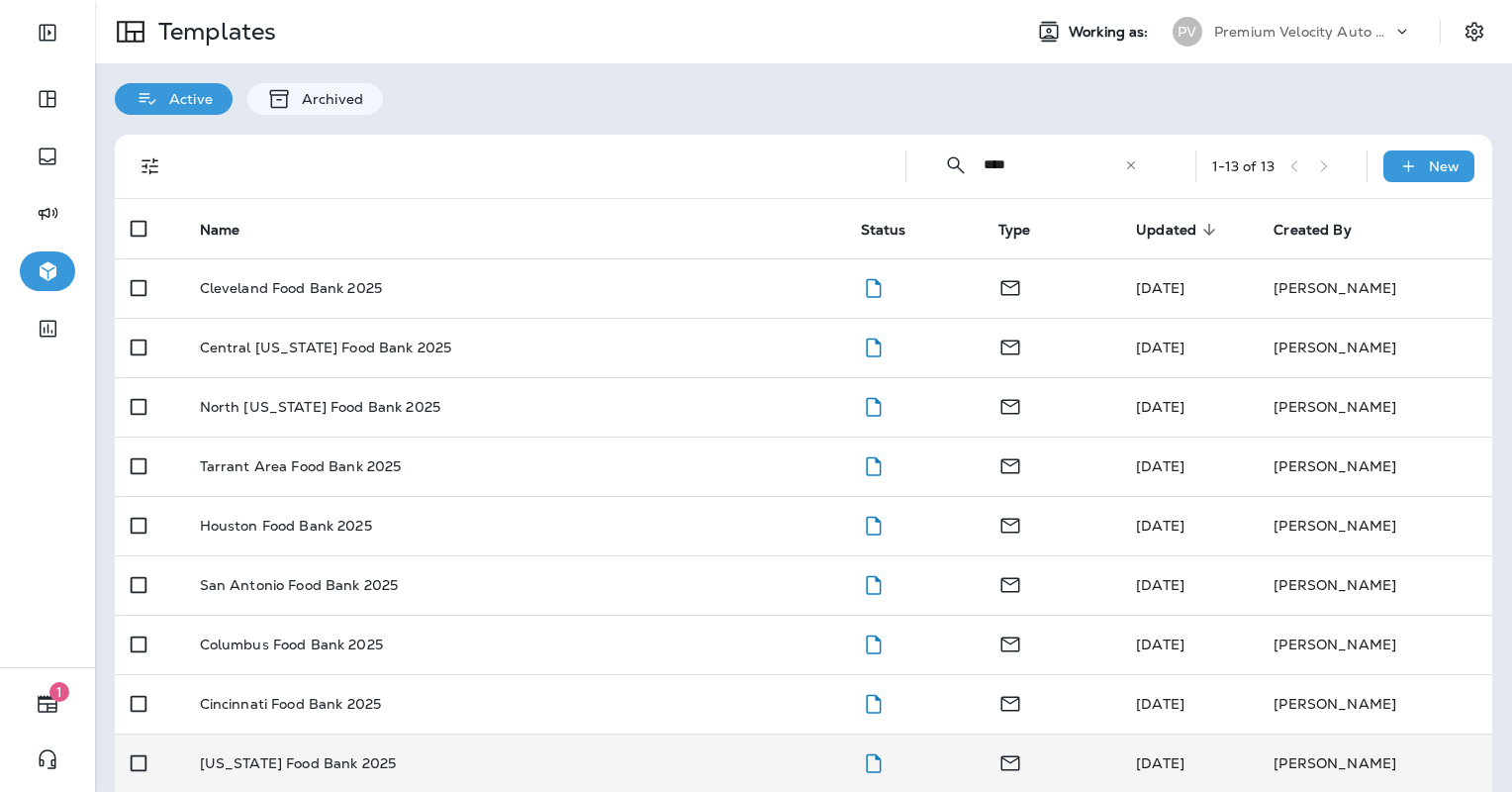 type on "****" 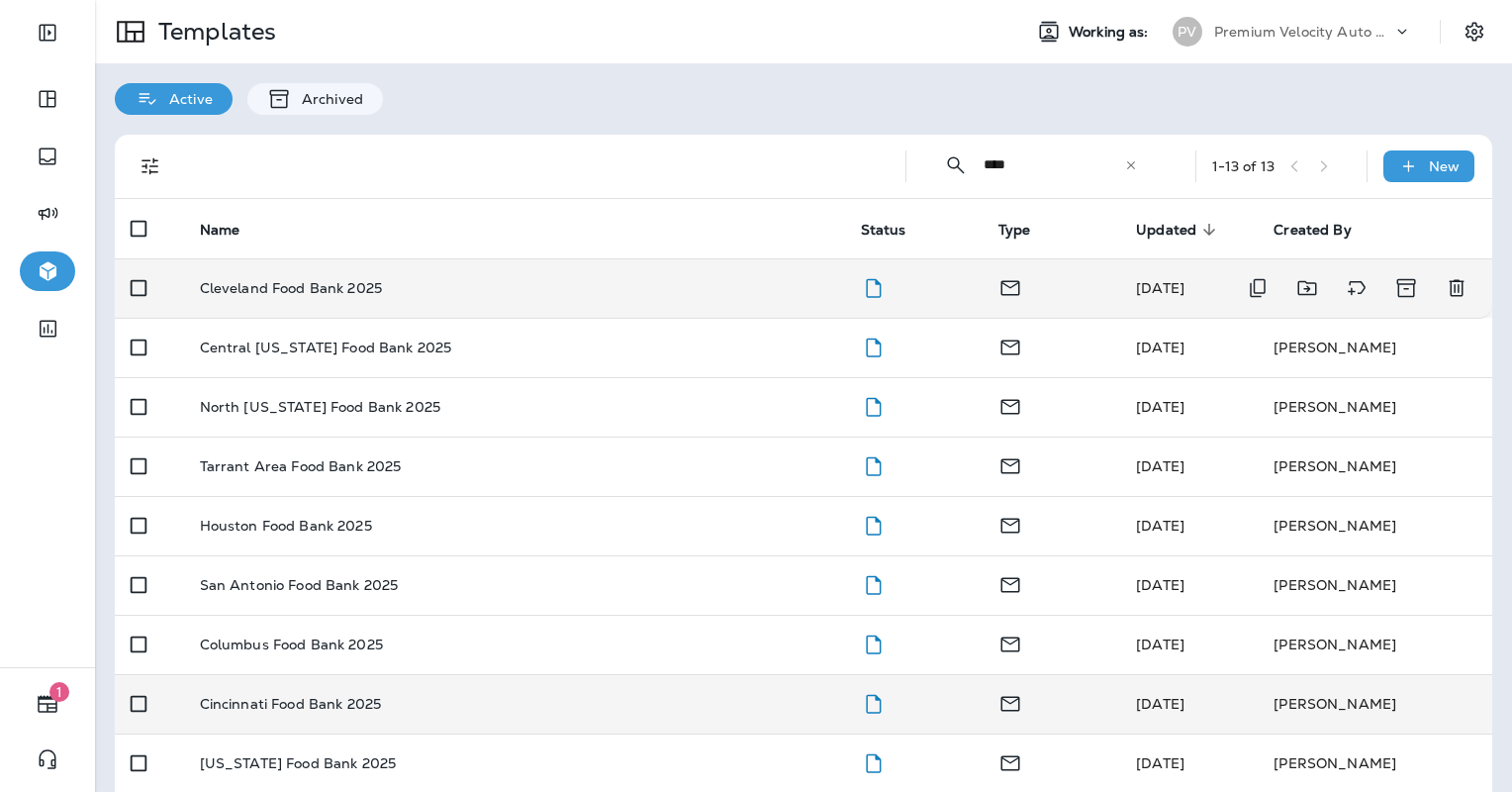 click on "Cleveland Food Bank 2025" at bounding box center [515, 288] 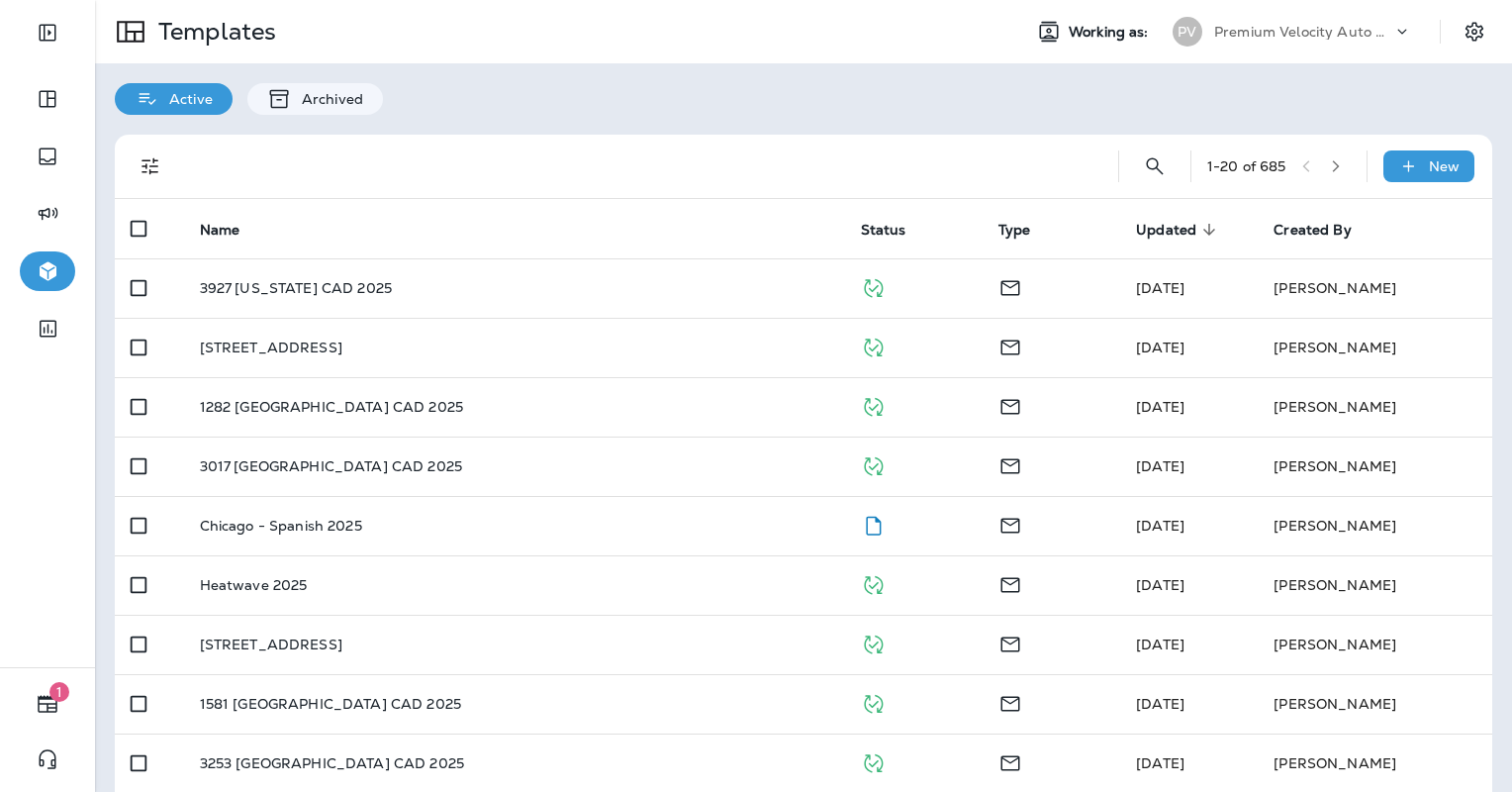 scroll, scrollTop: 0, scrollLeft: 0, axis: both 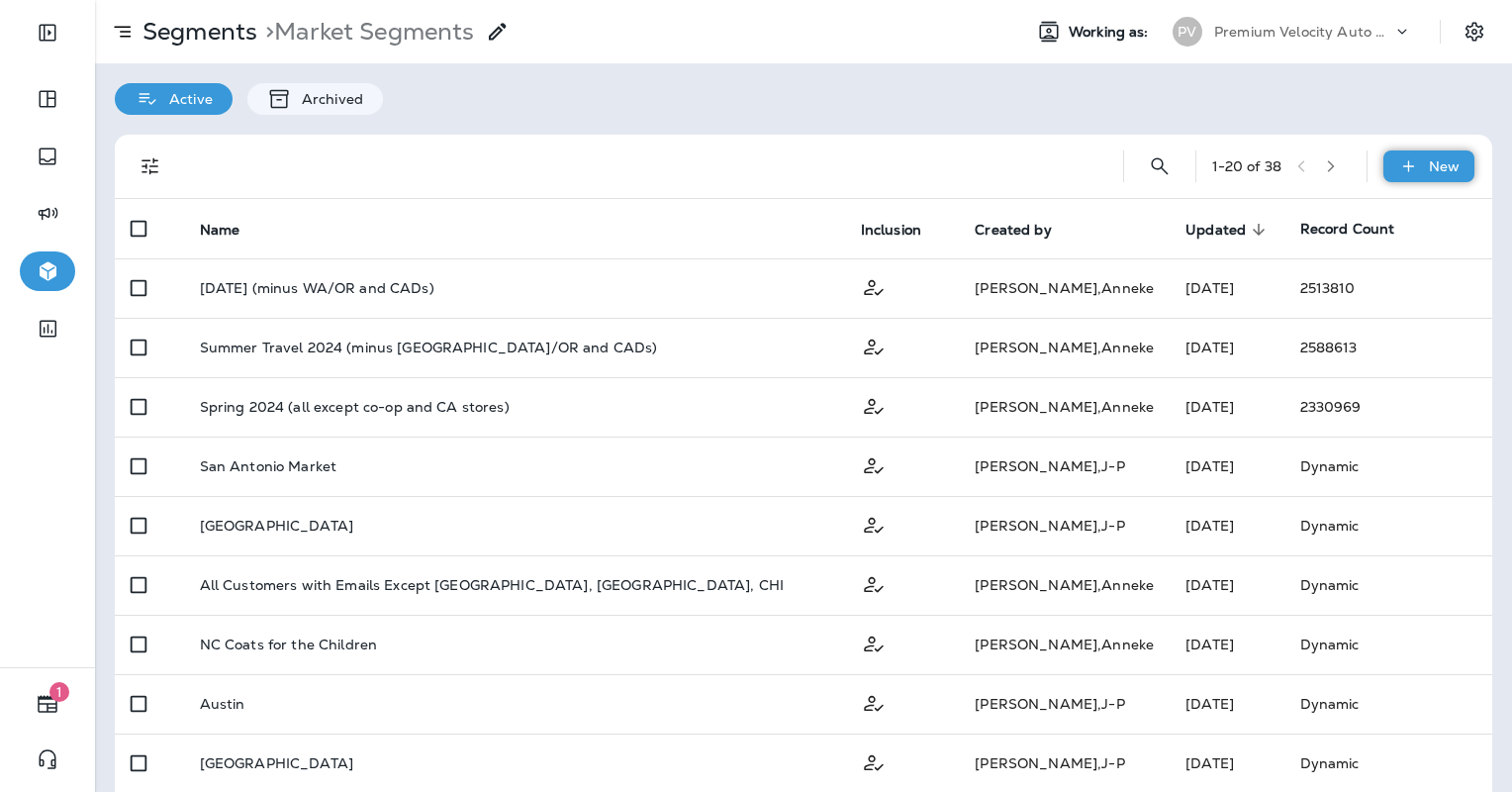 click on "New" at bounding box center [1444, 166] 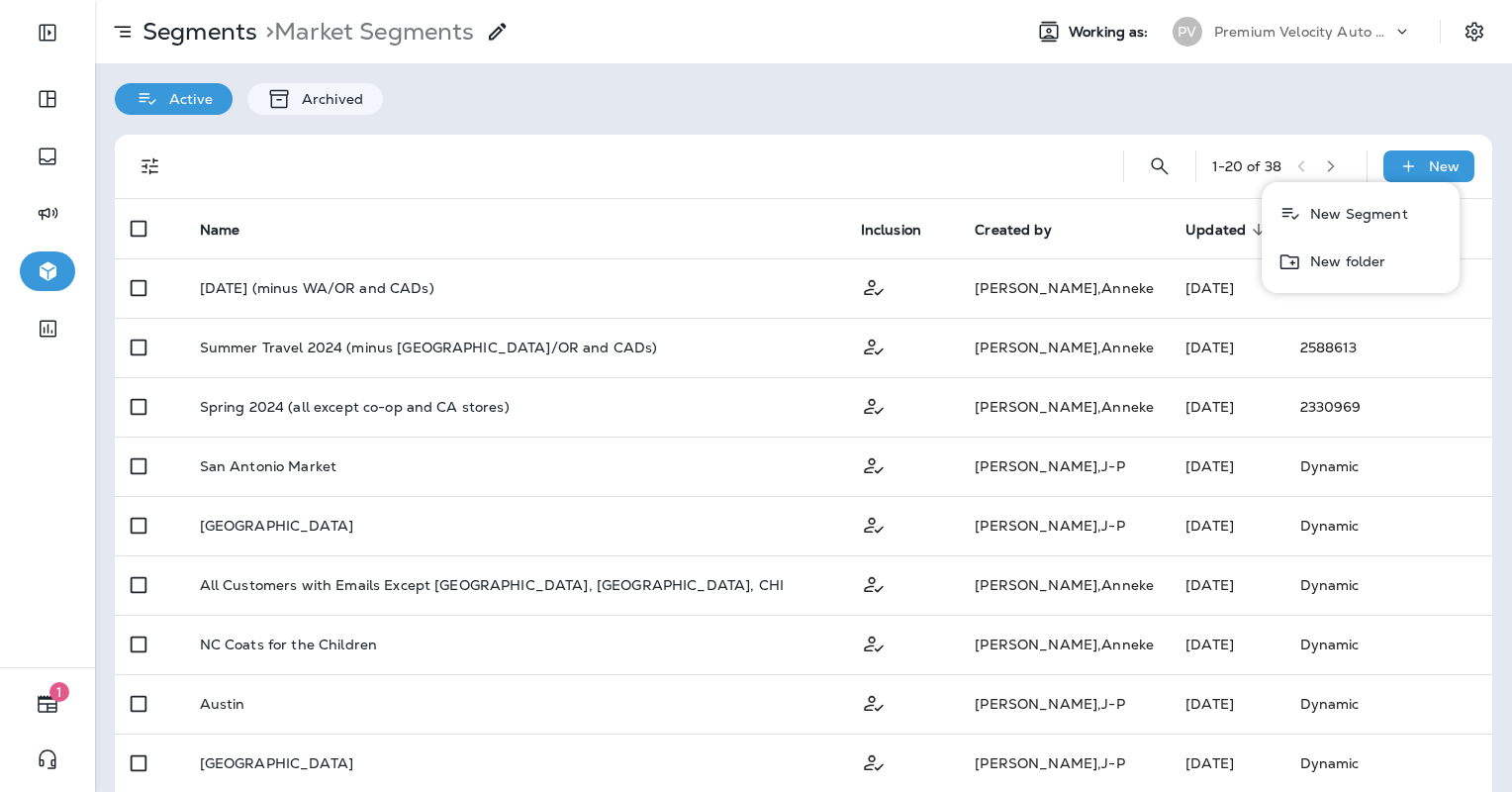 click on "New Segment" at bounding box center (1355, 214) 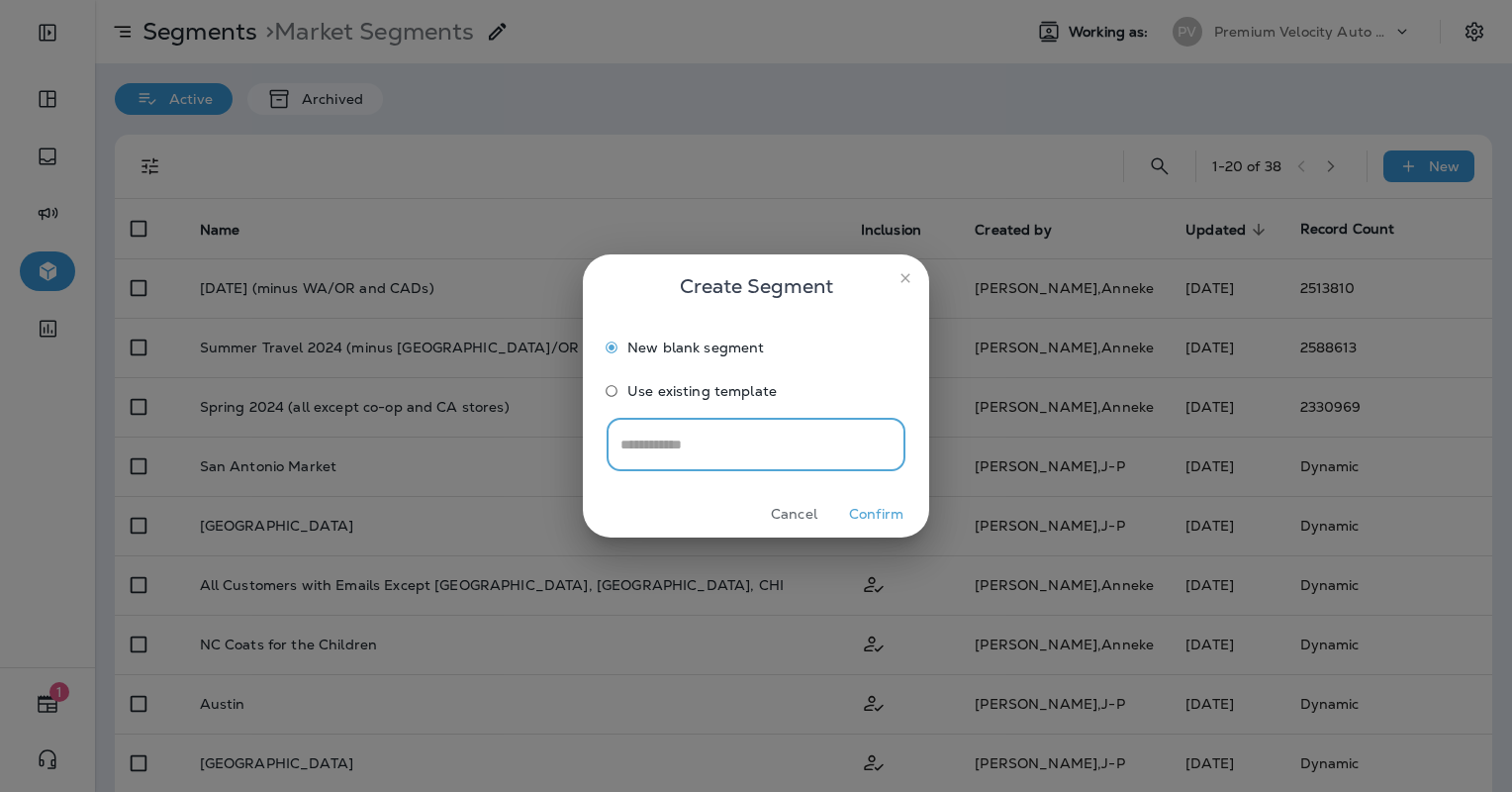 click at bounding box center (756, 445) 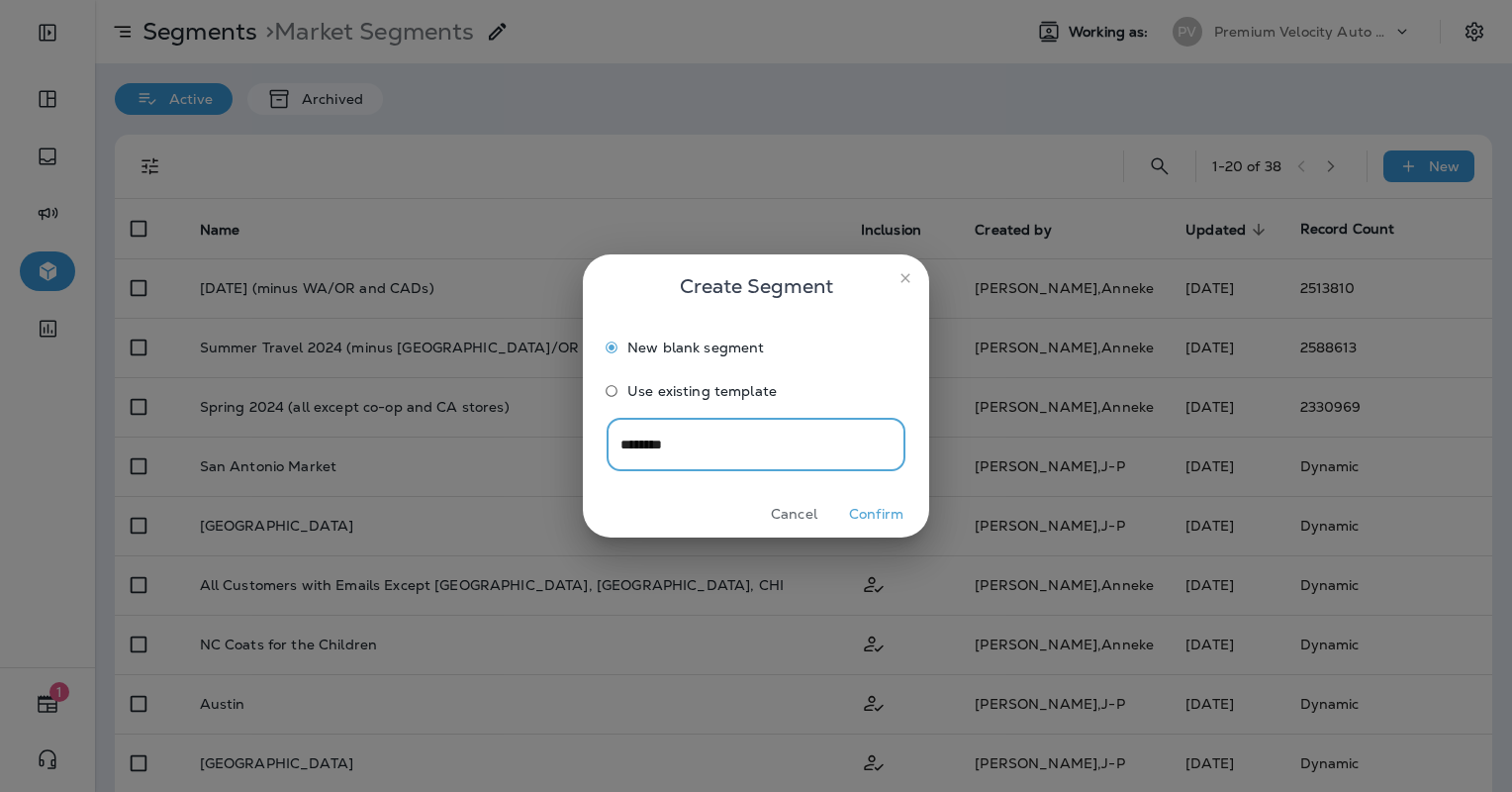 type on "********" 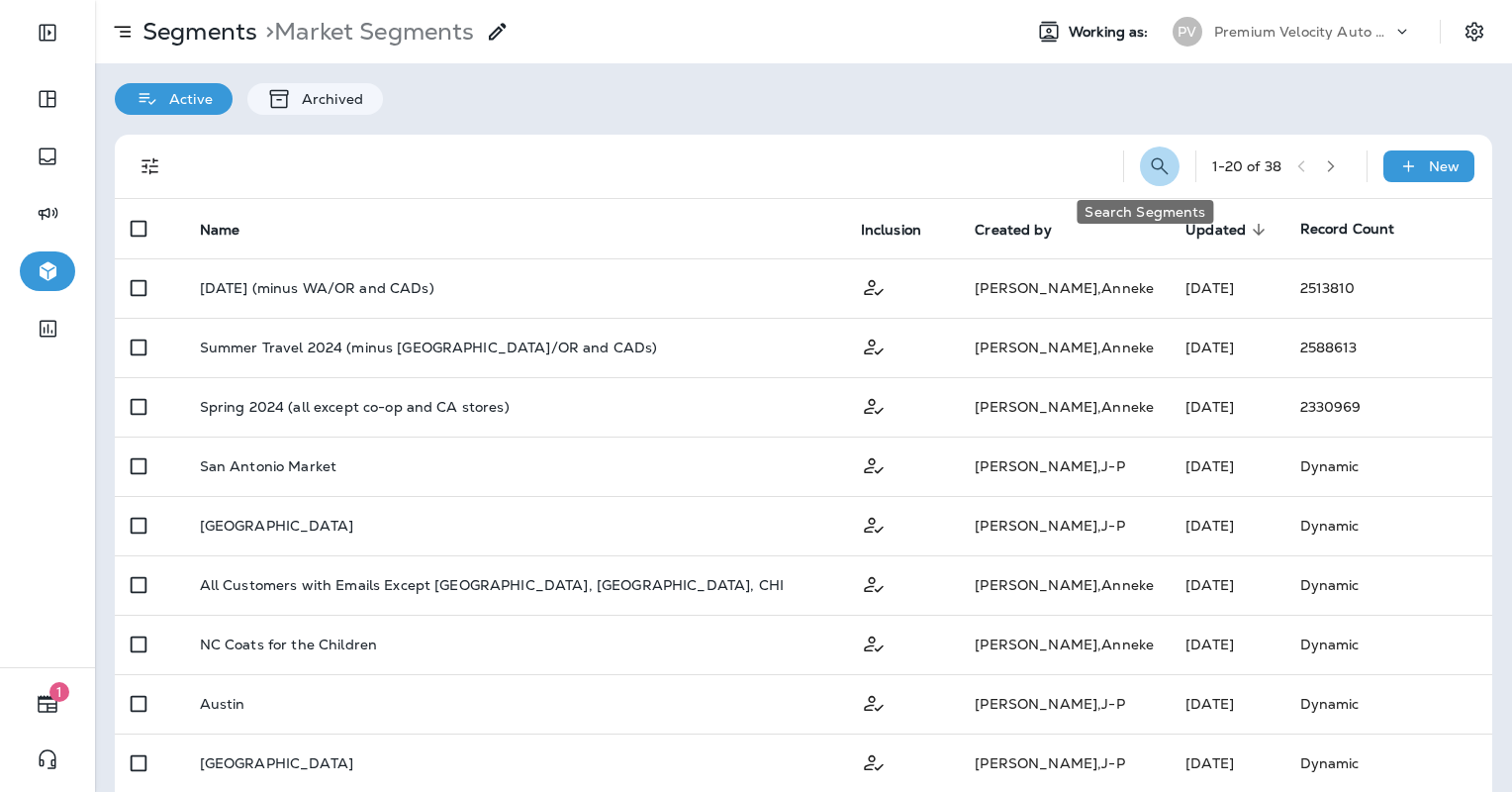 click 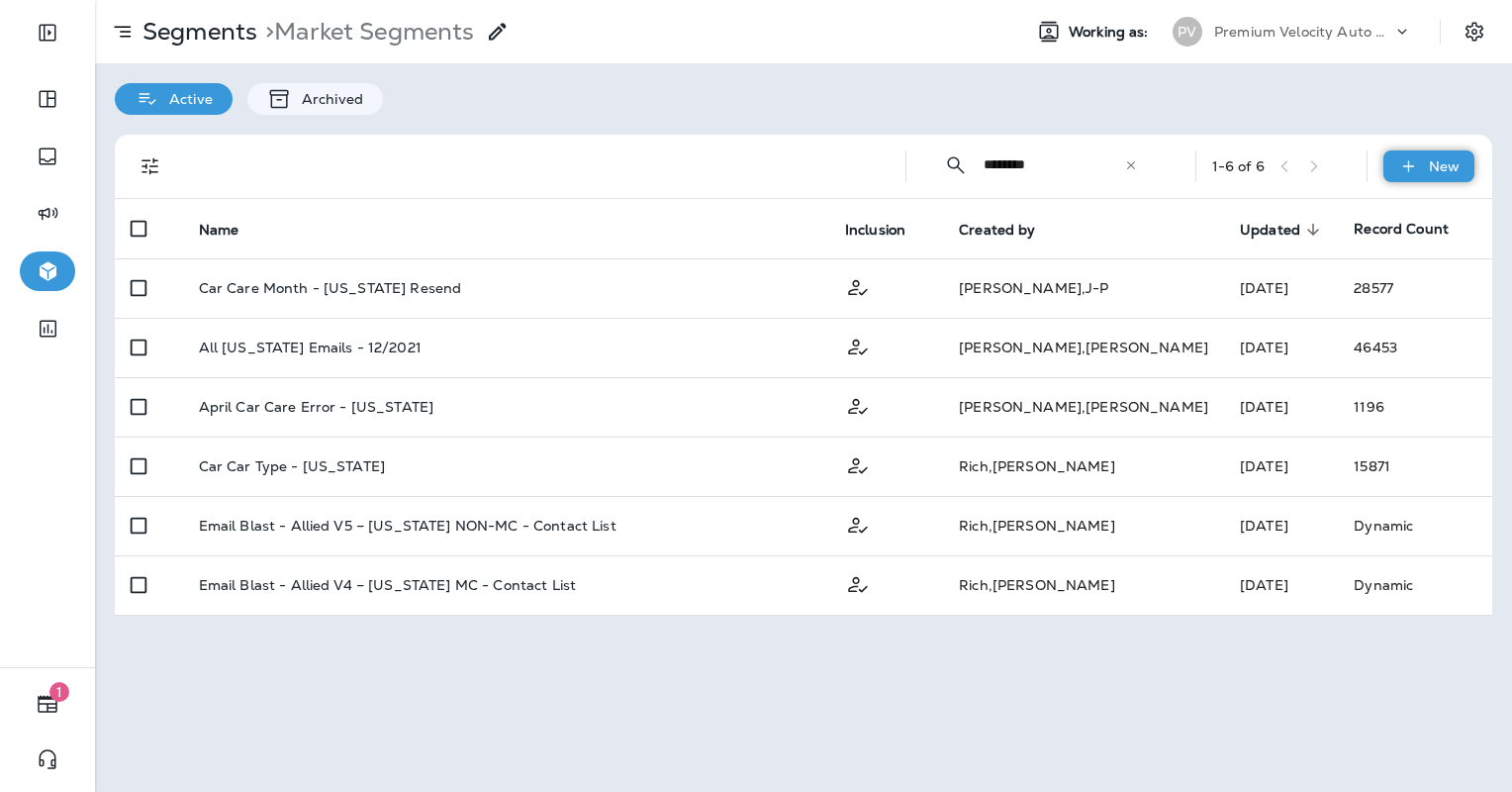 type on "********" 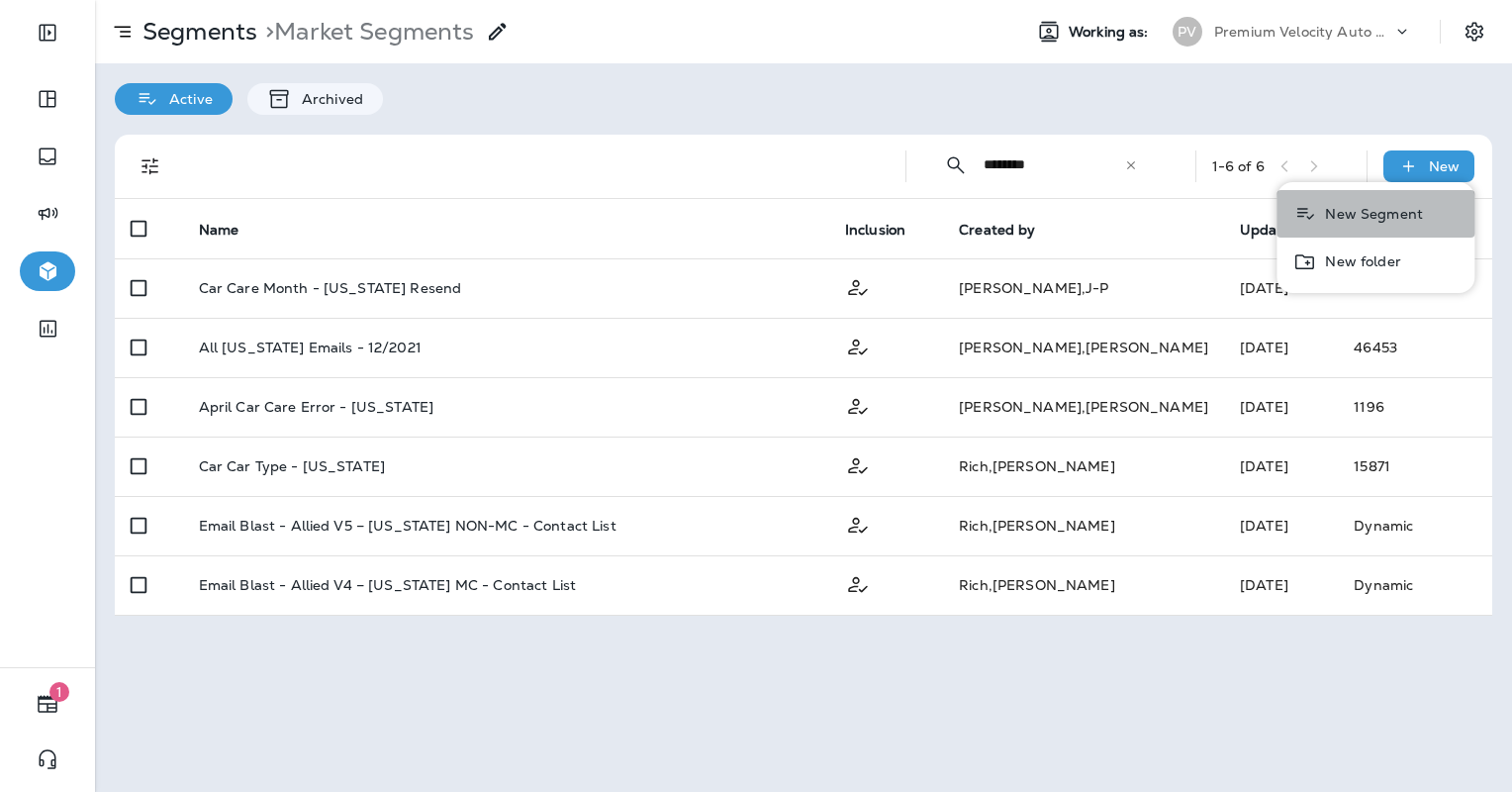 click on "New Segment" at bounding box center [1370, 214] 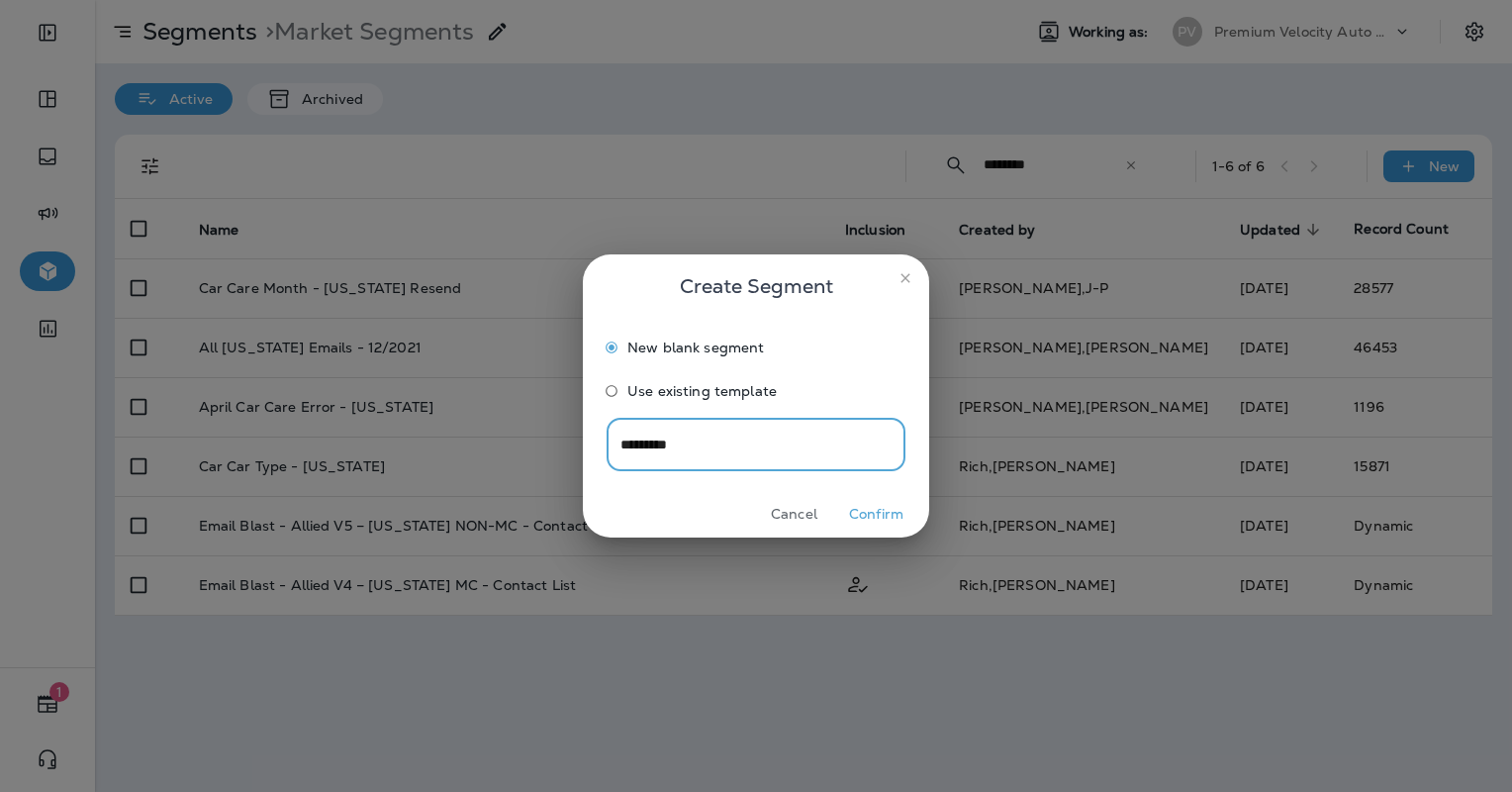 type on "********" 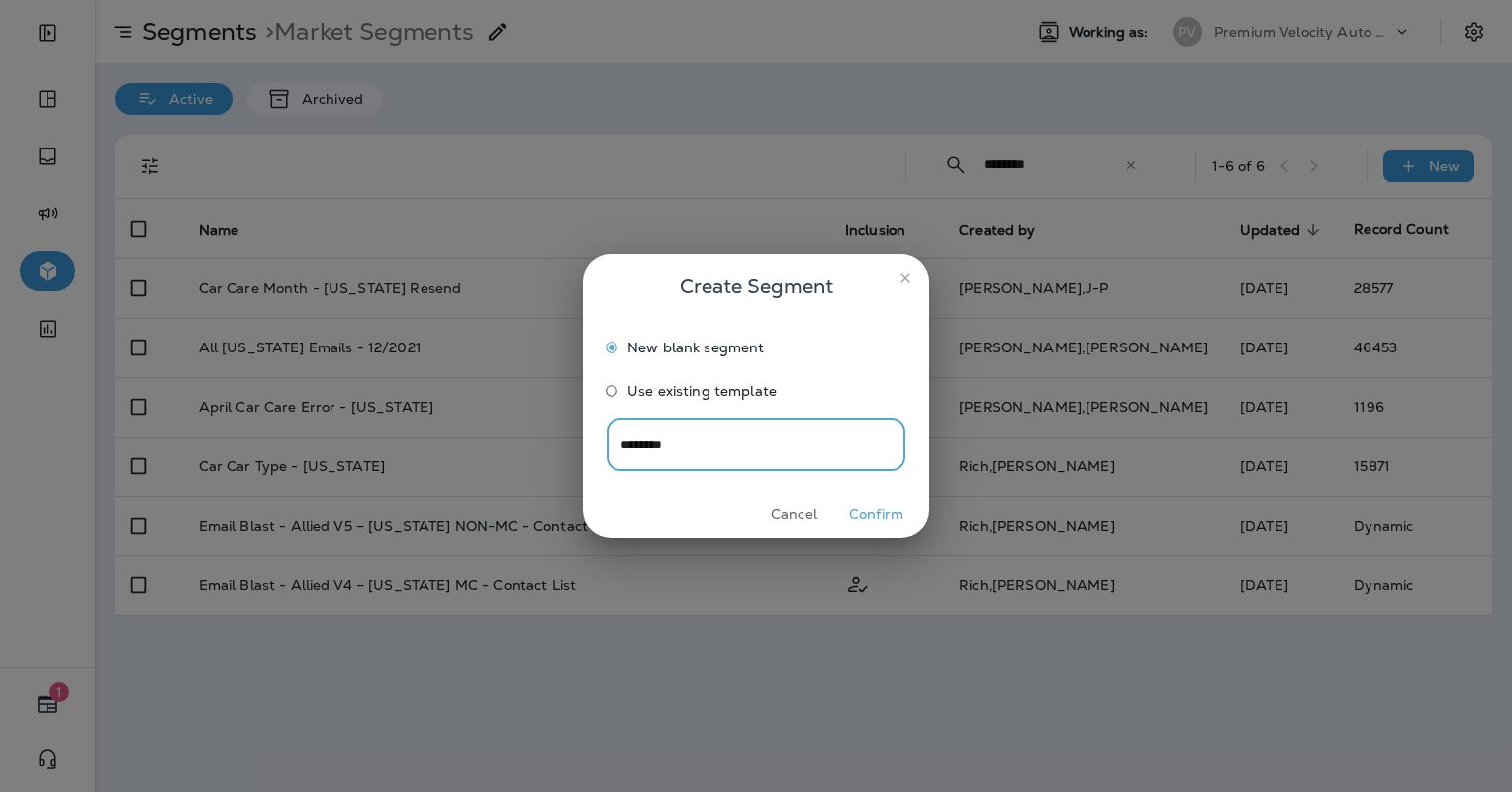 click on "Confirm" at bounding box center (876, 514) 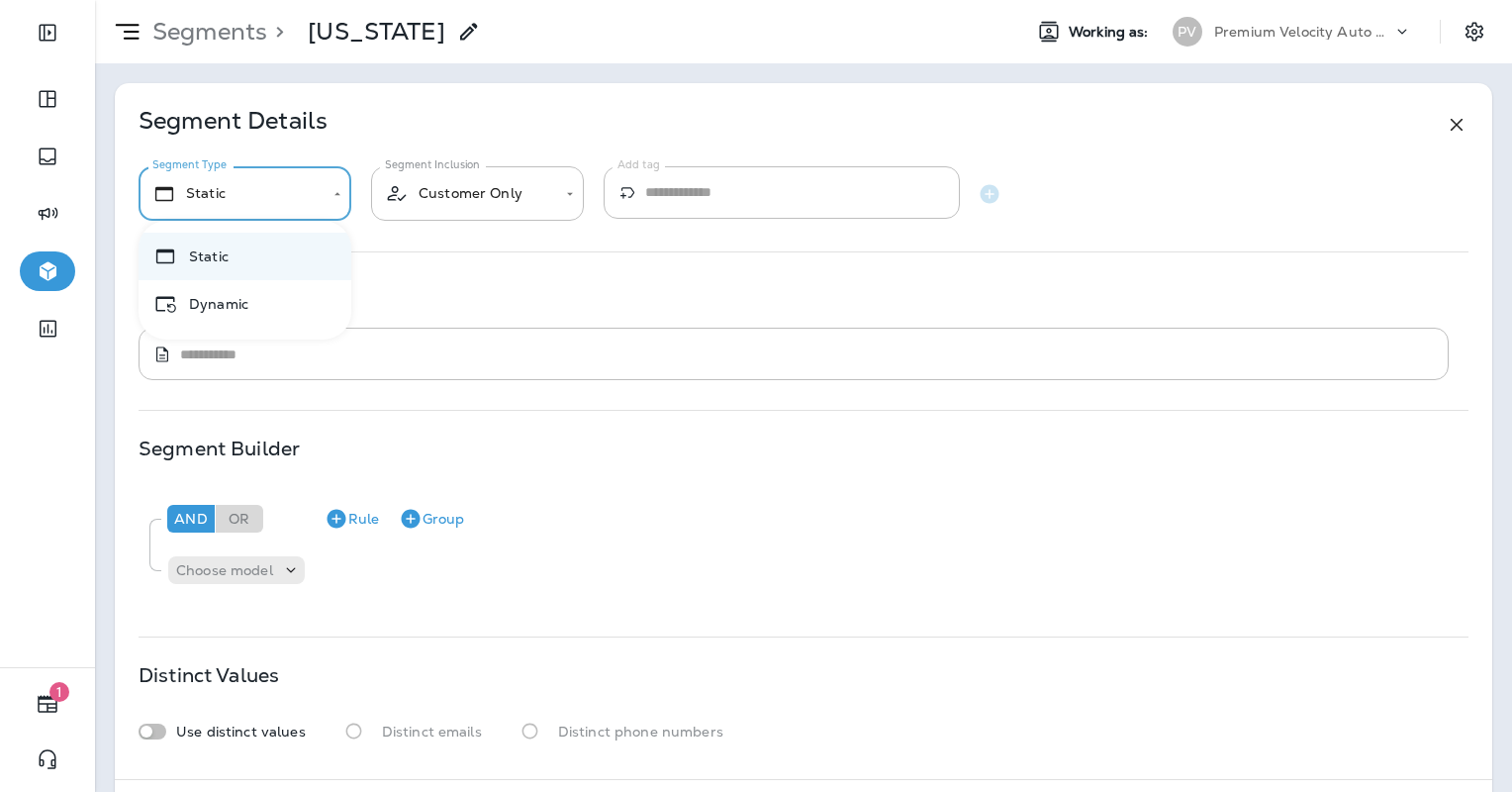 click on "**********" at bounding box center [756, 0] 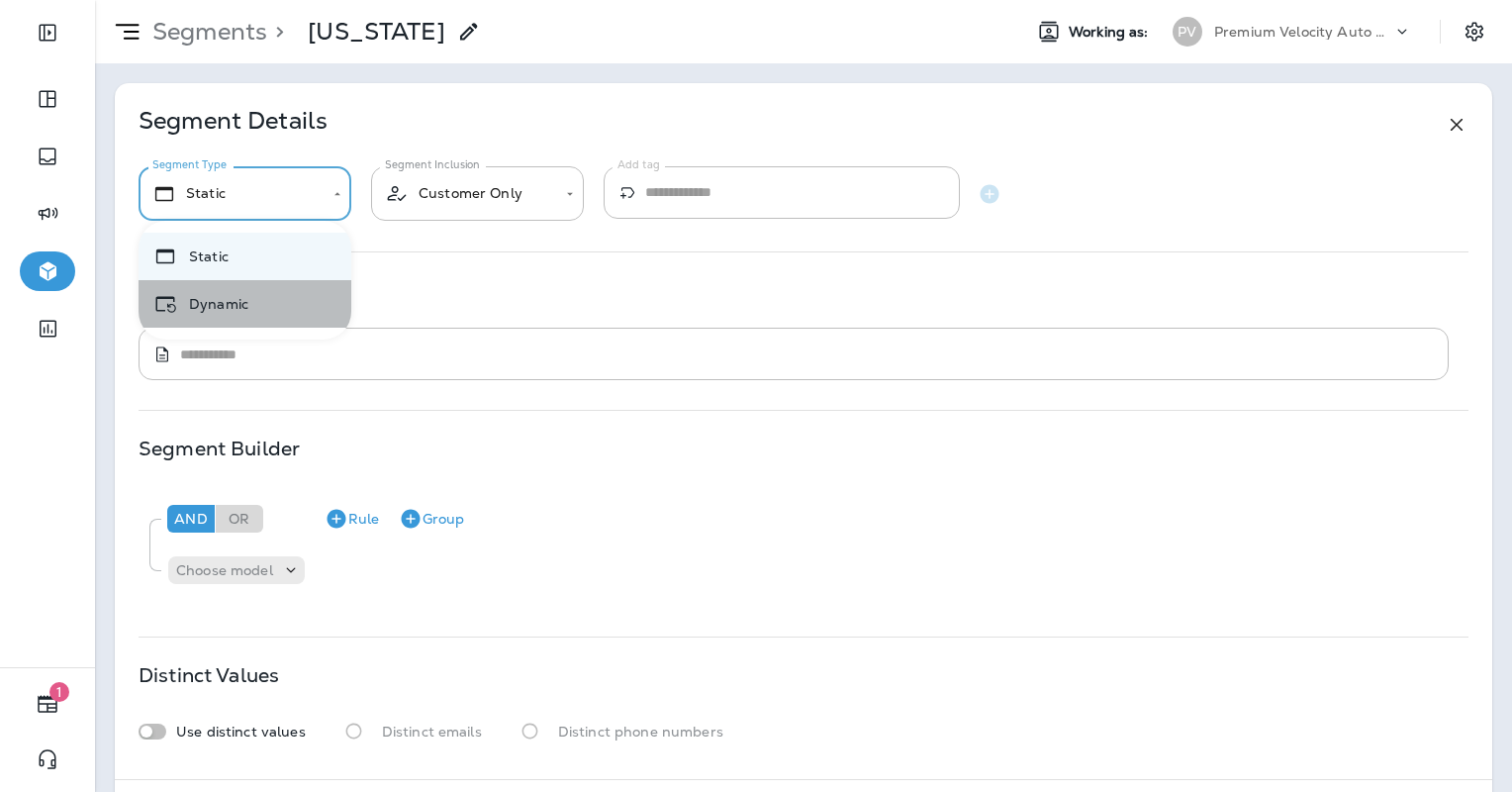 click on "Dynamic" at bounding box center (244, 304) 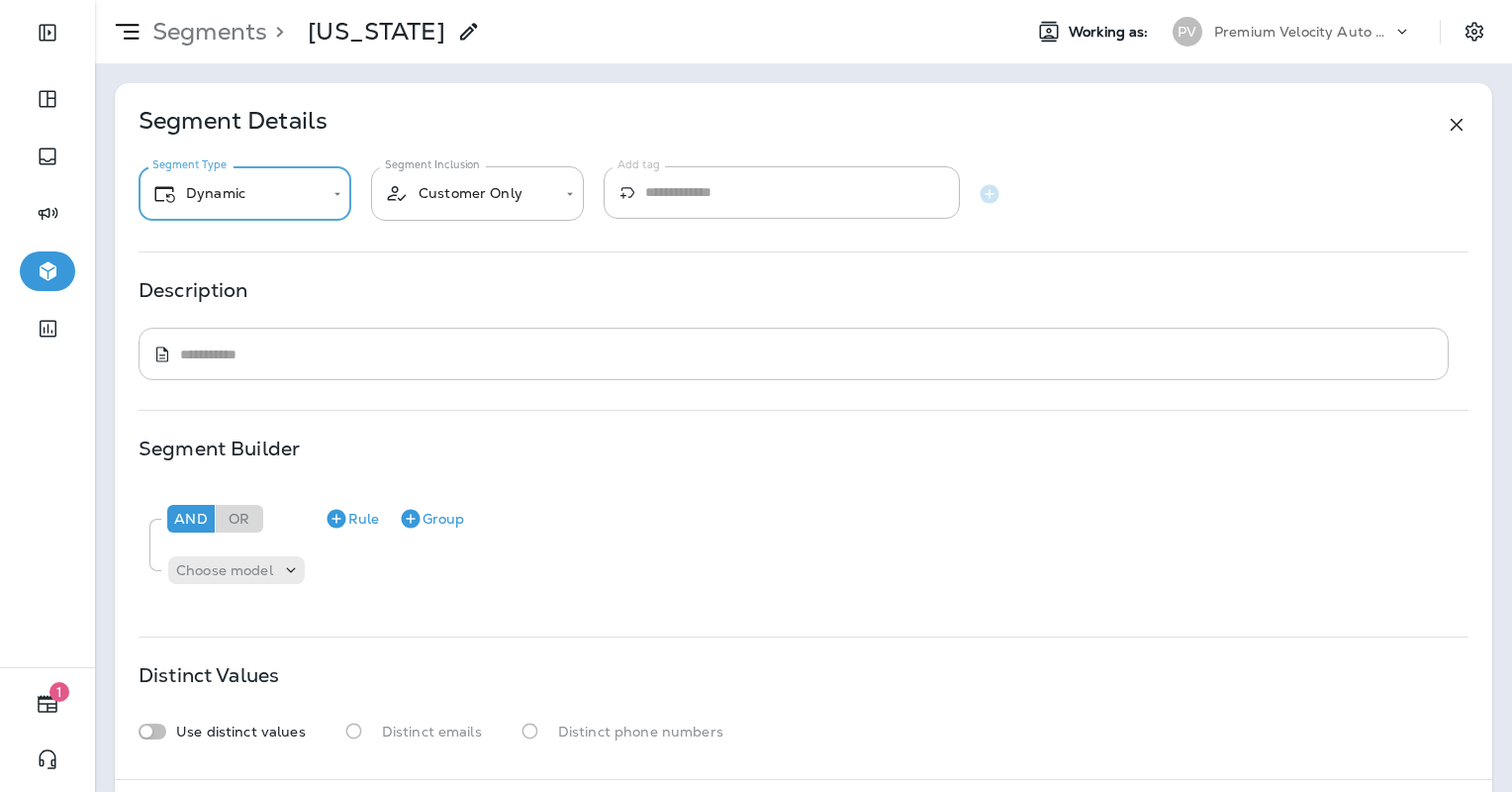 click on "​ * ​" at bounding box center [794, 353] 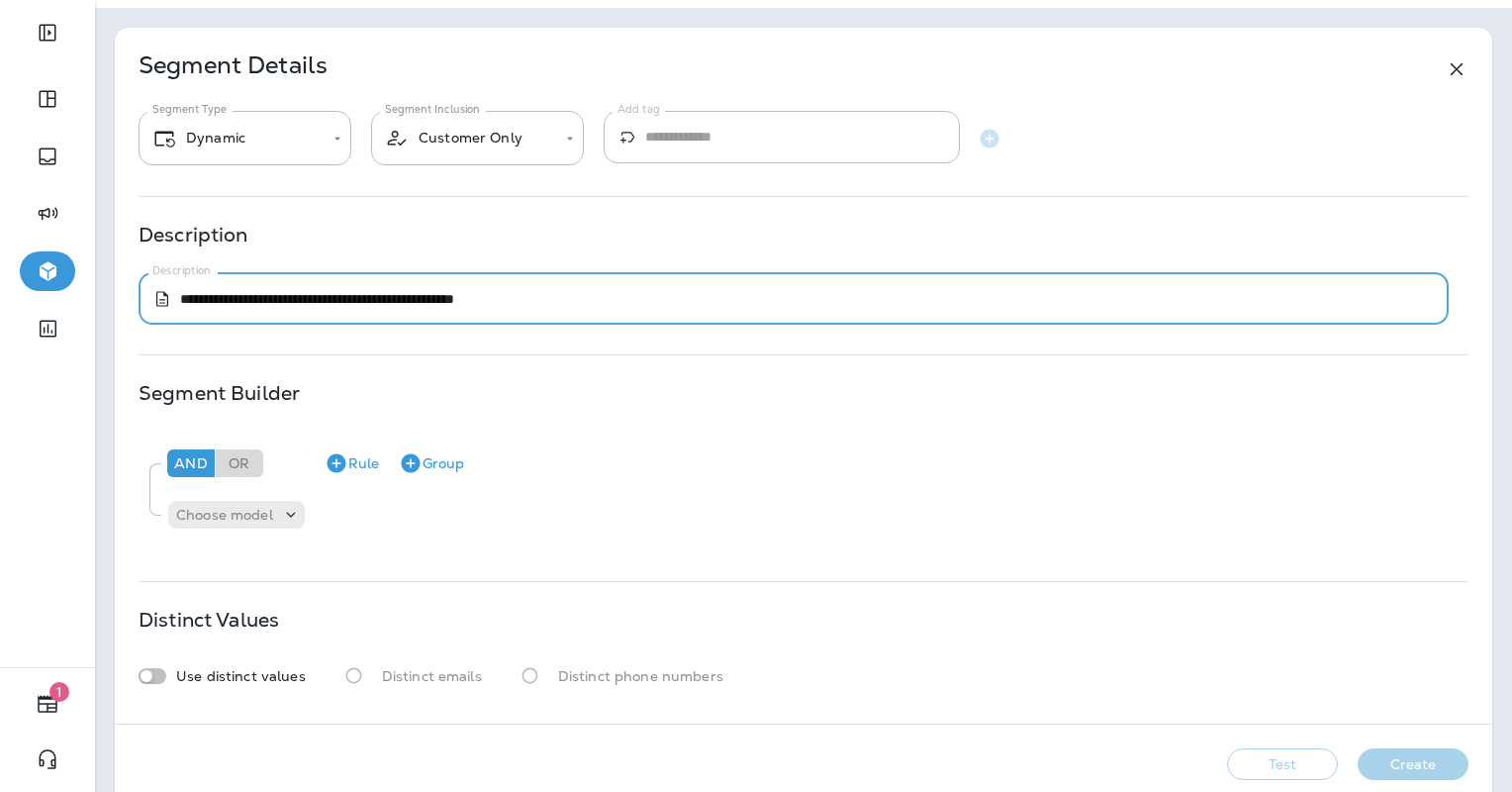 scroll, scrollTop: 86, scrollLeft: 0, axis: vertical 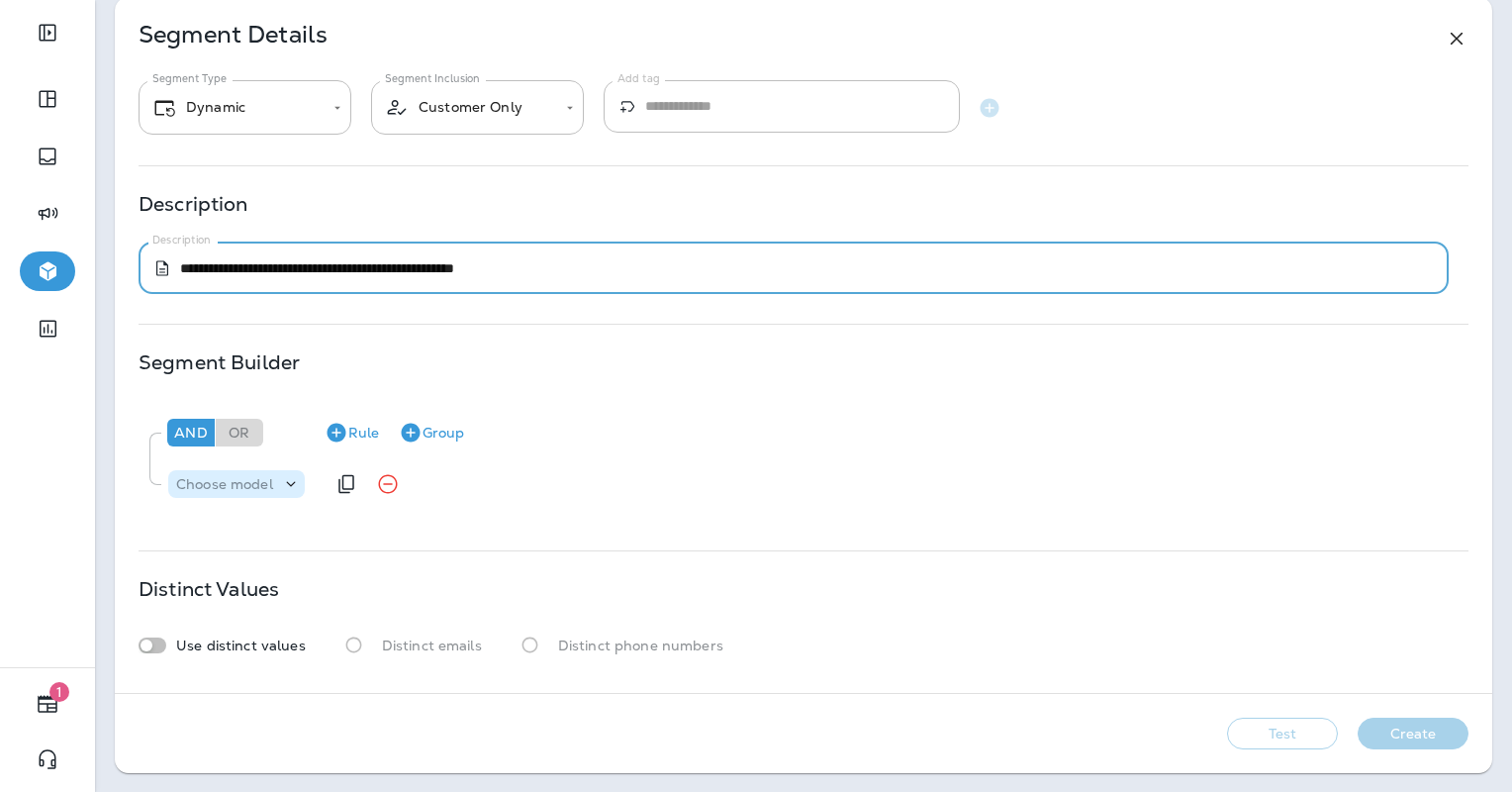 type on "**********" 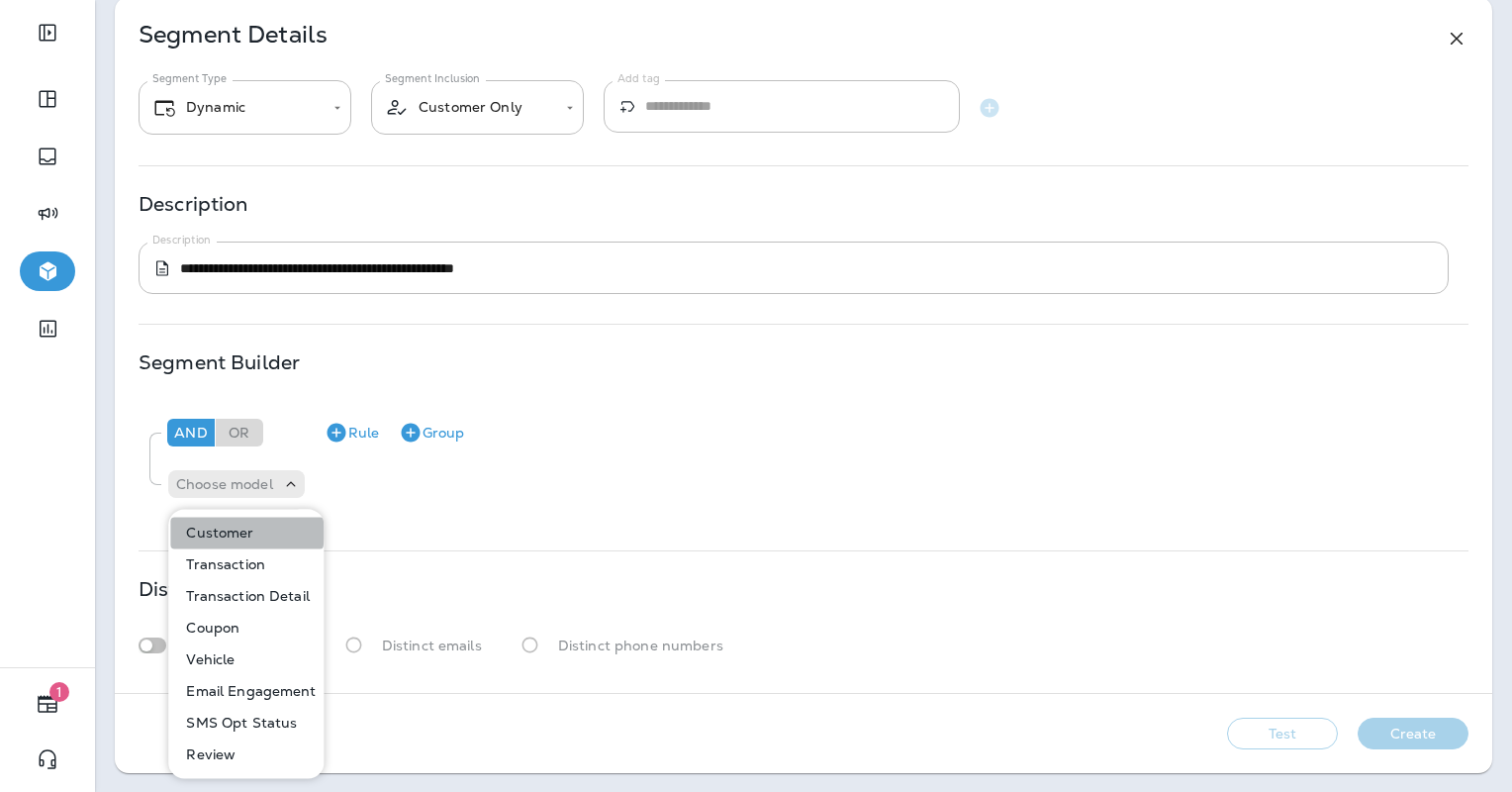 click on "Customer" at bounding box center (216, 533) 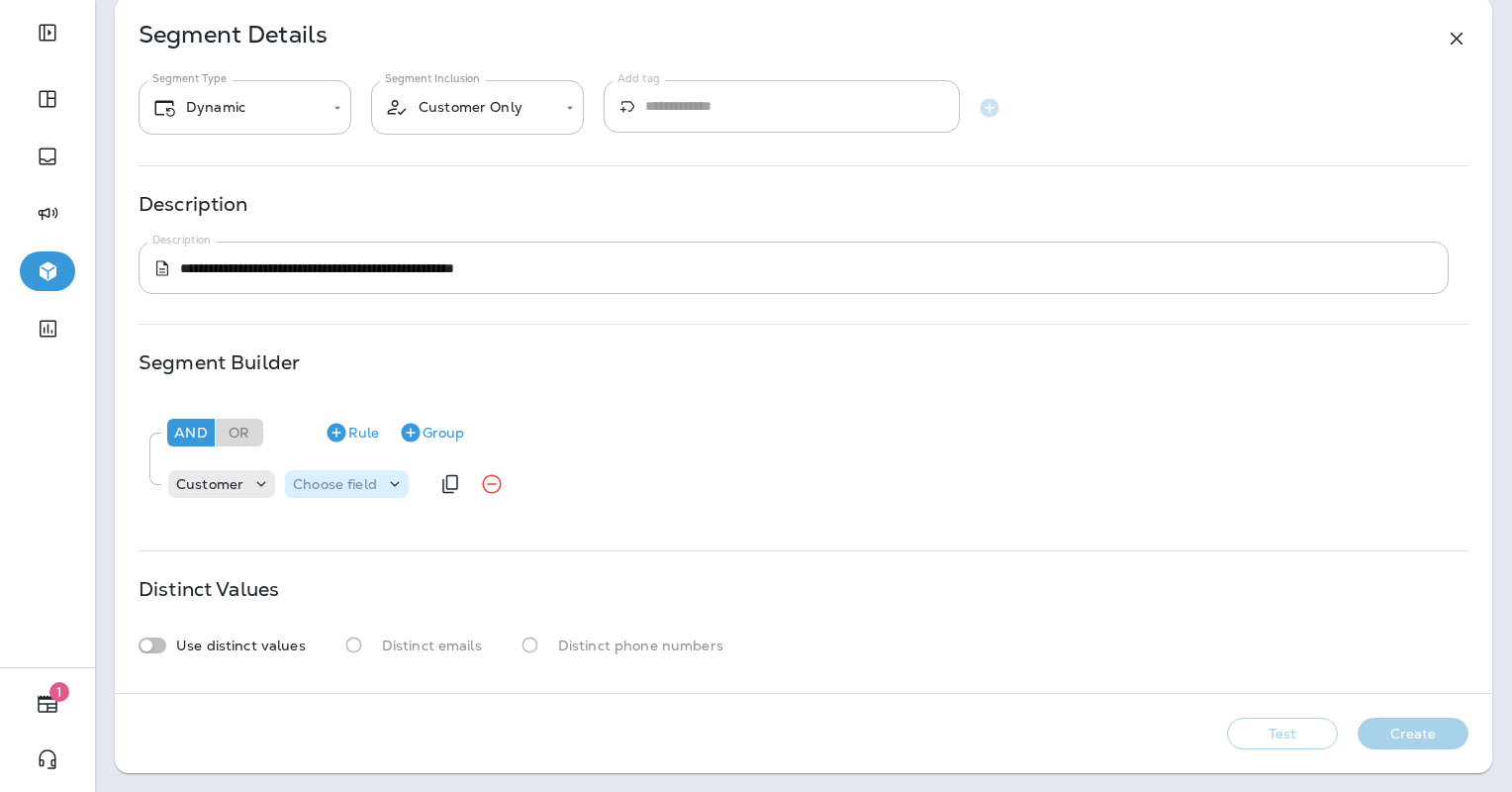 click on "Choose field" at bounding box center [346, 484] 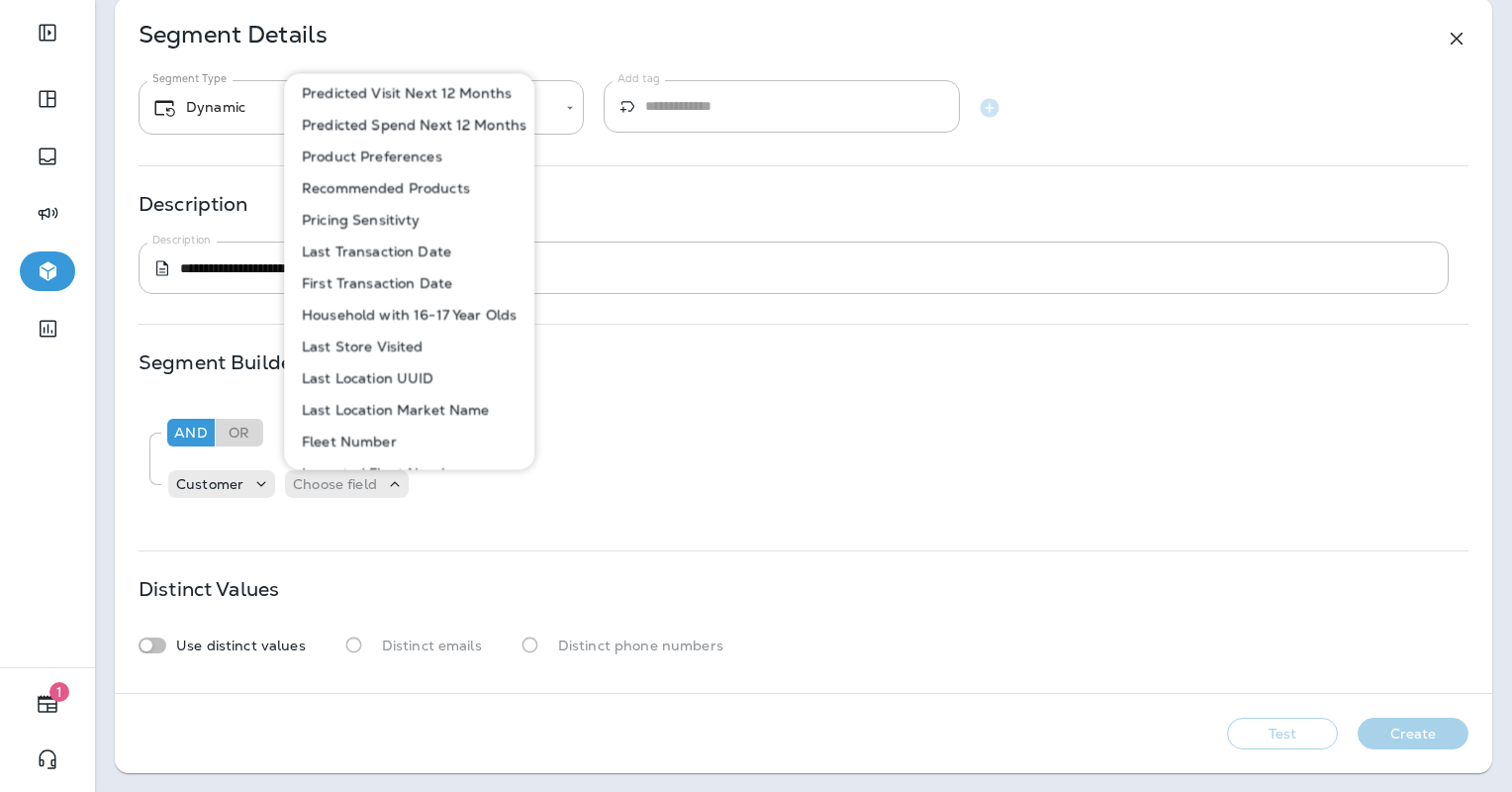 scroll, scrollTop: 982, scrollLeft: 0, axis: vertical 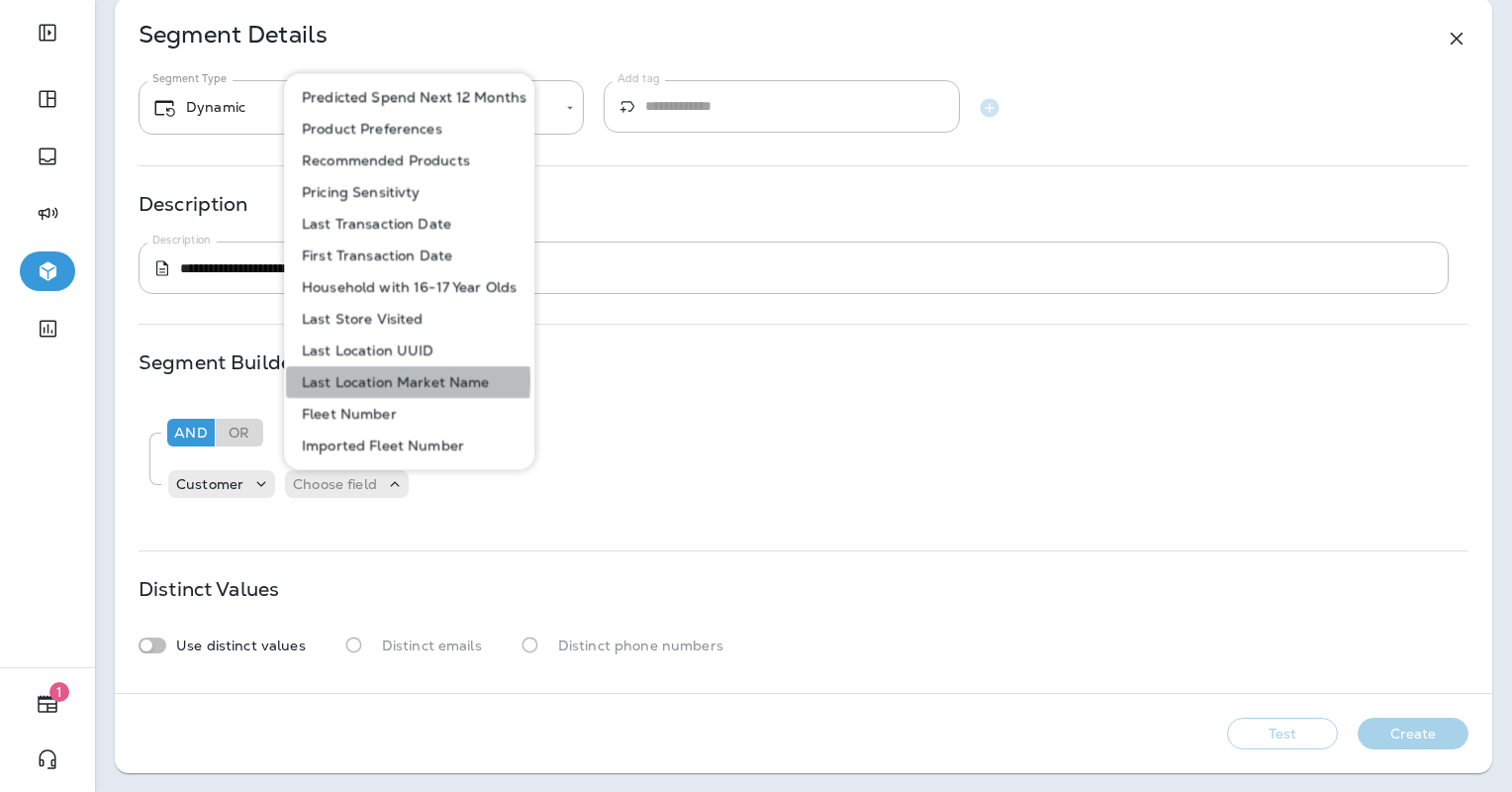 click on "Last Location Market Name" at bounding box center (392, 382) 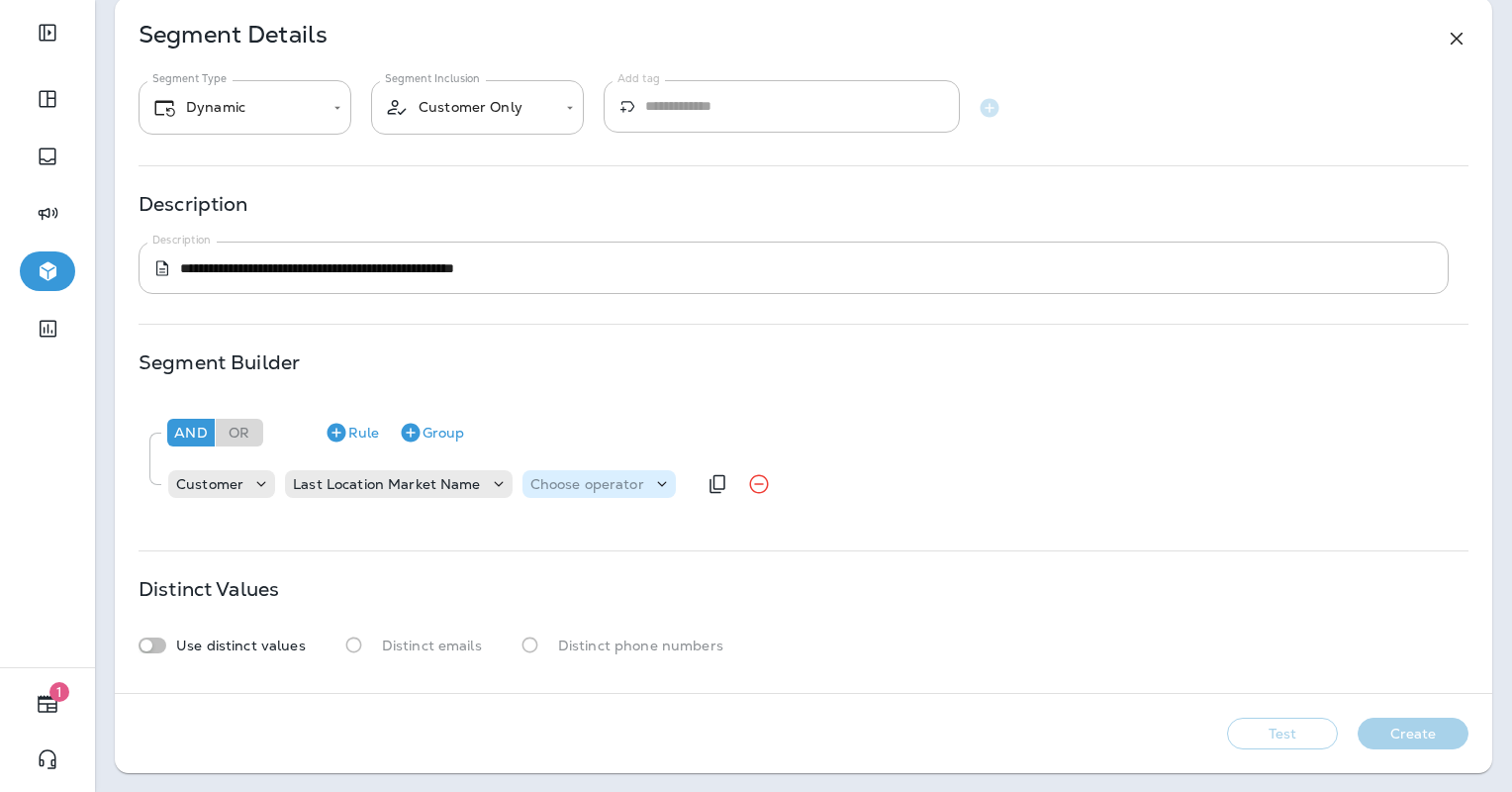 click on "Choose operator" at bounding box center (587, 484) 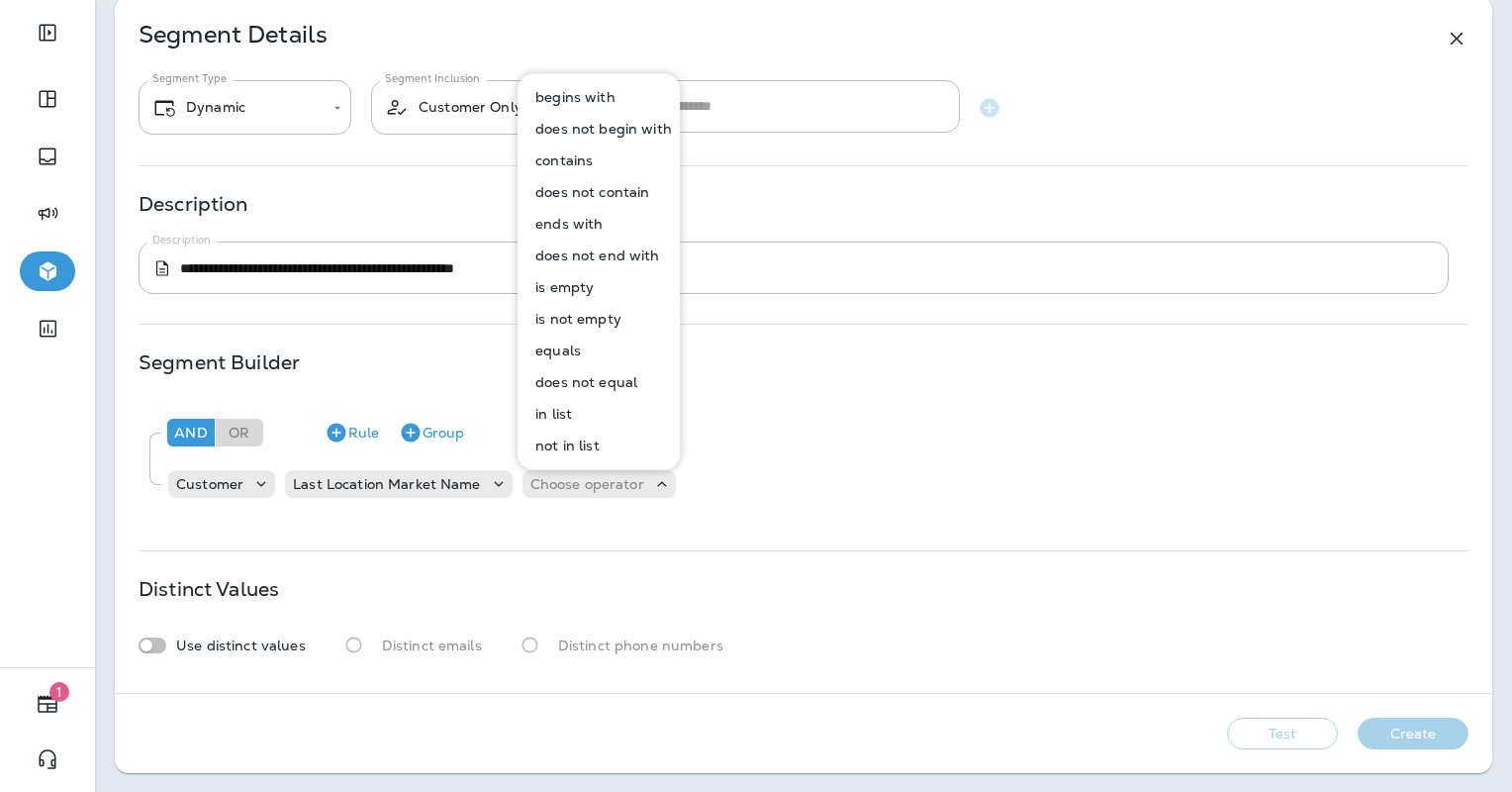 click on "equals" at bounding box center (554, 350) 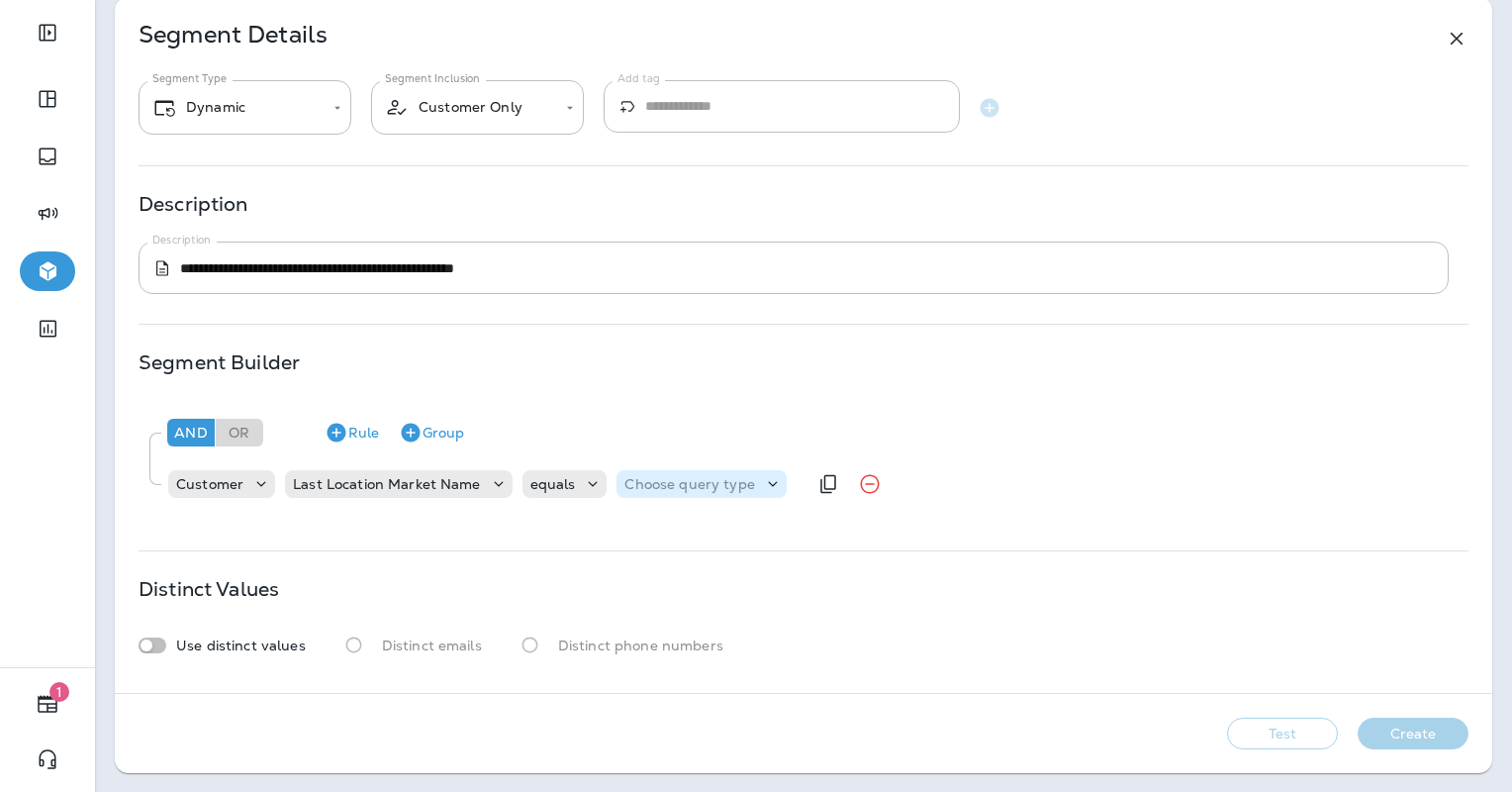click on "Choose query type" at bounding box center [689, 484] 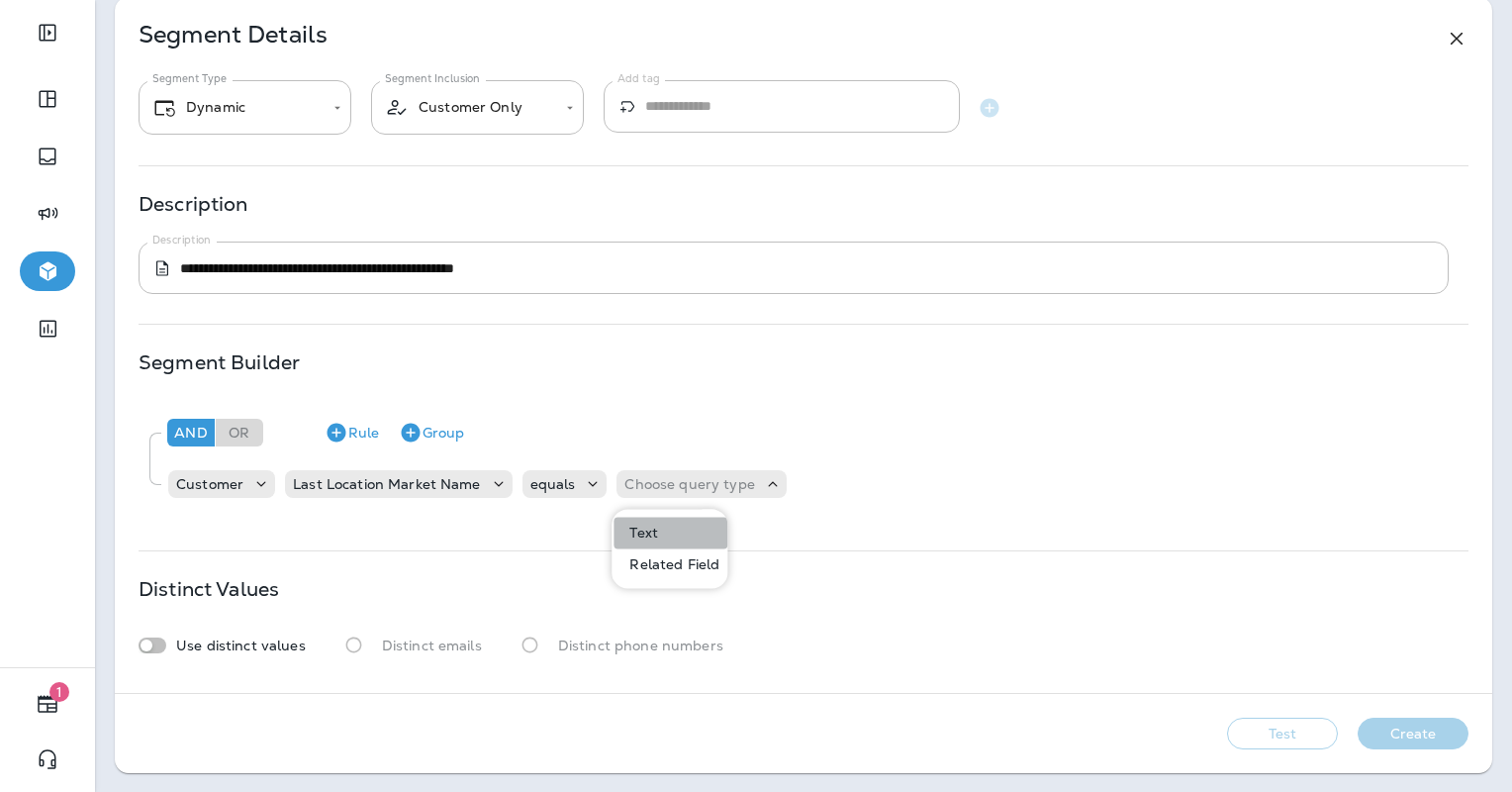 click on "Text" at bounding box center [670, 533] 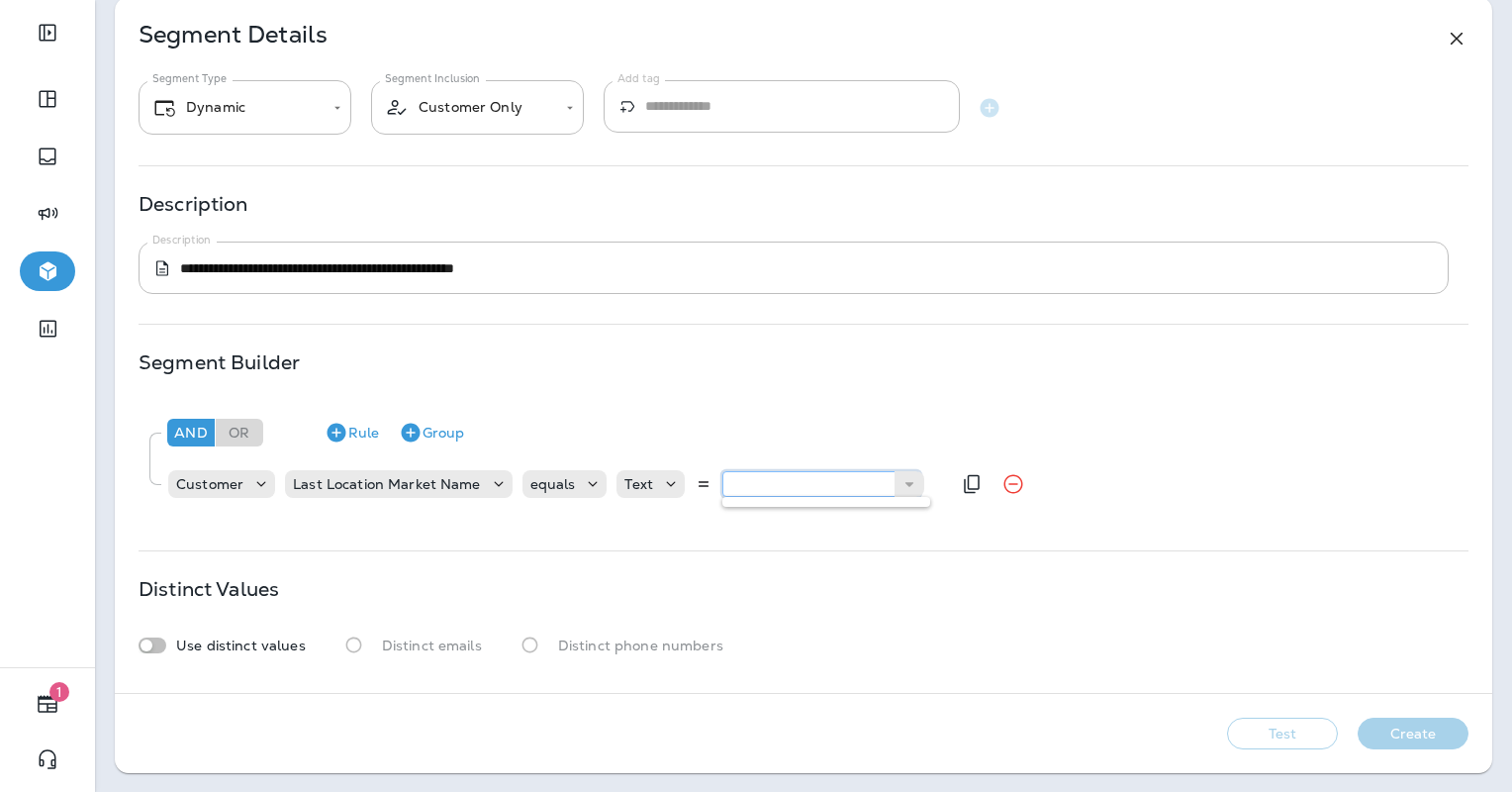 click at bounding box center [821, 484] 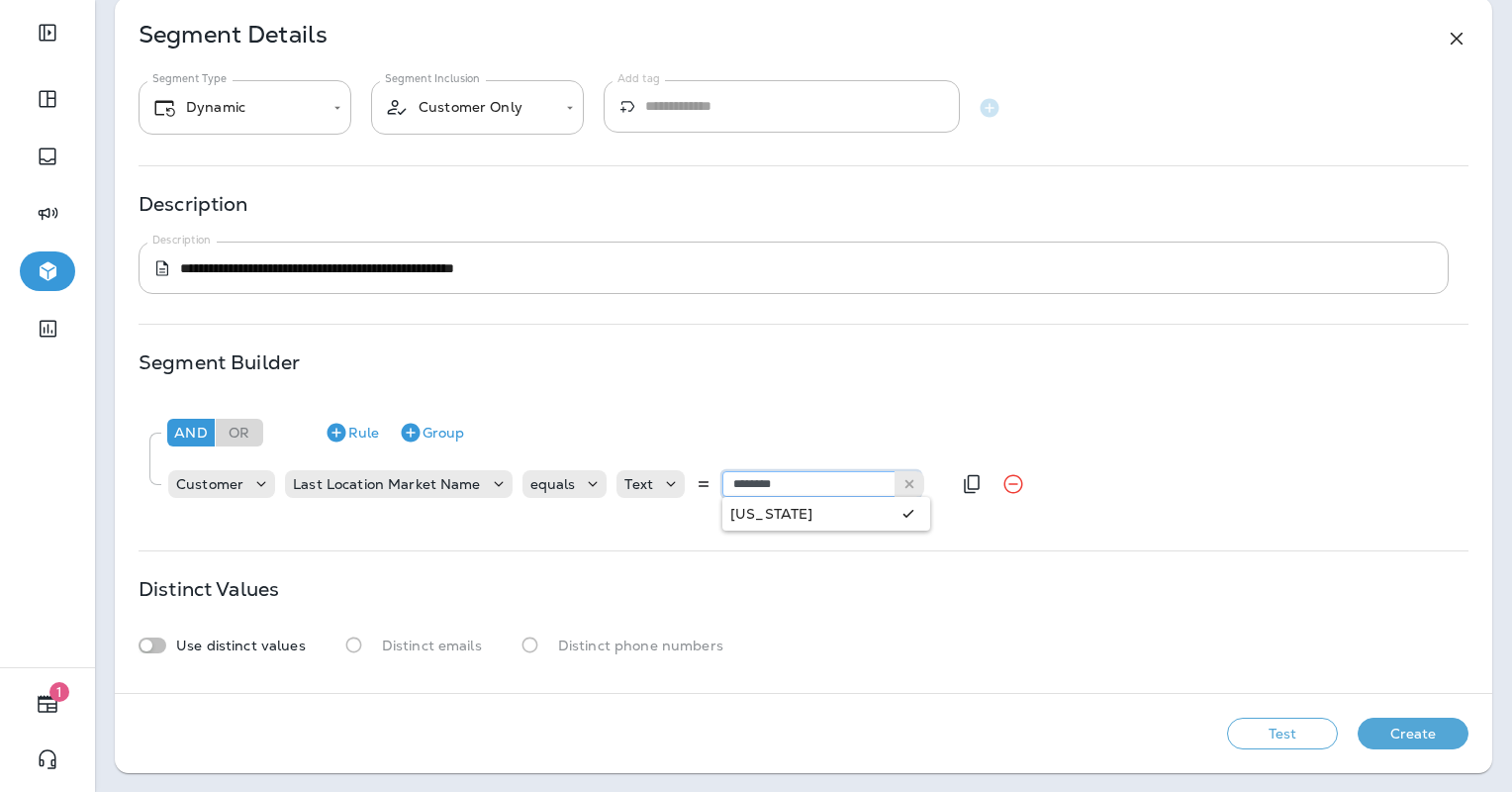 type on "********" 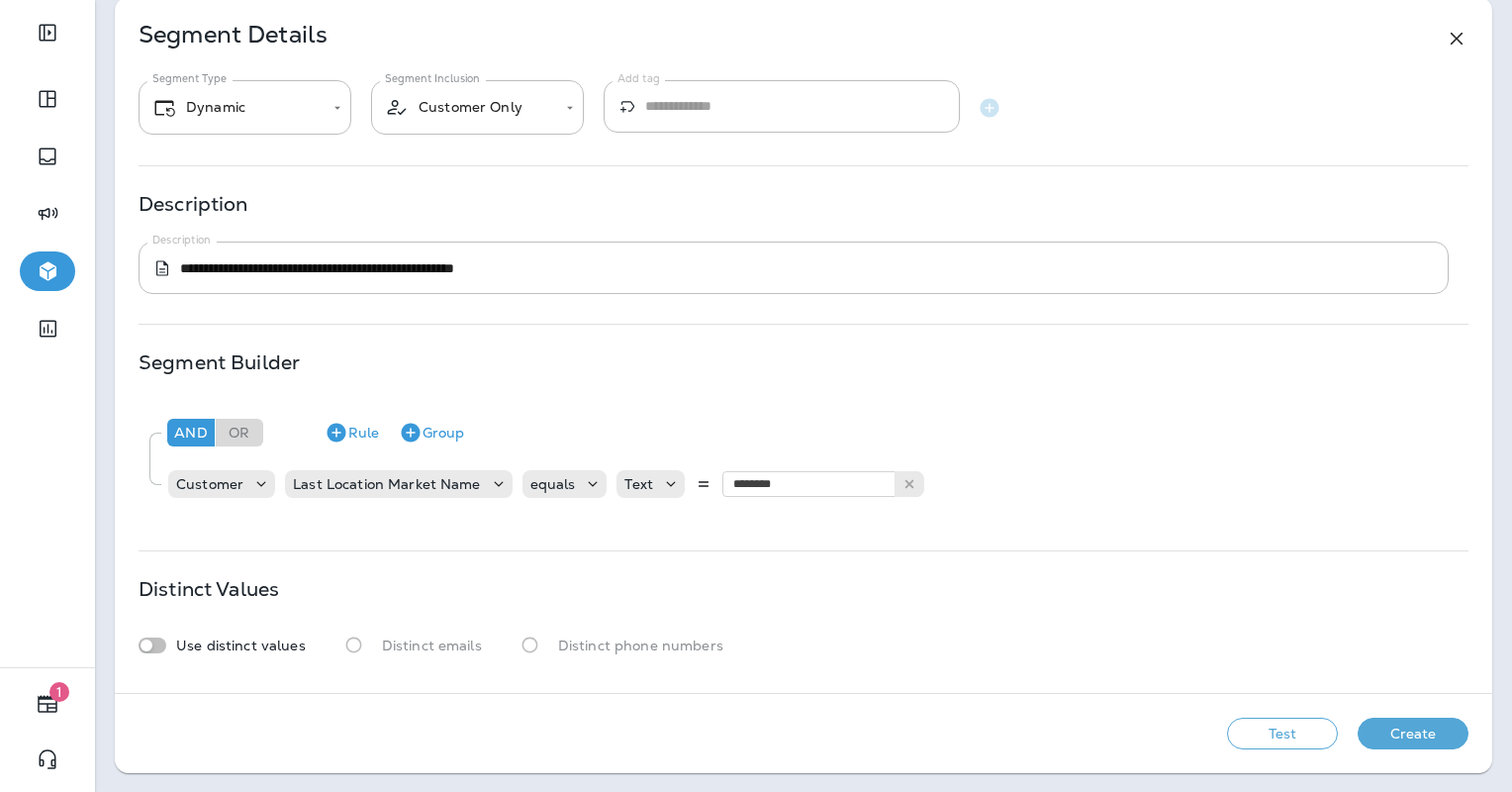drag, startPoint x: 898, startPoint y: 515, endPoint x: 911, endPoint y: 517, distance: 13.152946 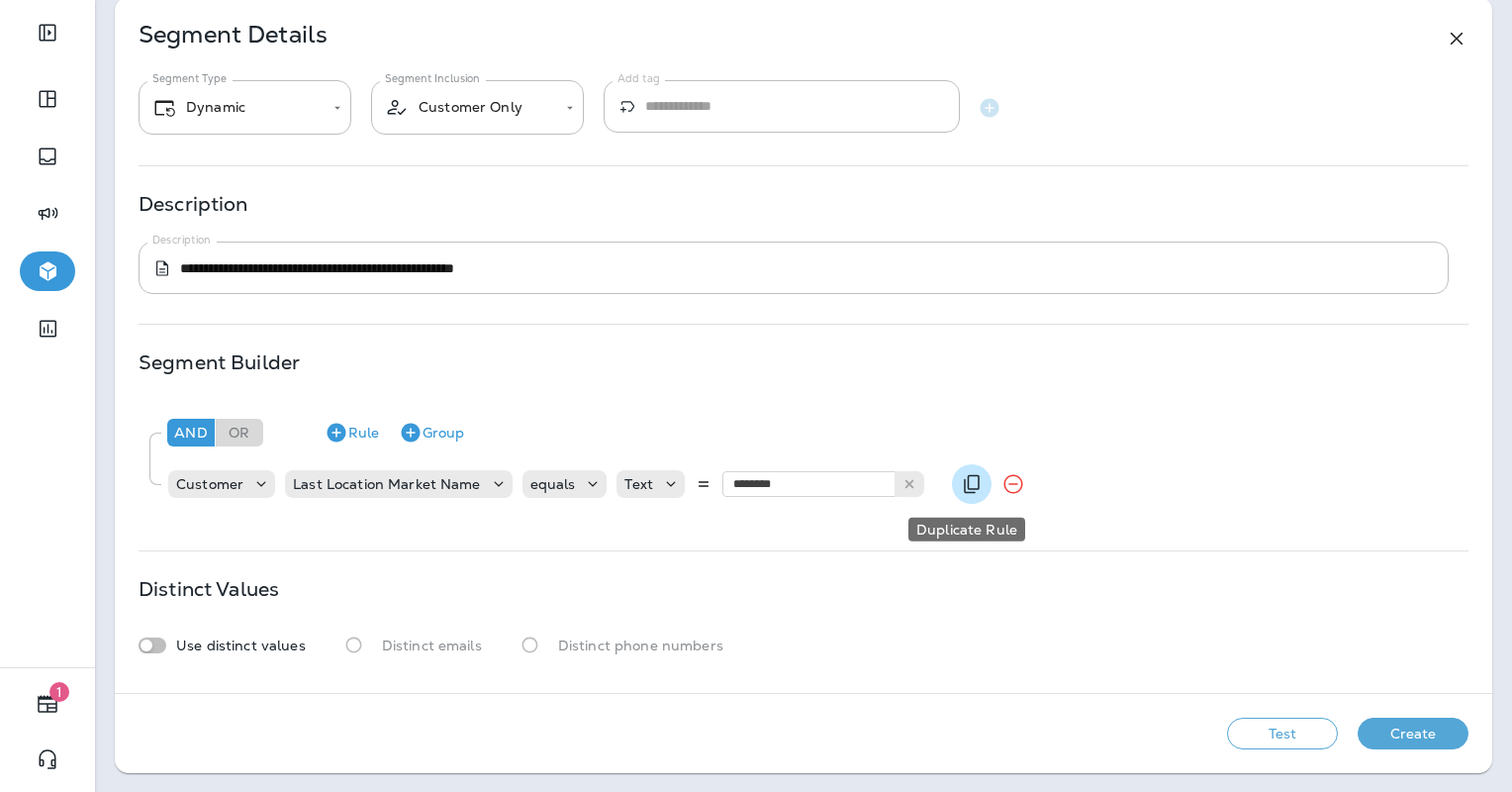 click 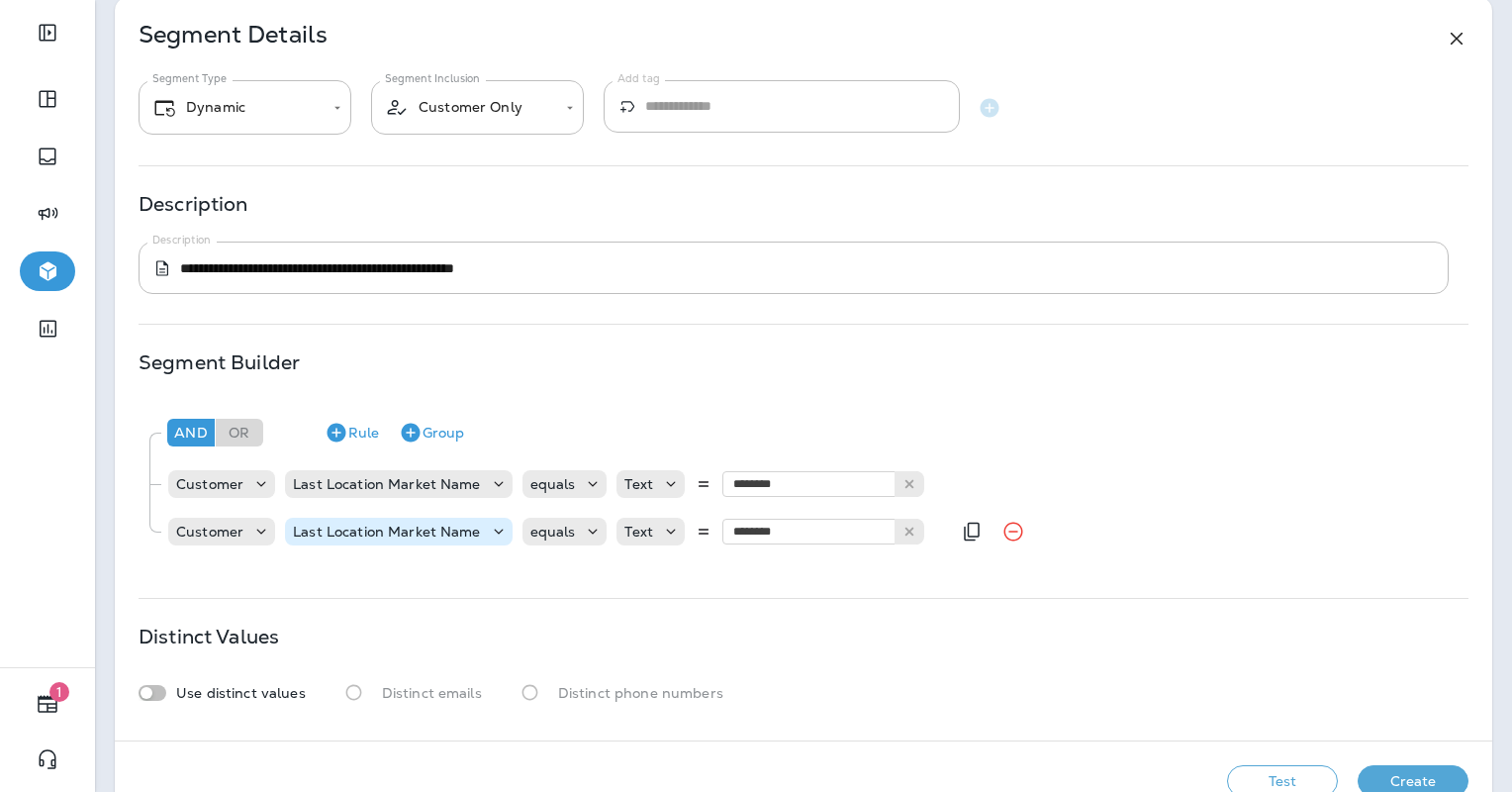 click on "Last Location Market Name" at bounding box center [387, 532] 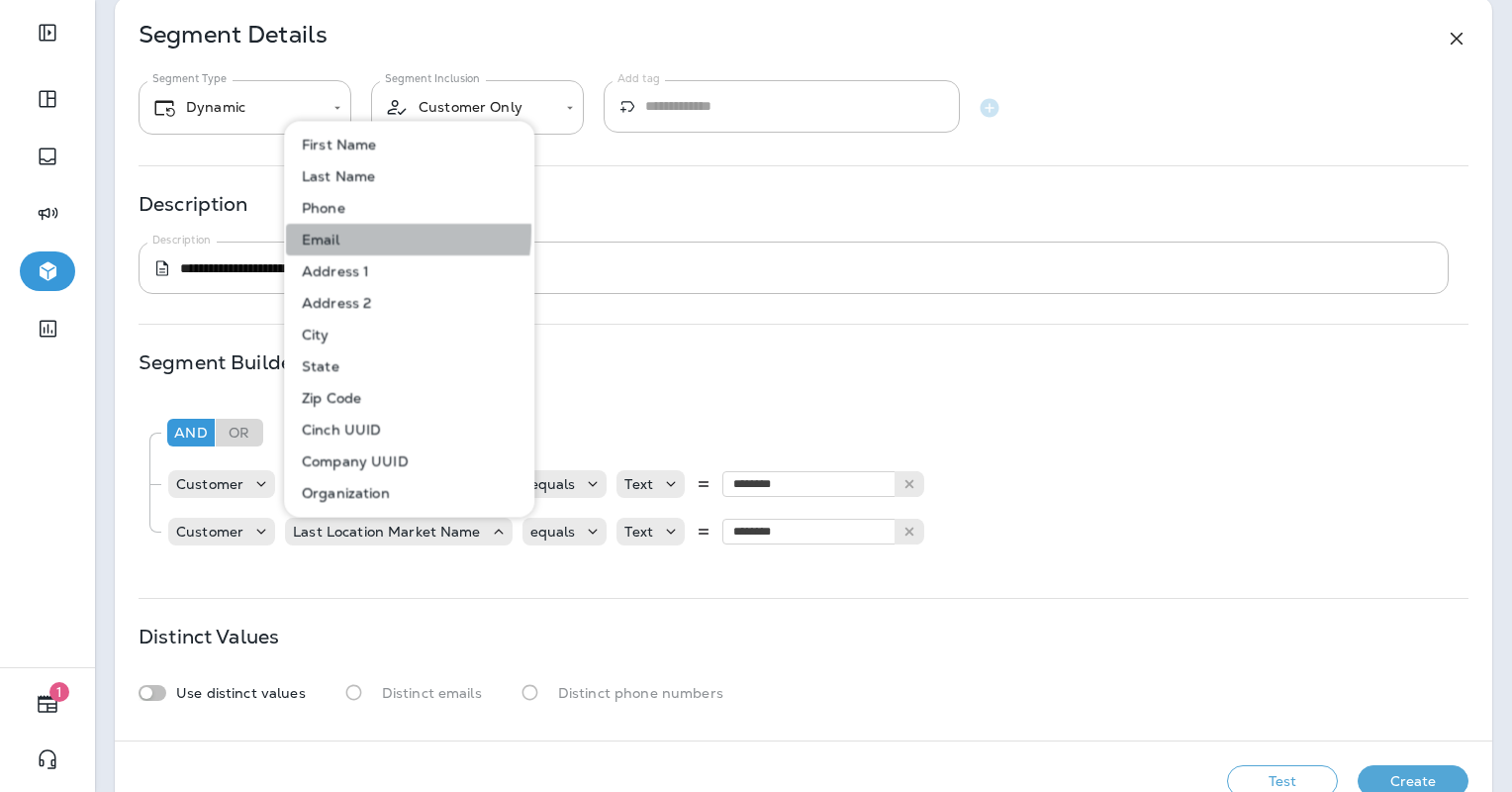 click on "Email" at bounding box center [410, 240] 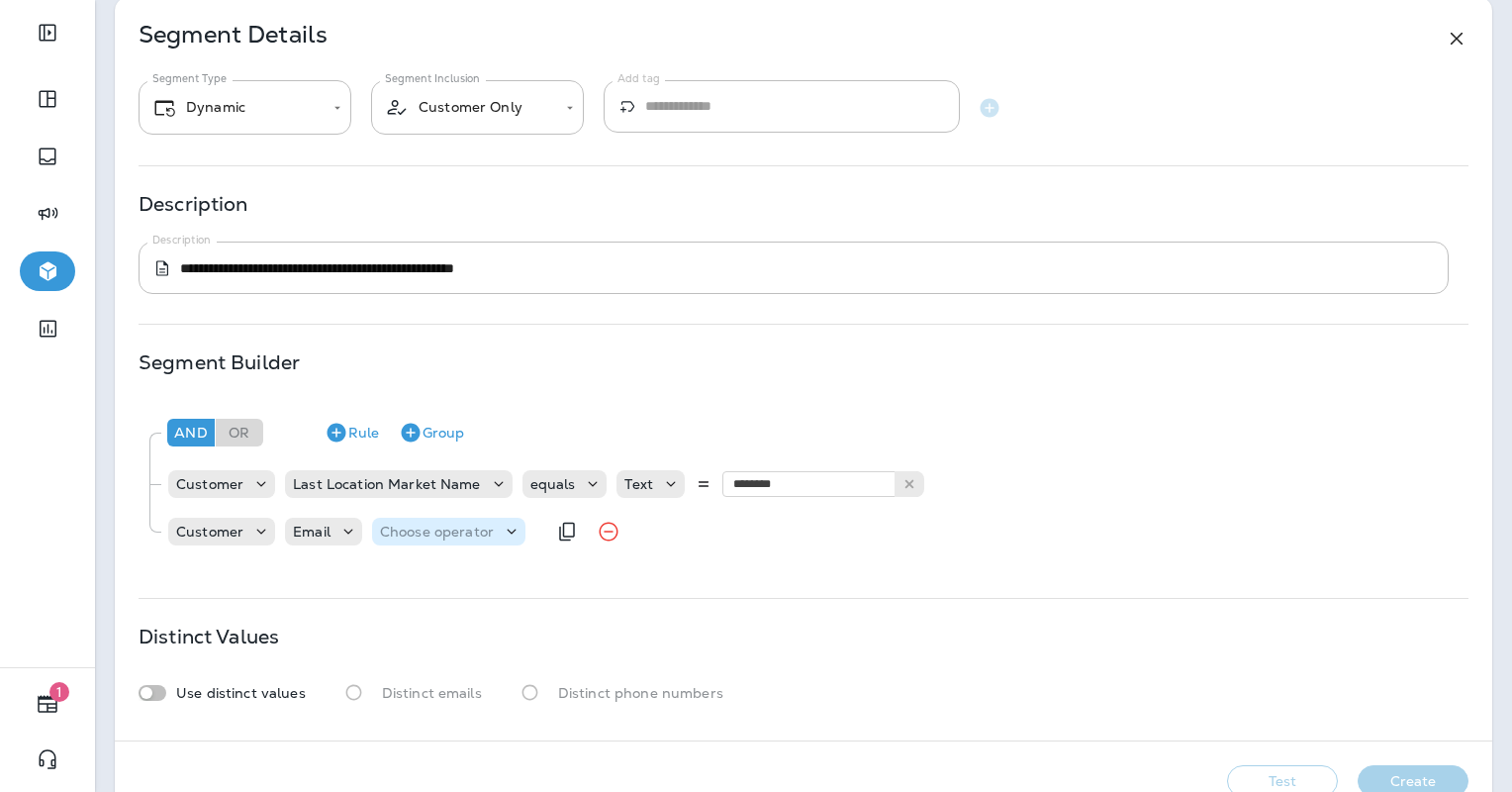 click on "Choose operator" at bounding box center [436, 532] 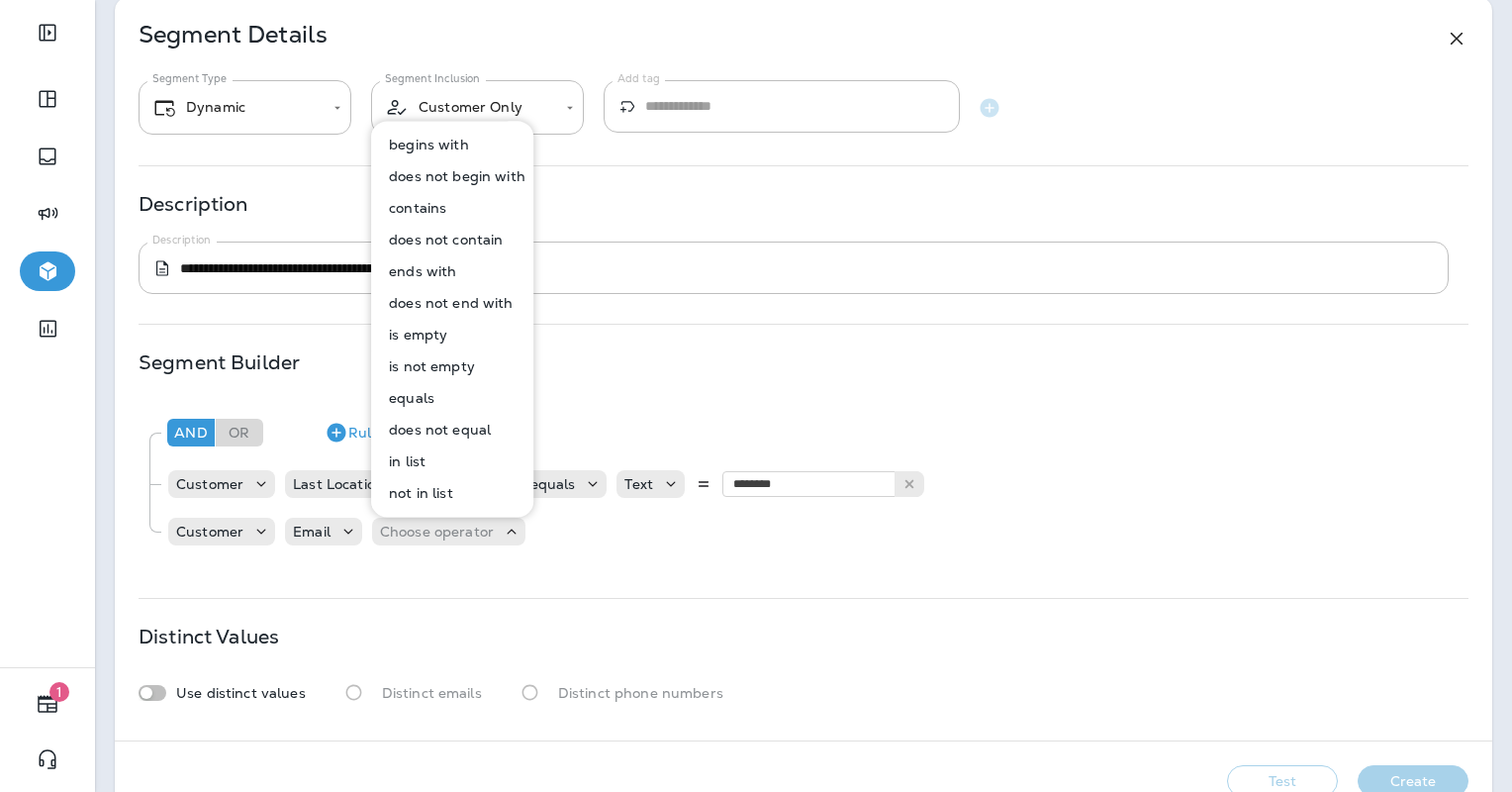 drag, startPoint x: 431, startPoint y: 364, endPoint x: 452, endPoint y: 372, distance: 22.472205 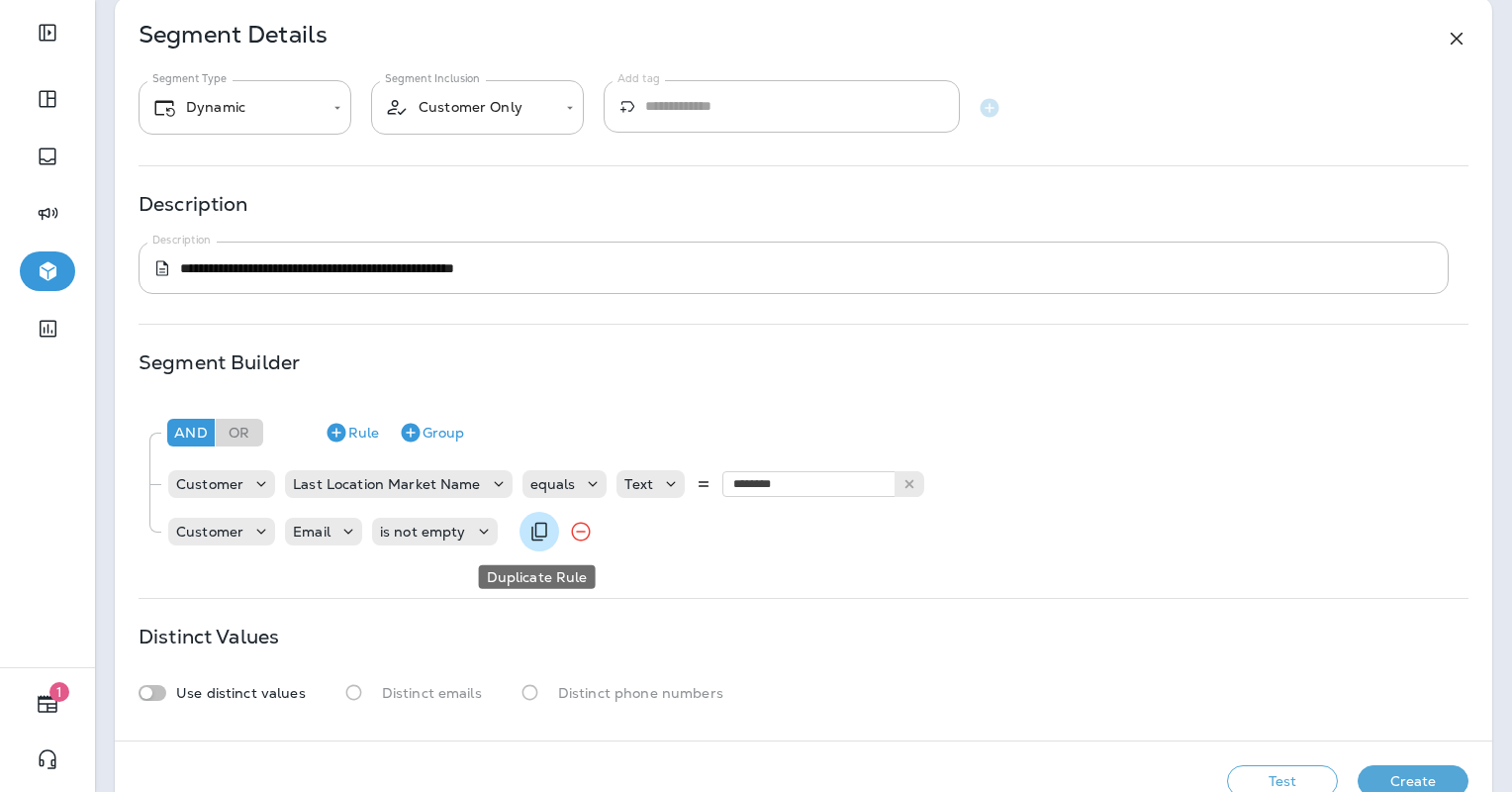 click 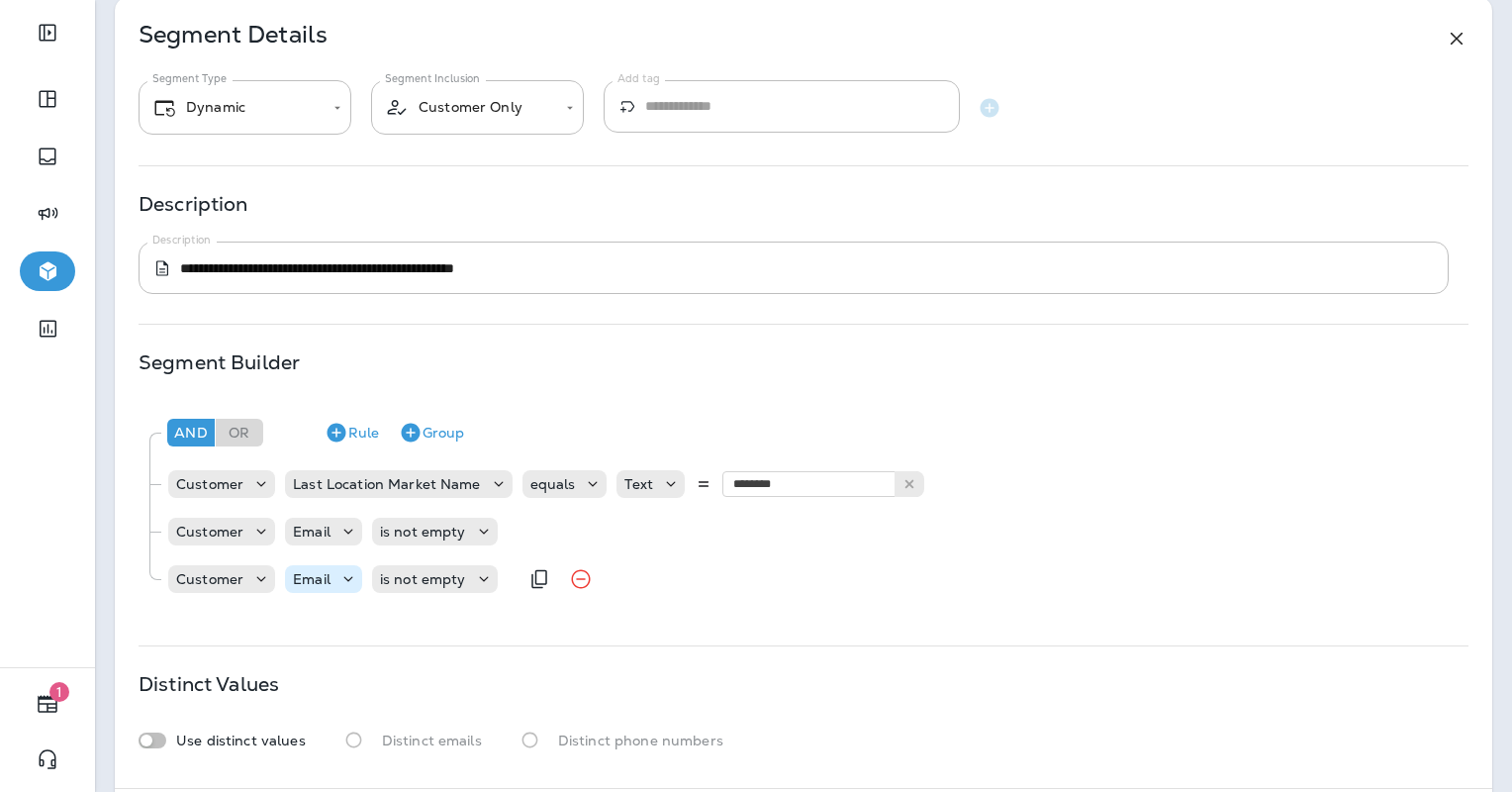 click on "Email" at bounding box center (312, 579) 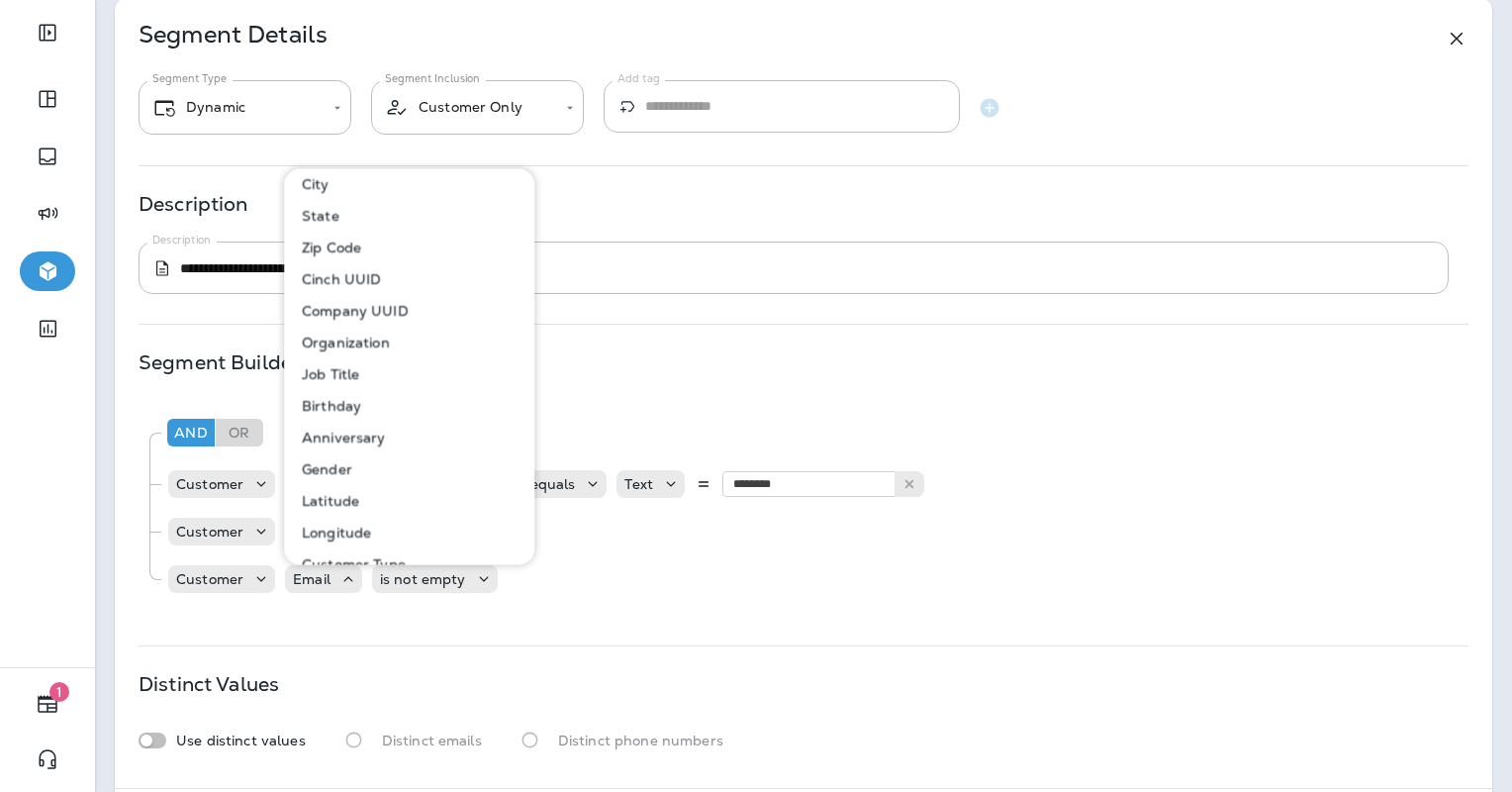 scroll, scrollTop: 297, scrollLeft: 0, axis: vertical 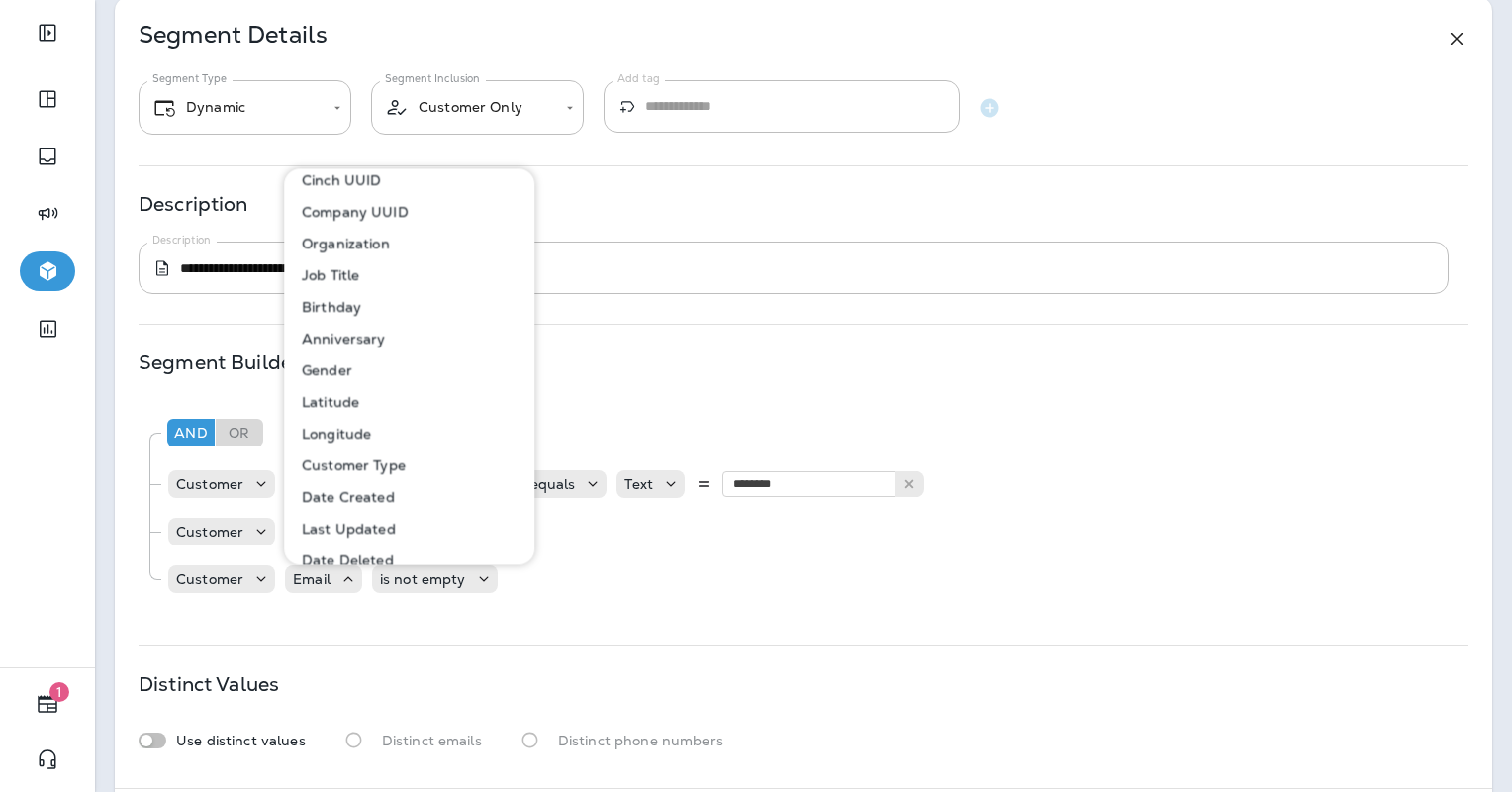 click on "Customer Type" at bounding box center (349, 465) 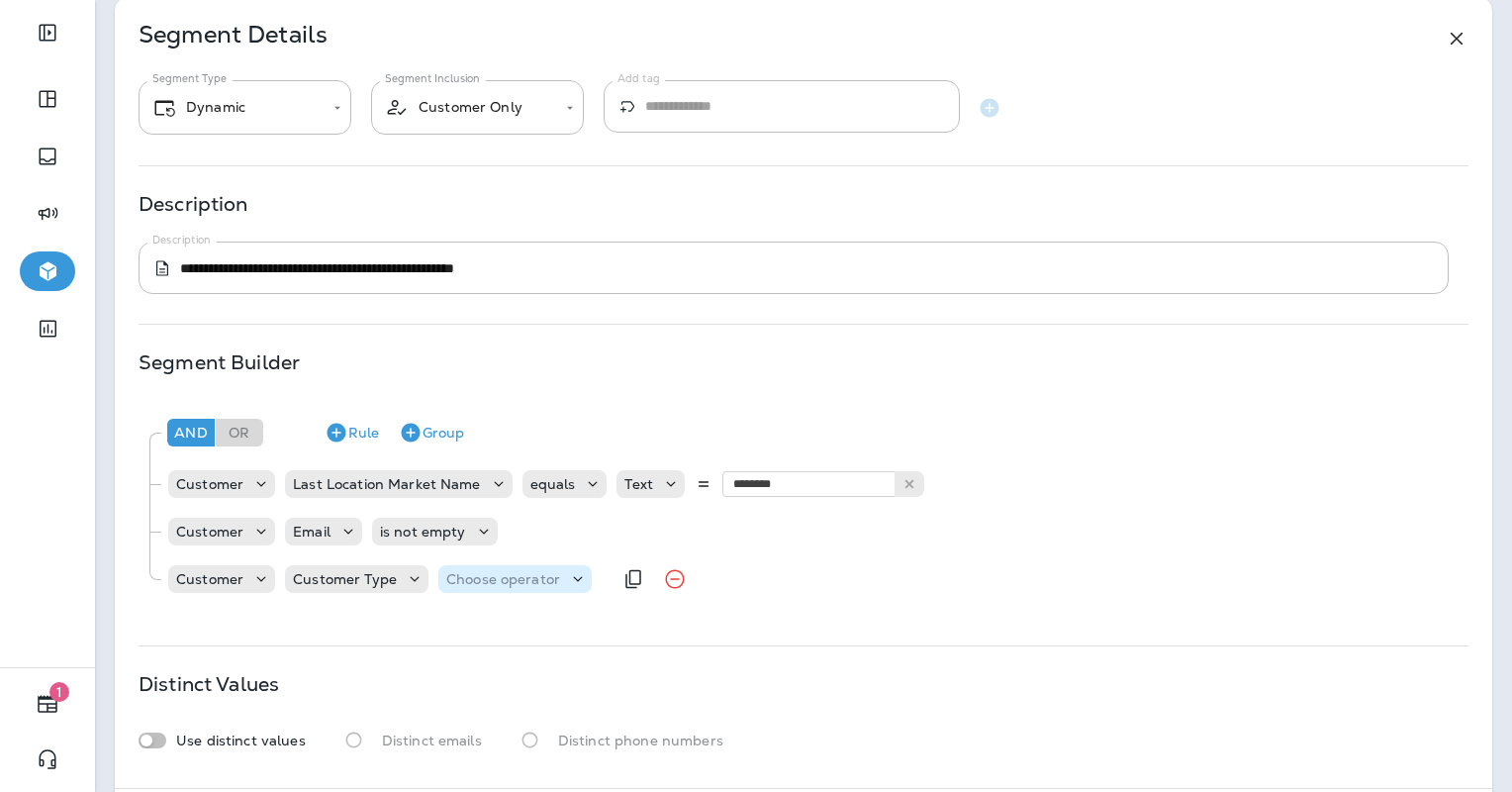 click on "Choose operator" at bounding box center [503, 579] 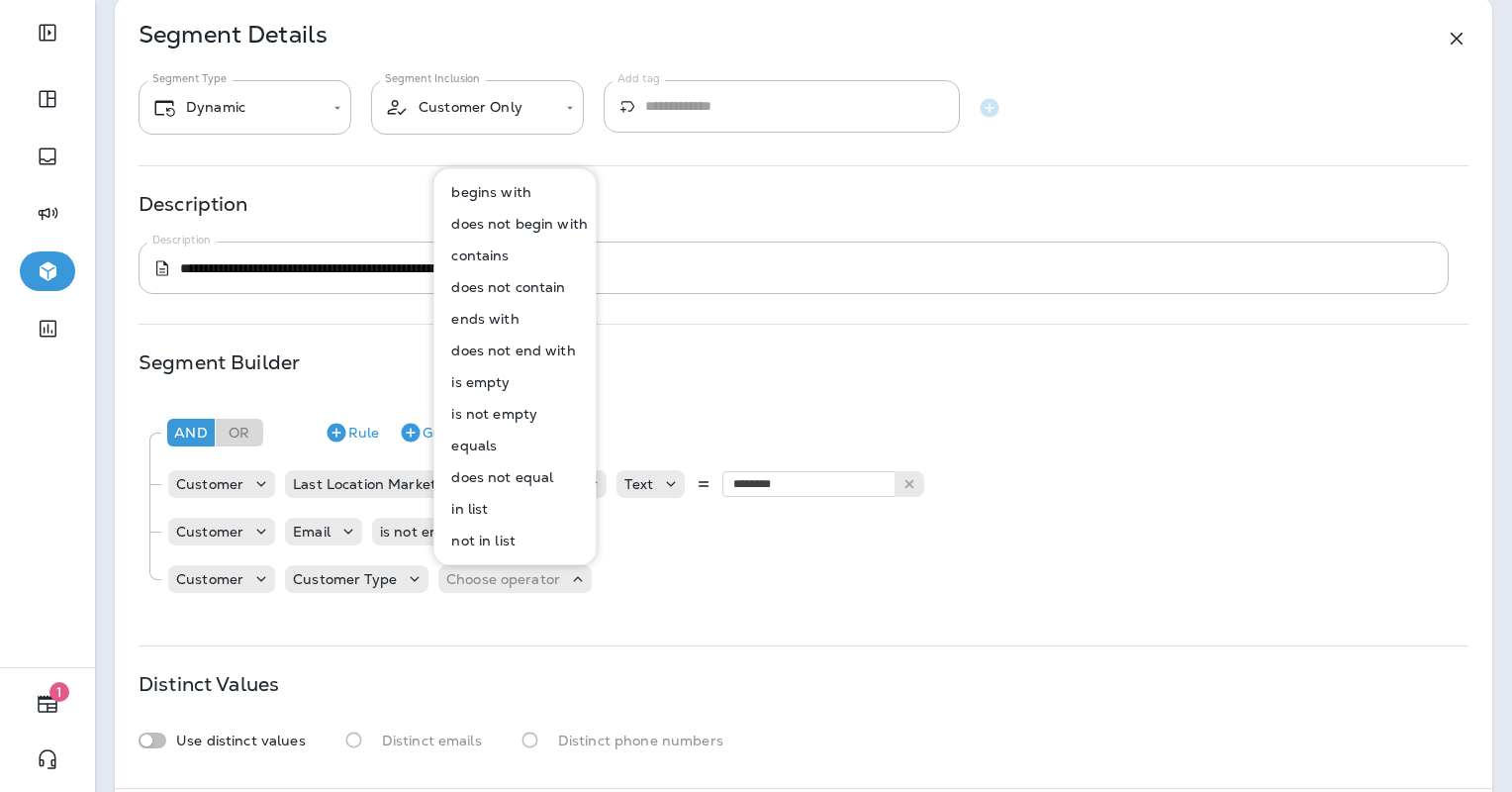 click on "is empty" at bounding box center (476, 382) 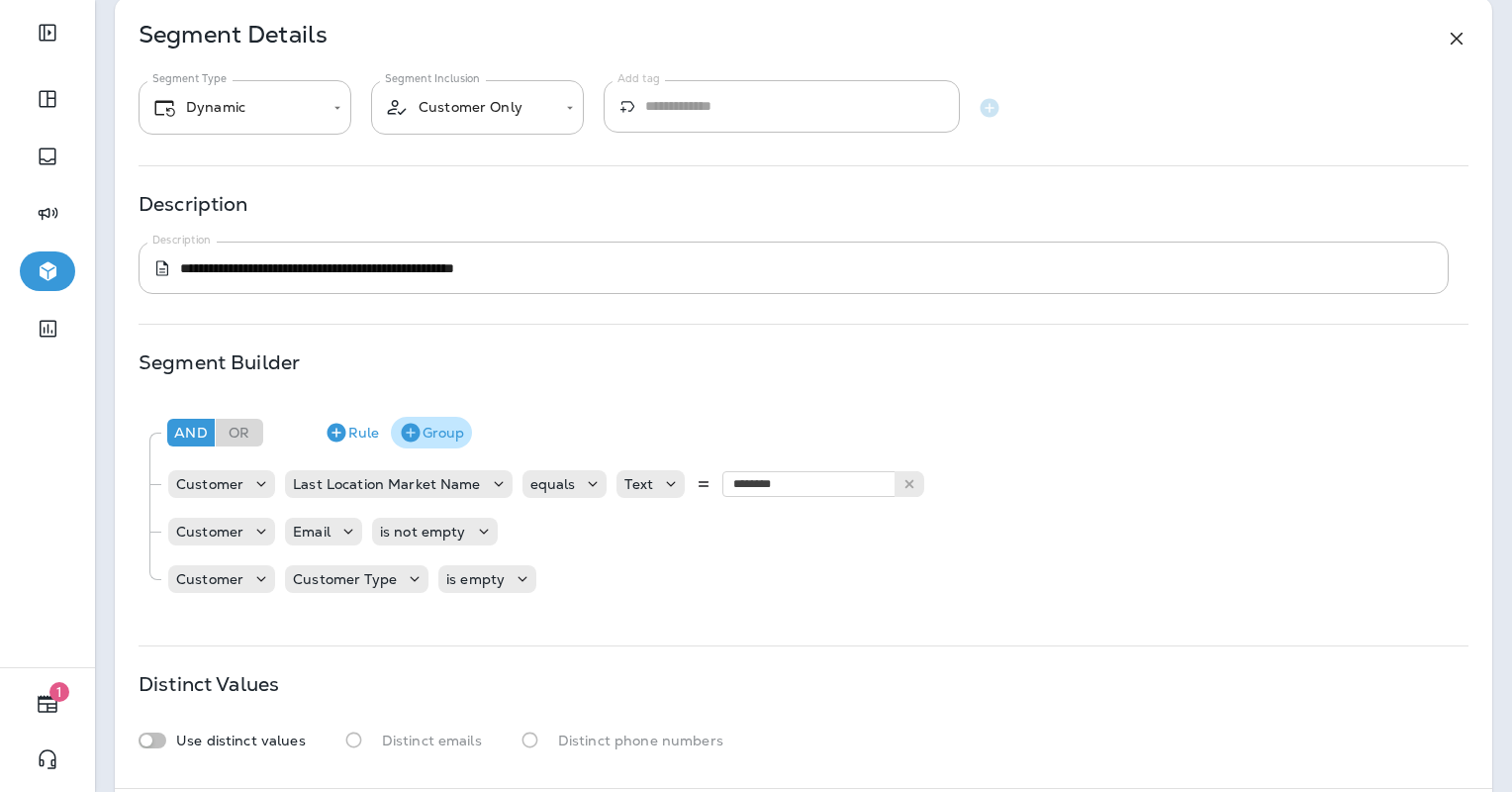 click on "Group" at bounding box center [431, 433] 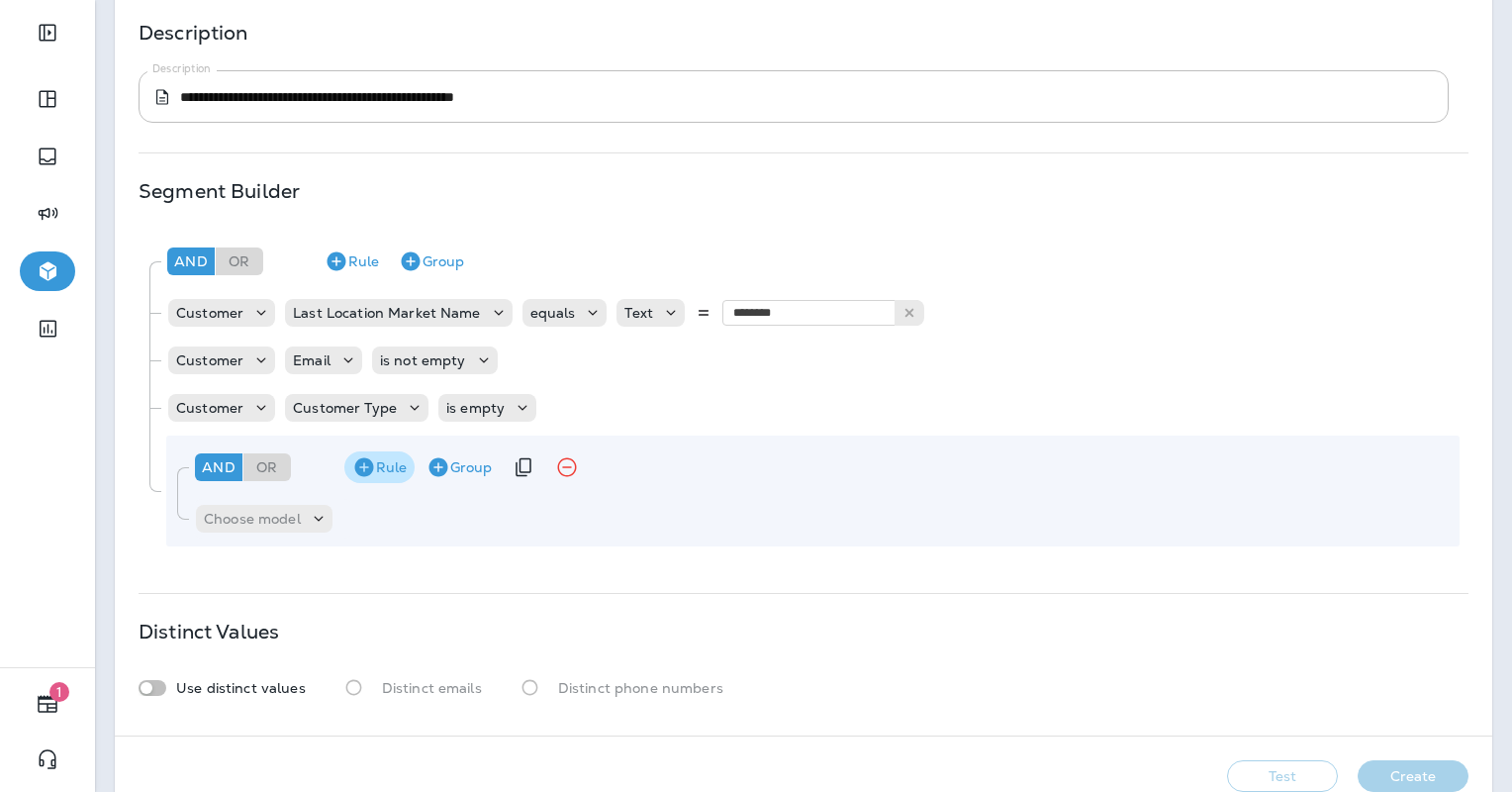 scroll, scrollTop: 284, scrollLeft: 0, axis: vertical 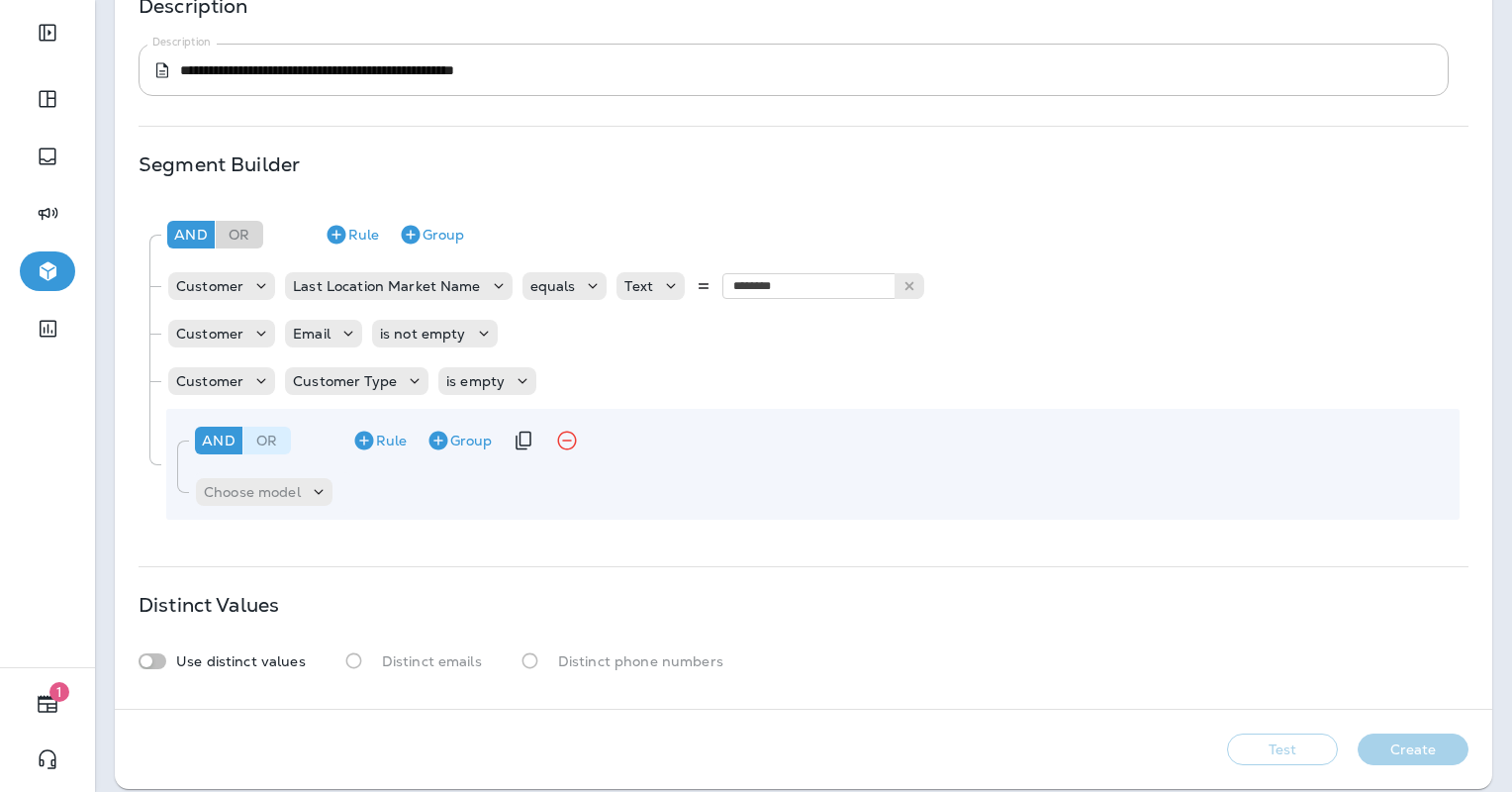 click on "Or" at bounding box center (267, 441) 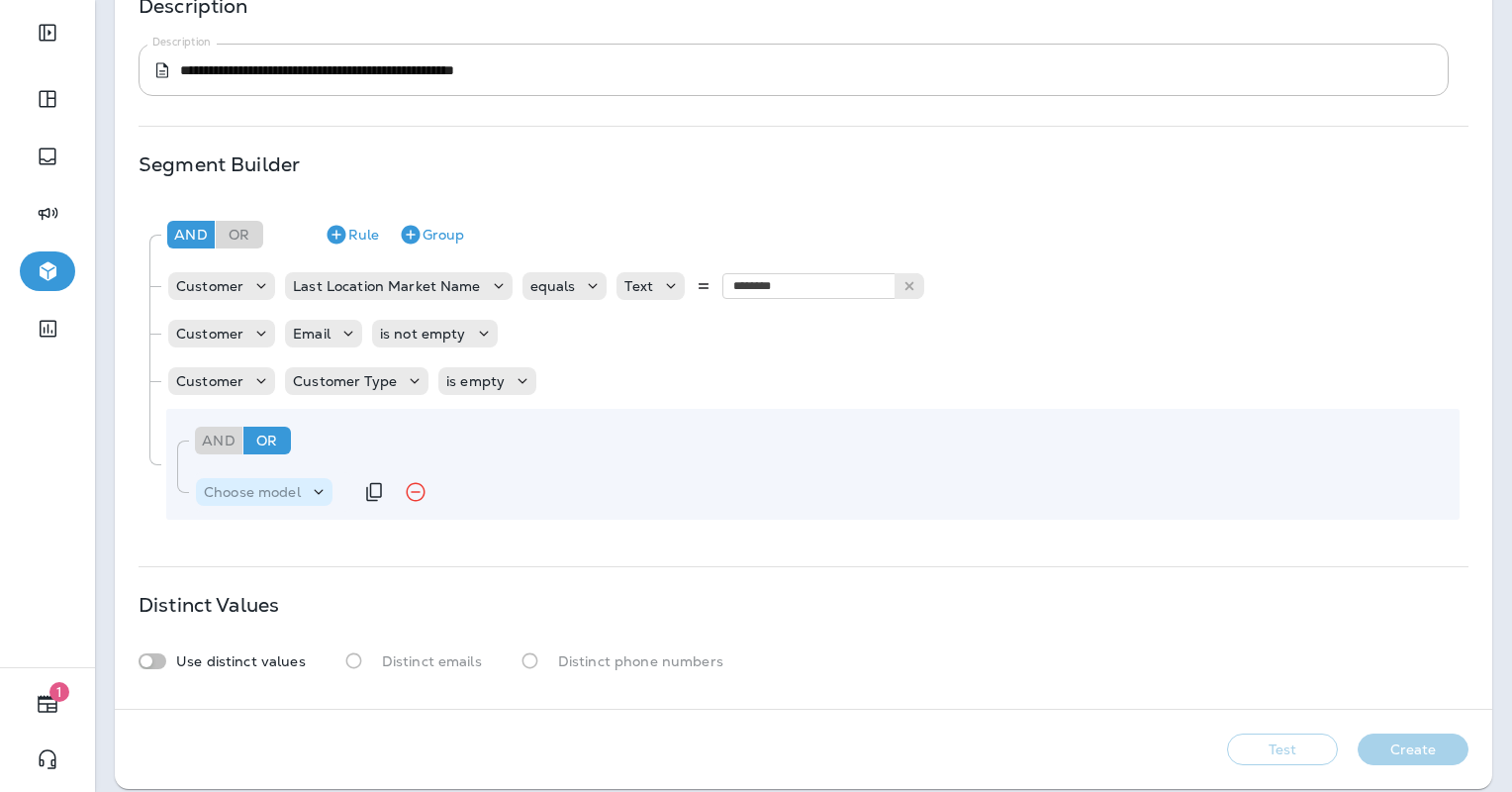 click on "Choose model" at bounding box center (252, 492) 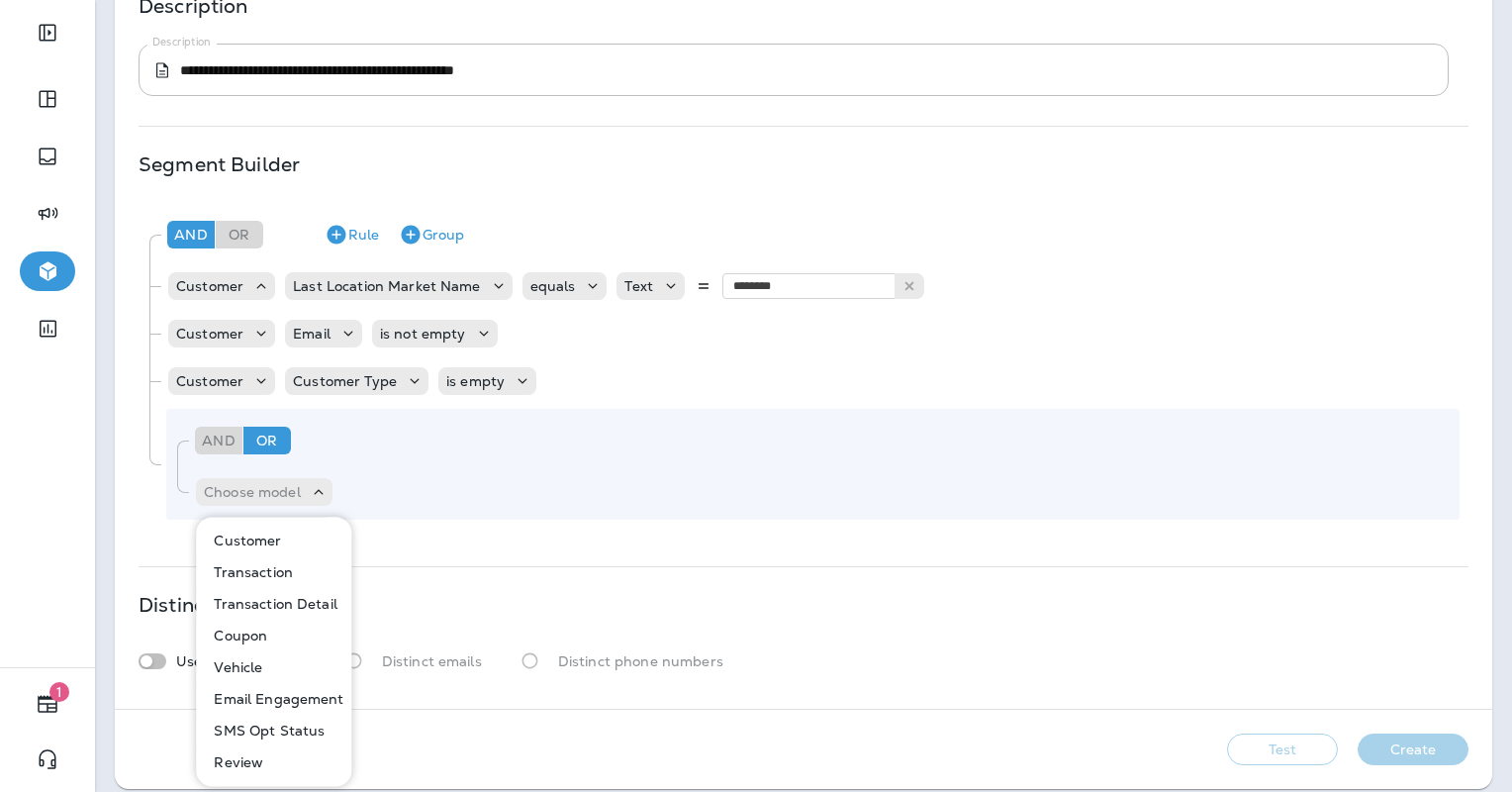 click on "Email Engagement" at bounding box center [274, 699] 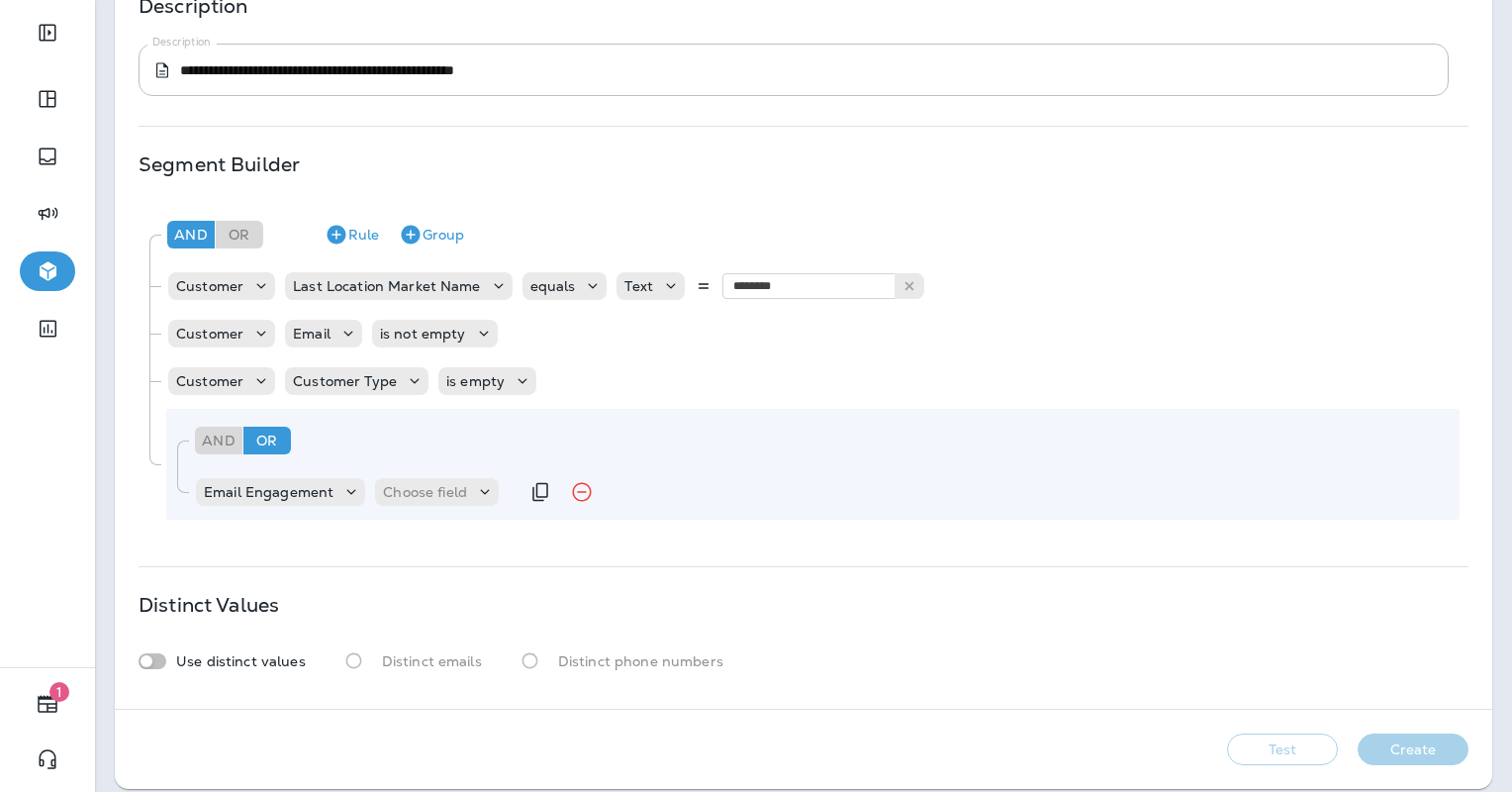 click on "Email Engagement   Choose field" at bounding box center (356, 492) 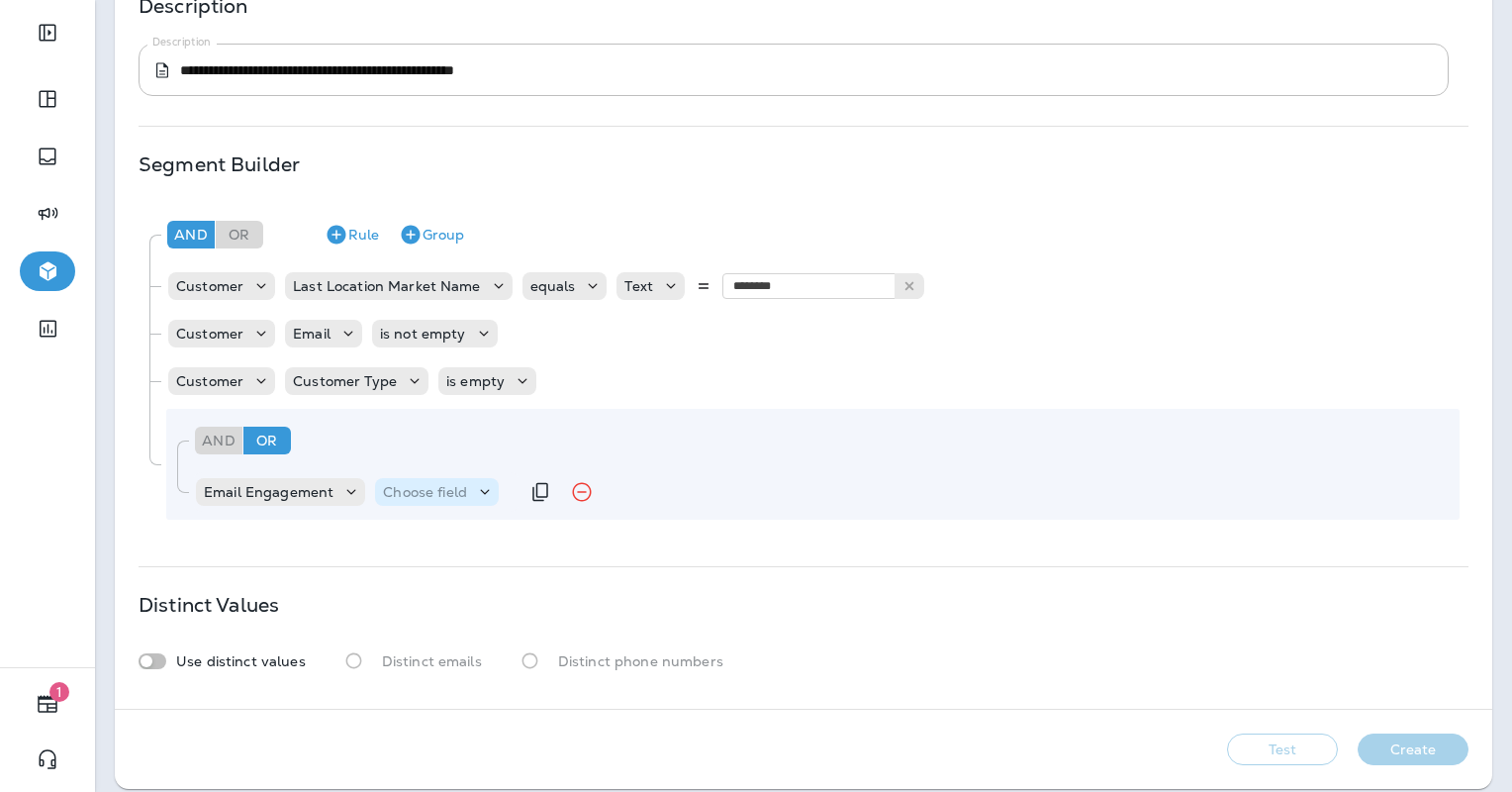 click on "Choose field" at bounding box center [425, 492] 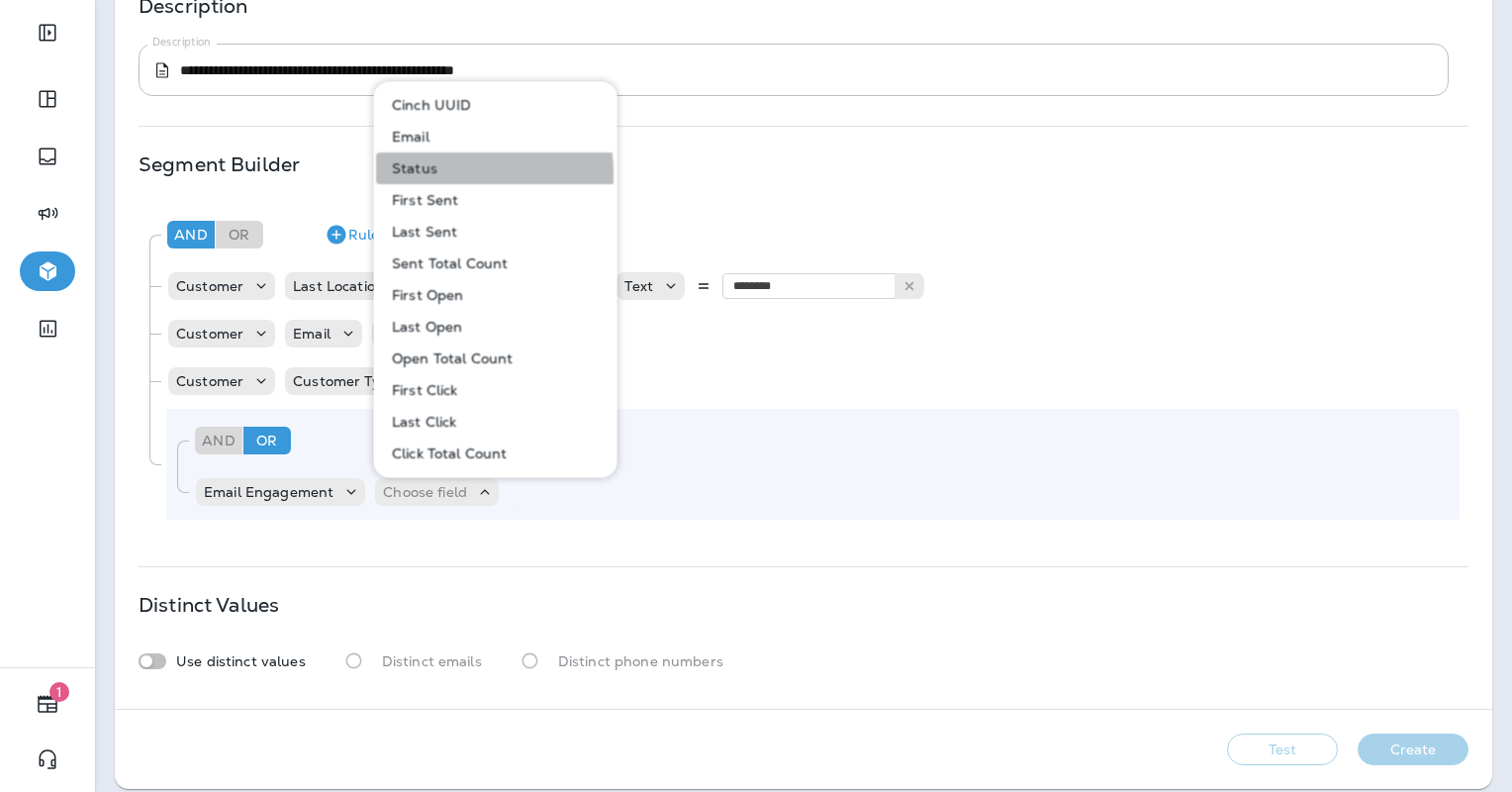 click on "Status" at bounding box center (411, 168) 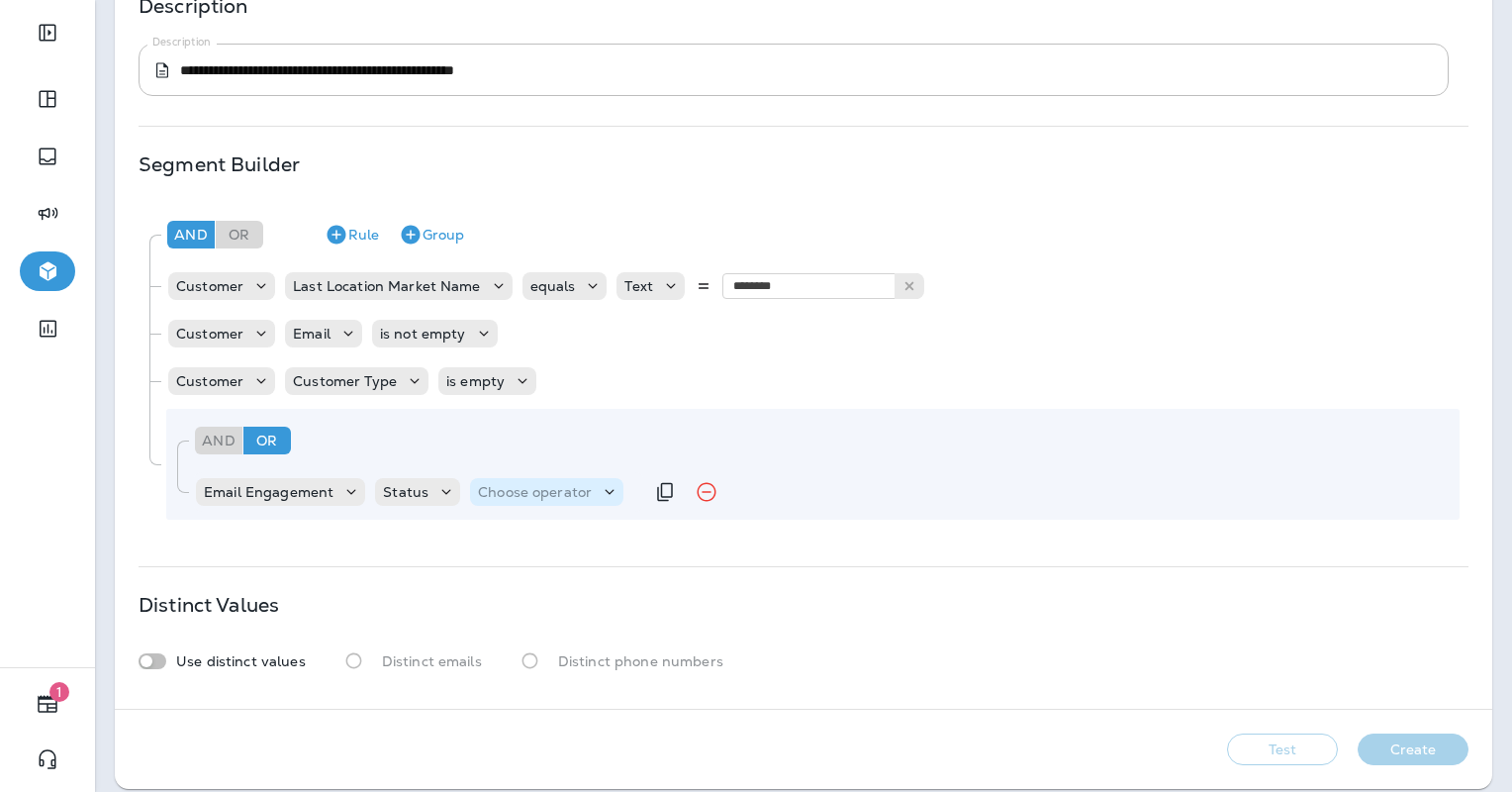 click on "Choose operator" at bounding box center [534, 492] 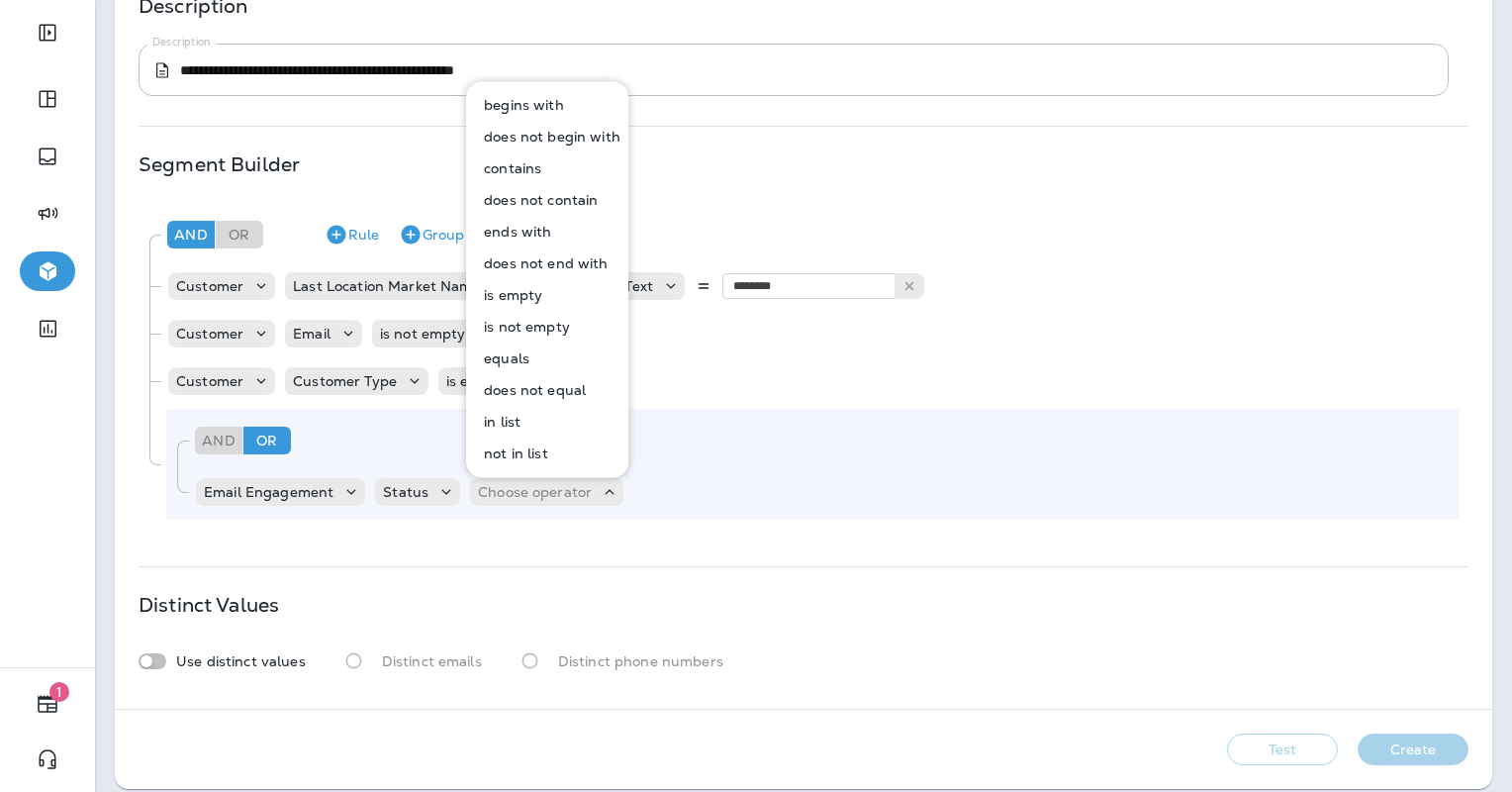 click on "equals" at bounding box center [503, 358] 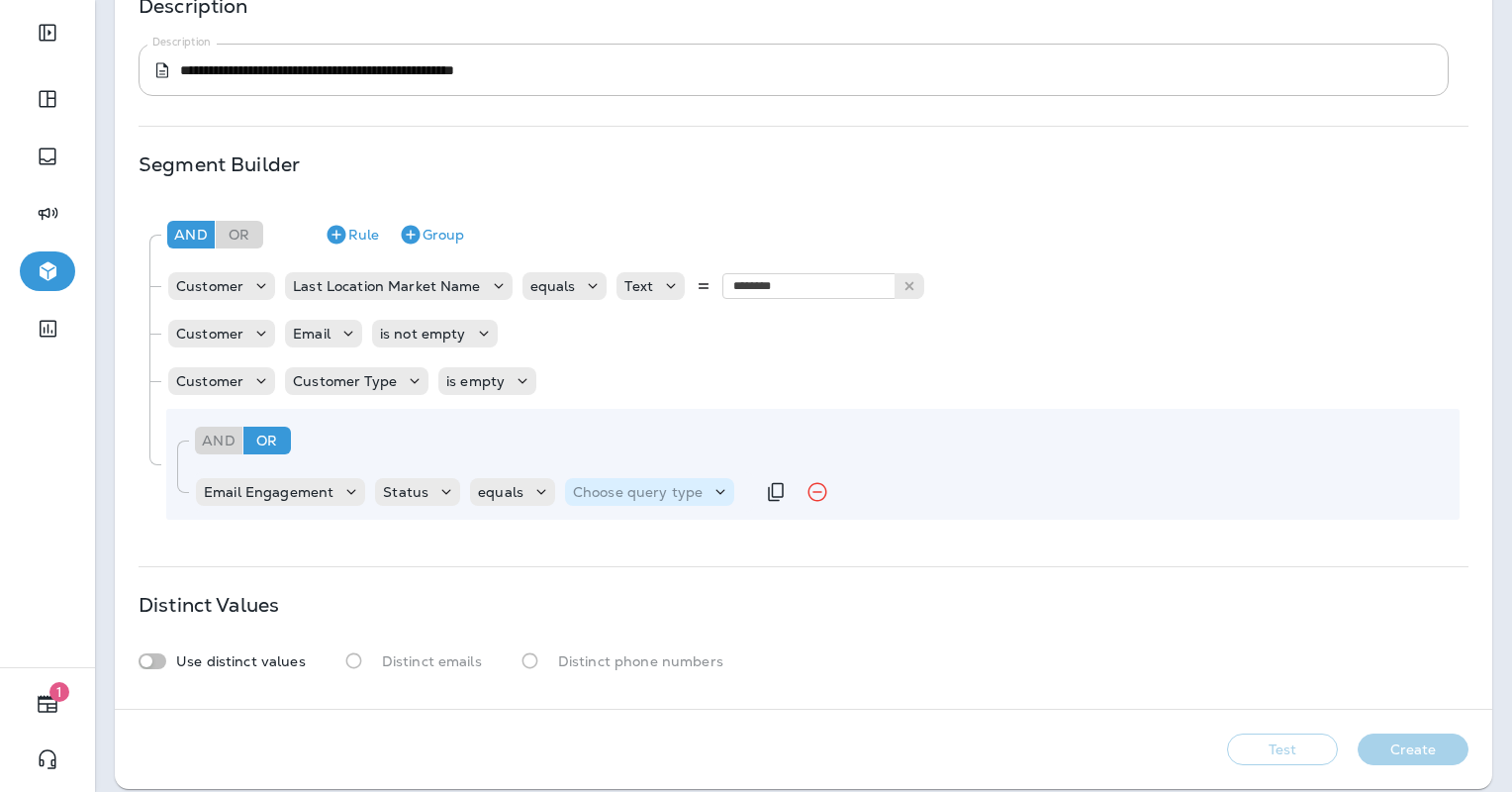 click on "Choose query type" at bounding box center [649, 492] 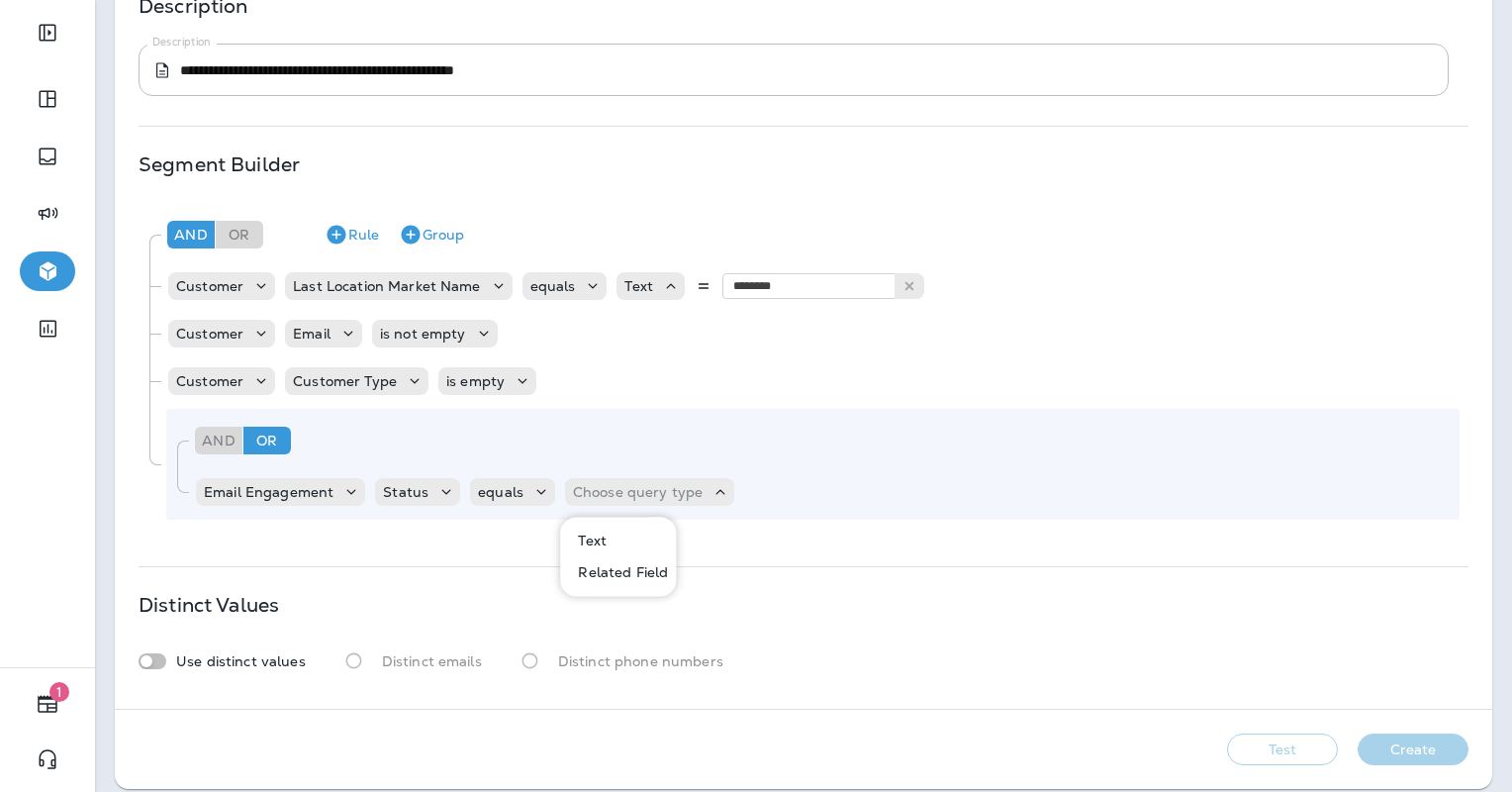 drag, startPoint x: 592, startPoint y: 538, endPoint x: 598, endPoint y: 524, distance: 15.231546 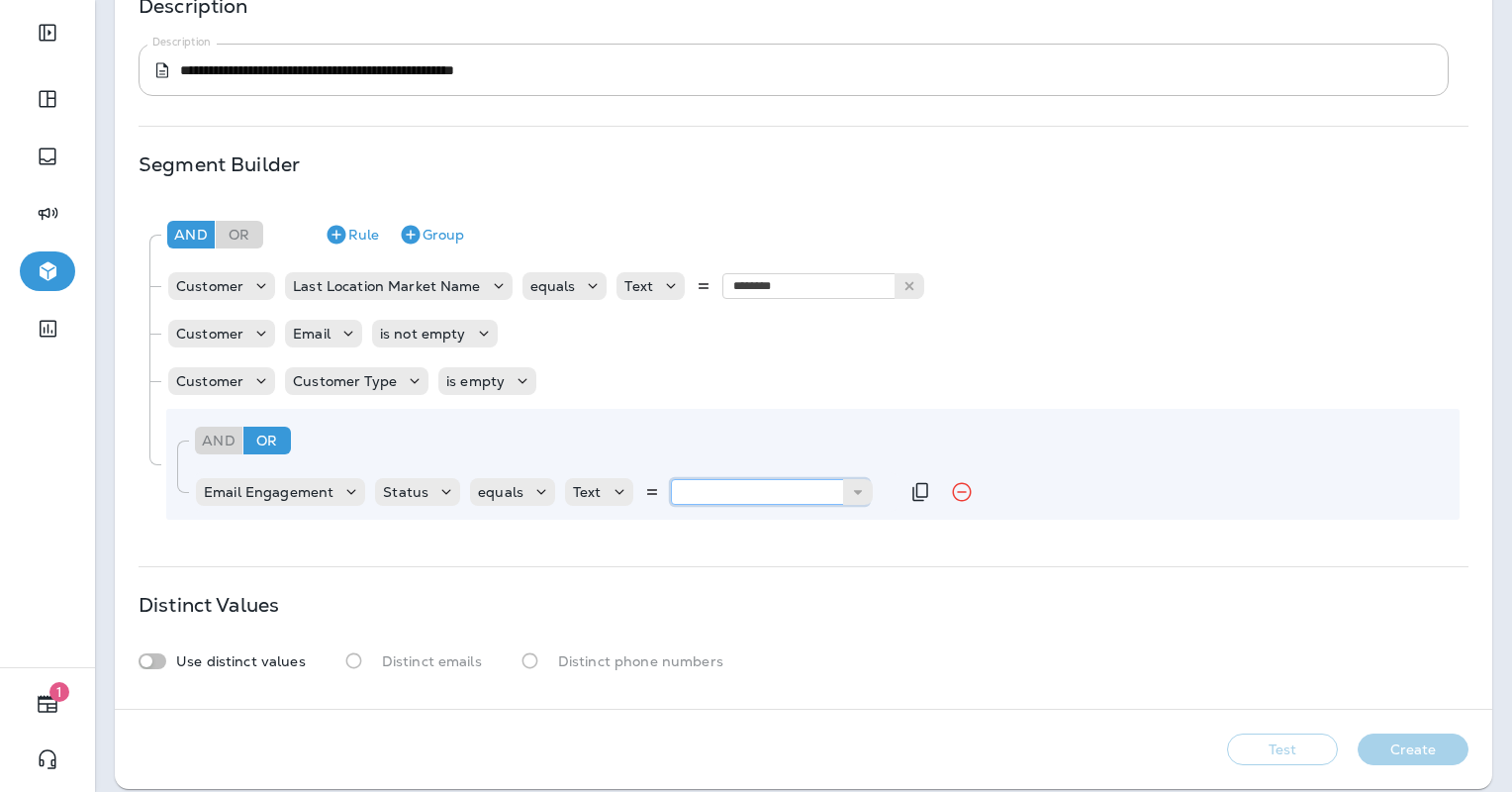 click at bounding box center (770, 492) 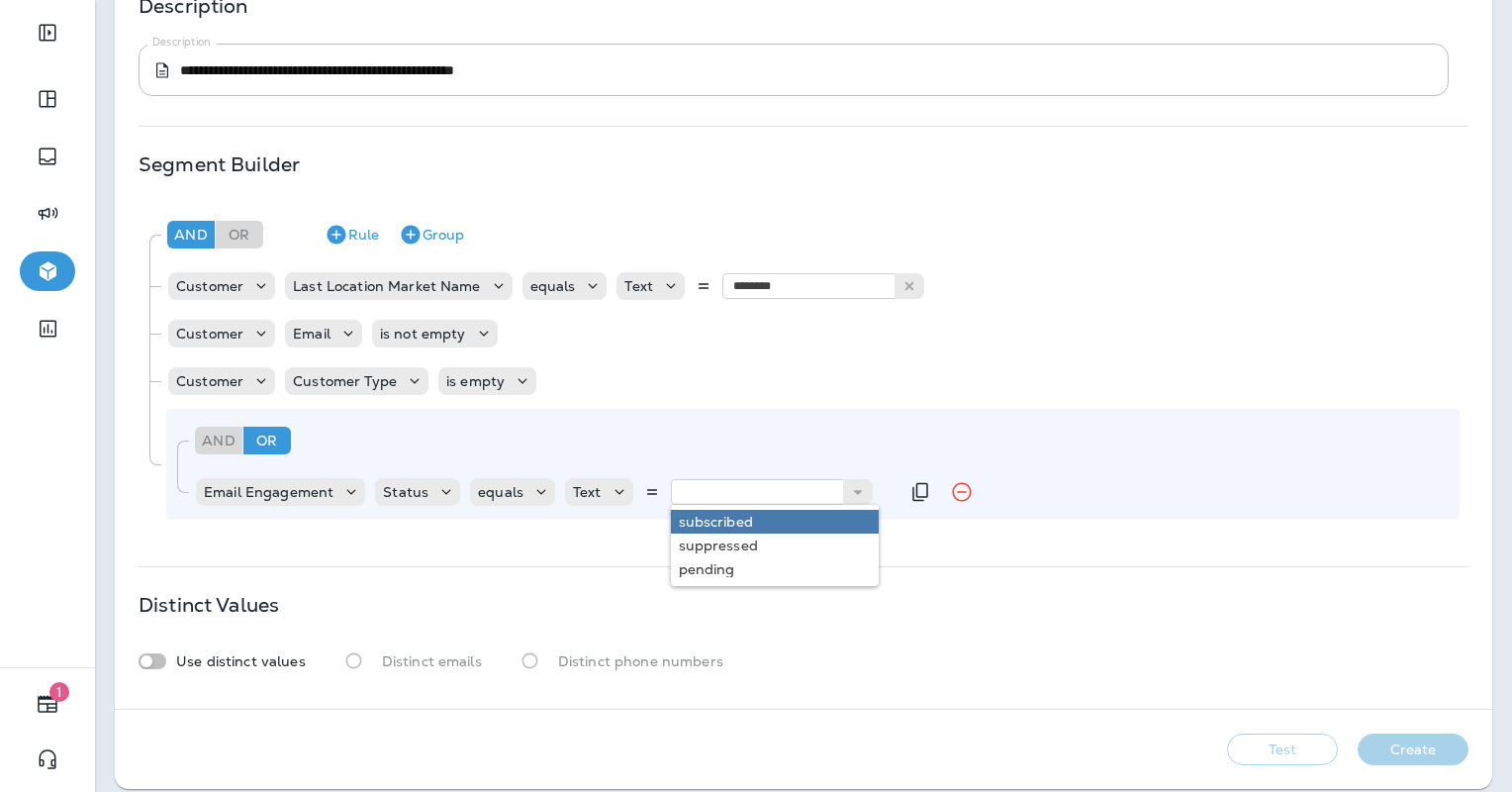 type on "**********" 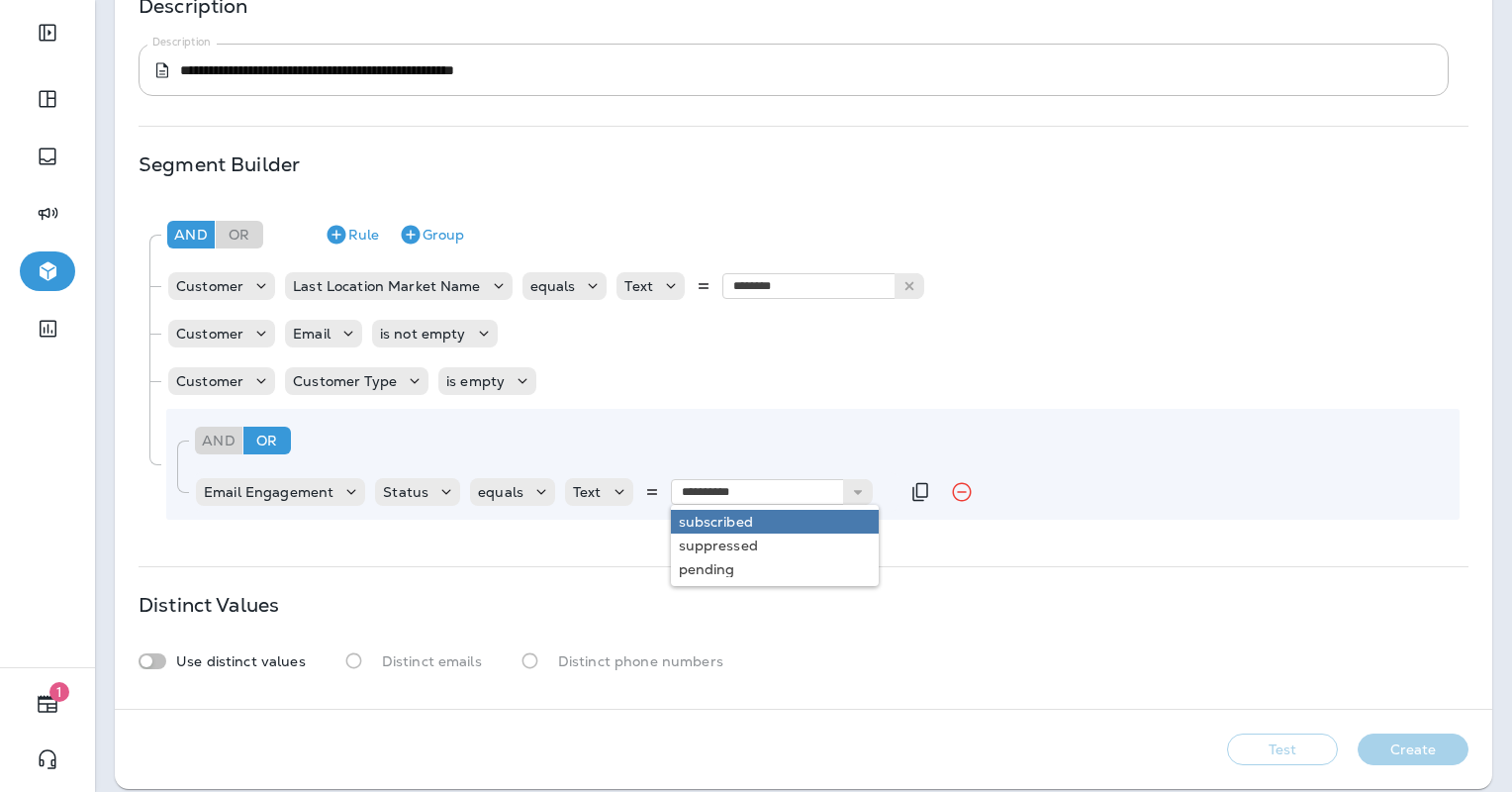 click on "**********" at bounding box center (803, 365) 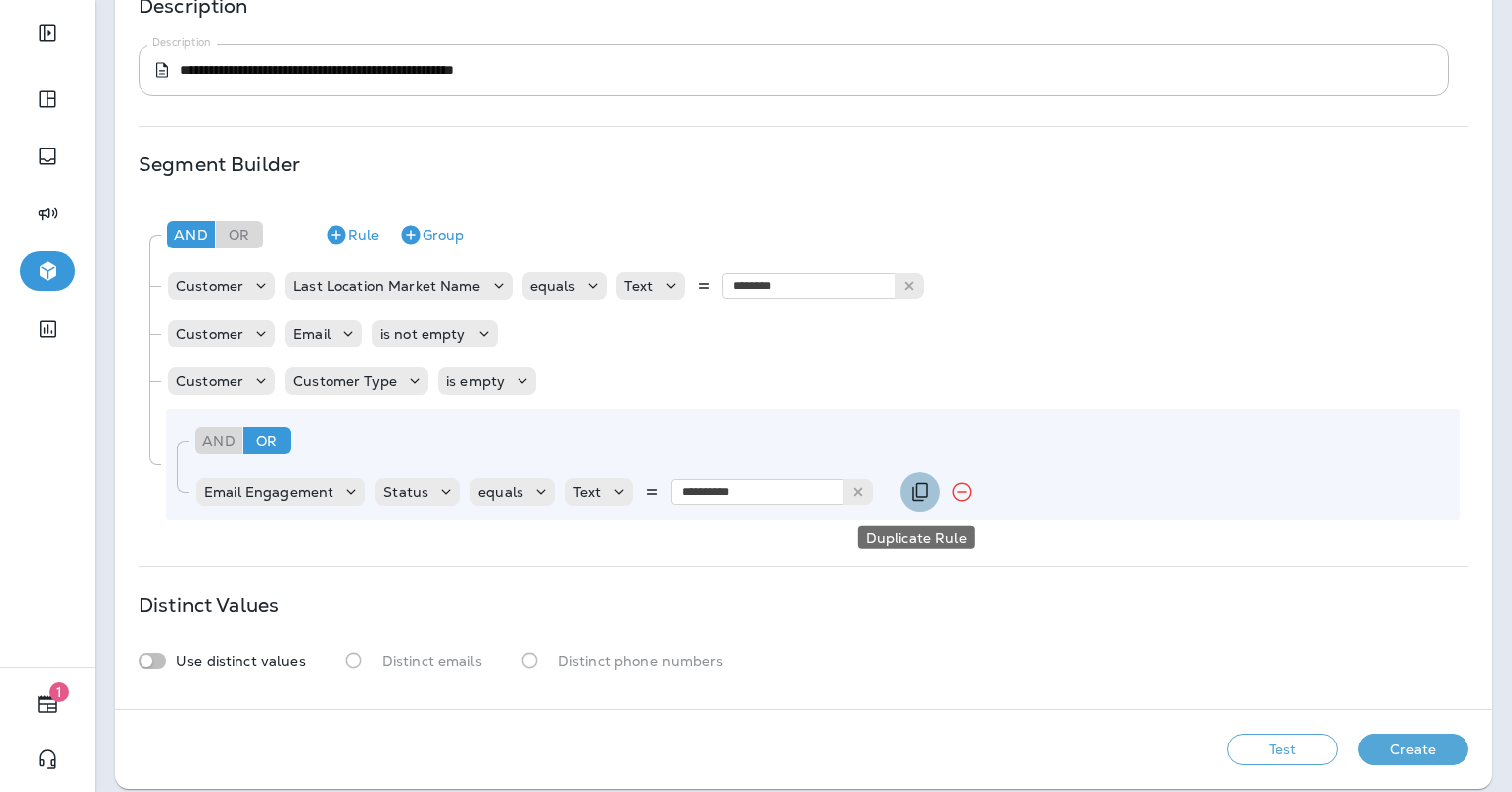 drag, startPoint x: 908, startPoint y: 491, endPoint x: 811, endPoint y: 516, distance: 100.16986 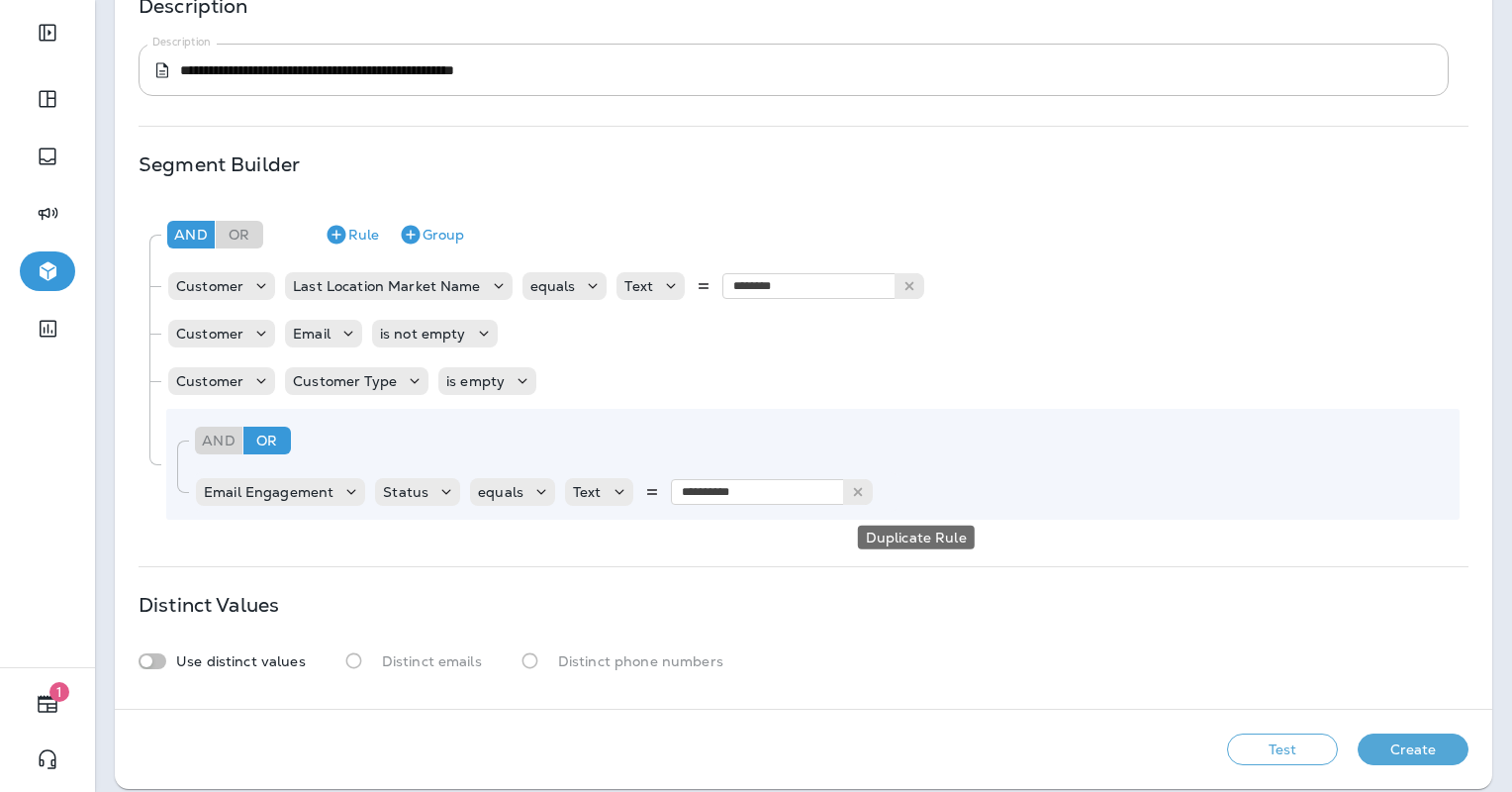 click 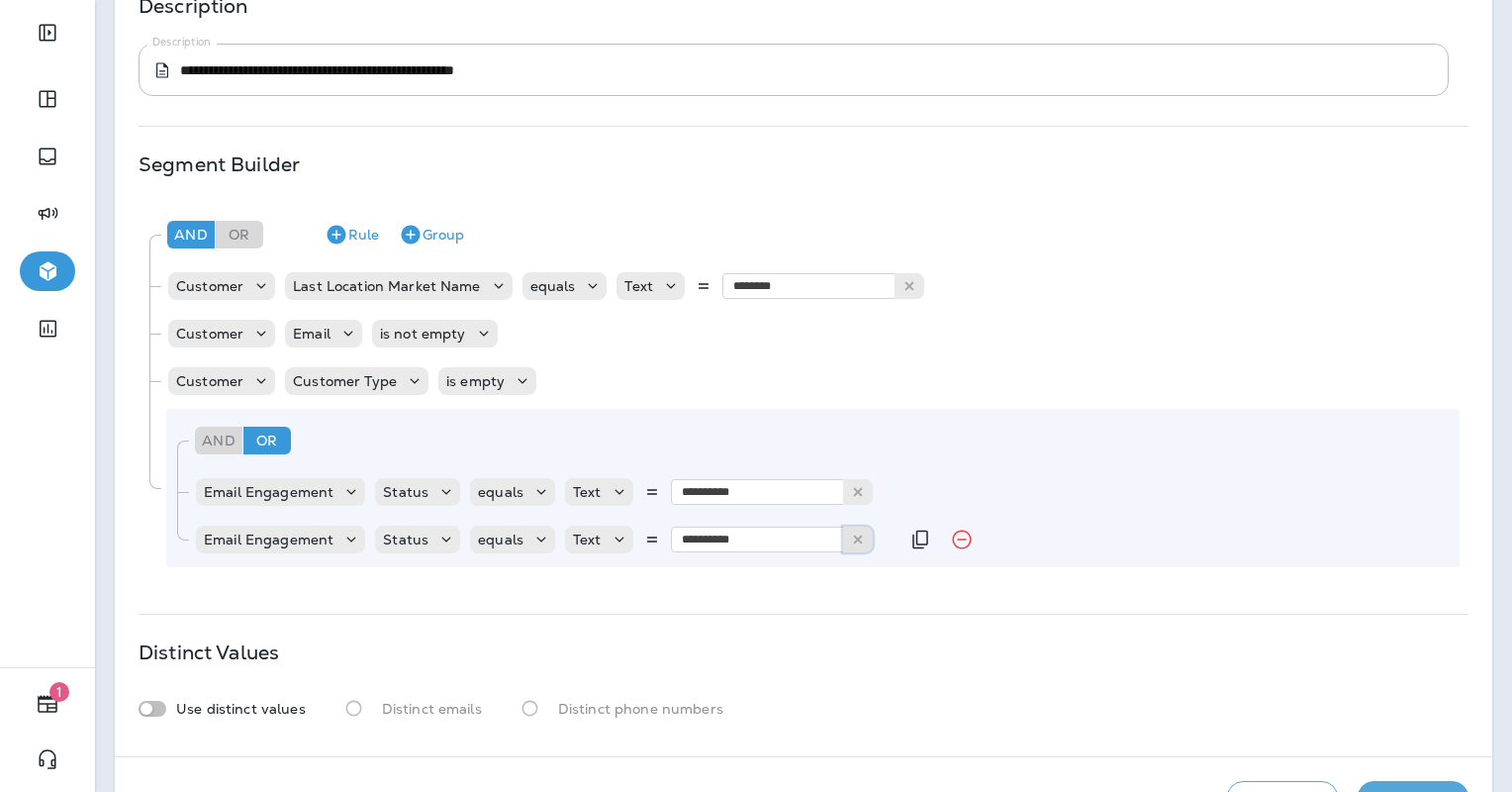 click 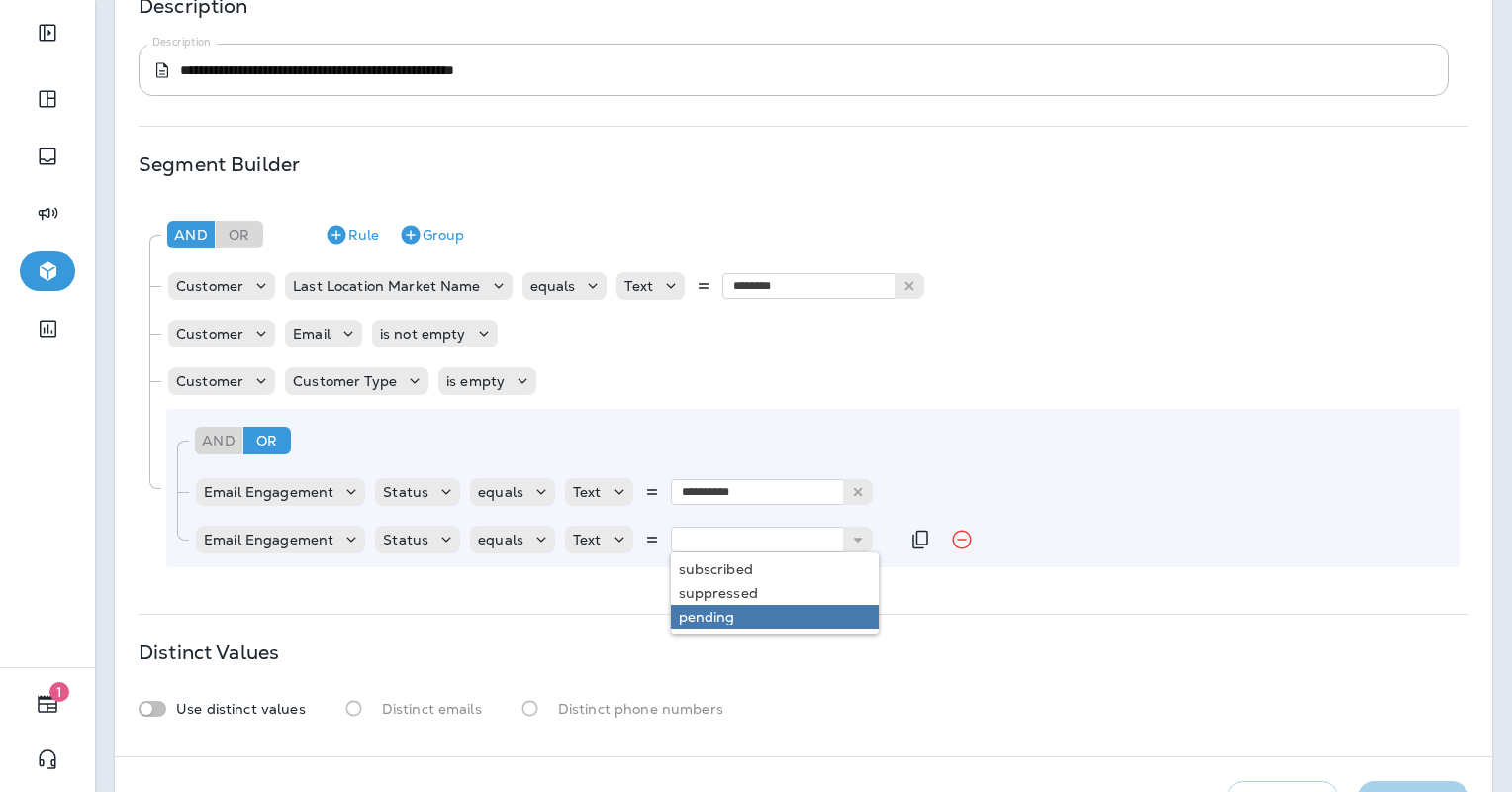 type on "*******" 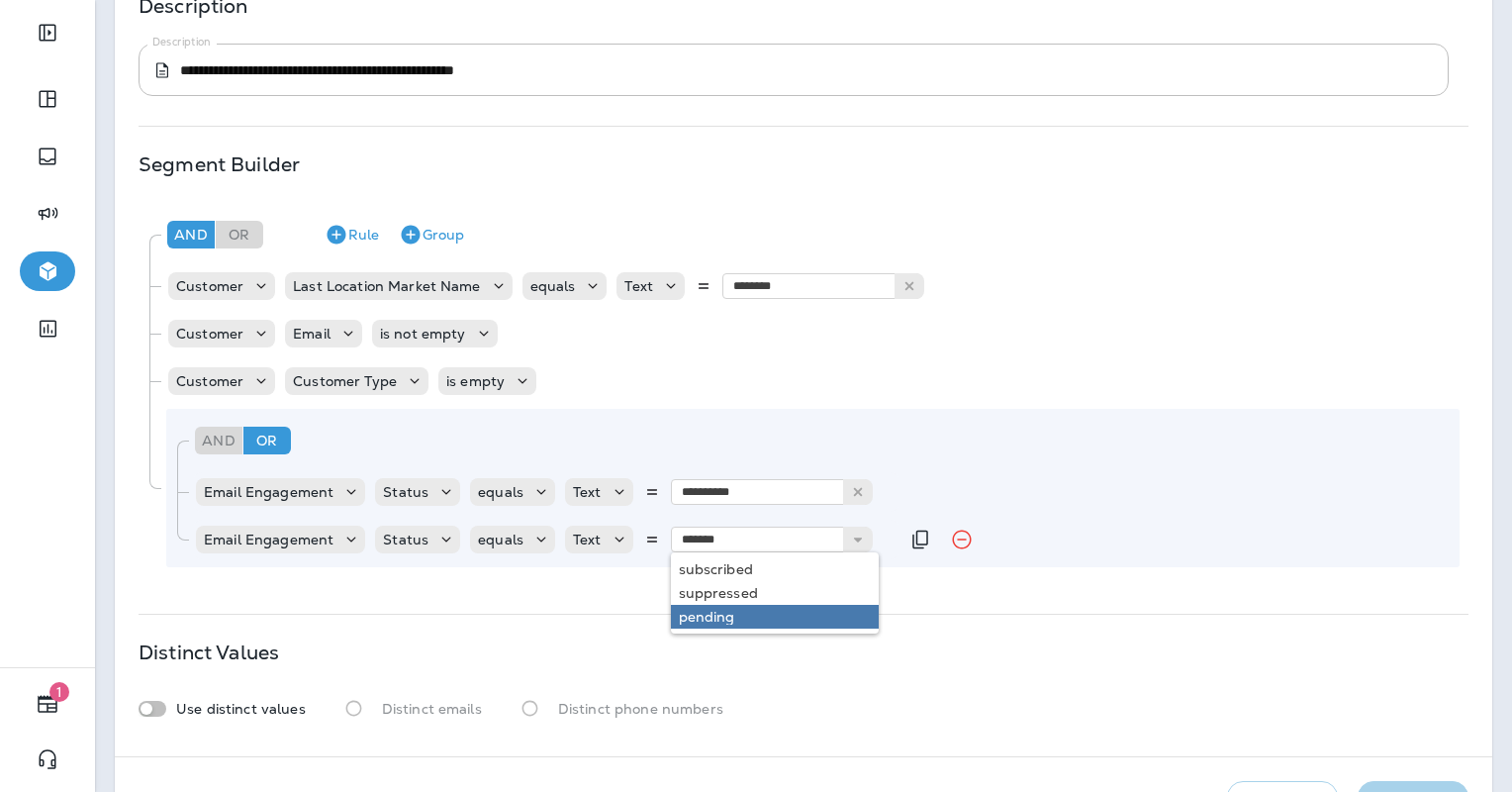 click on "**********" at bounding box center (803, 277) 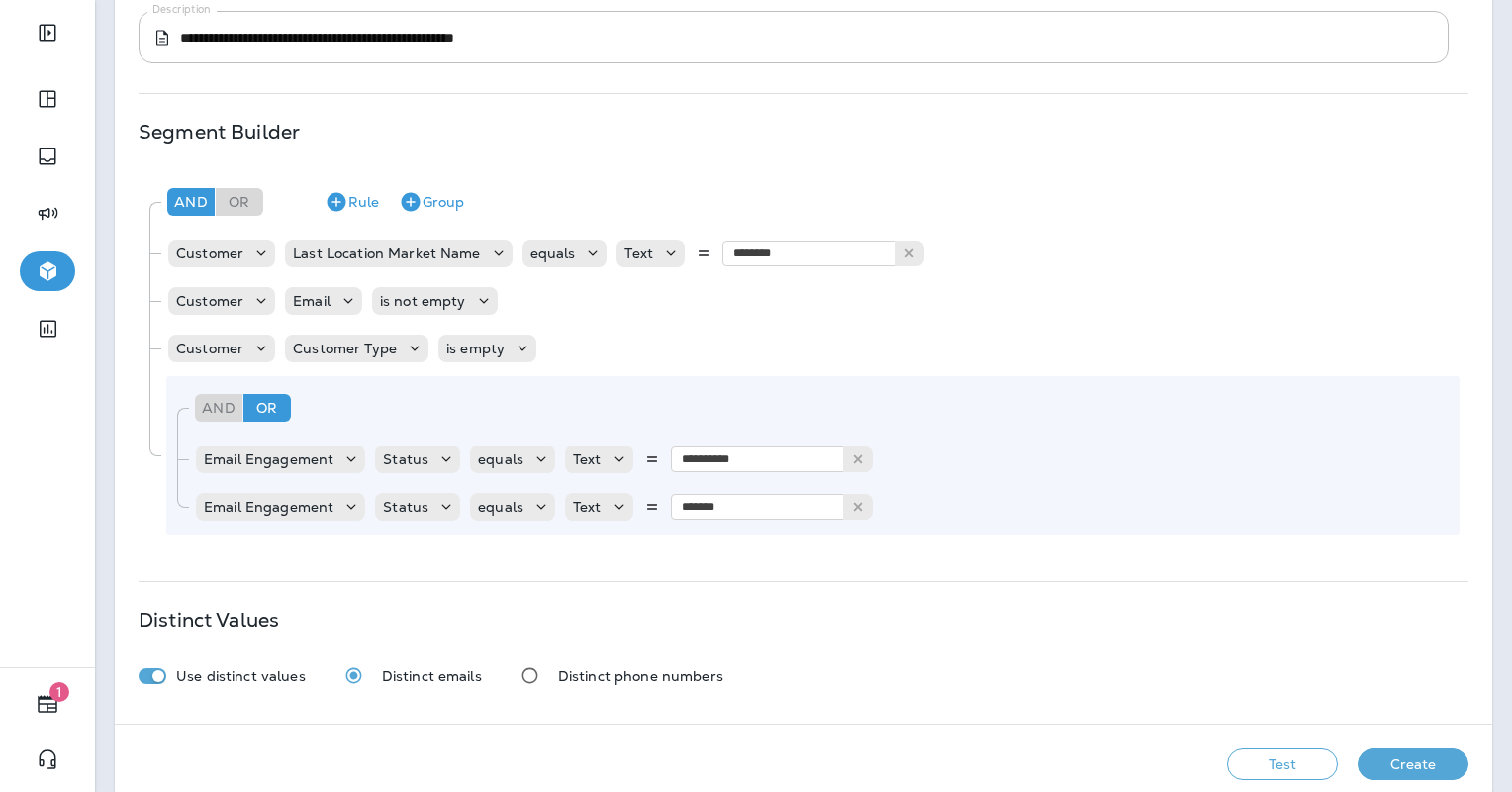 scroll, scrollTop: 347, scrollLeft: 0, axis: vertical 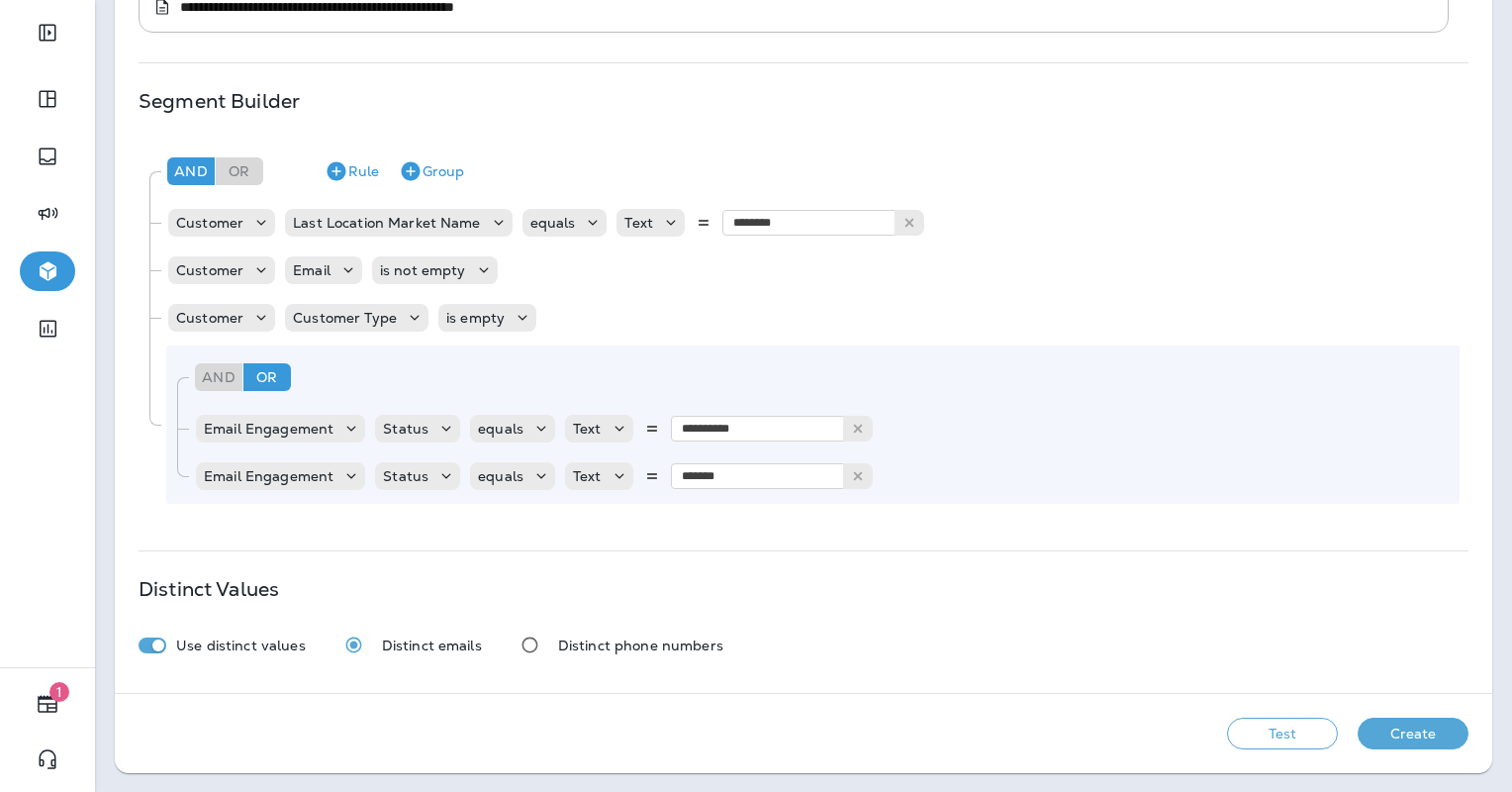 click on "Test" at bounding box center [1282, 734] 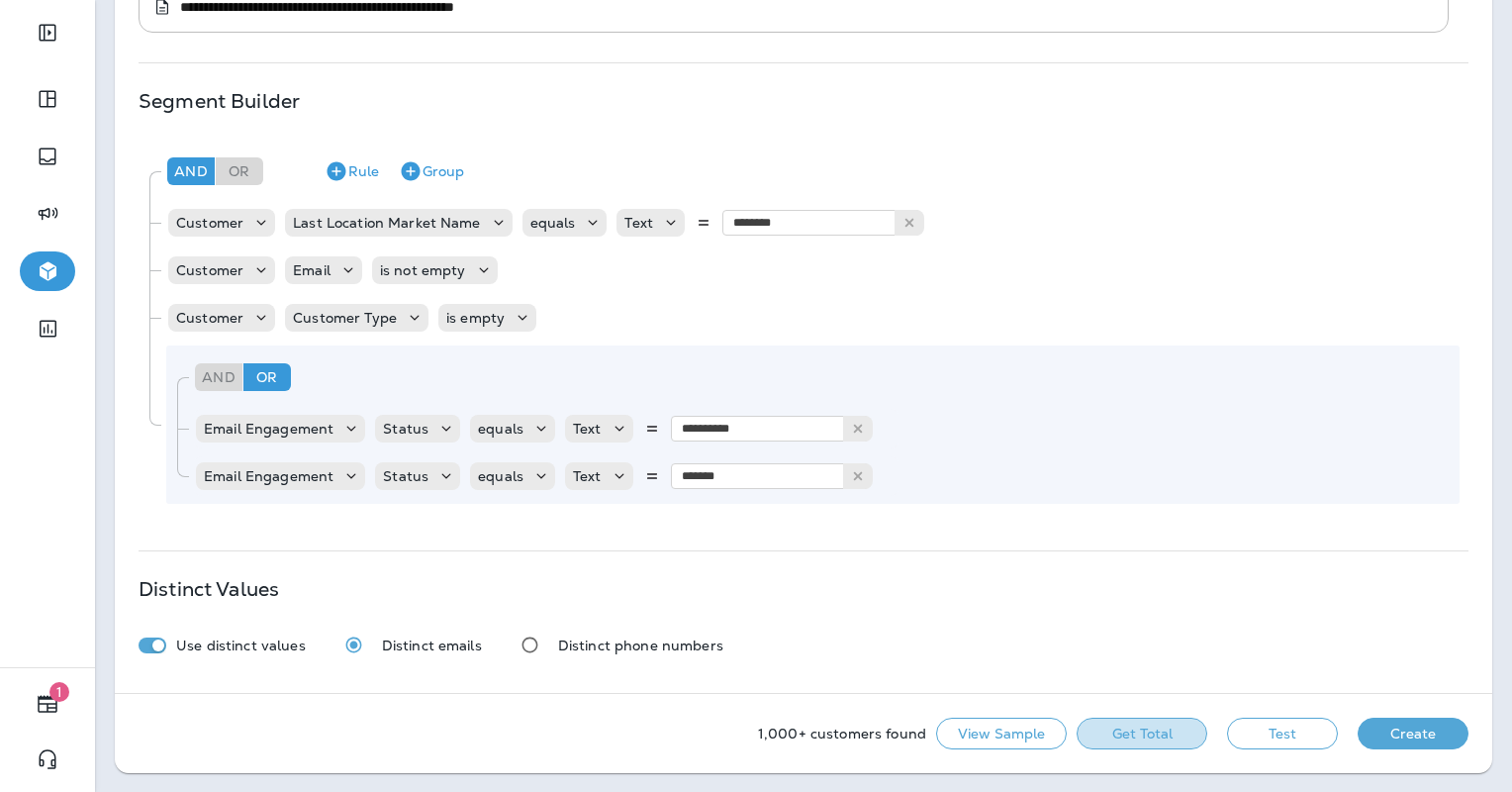 click on "Get Total" at bounding box center (1142, 734) 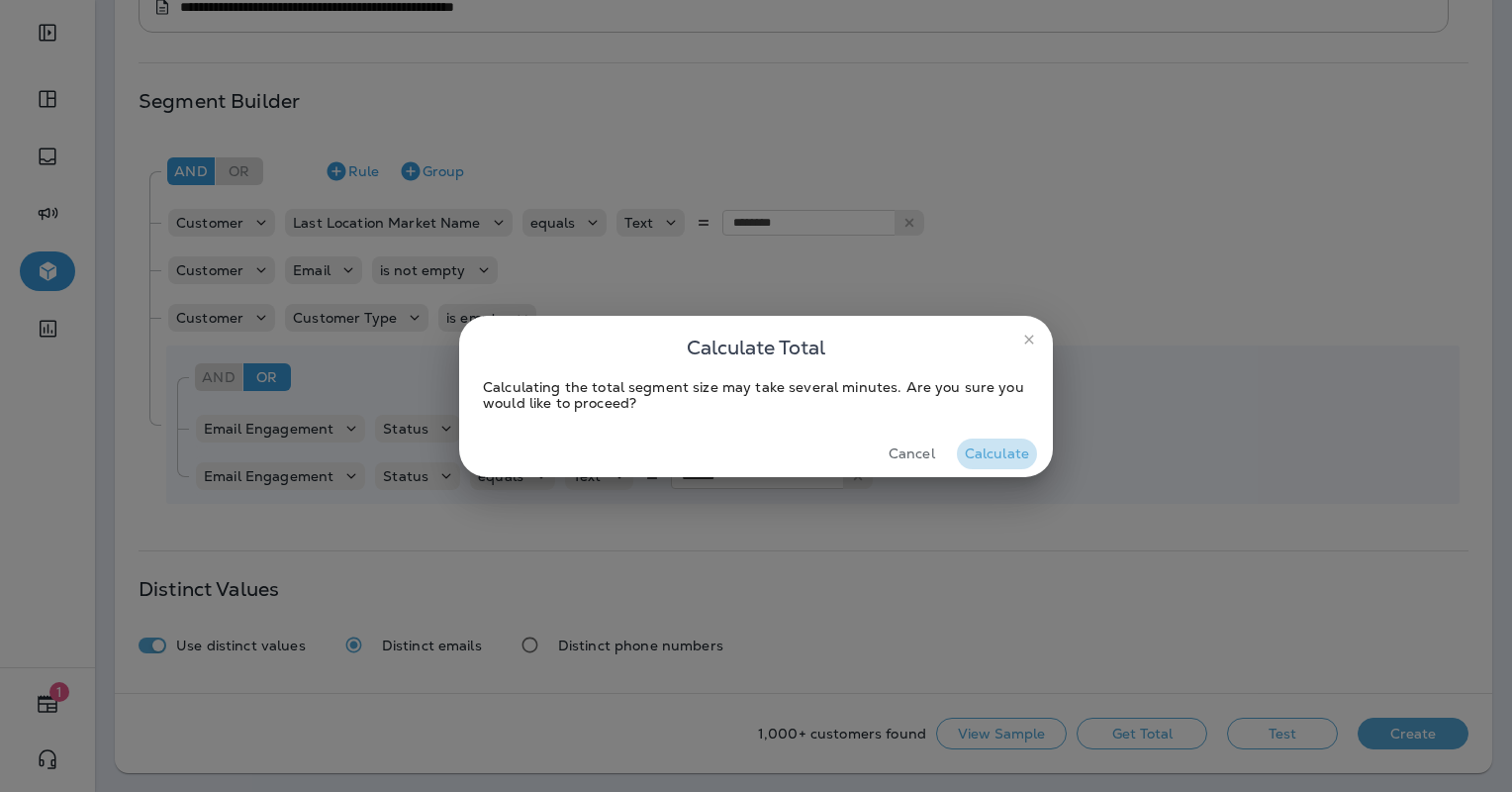 click on "Calculate" at bounding box center [996, 453] 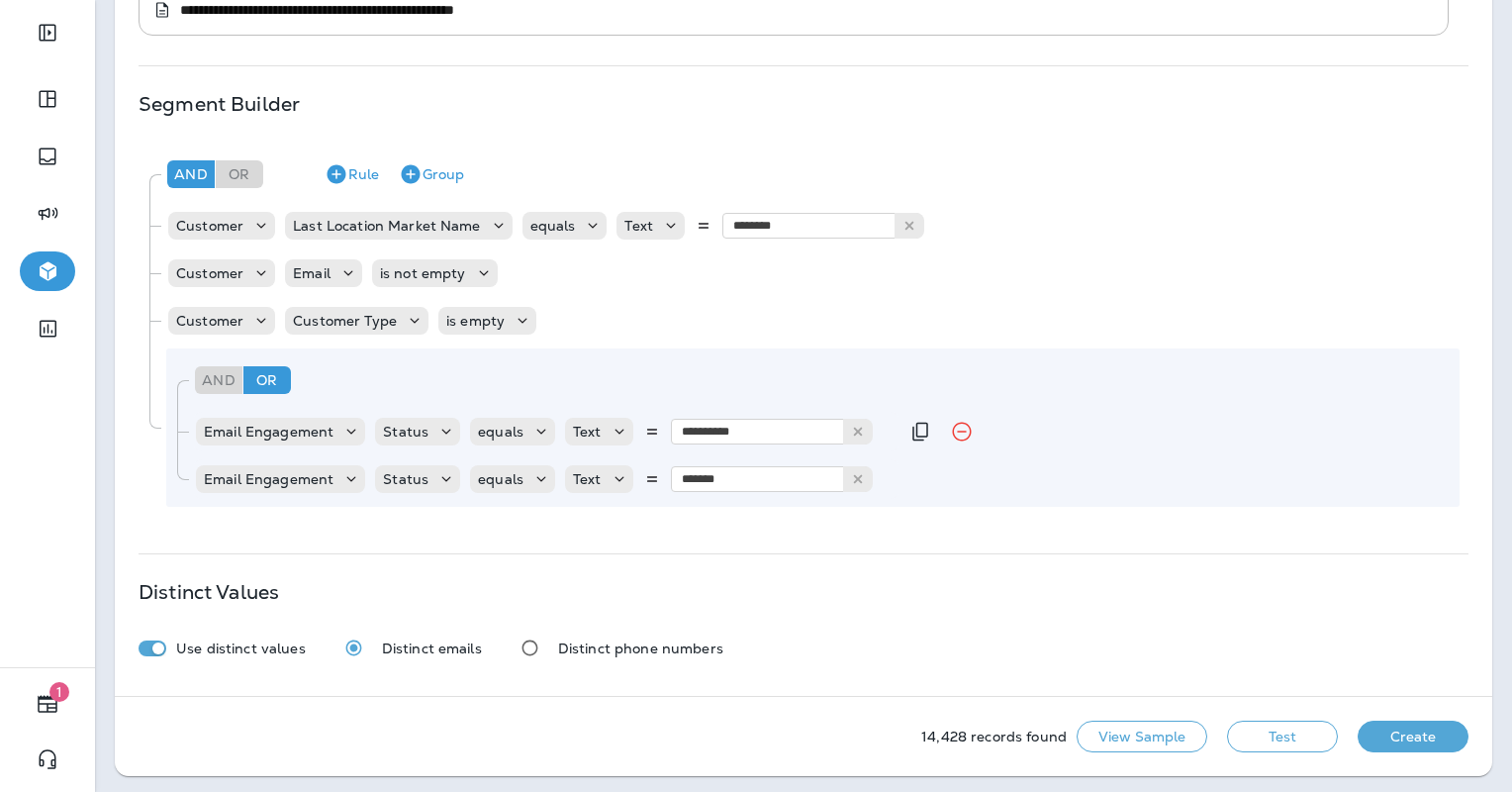 scroll, scrollTop: 347, scrollLeft: 0, axis: vertical 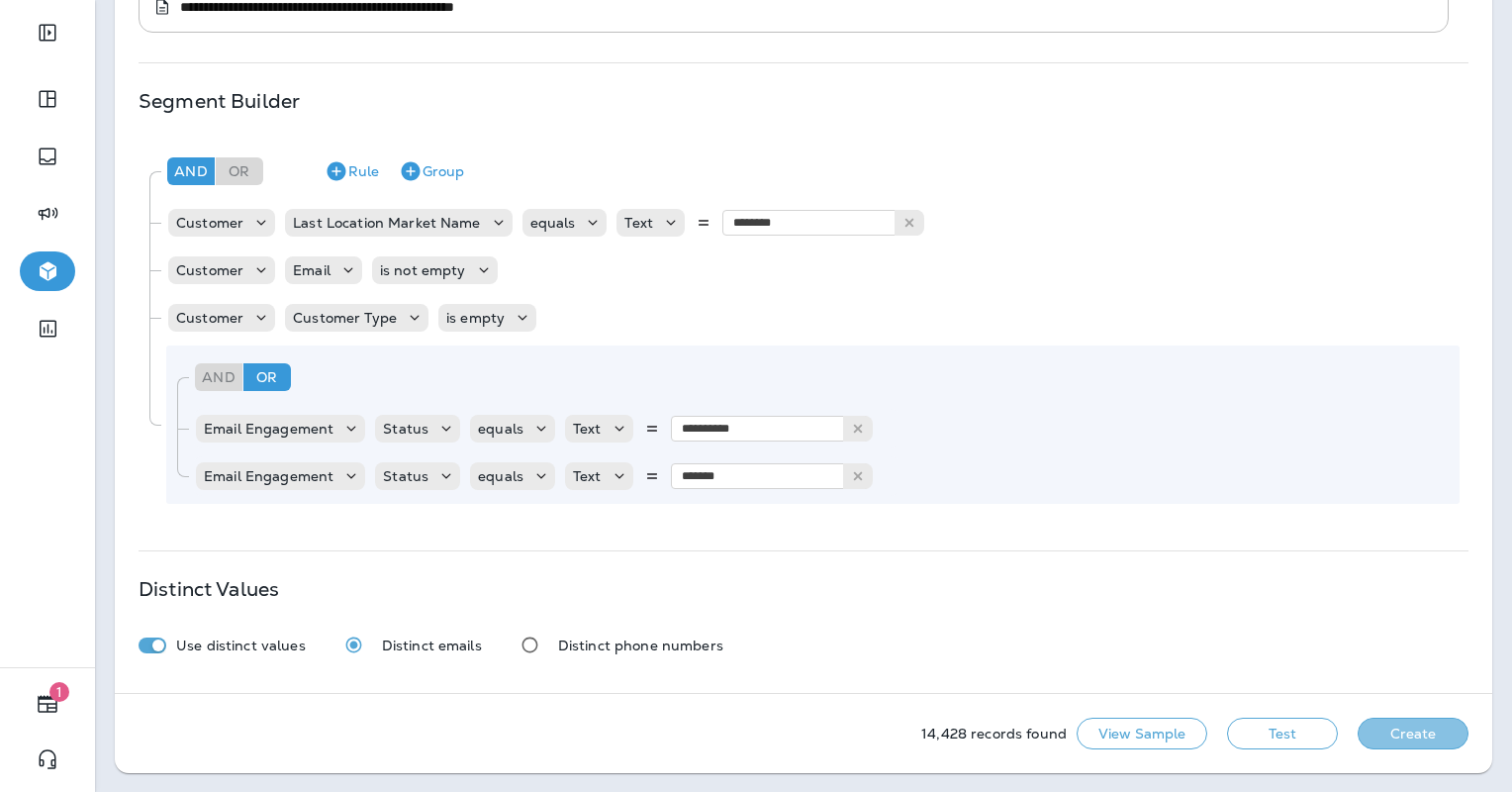 click on "Create" at bounding box center [1413, 734] 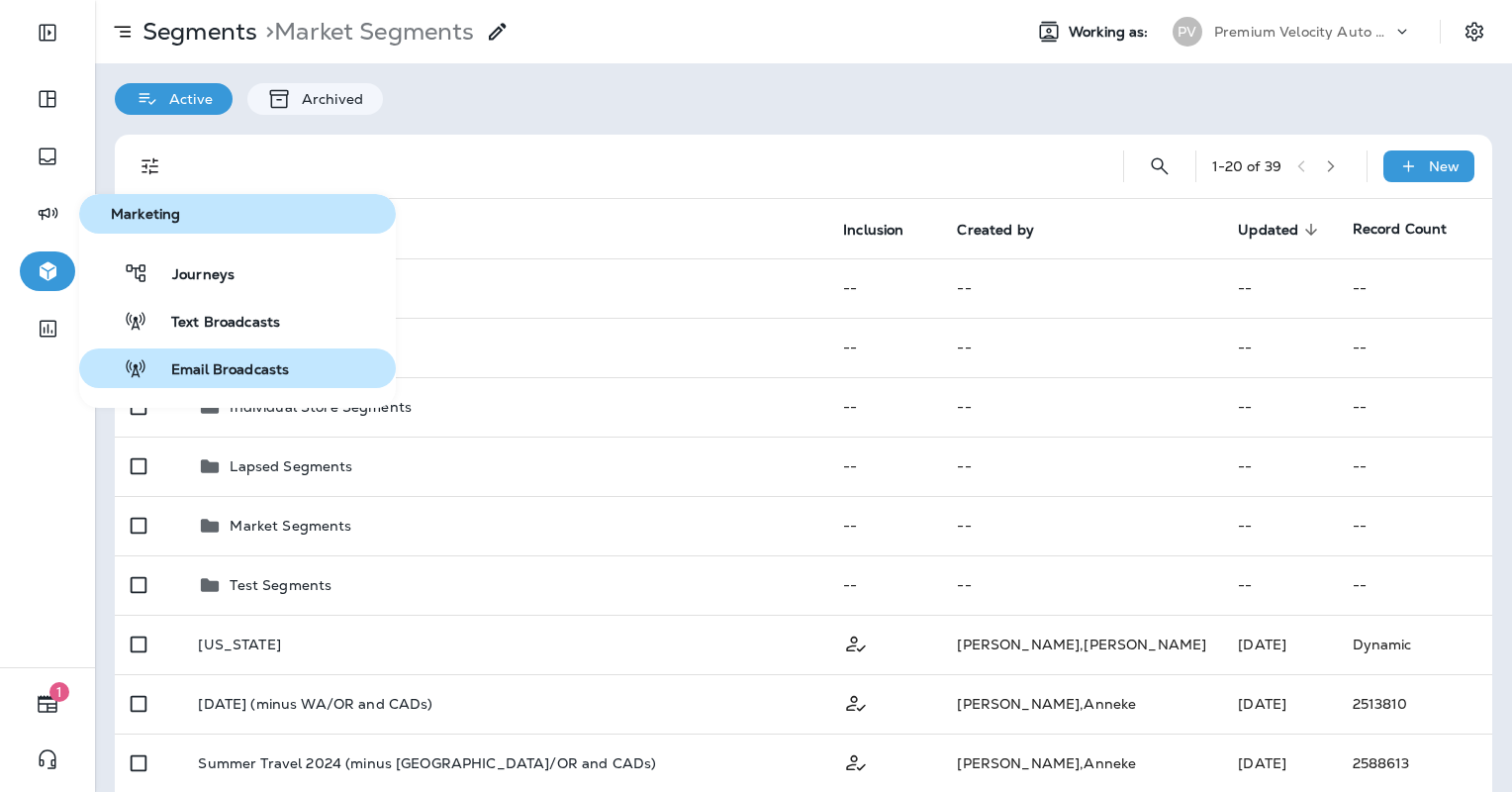 click on "Email Broadcasts" at bounding box center (218, 370) 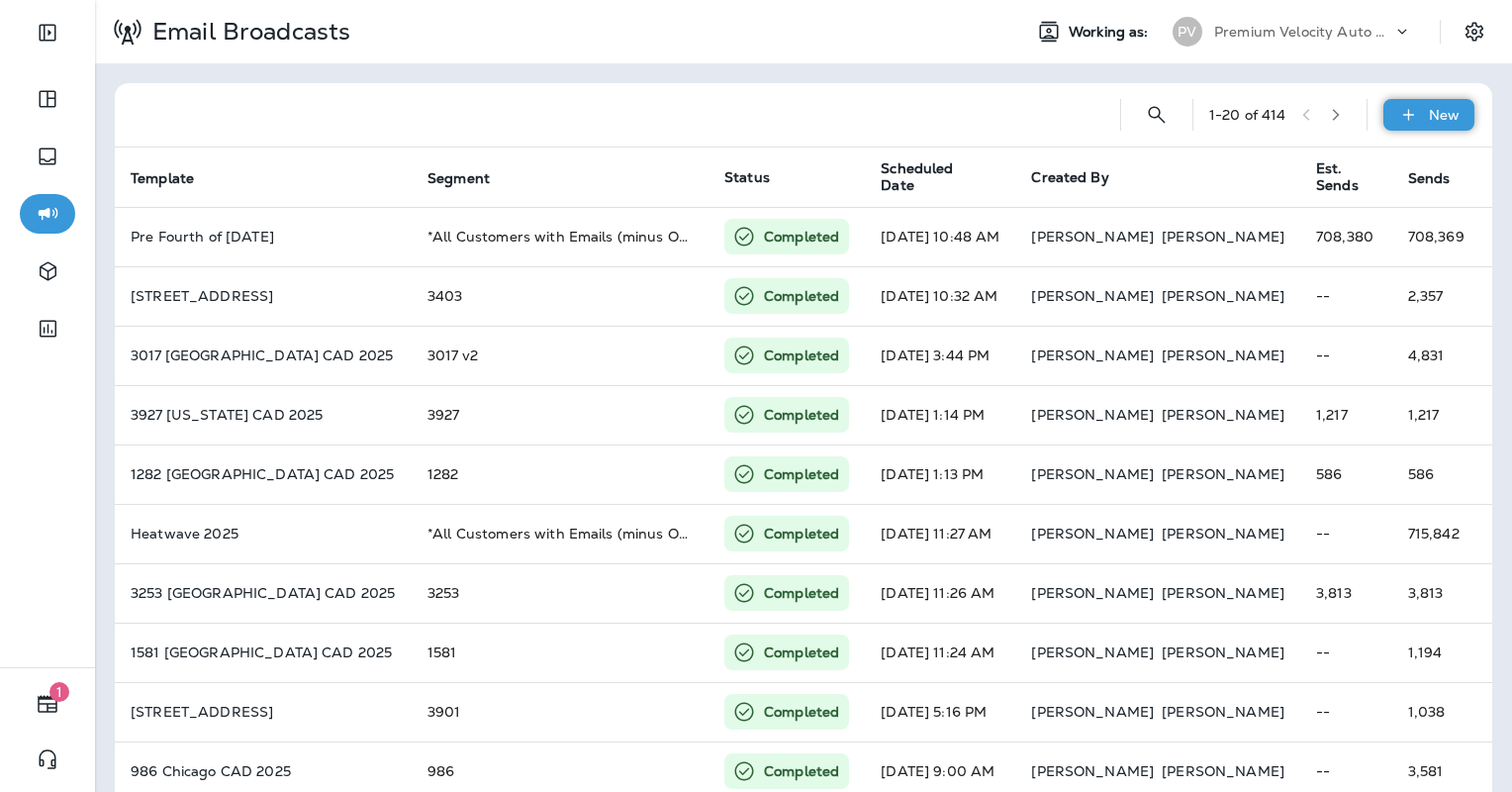click 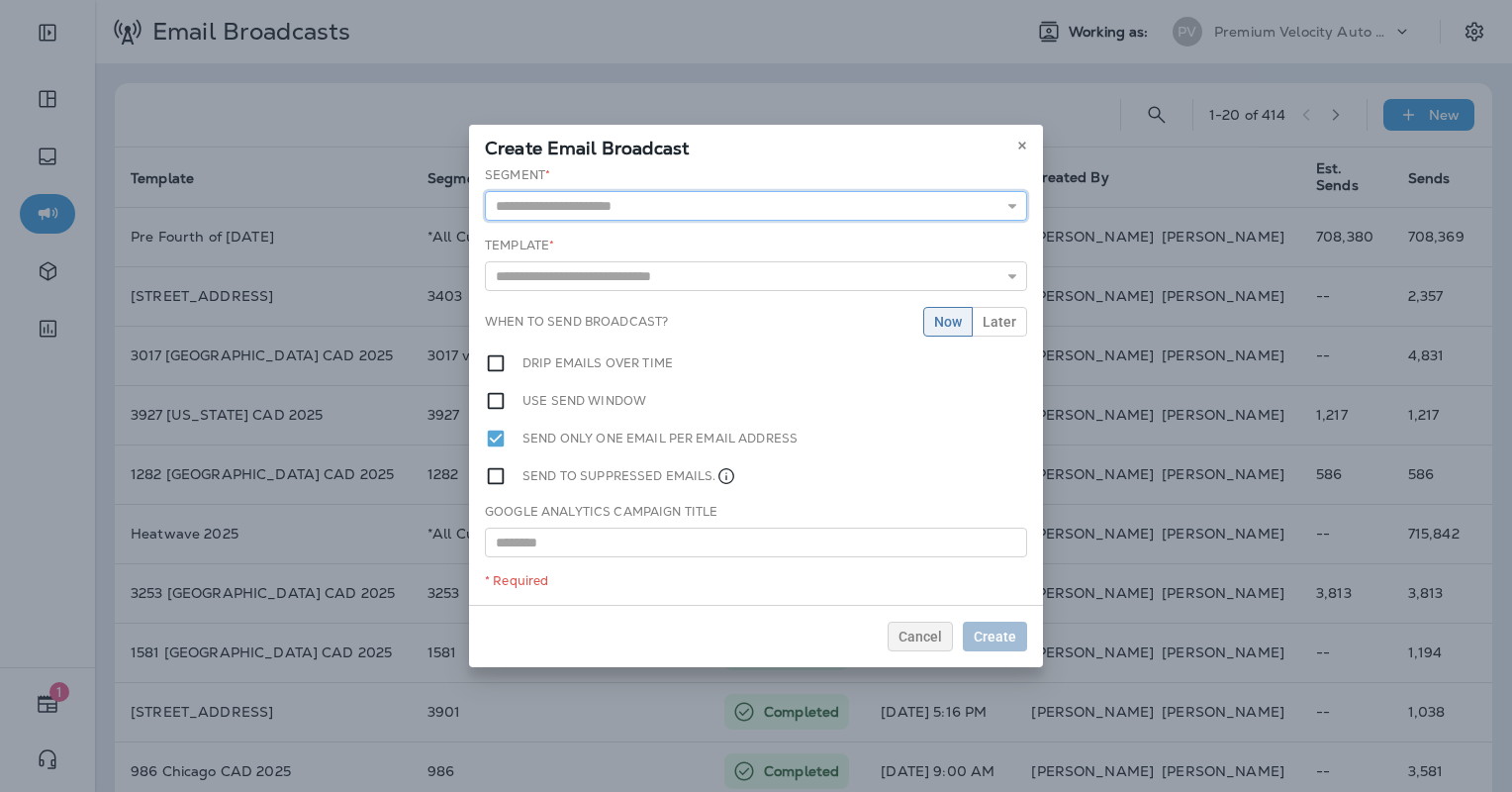 click at bounding box center [756, 206] 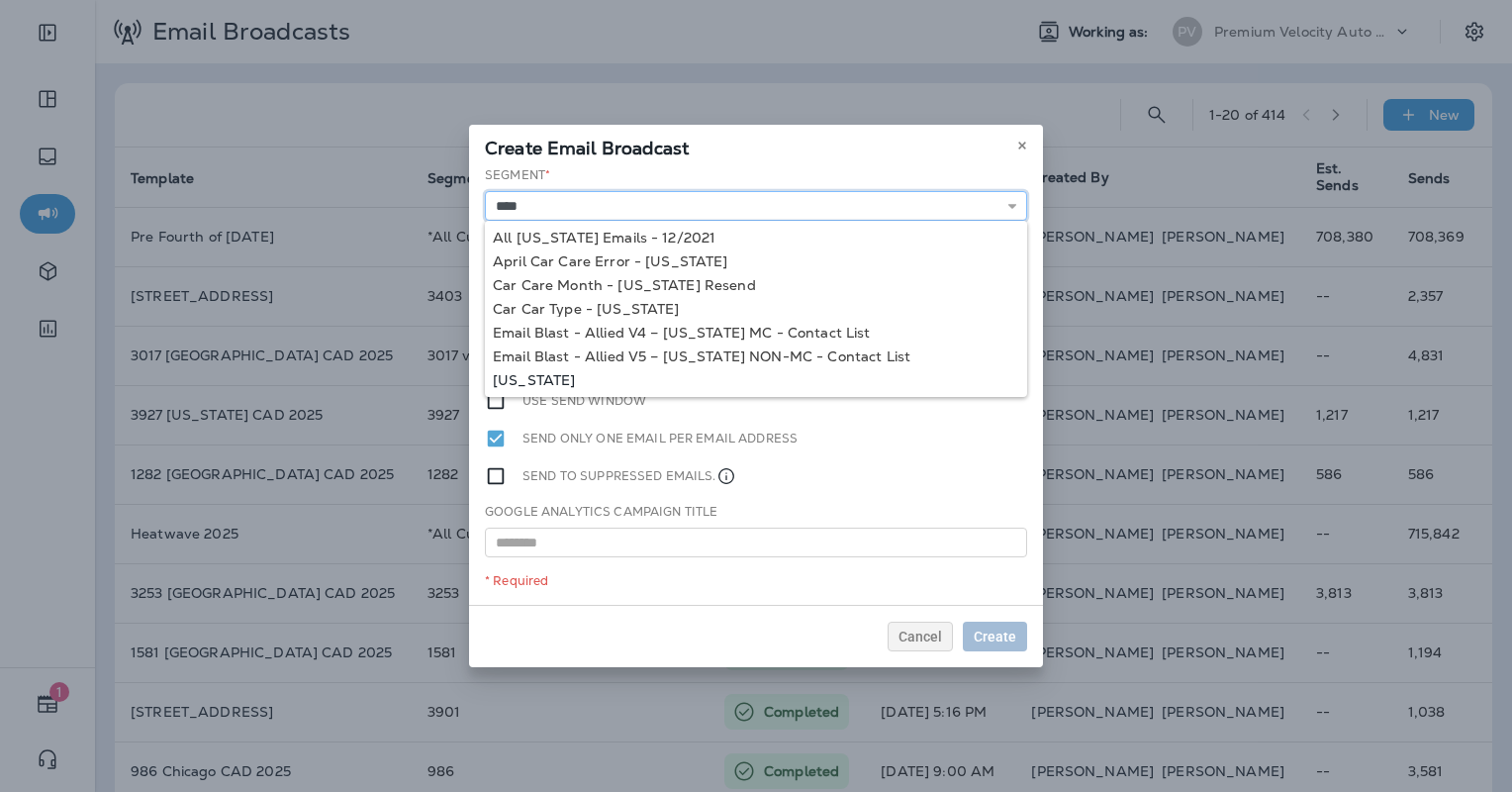 type on "********" 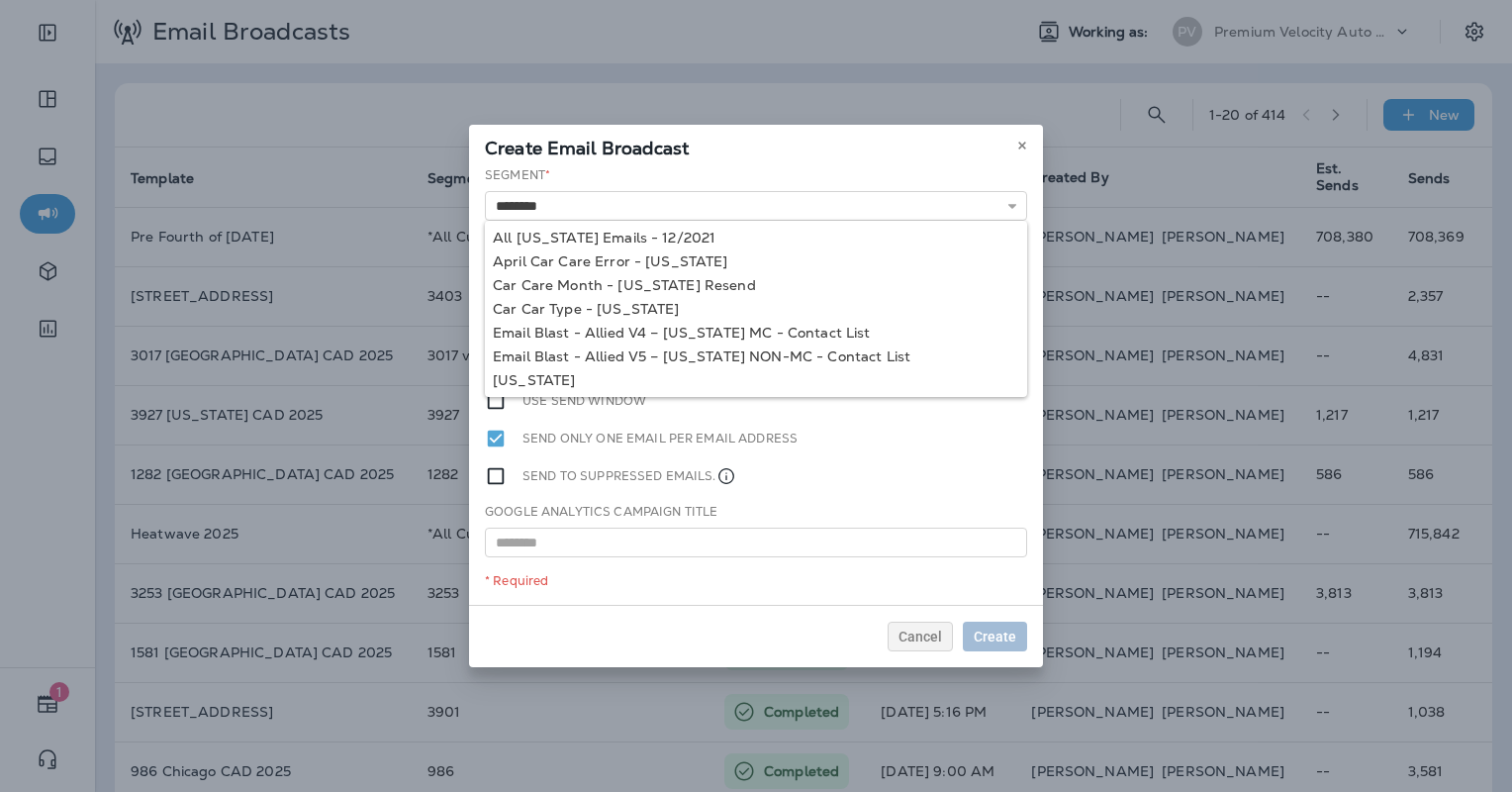 click on "Segment  * ******** All Missouri Emails - 12/2021 April Car Care Error - Missouri Car Care Month - Missouri Resend Car Car Type - Missouri Email Blast - Allied V4 – Missouri MC - Contact List Email Blast - Allied V5 – Missouri NON-MC - Contact List Missouri Template  * 1004 Portland Customer Appreciation Event 1009 Portland Customer Appreciation Event 1016 Tigard, OR Customer Appreciation Event 1060 Permanently Closed 1113 Columbia Customer Appreciation Event 1116 Jefferson City Customer Appreciation Event 1150 Arlington Customer Appreciation Event 1150 Arlington TX CAD 2025 1153 Grand Re-Opening Event 1153 were open When to send broadcast?   Now   Later Drip emails over time Use send window Send only one email per email address Send to suppressed emails. Google Analytics Campaign Title * Required" at bounding box center [756, 385] 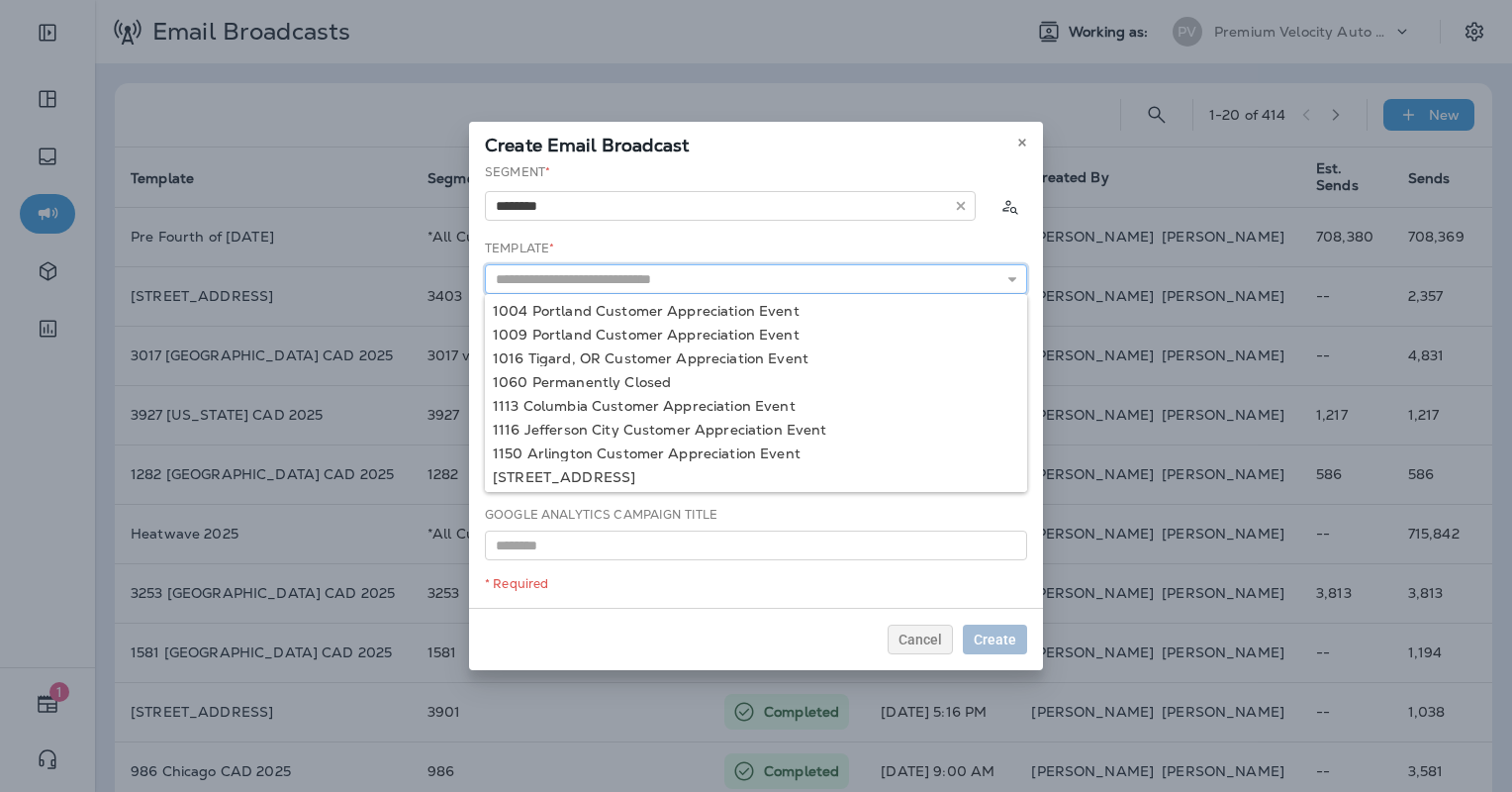 click at bounding box center (756, 279) 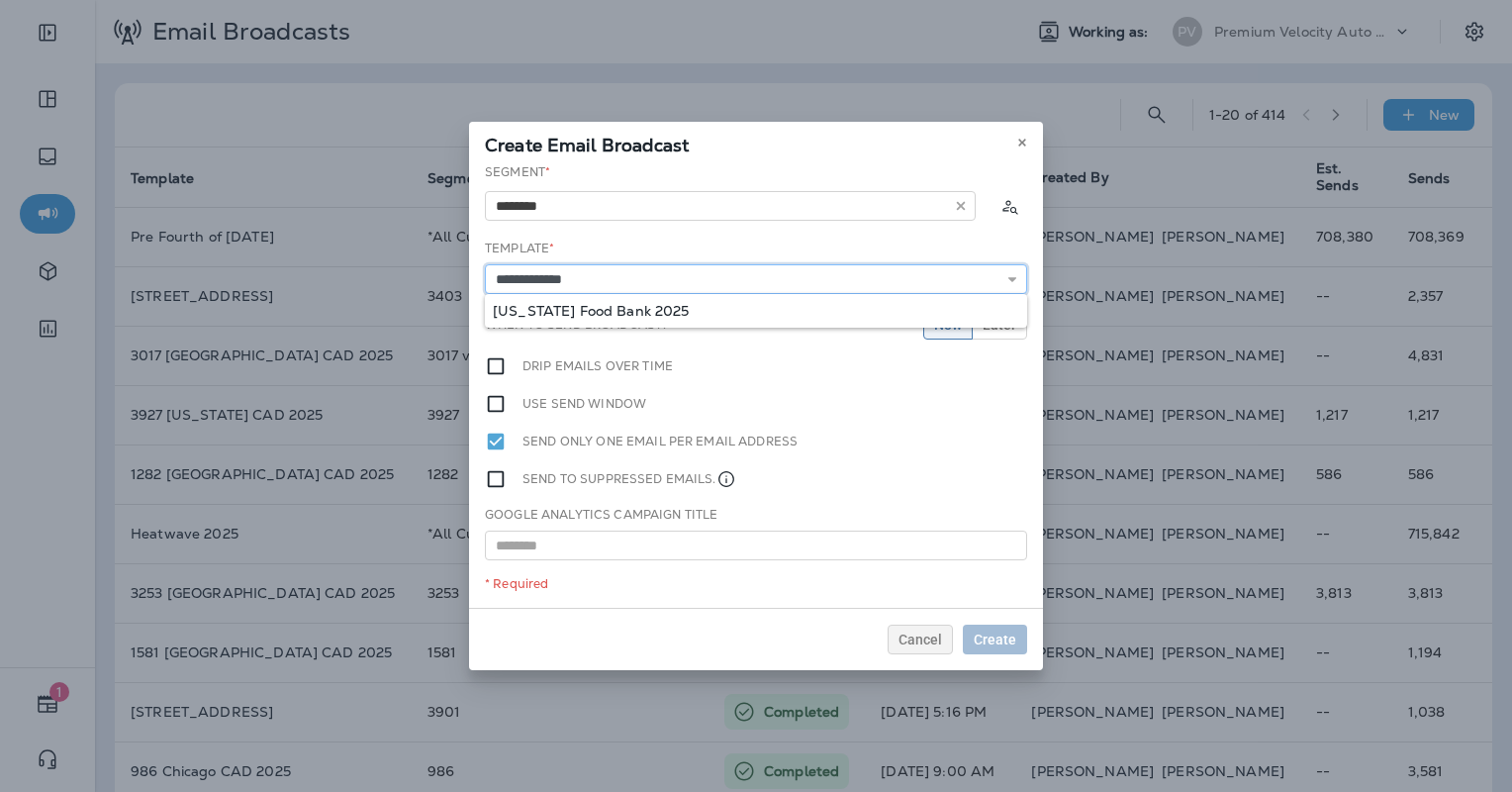 type on "**********" 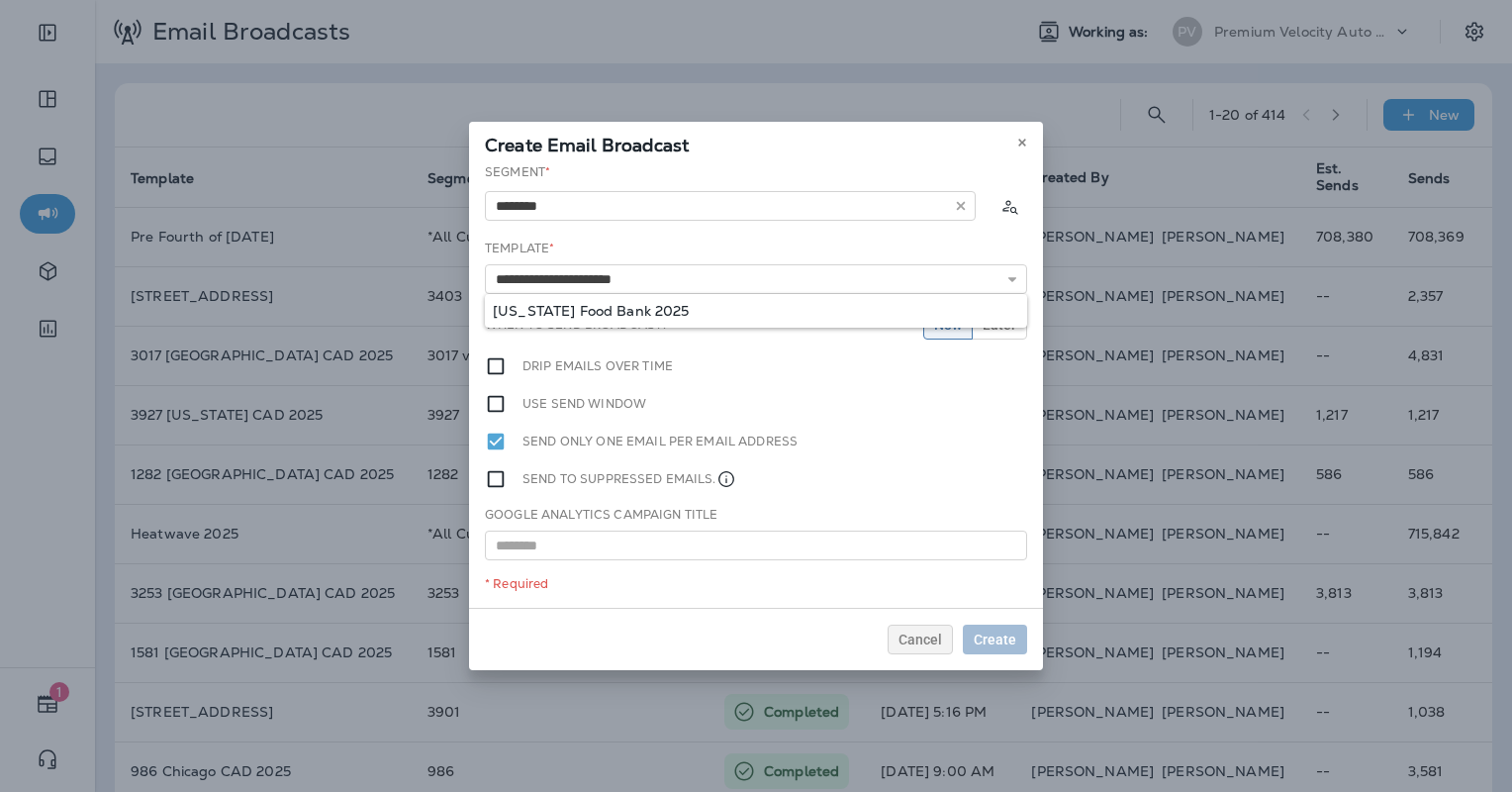 click on "**********" at bounding box center (756, 385) 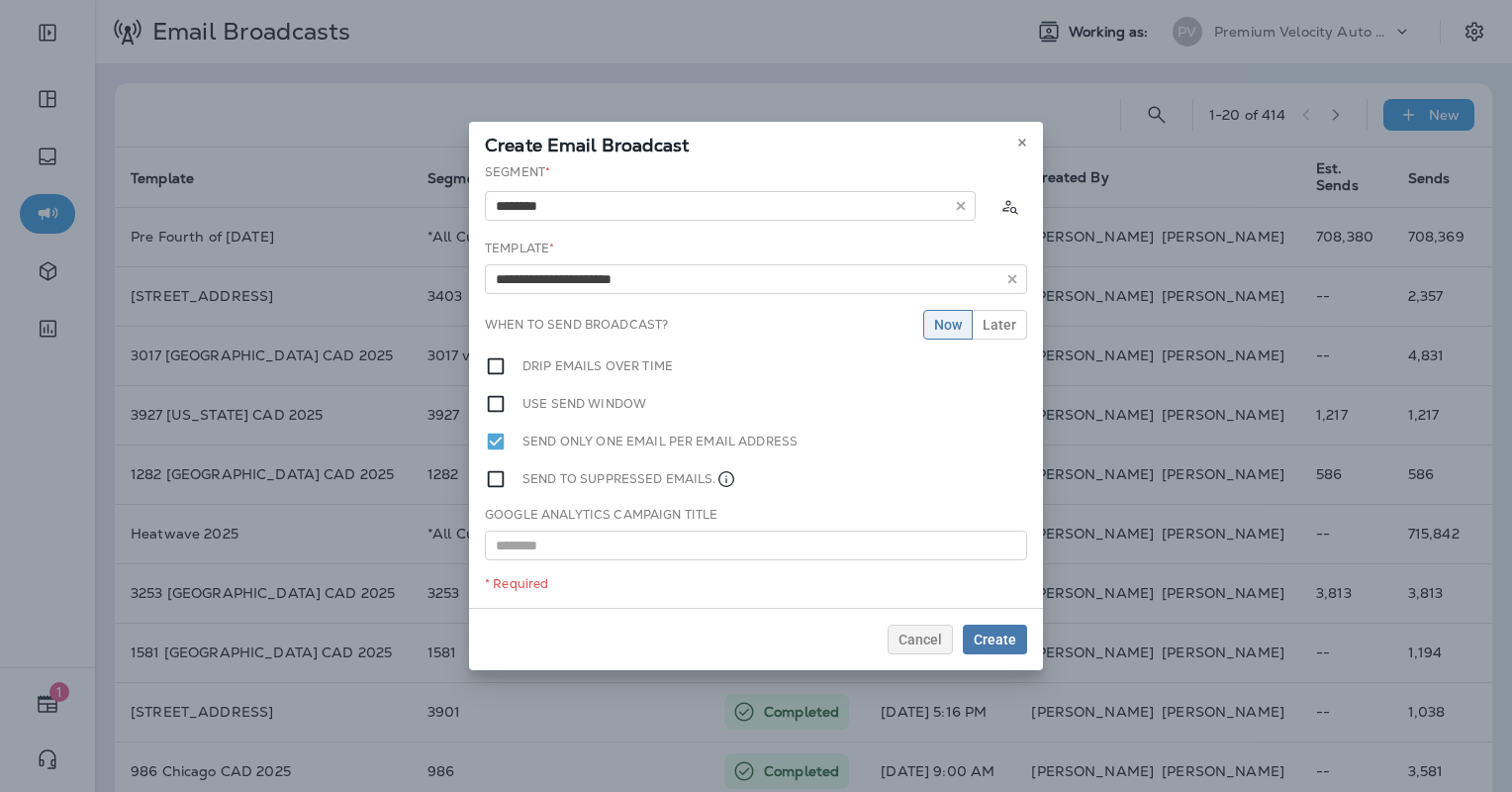 click on "Send to suppressed emails." at bounding box center [629, 479] 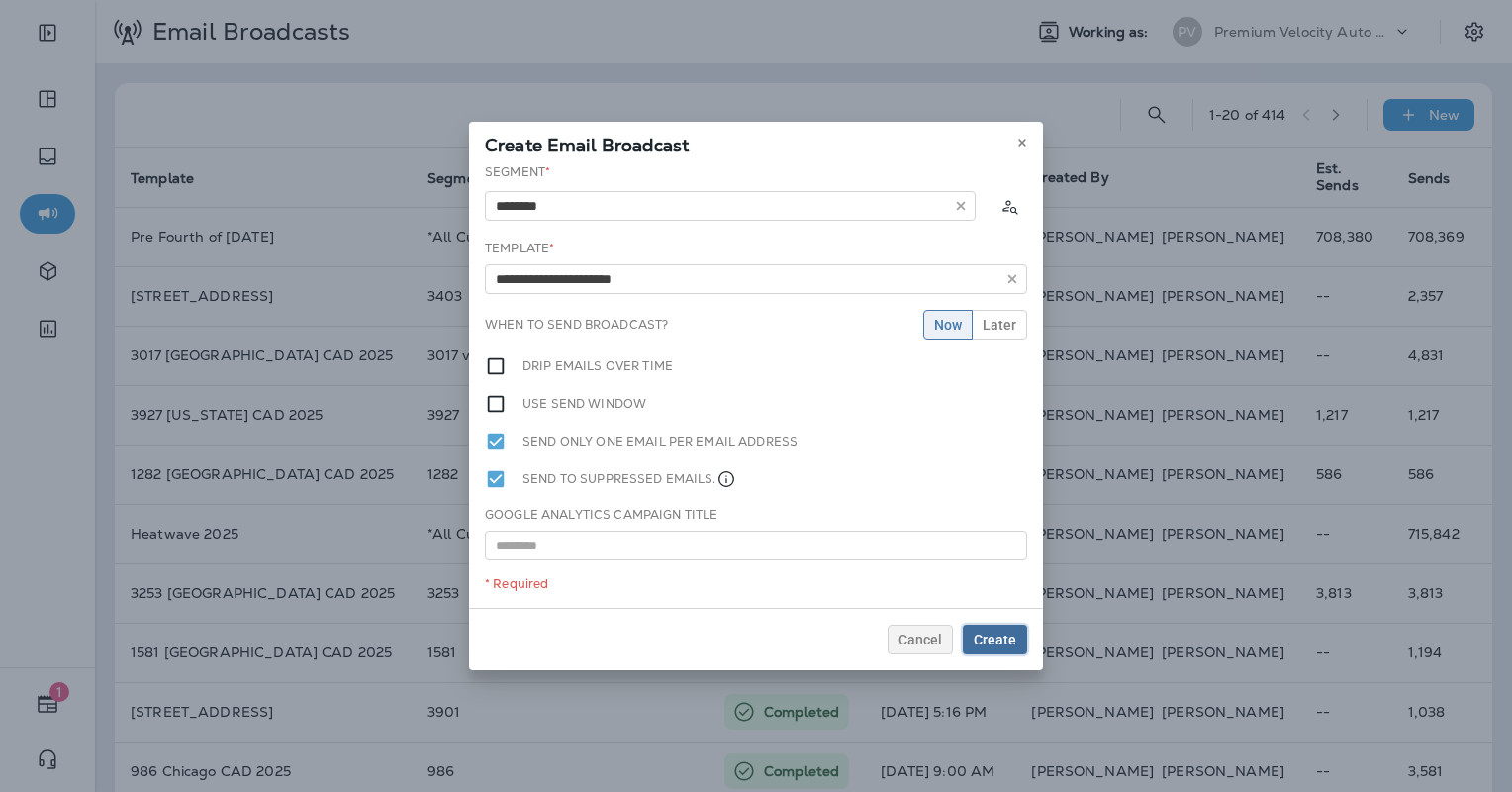 click on "Create" at bounding box center [994, 640] 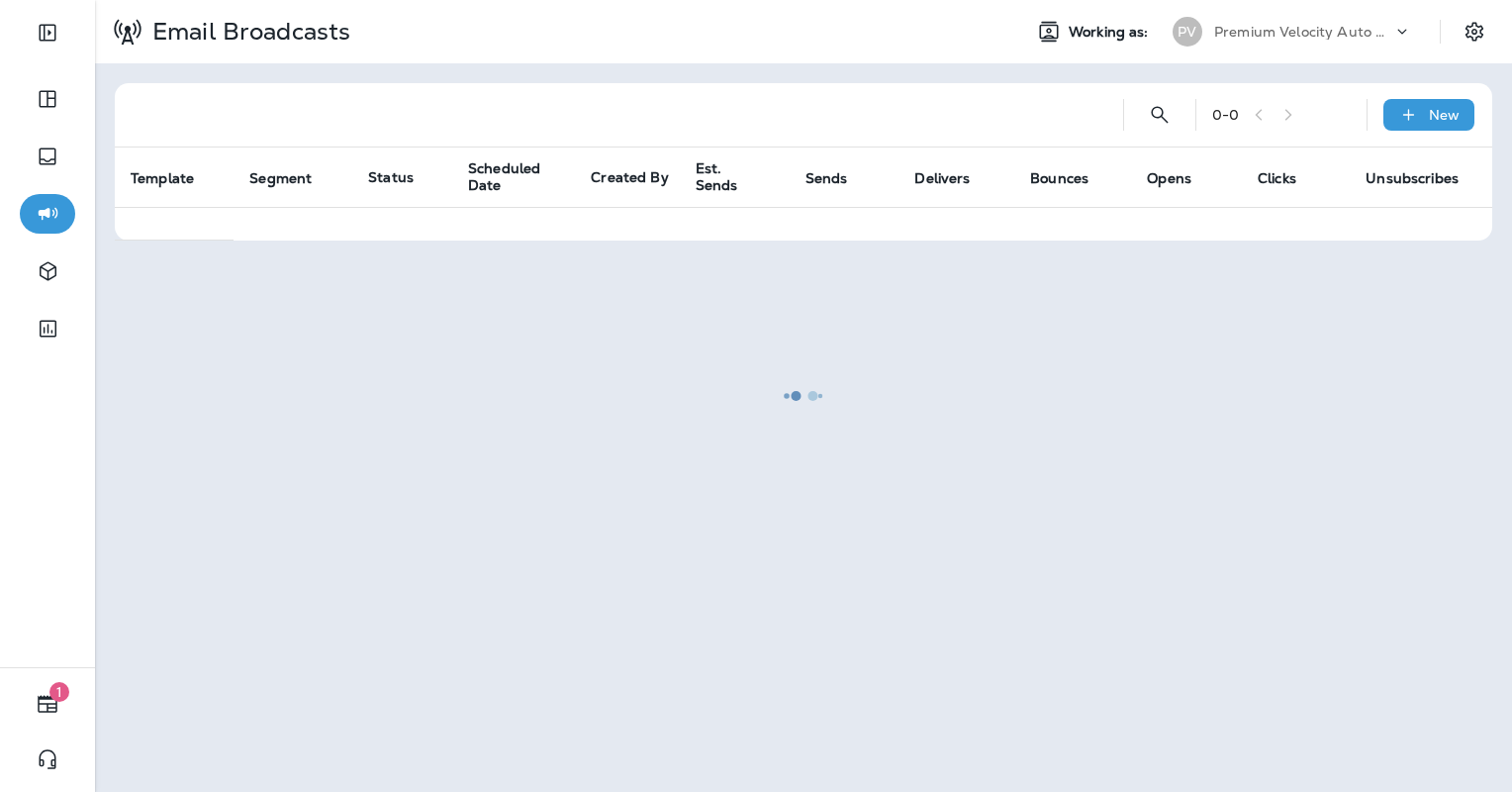 scroll, scrollTop: 0, scrollLeft: 0, axis: both 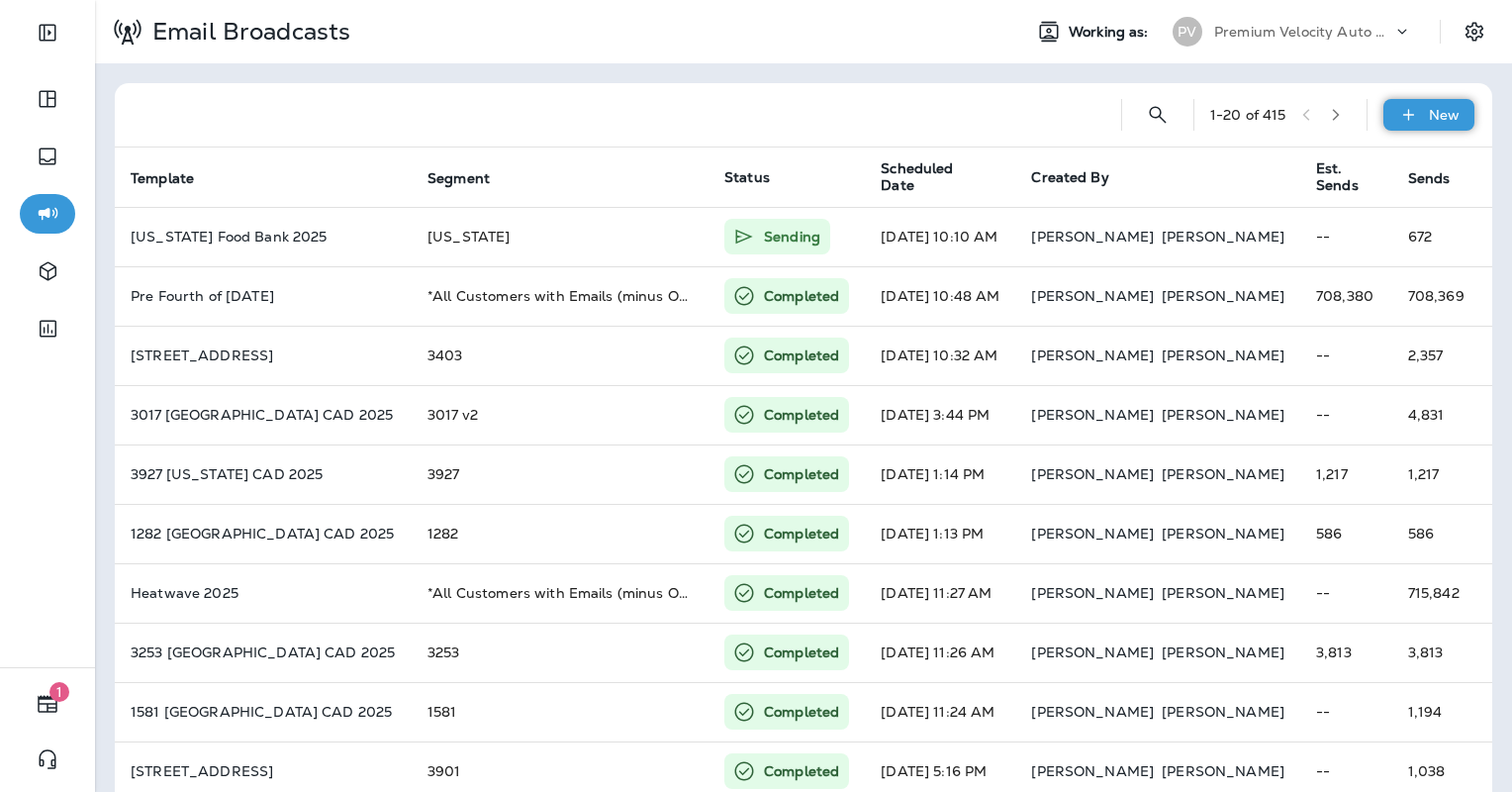 click on "New" at bounding box center (1429, 115) 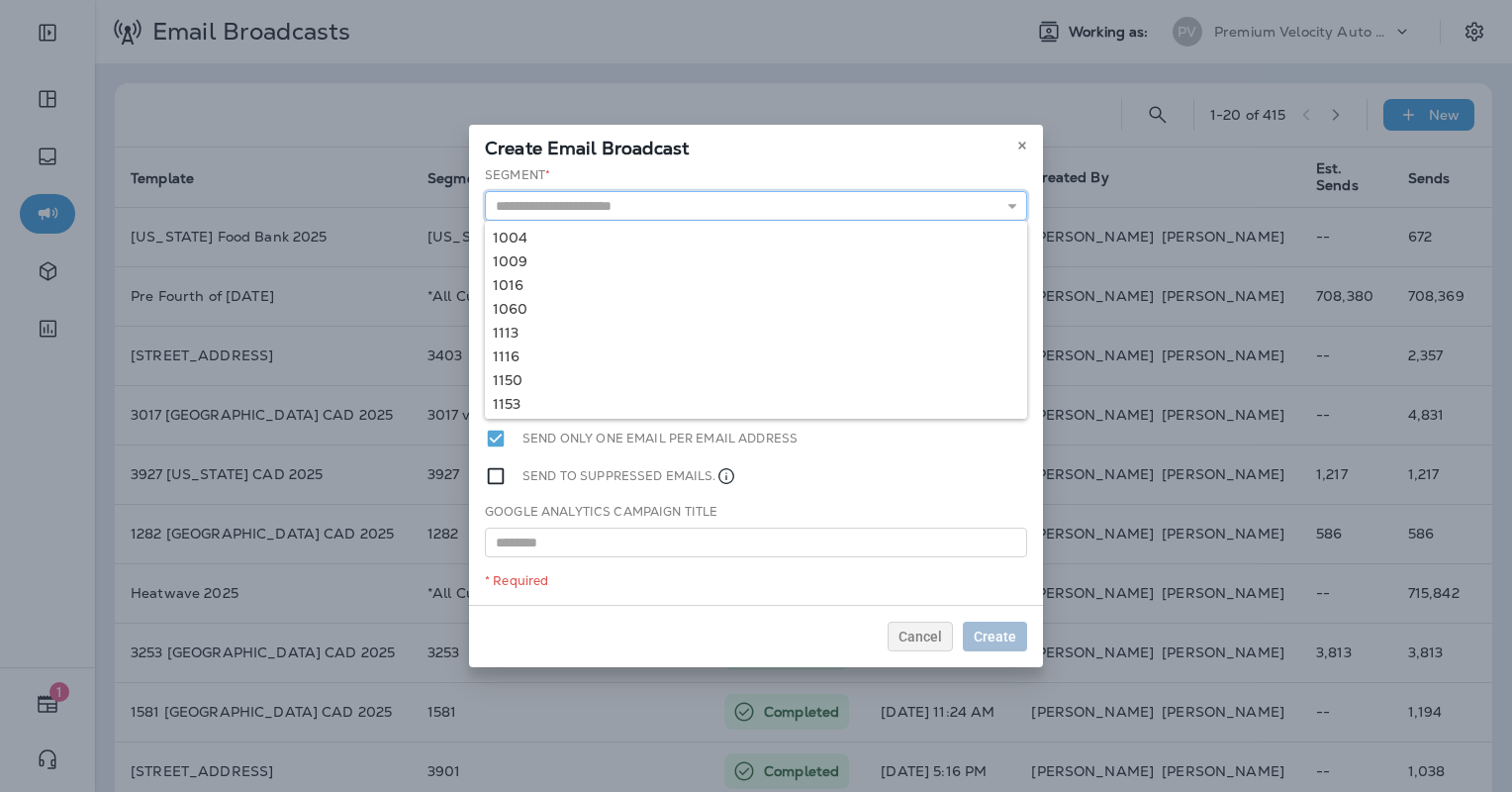 click at bounding box center [756, 206] 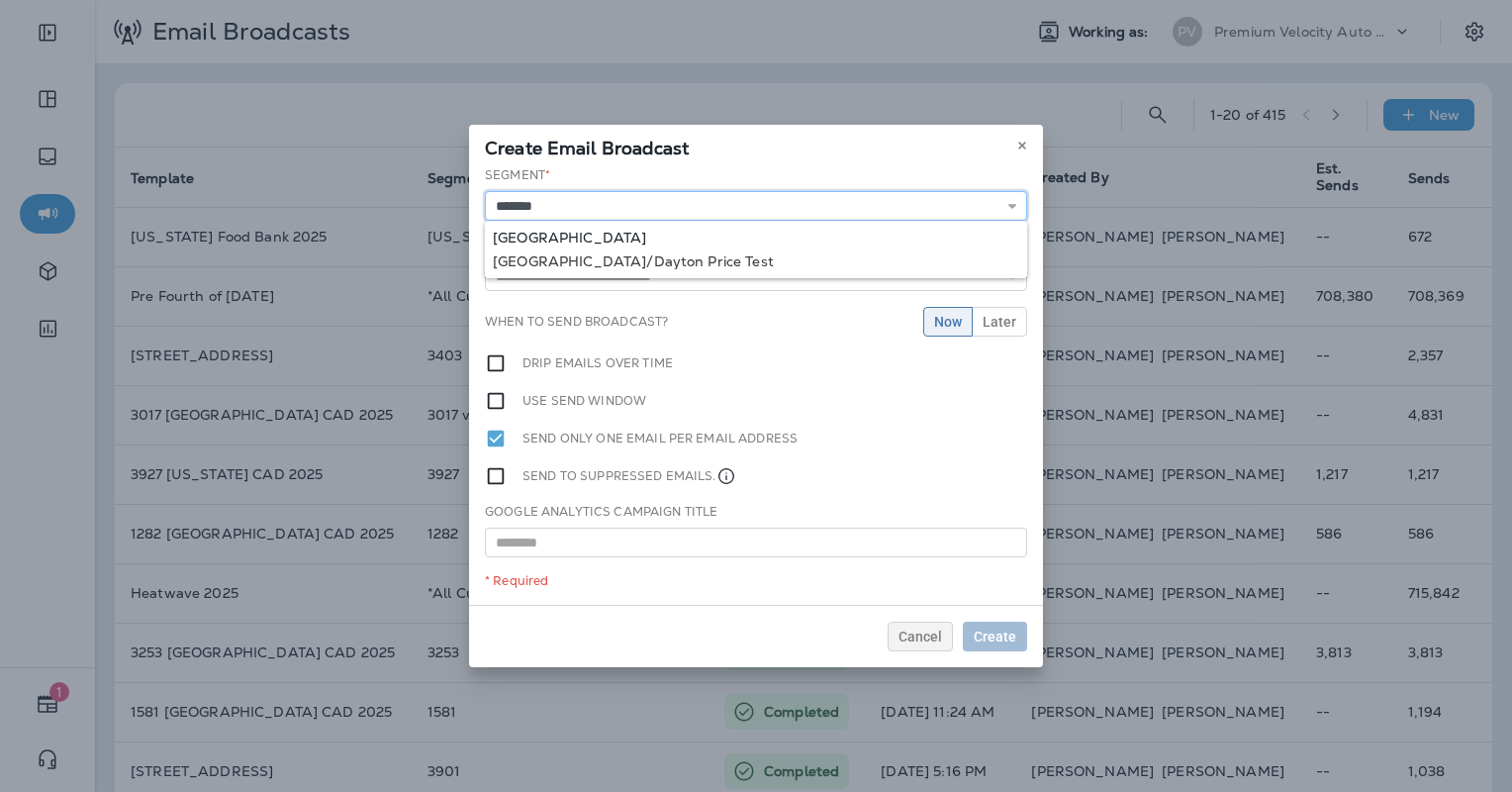 type on "**********" 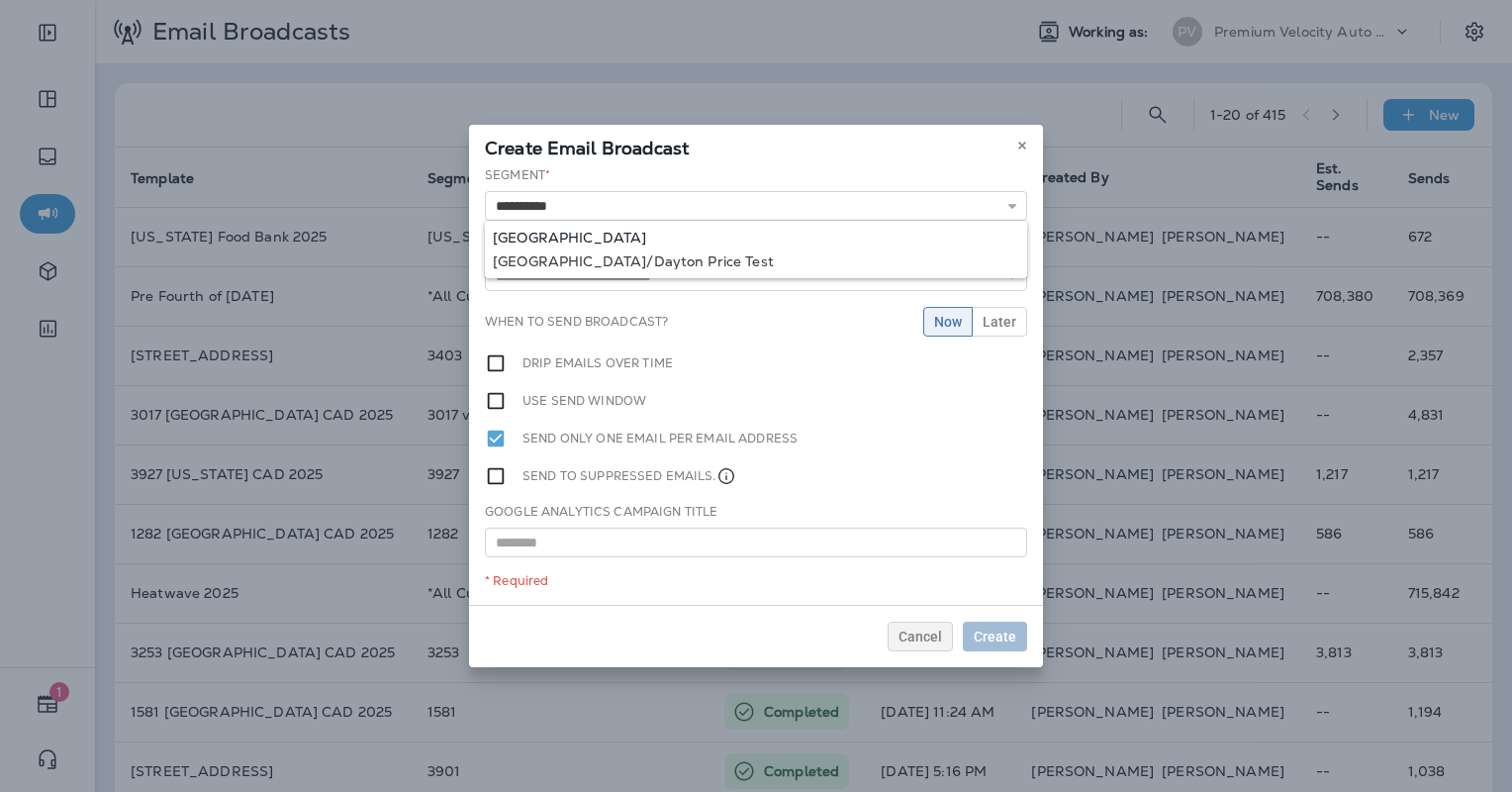 click on "**********" at bounding box center (756, 385) 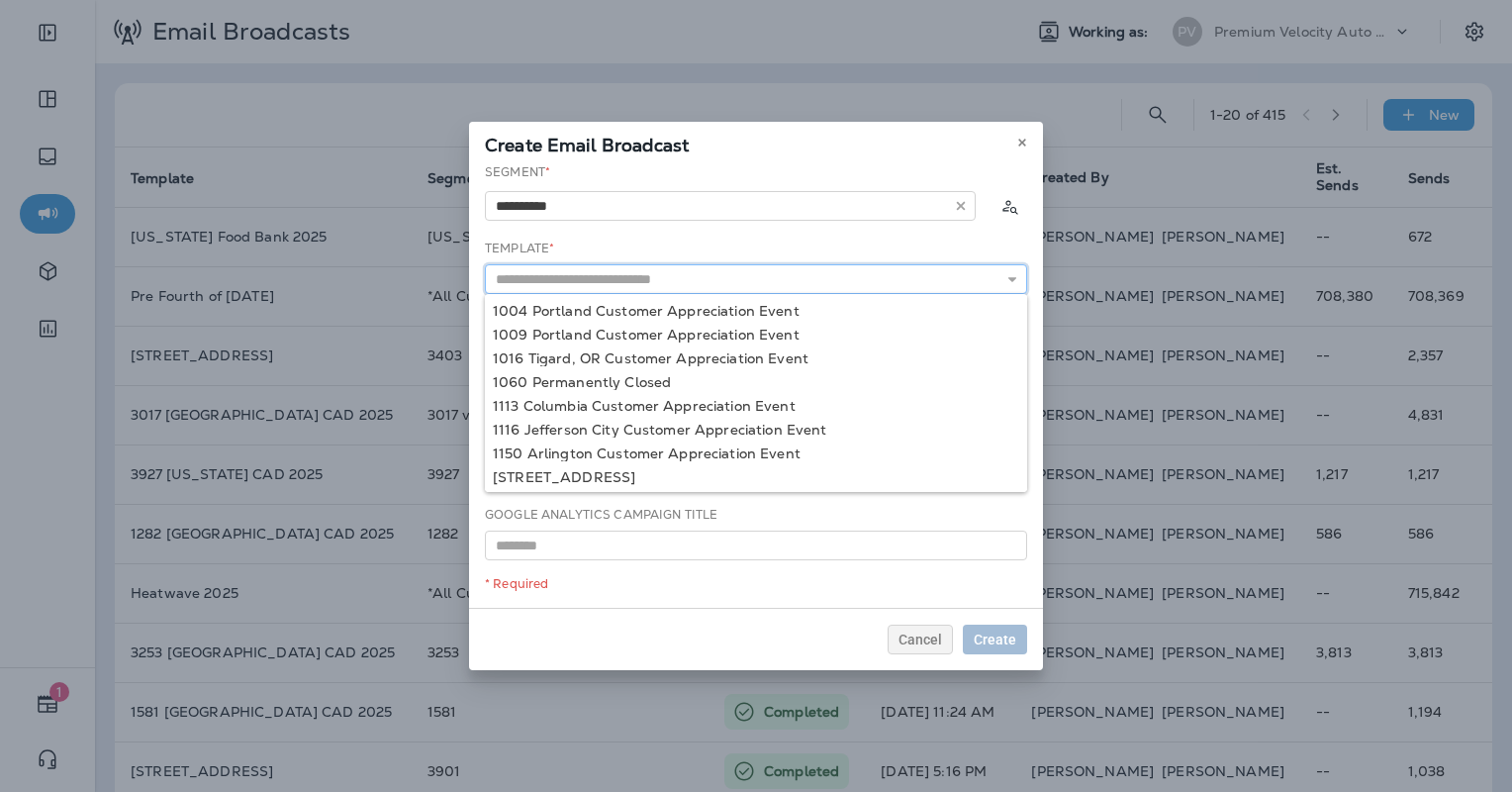 click at bounding box center [756, 279] 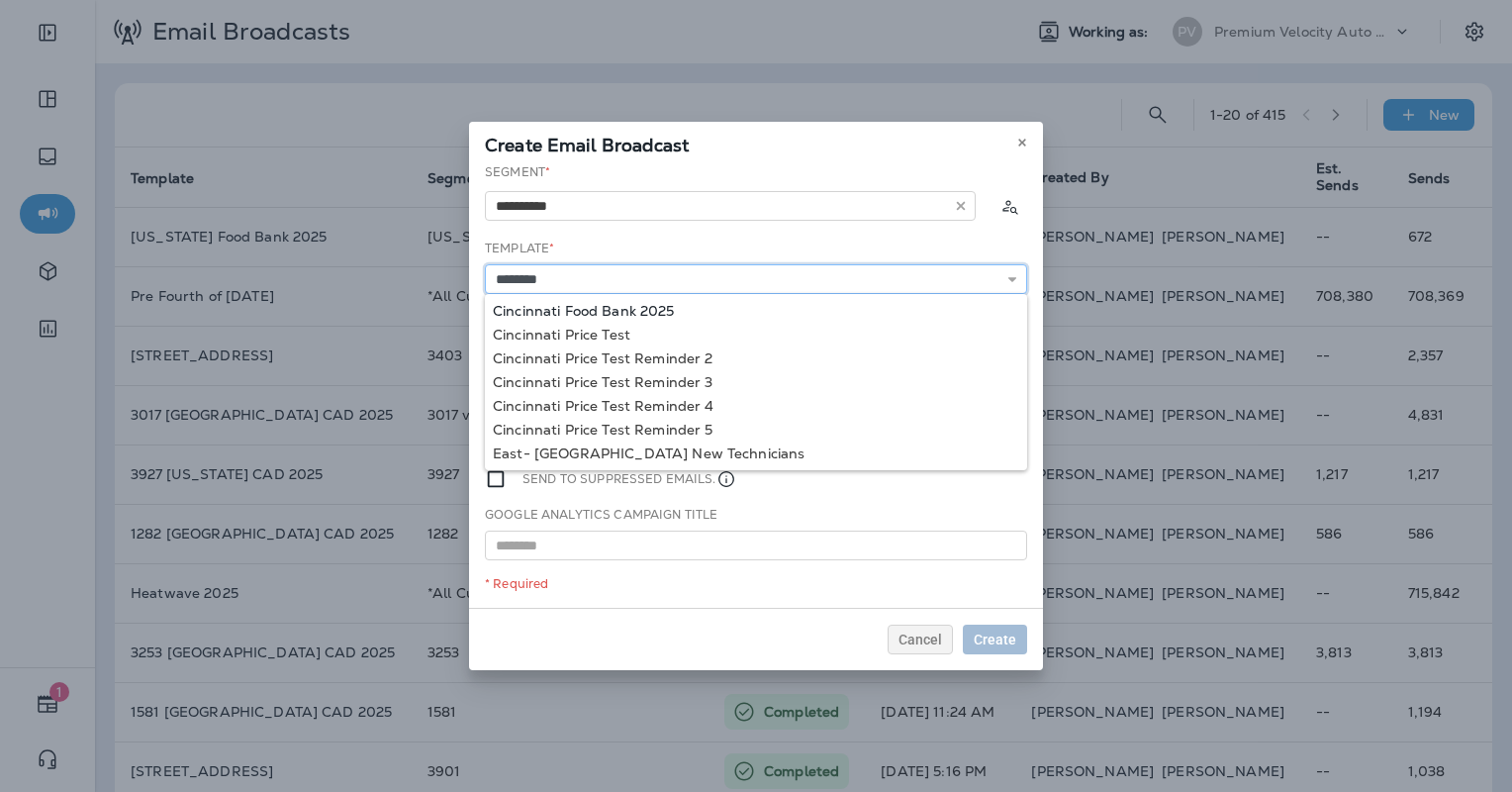type on "**********" 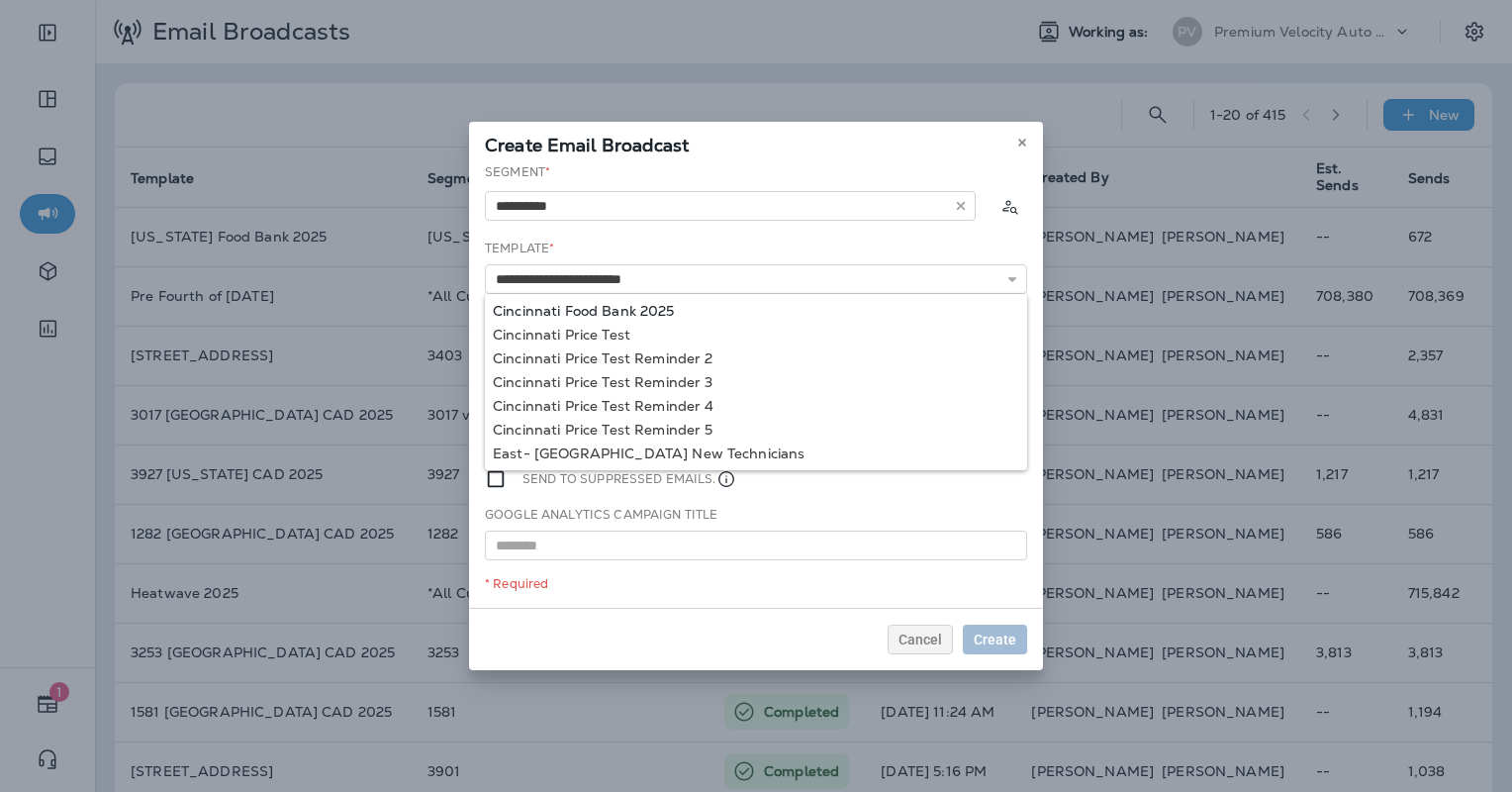 click on "**********" at bounding box center [756, 385] 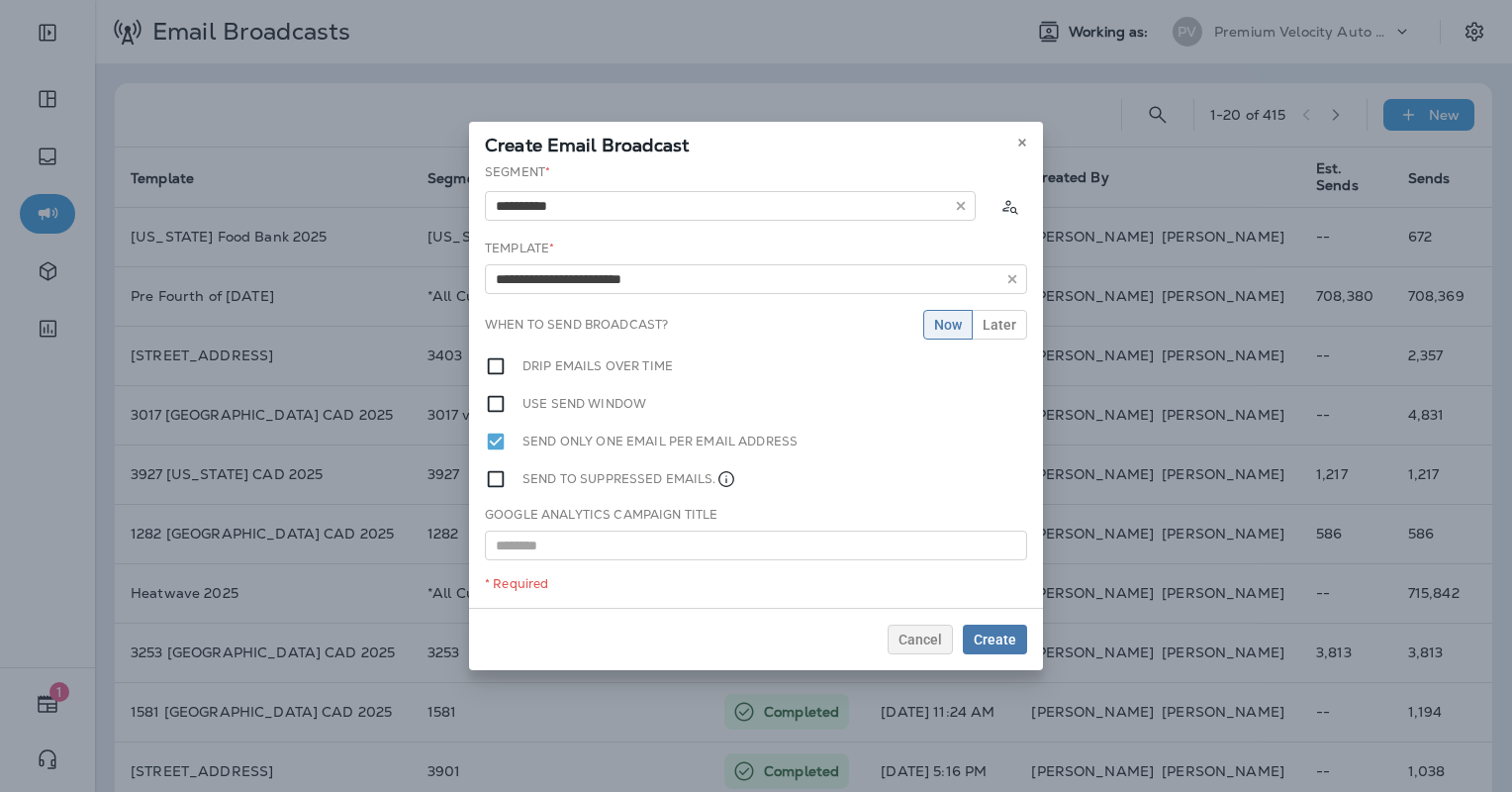 click on "Send to suppressed emails." at bounding box center (756, 479) 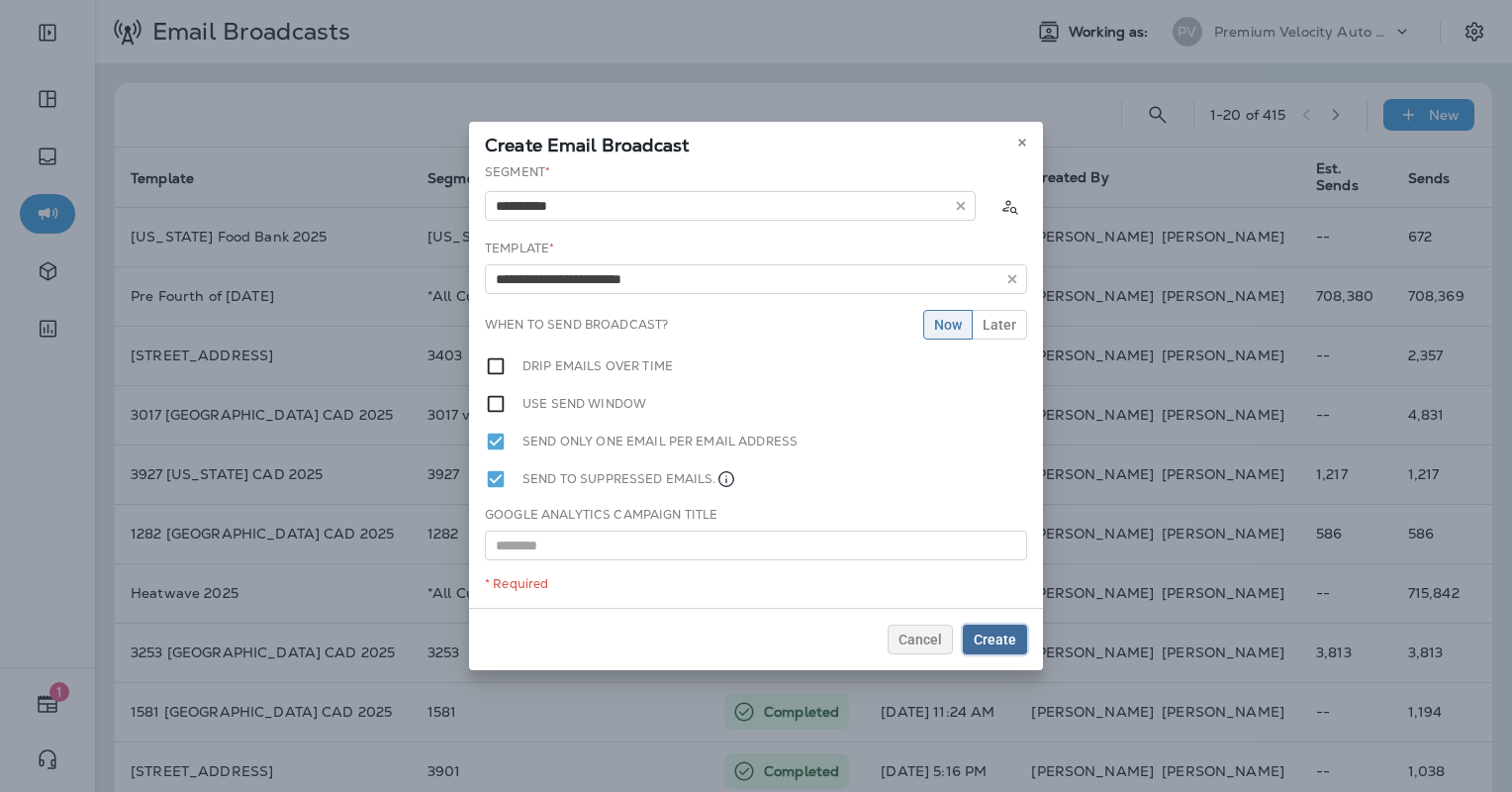 click on "Create" at bounding box center [994, 640] 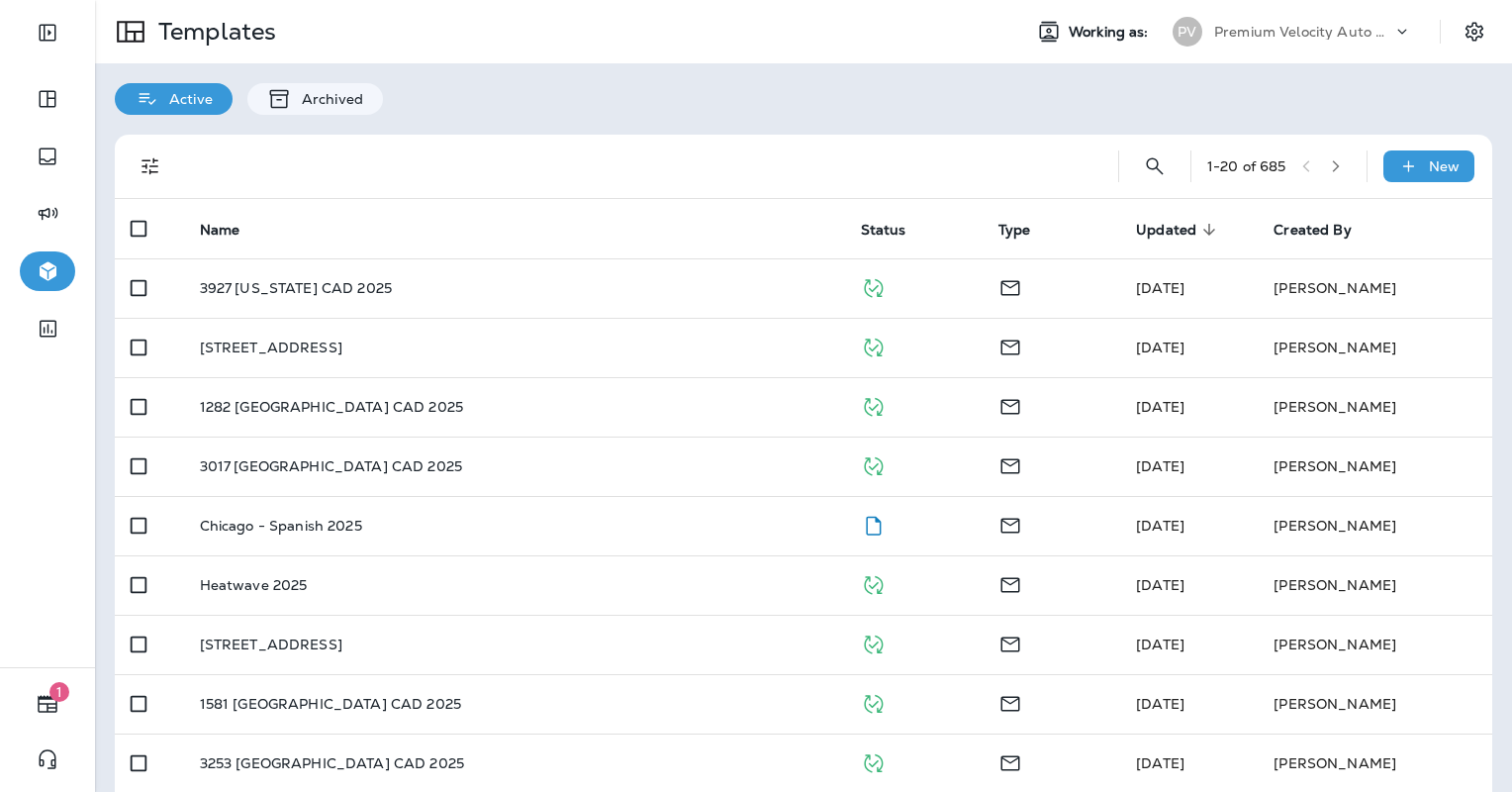 scroll, scrollTop: 0, scrollLeft: 0, axis: both 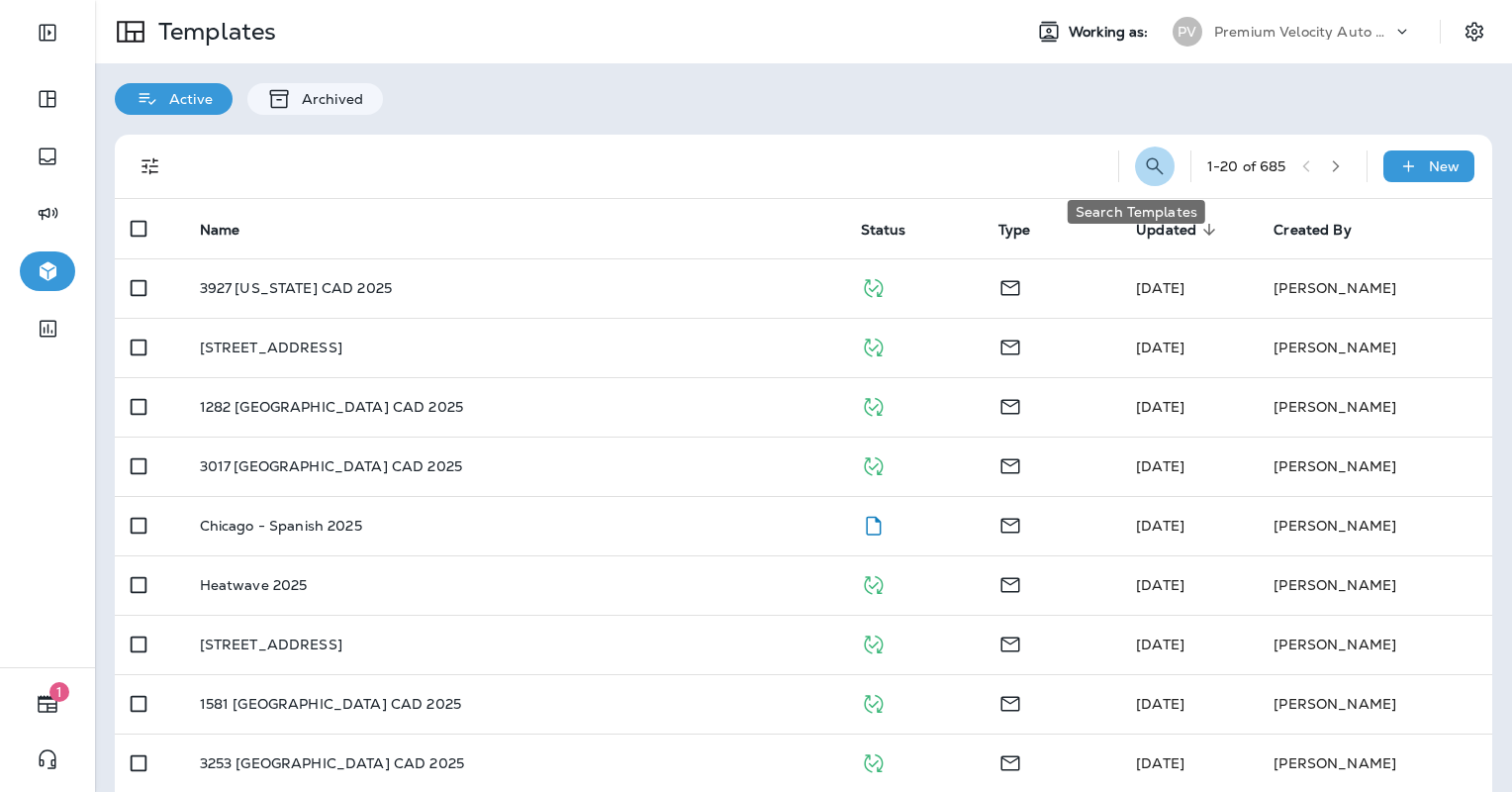click 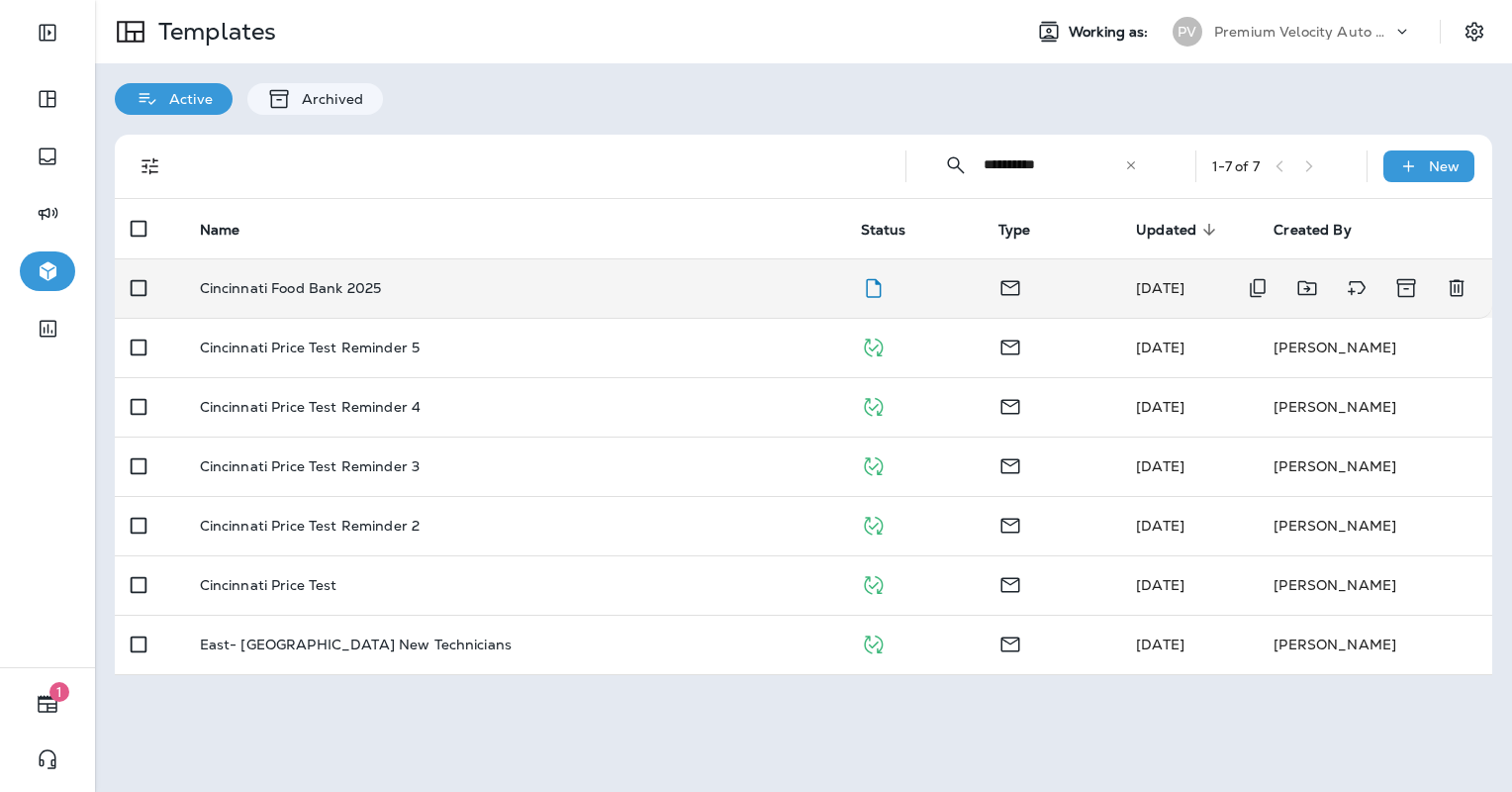 type on "**********" 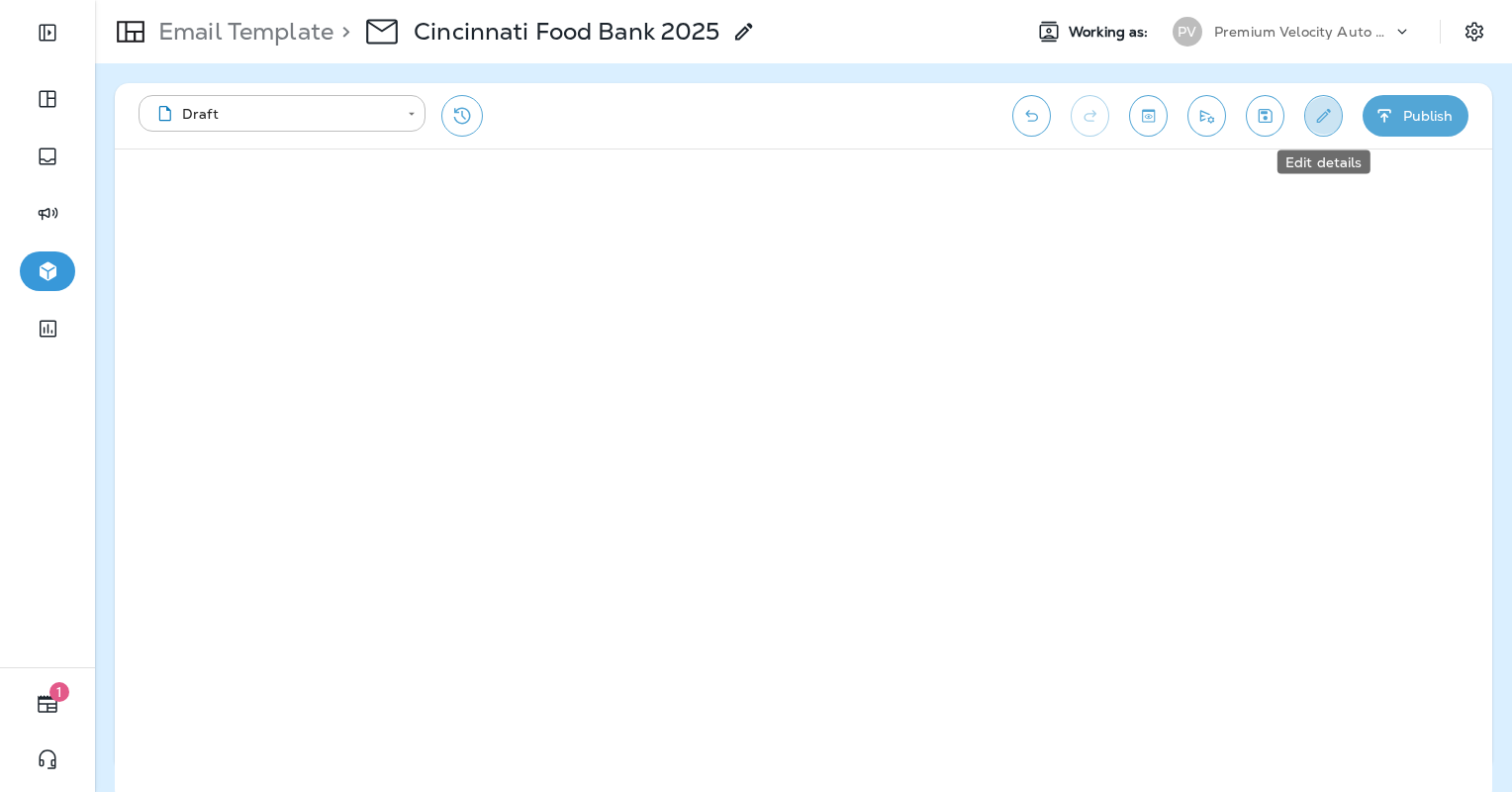 click 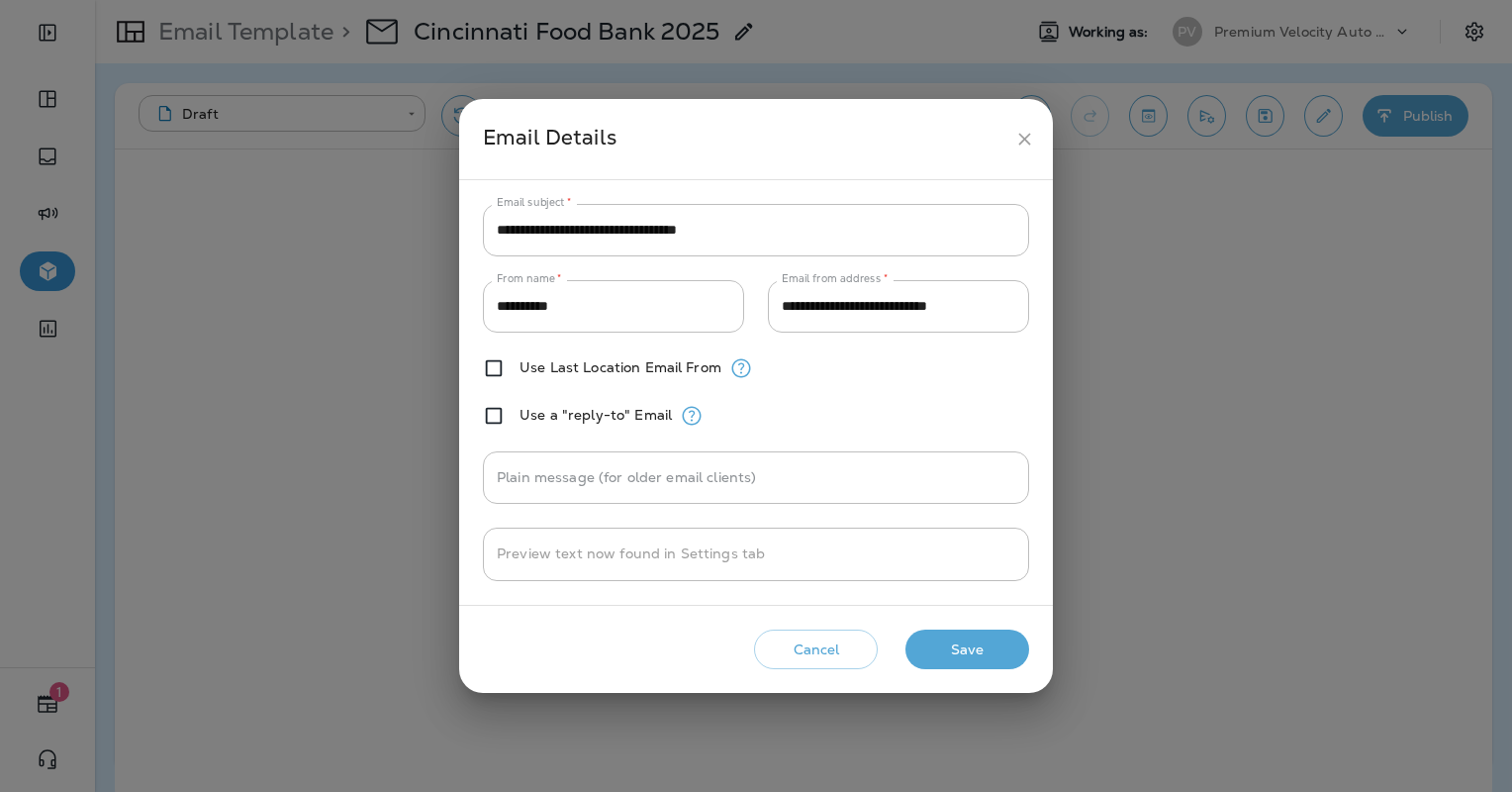 click 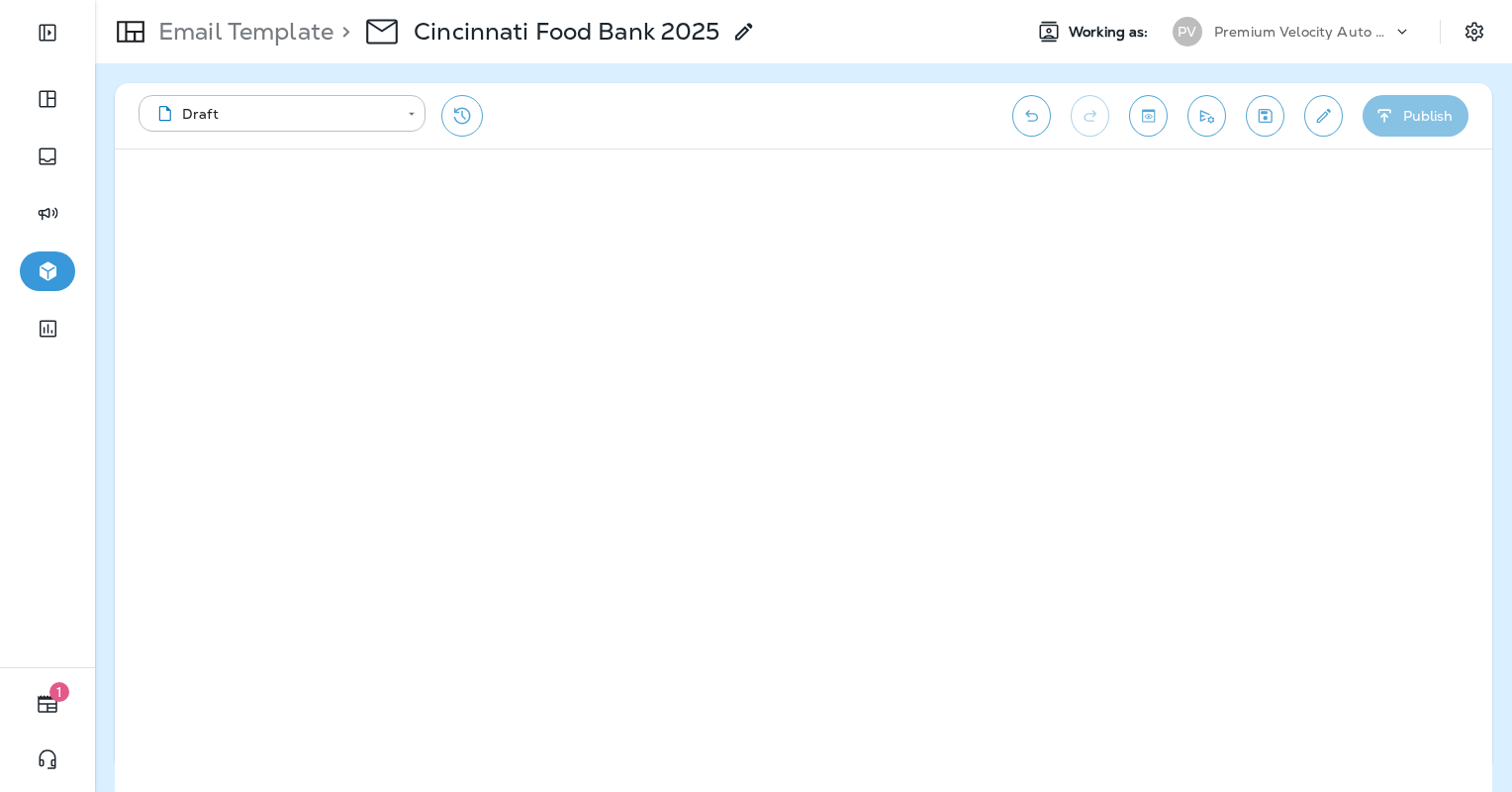 click on "Publish" at bounding box center (1415, 116) 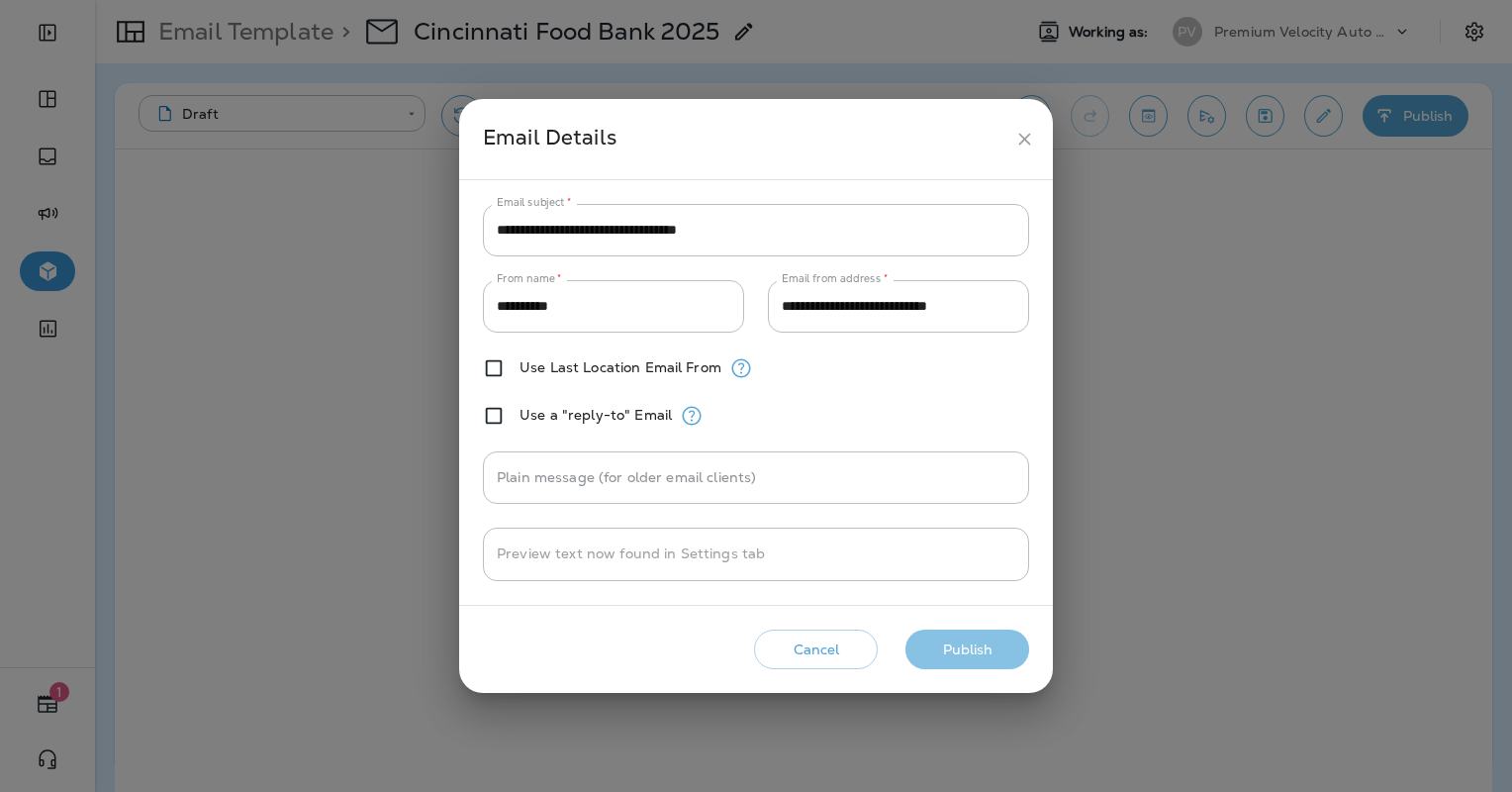 click on "Publish" at bounding box center [967, 649] 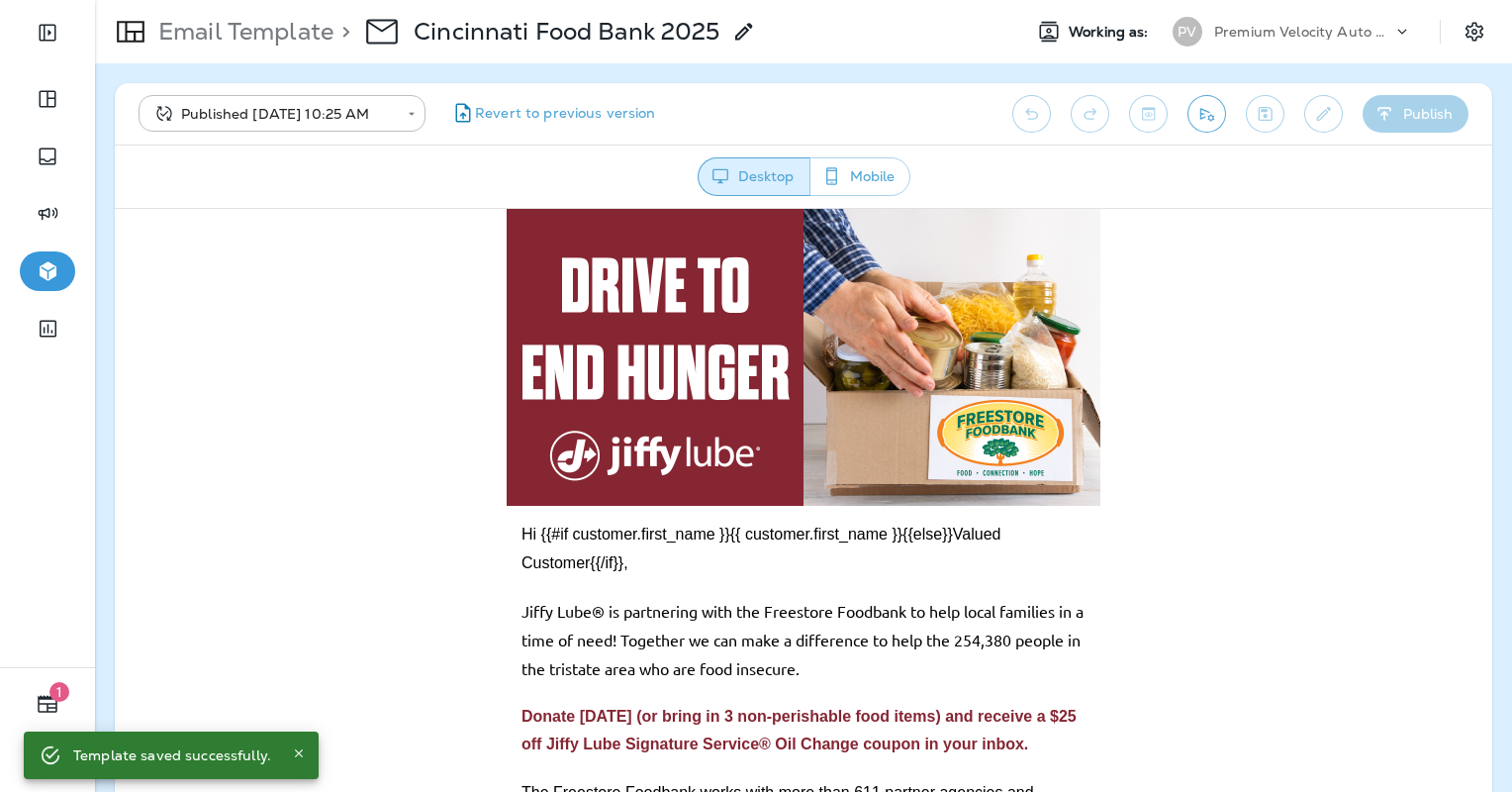 scroll, scrollTop: 0, scrollLeft: 0, axis: both 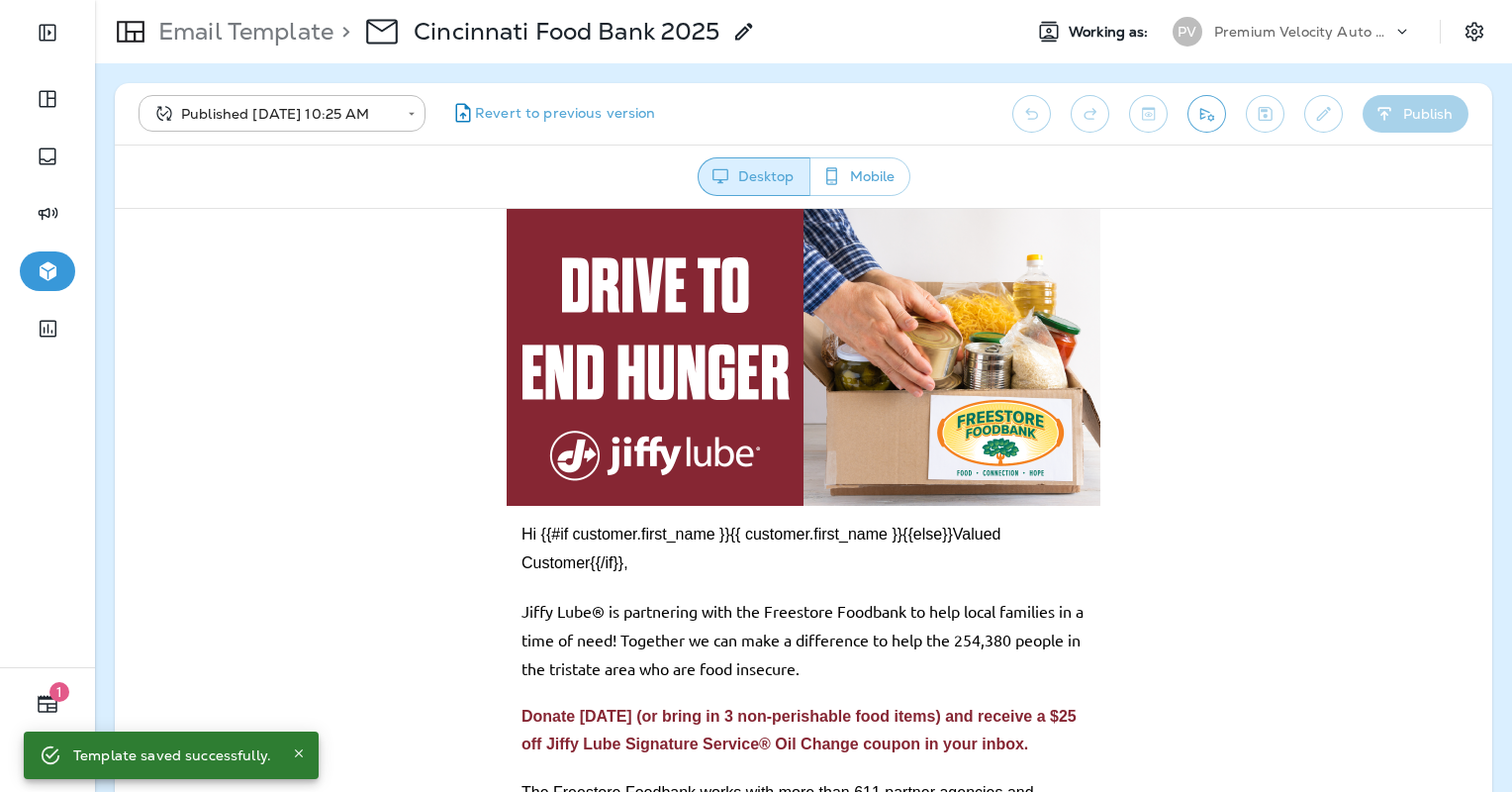 click on "Email Template" at bounding box center [241, 32] 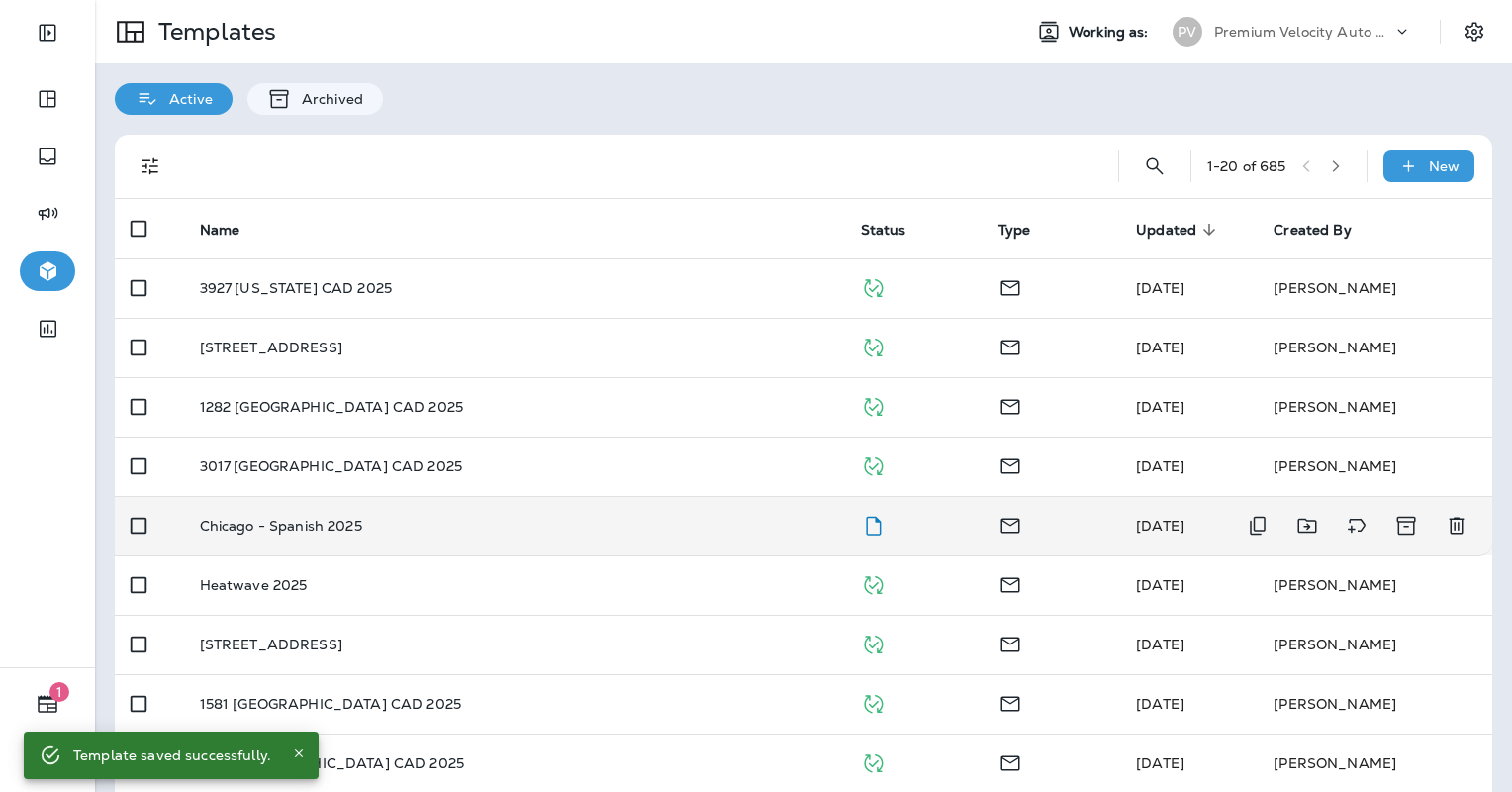 click on "Chicago - Spanish 2025" at bounding box center (515, 526) 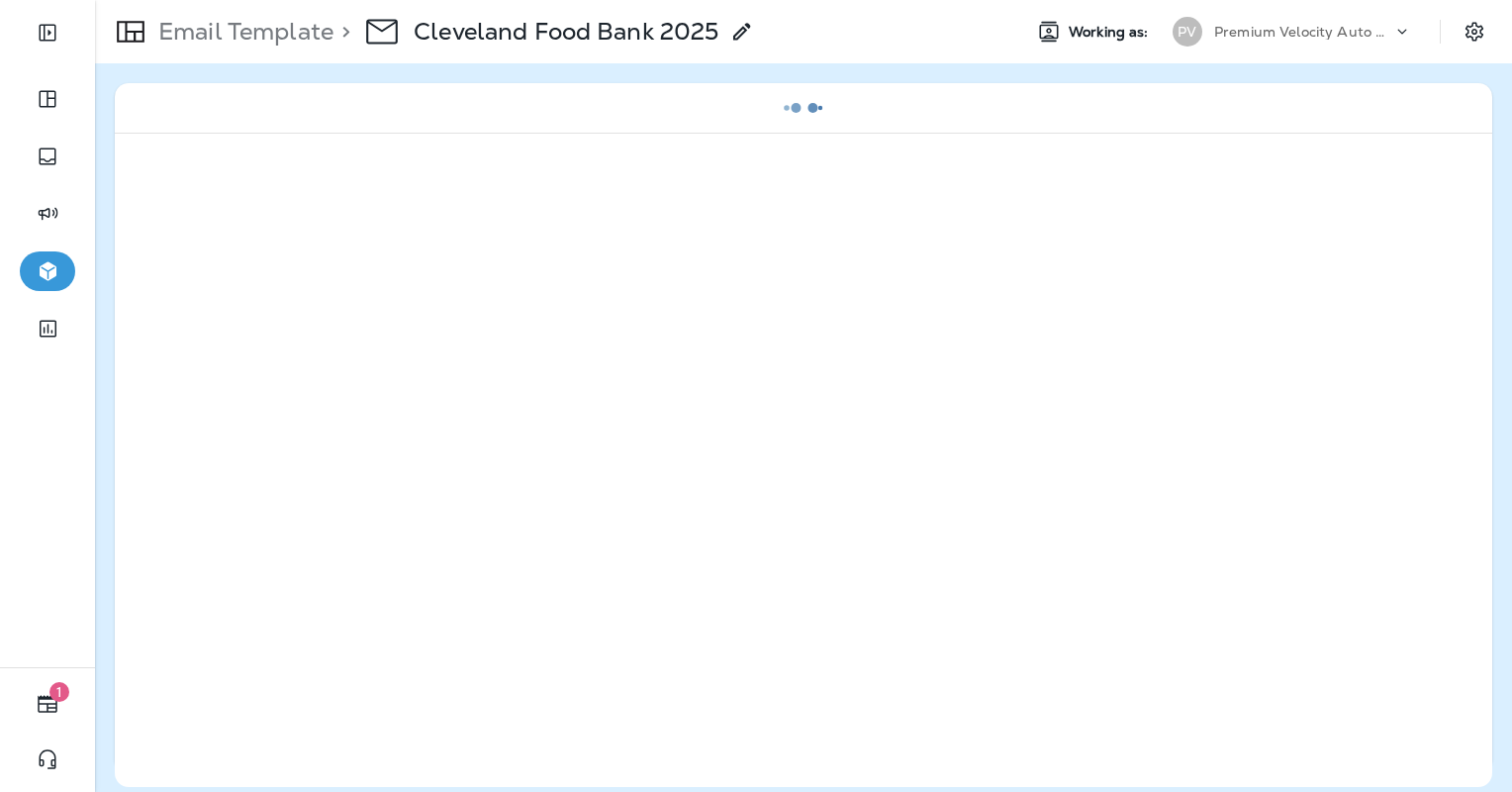 scroll, scrollTop: 0, scrollLeft: 0, axis: both 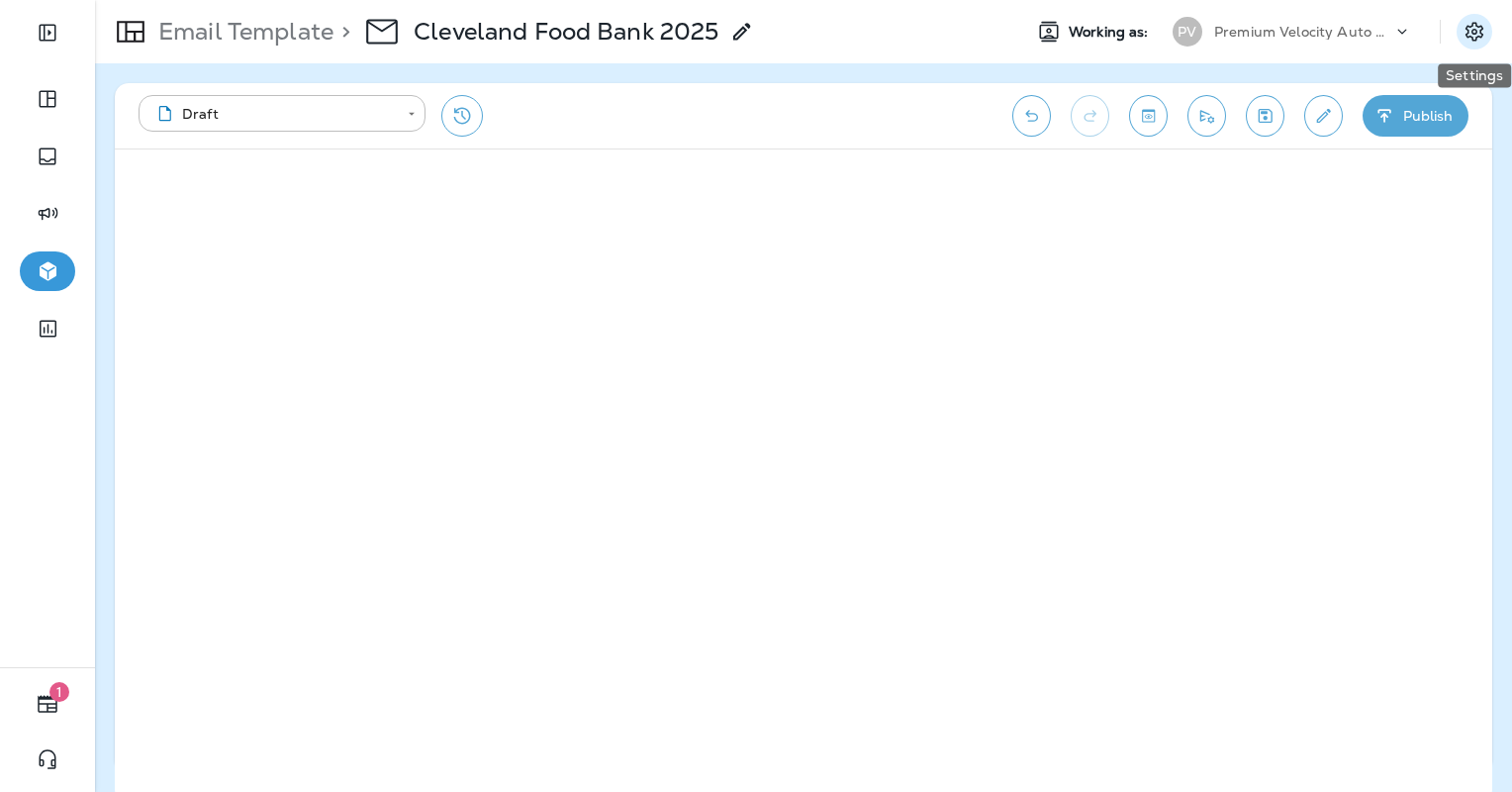 click at bounding box center [1474, 32] 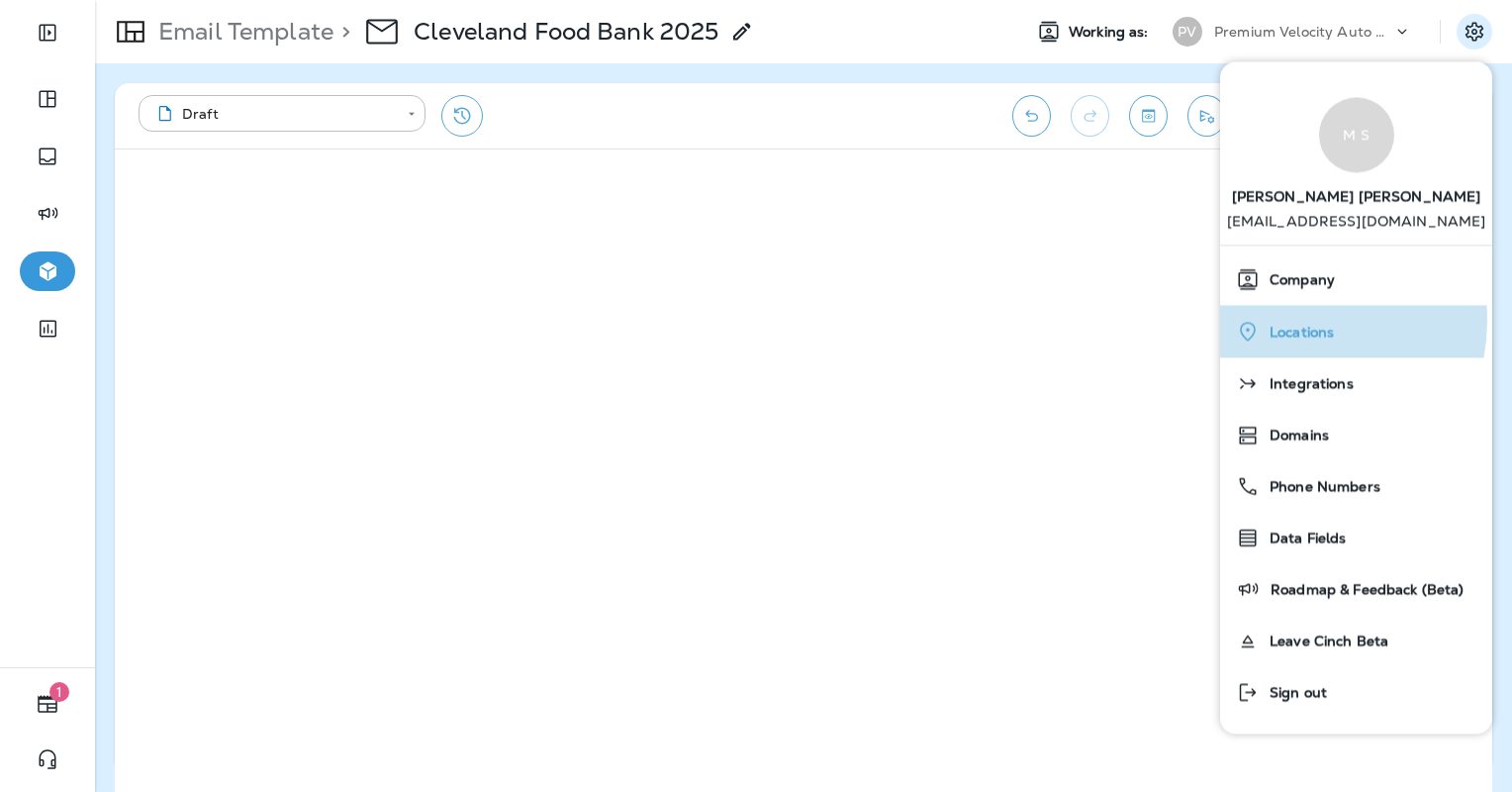 click on "Locations" at bounding box center (1356, 331) 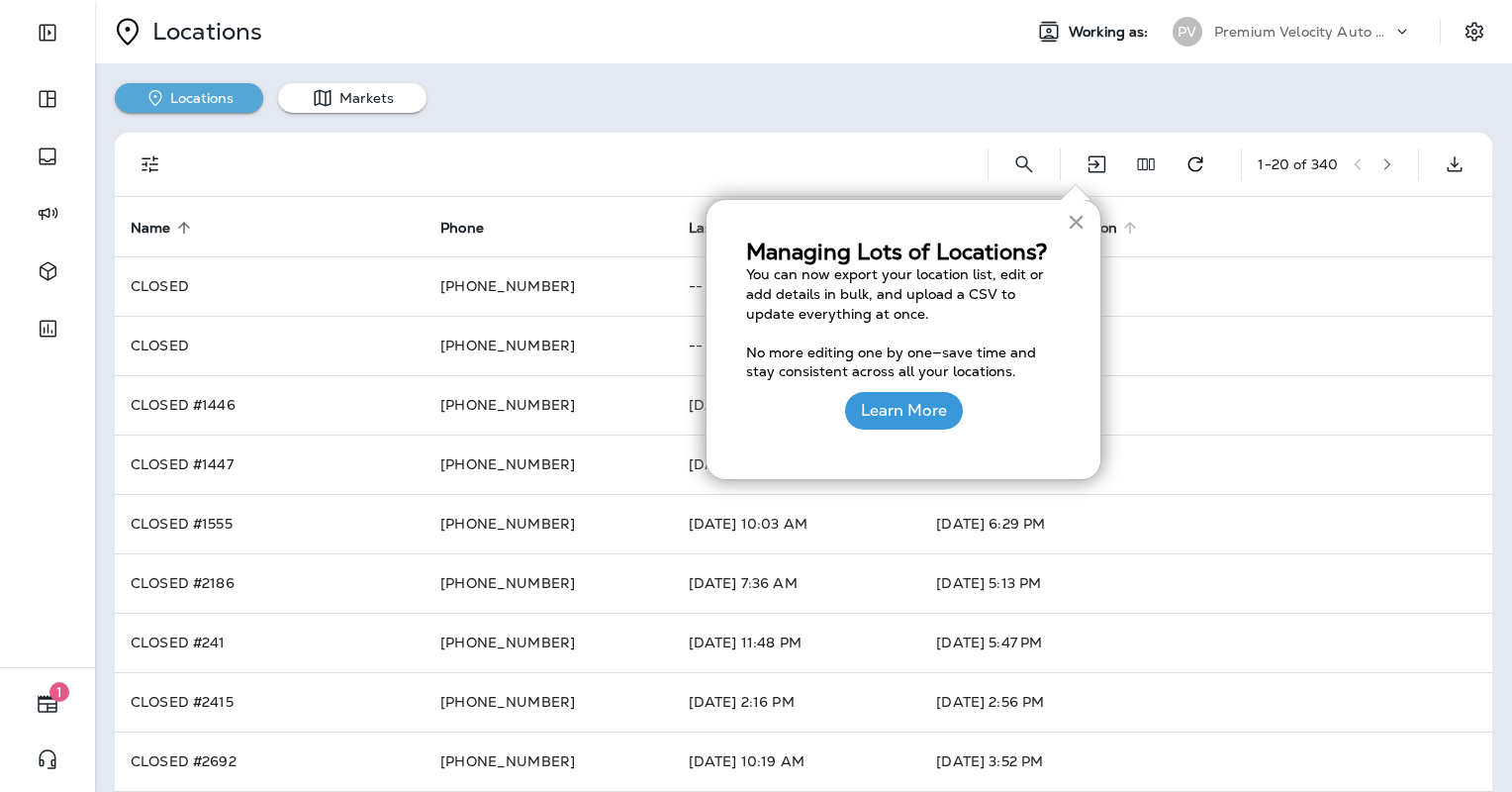 click on "×" at bounding box center (1076, 222) 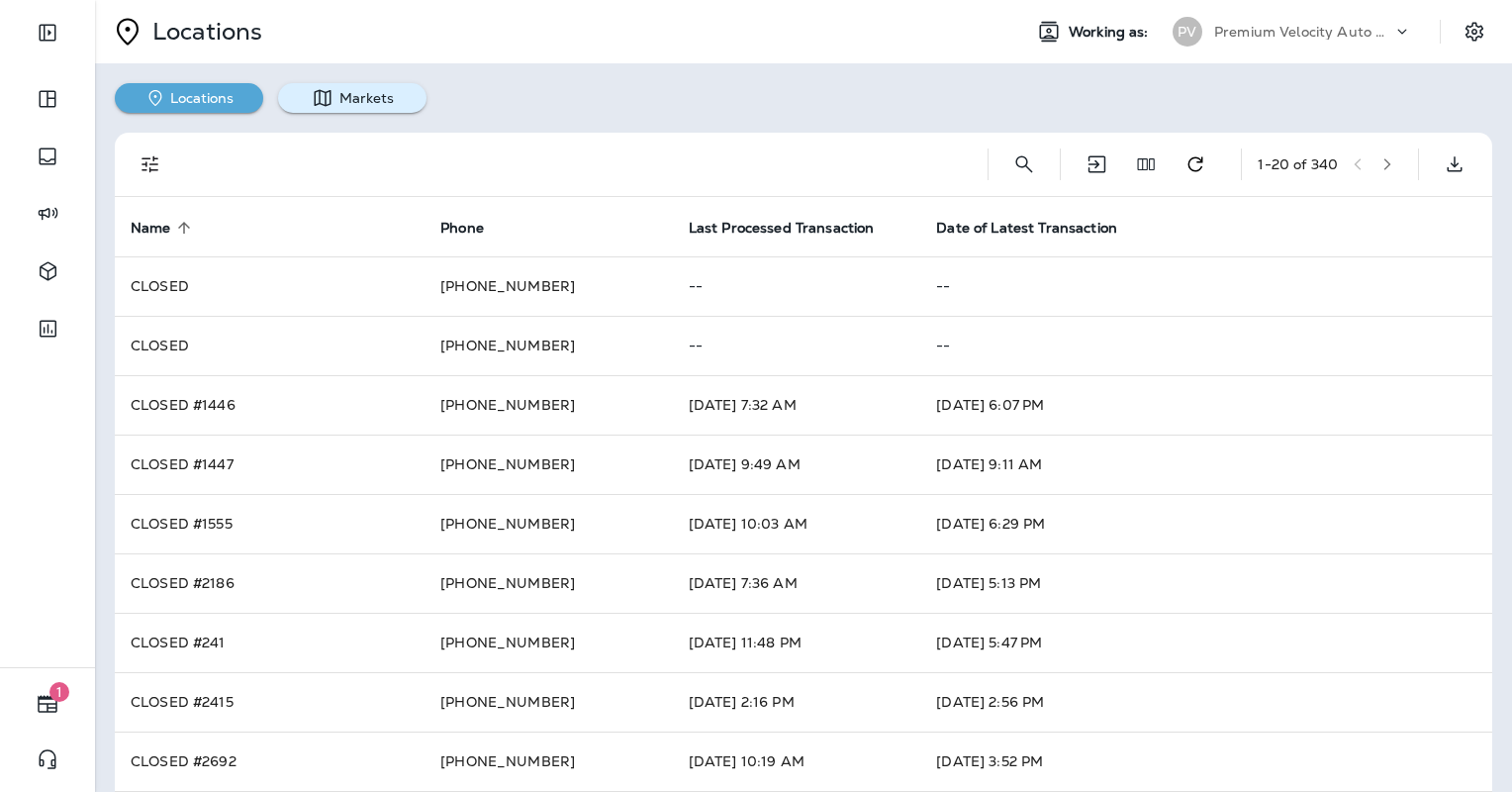 click on "Markets" at bounding box center [352, 98] 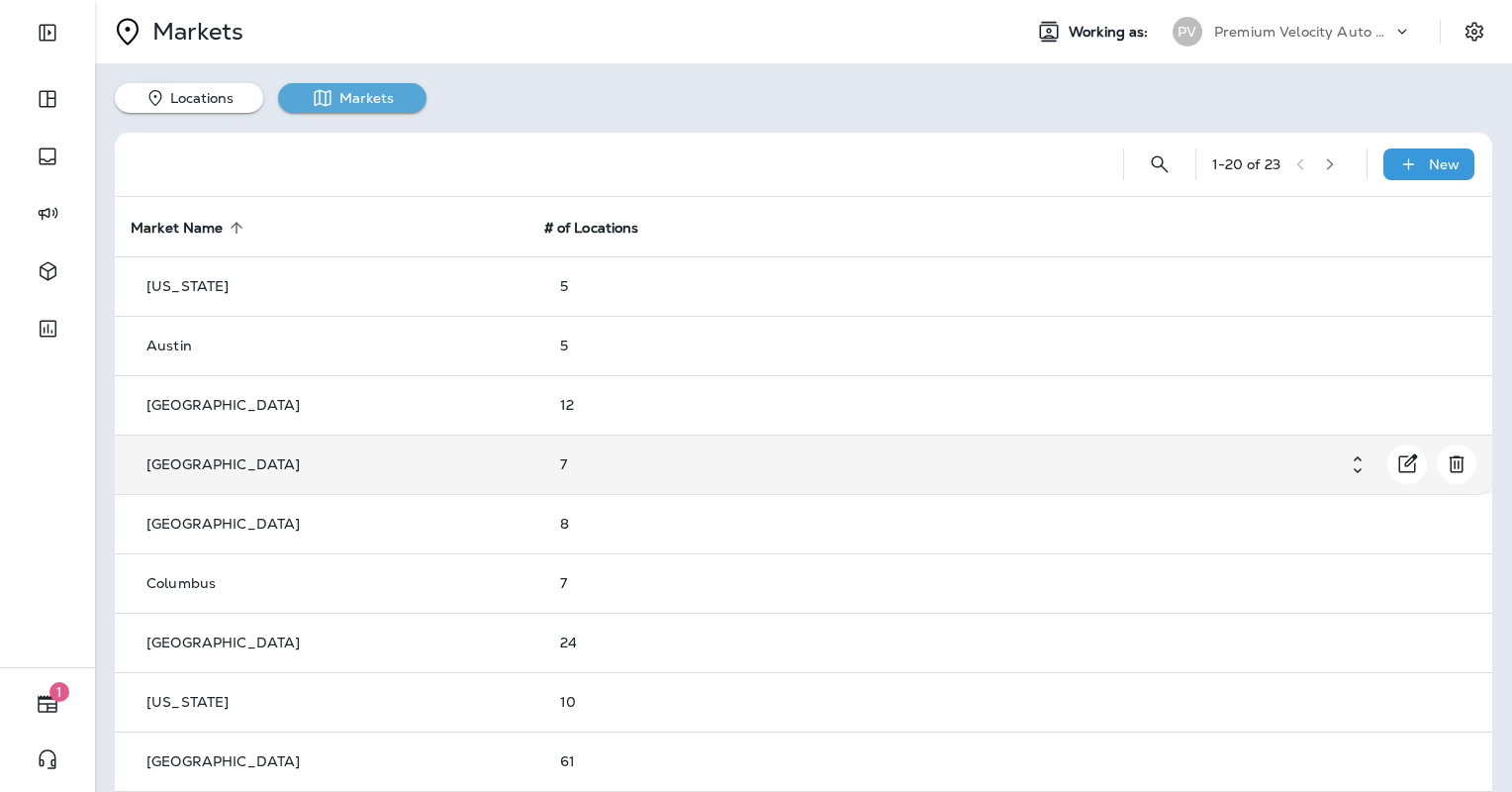 click on "[GEOGRAPHIC_DATA]" at bounding box center [322, 464] 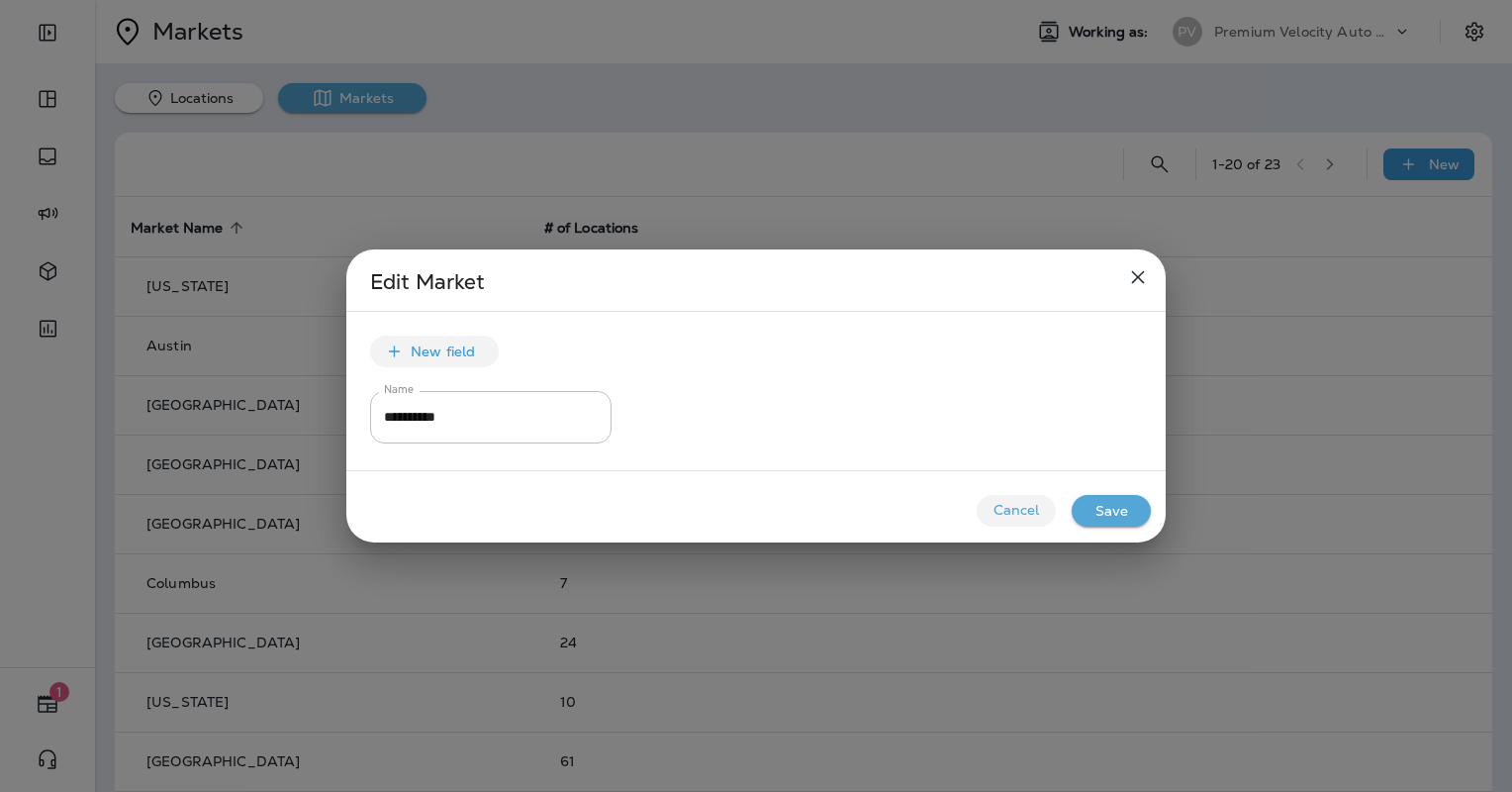 click on "Cancel" at bounding box center [1016, 511] 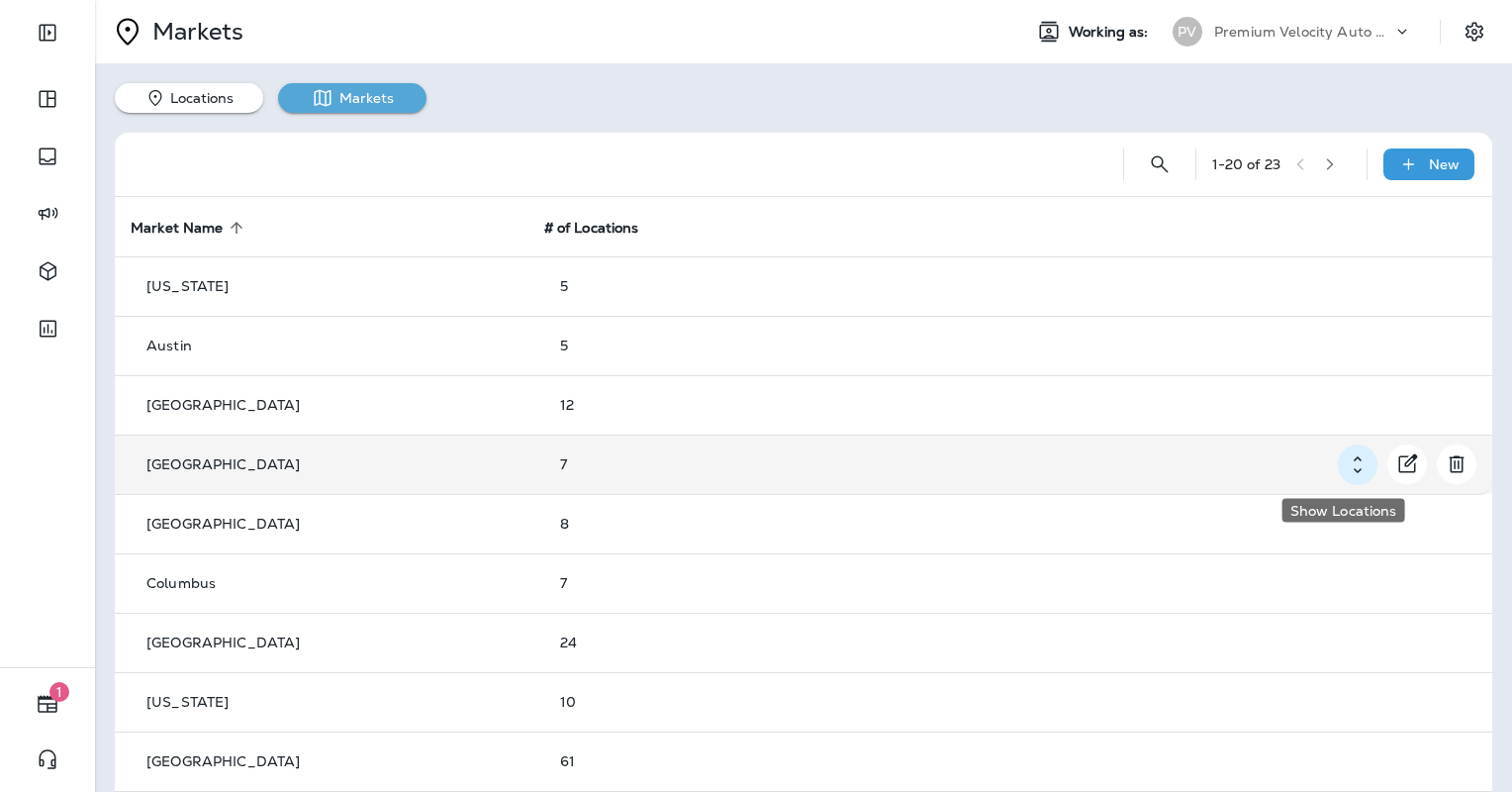 click 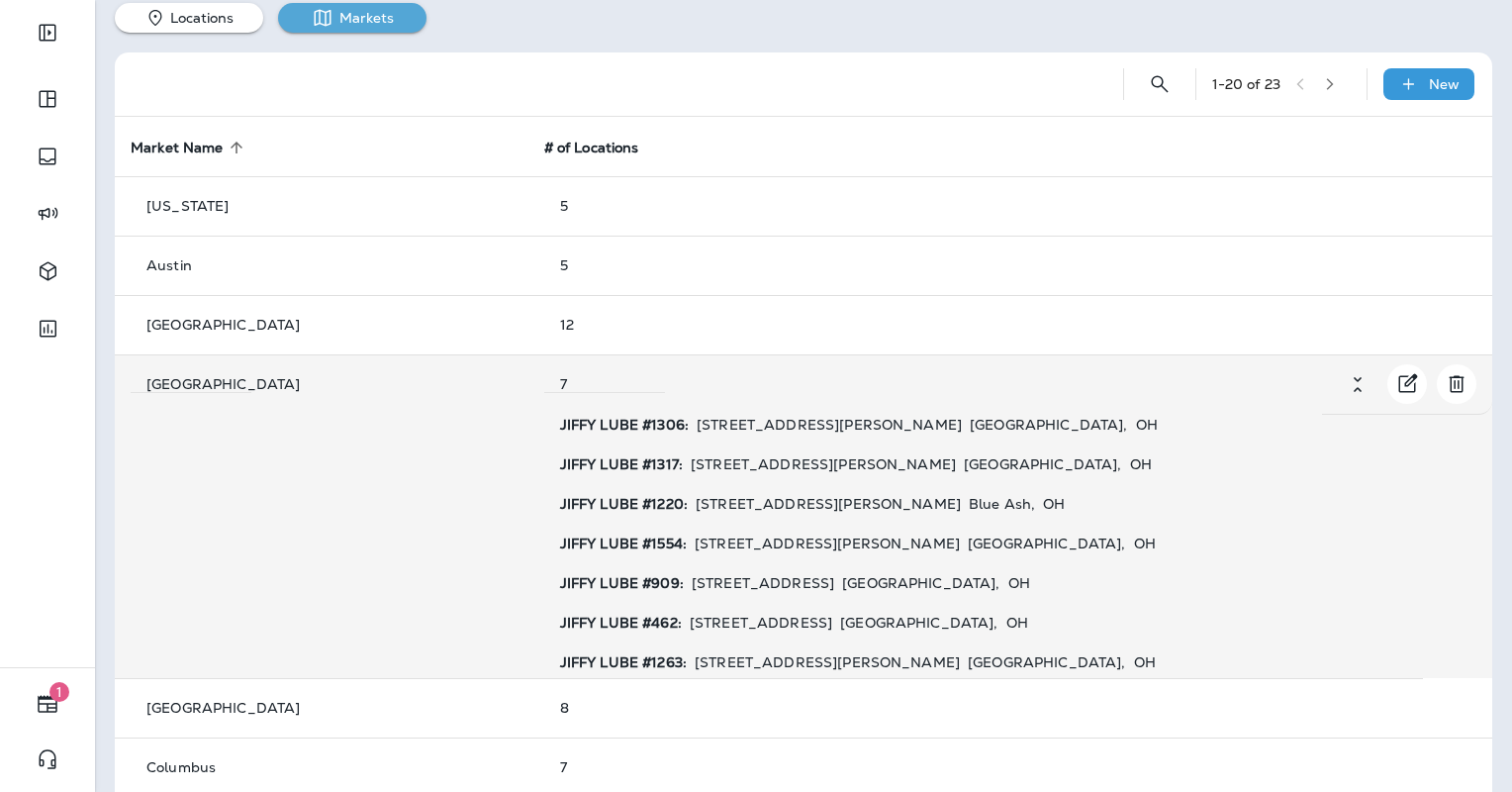 scroll, scrollTop: 297, scrollLeft: 0, axis: vertical 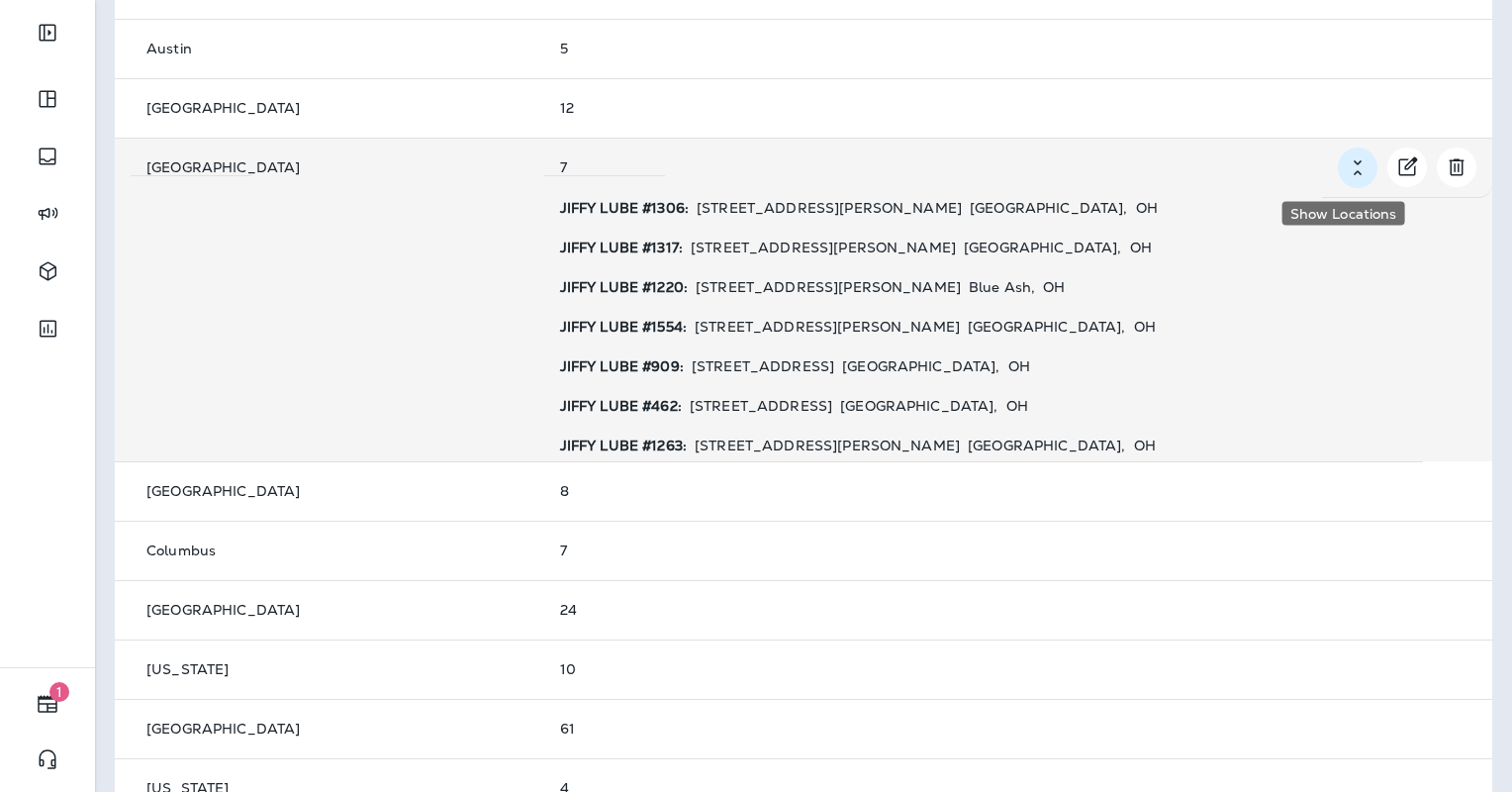 click 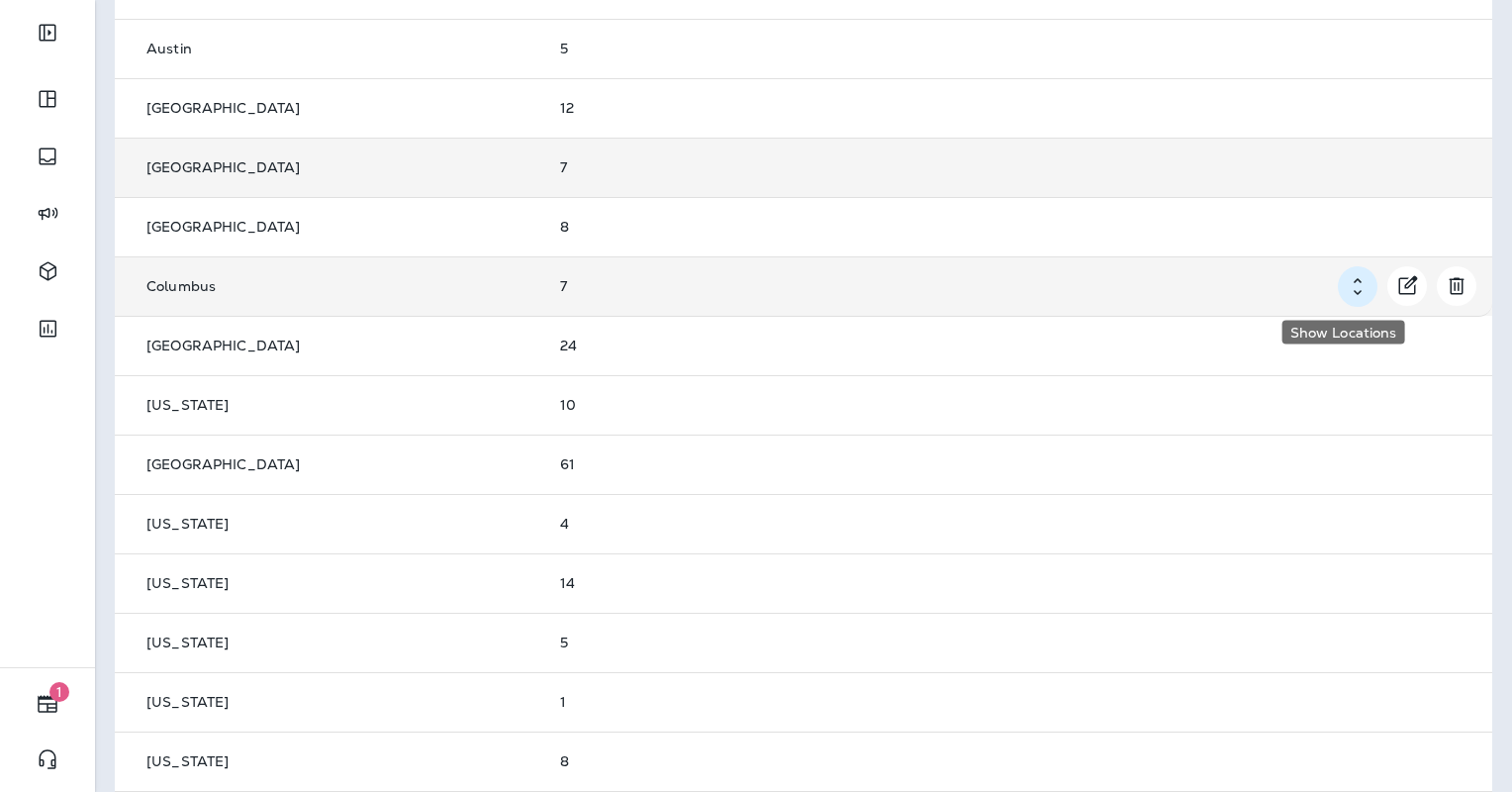 click 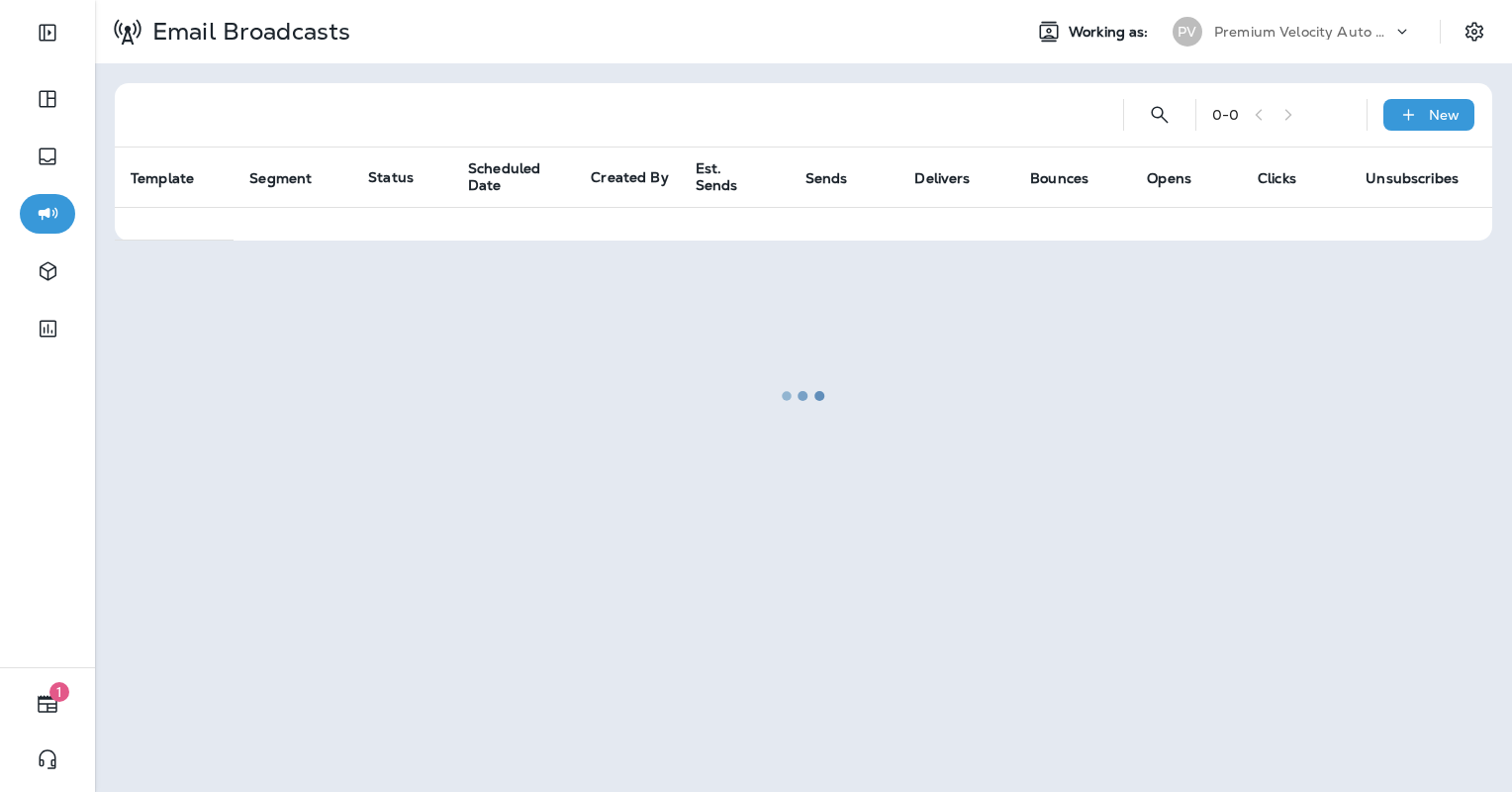 scroll, scrollTop: 0, scrollLeft: 0, axis: both 